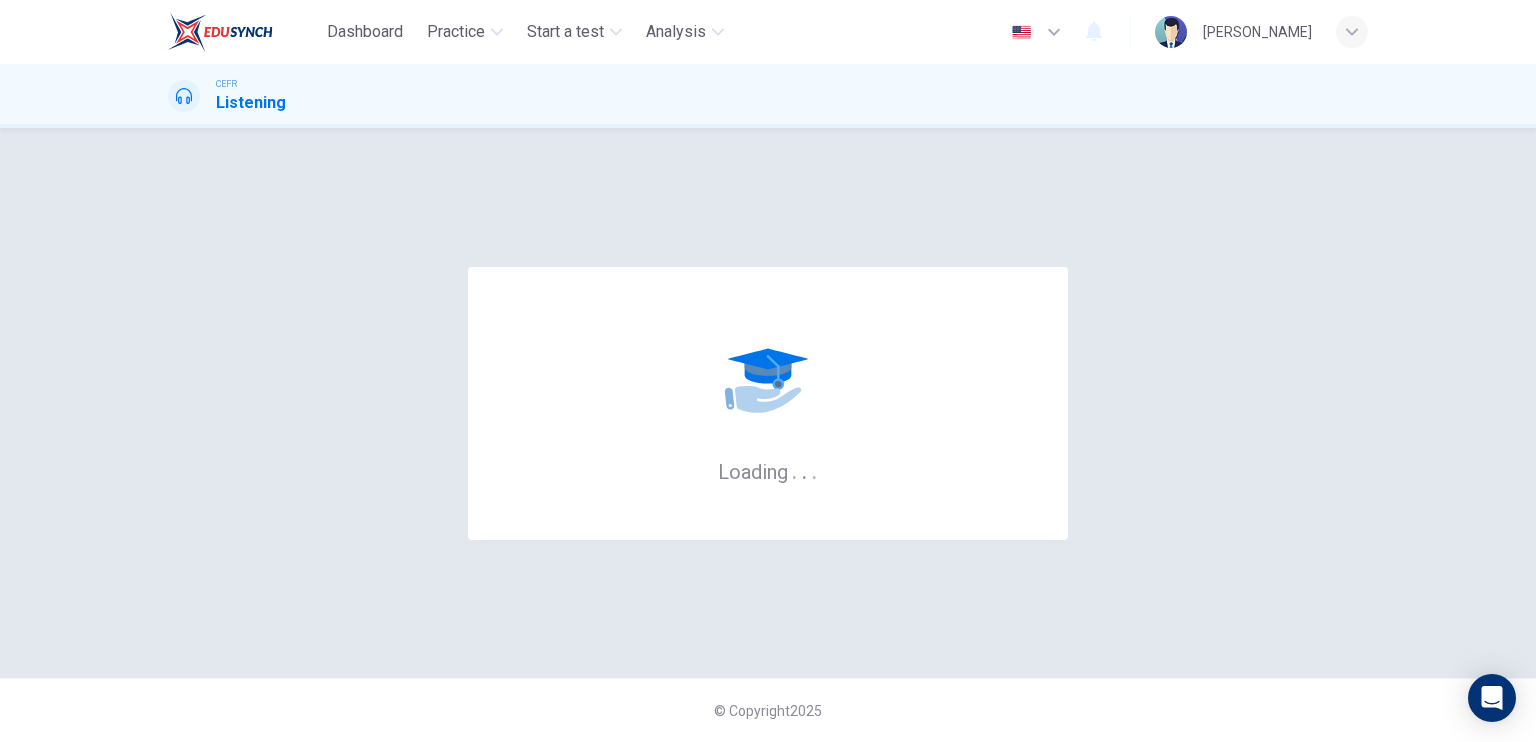 scroll, scrollTop: 0, scrollLeft: 0, axis: both 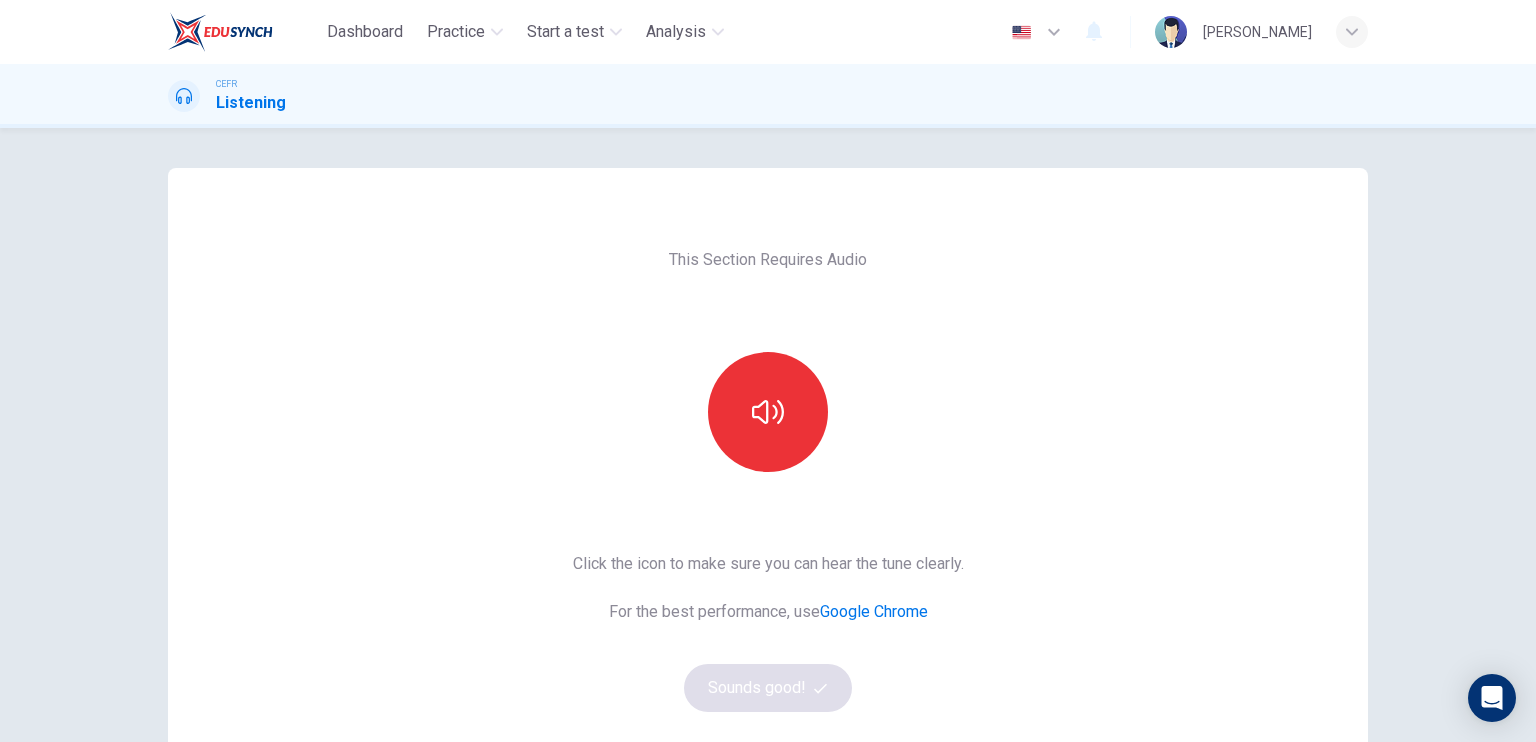 click on "This Section Requires Audio Click the icon to make sure you can hear the tune clearly. For the best performance, use  Google Chrome Sounds good! © Copyright  2025" at bounding box center (768, 435) 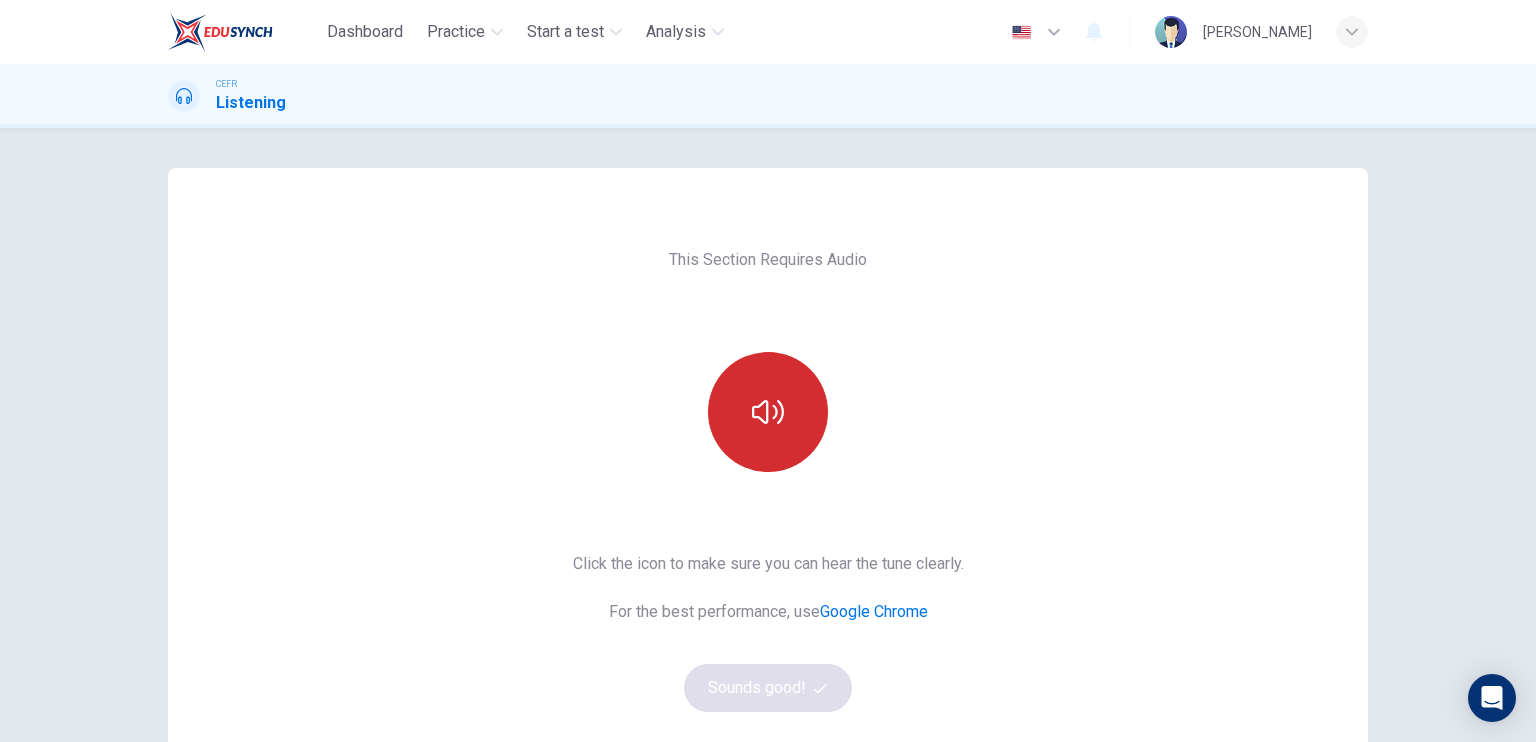 click 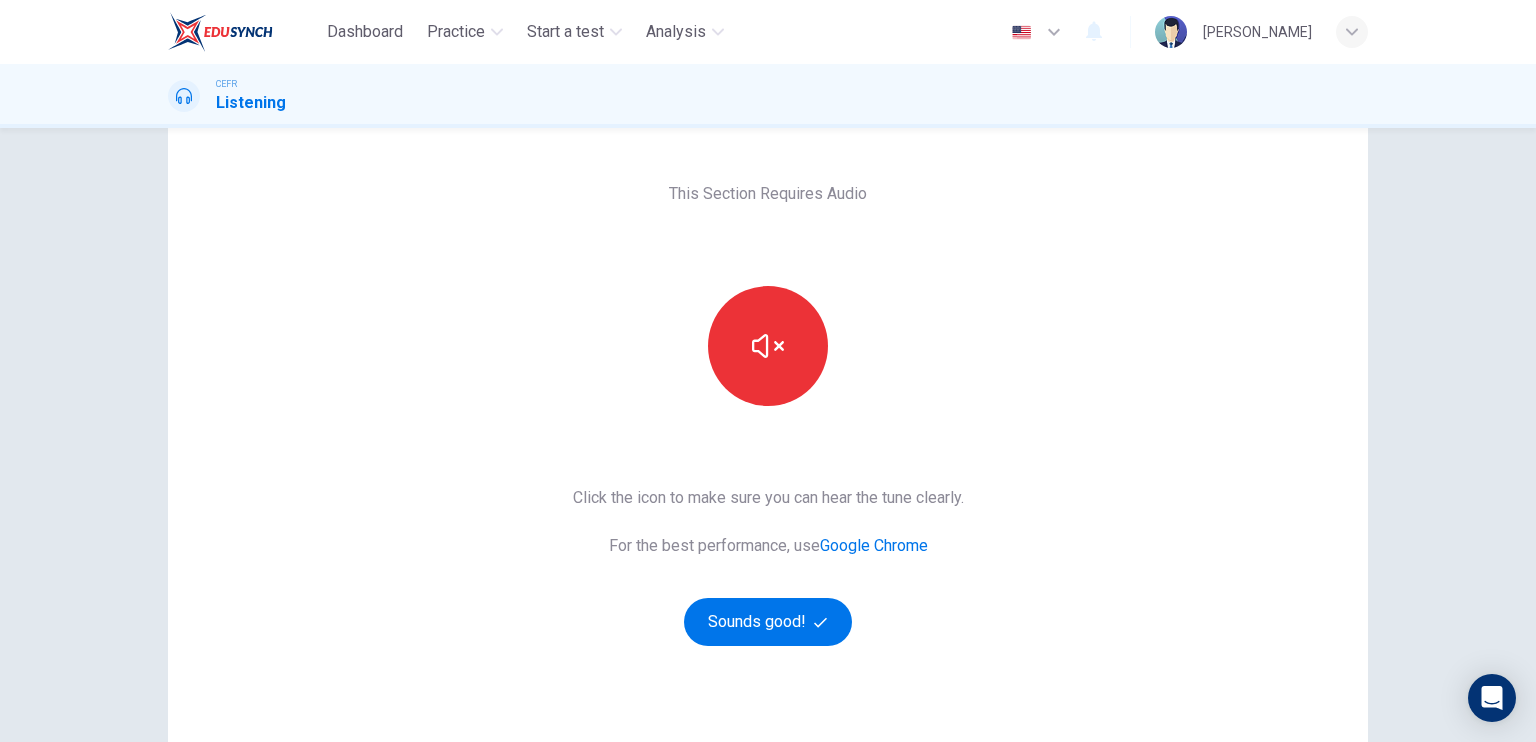 scroll, scrollTop: 224, scrollLeft: 0, axis: vertical 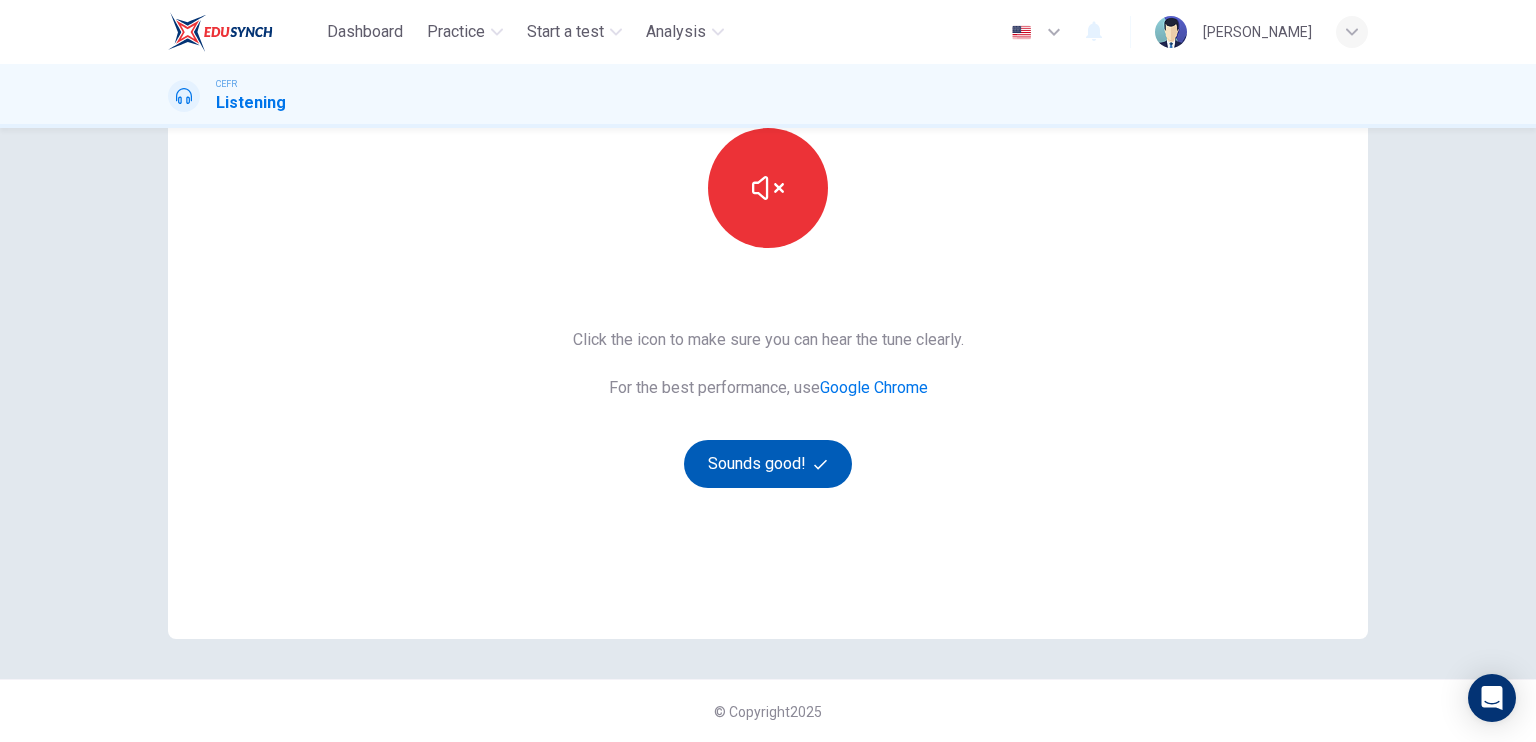 click on "Sounds good!" at bounding box center (768, 464) 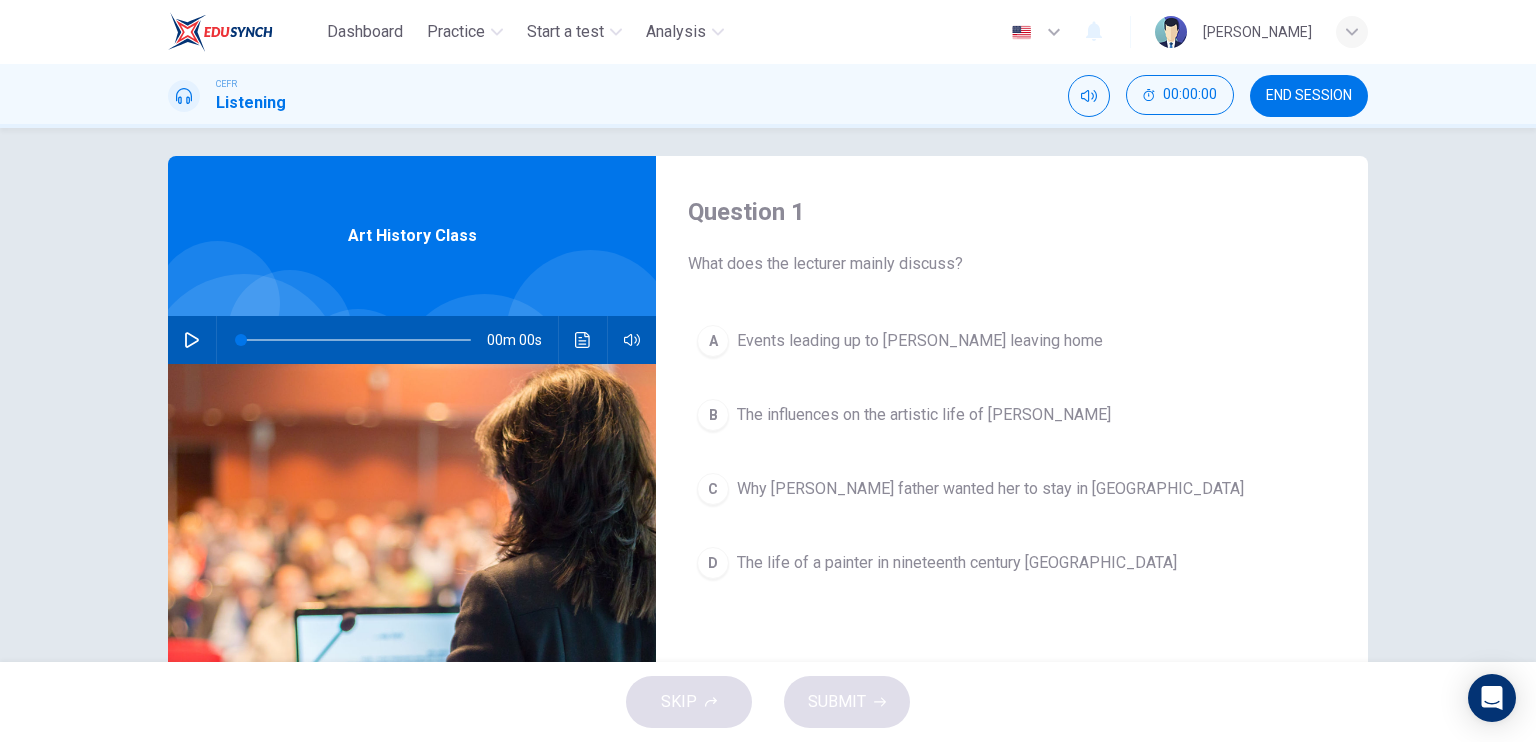 scroll, scrollTop: 0, scrollLeft: 0, axis: both 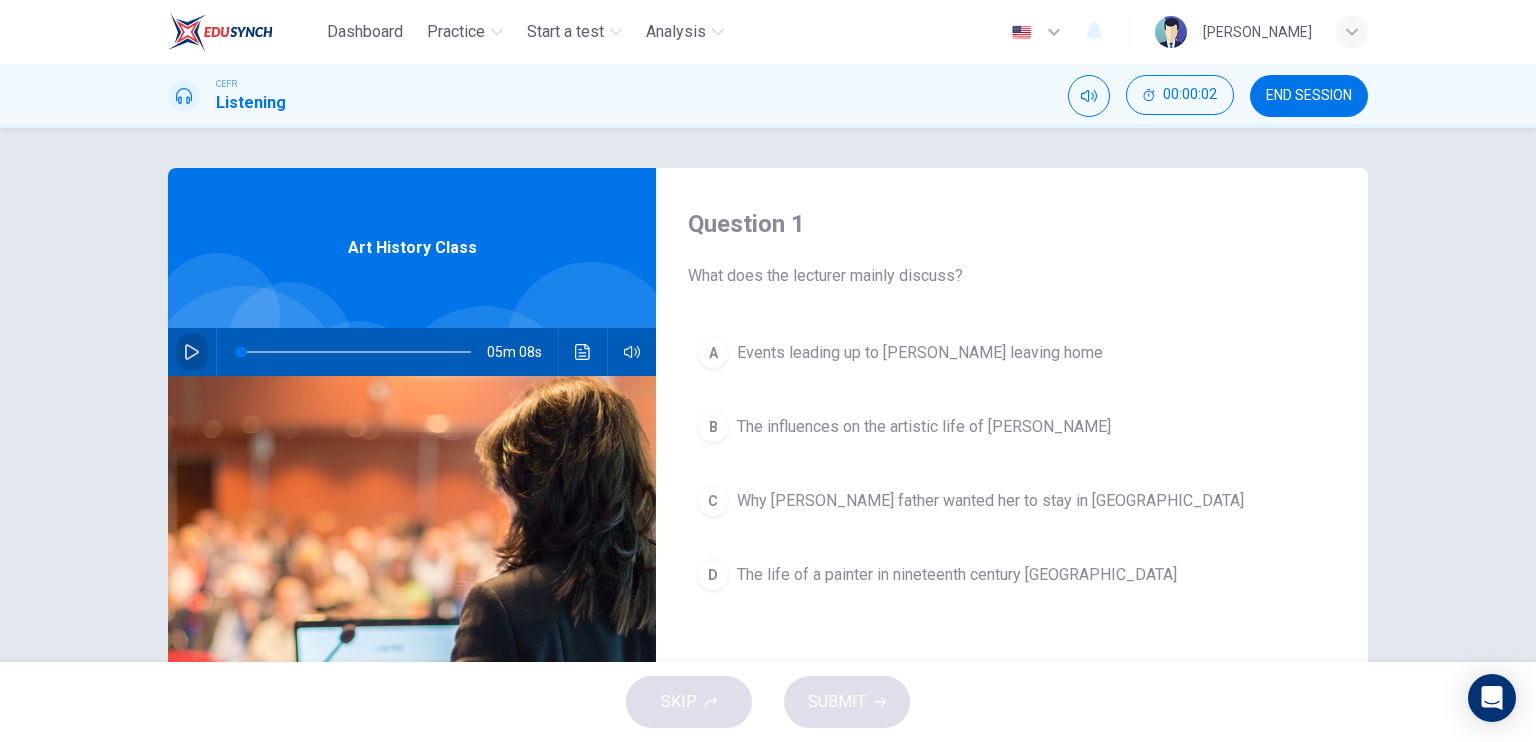 click 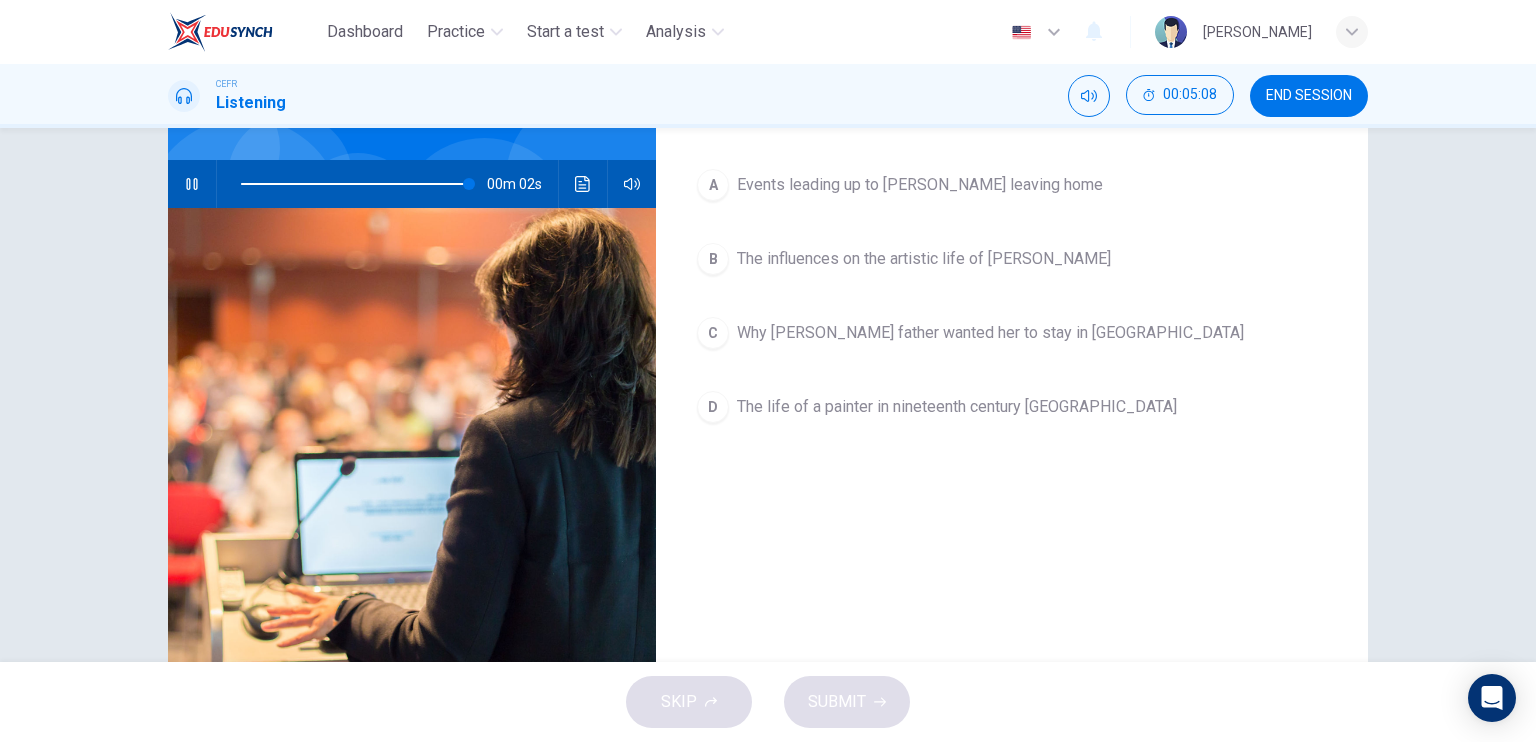 scroll, scrollTop: 100, scrollLeft: 0, axis: vertical 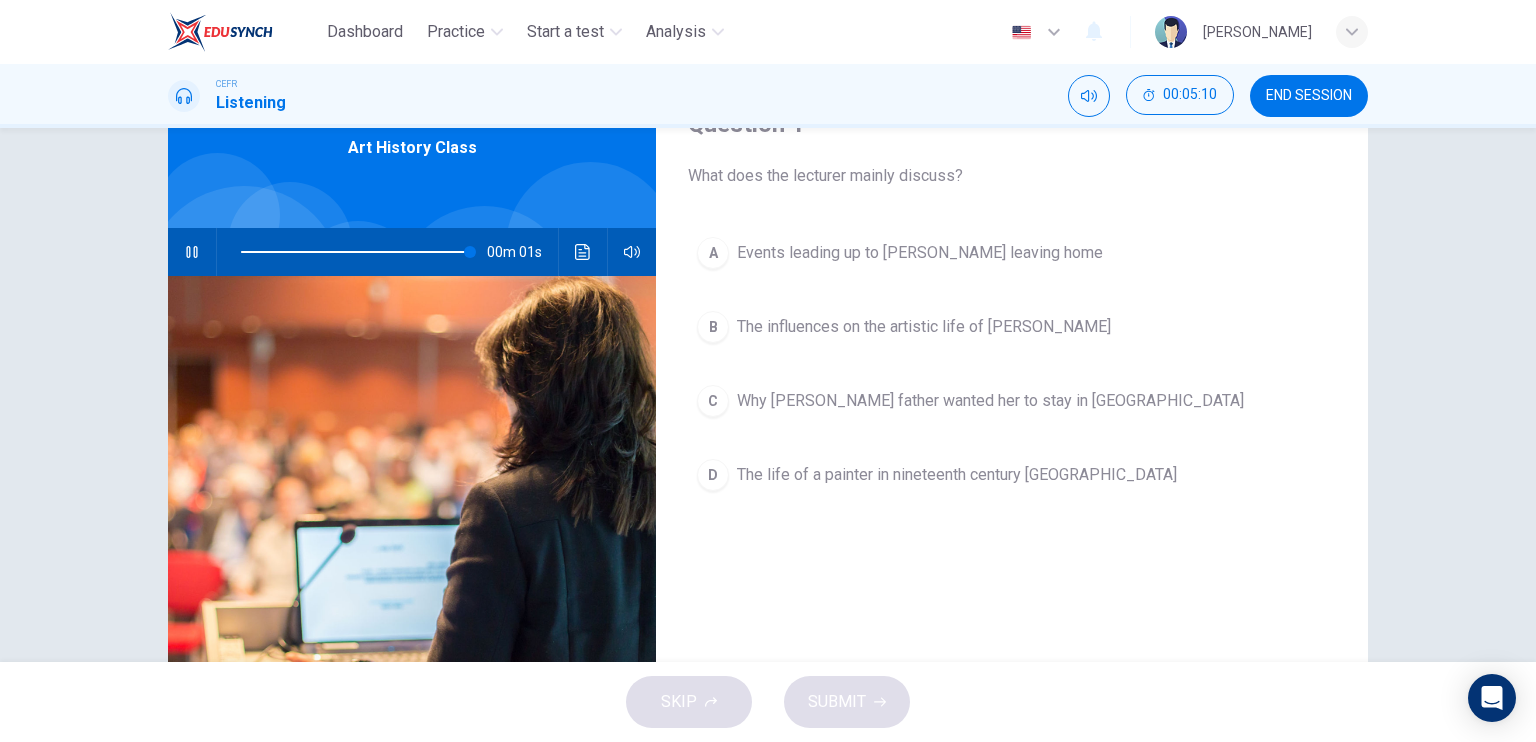 type on "0" 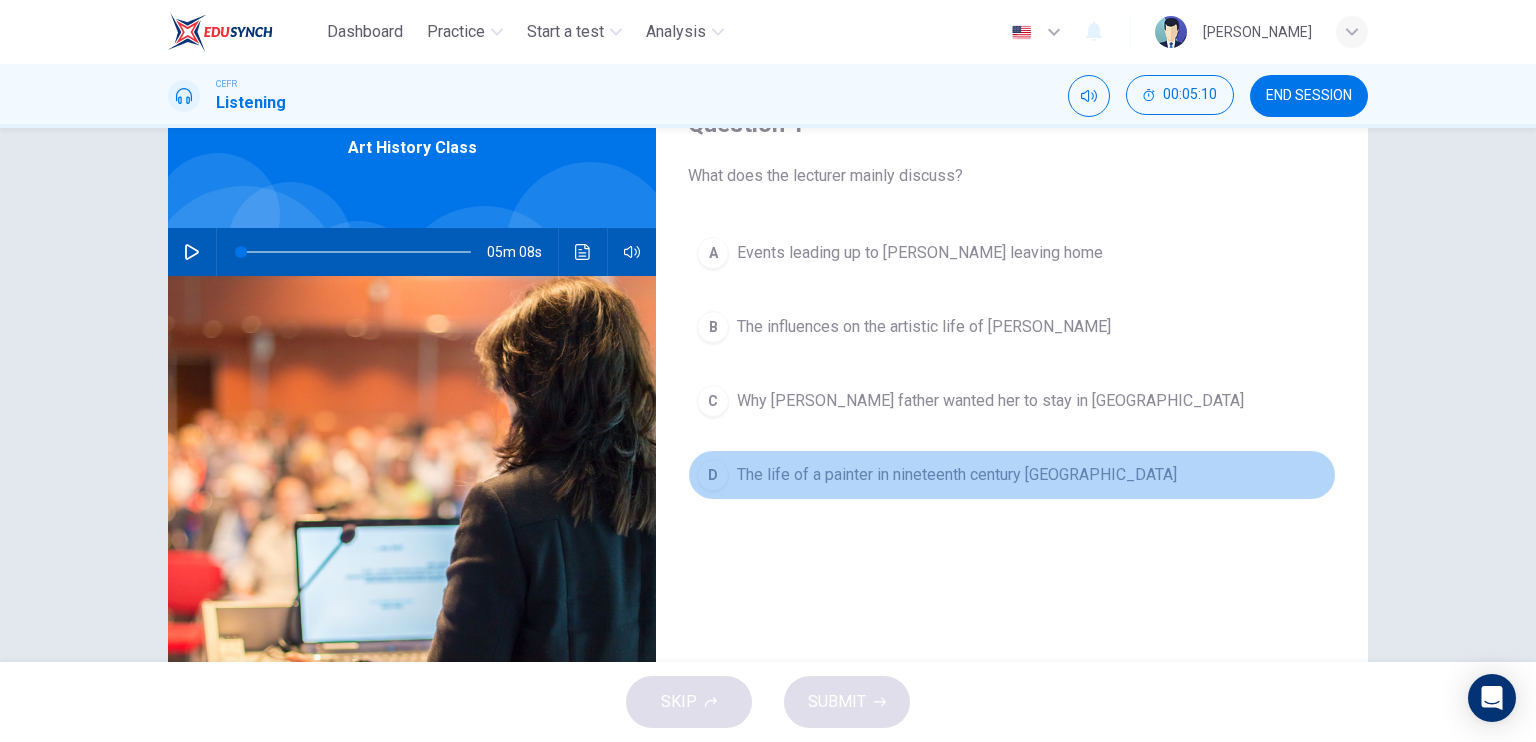 click on "D" at bounding box center [713, 475] 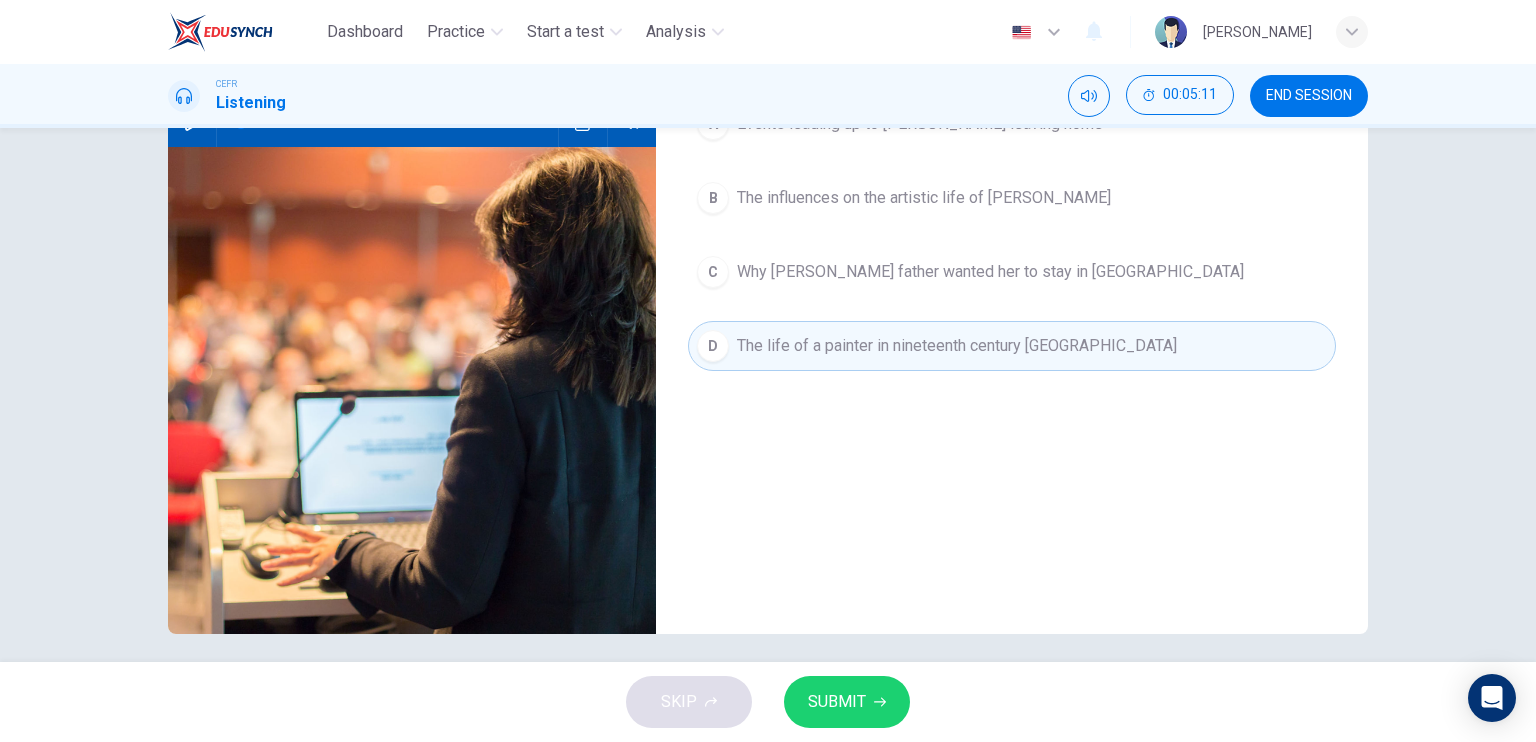scroll, scrollTop: 240, scrollLeft: 0, axis: vertical 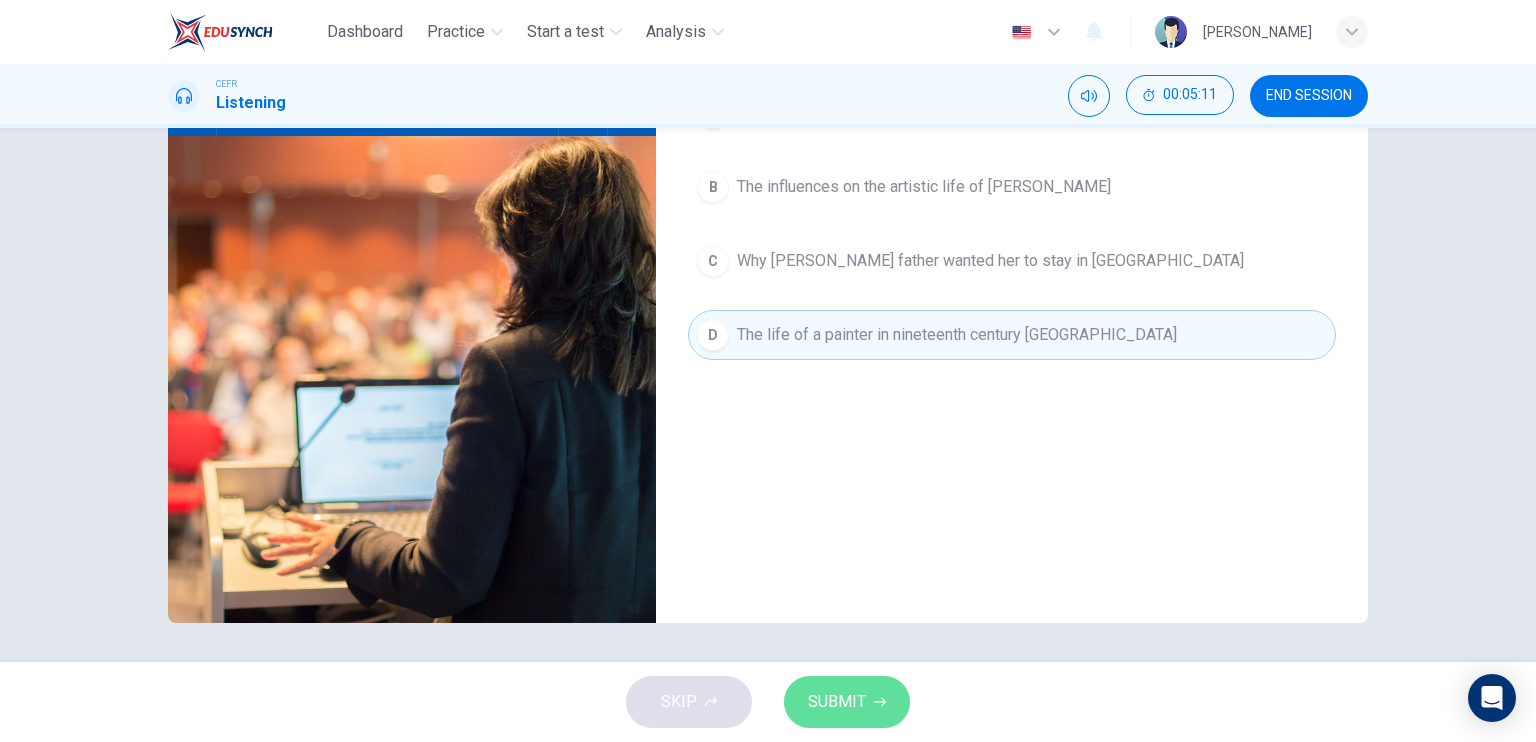 click on "SUBMIT" at bounding box center (837, 702) 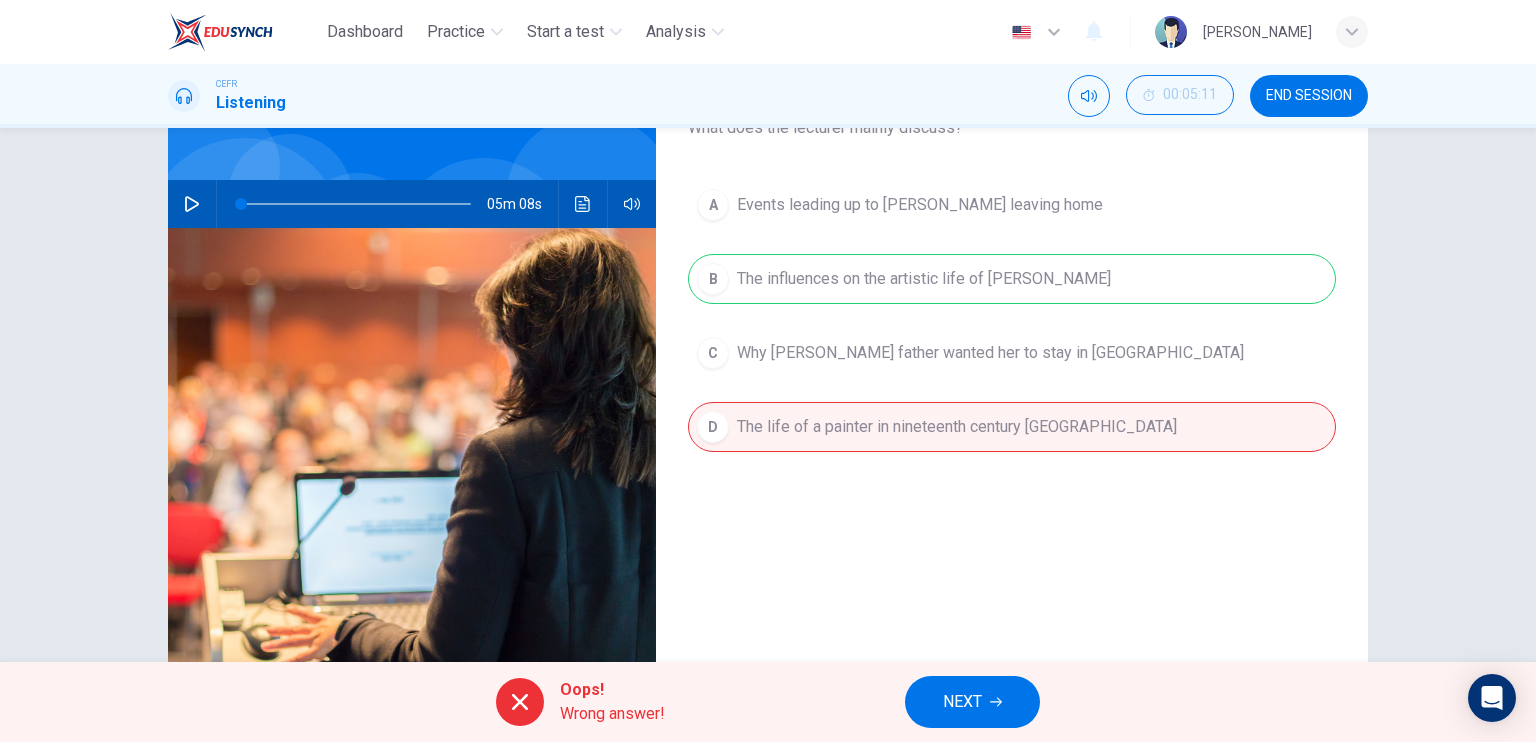 scroll, scrollTop: 140, scrollLeft: 0, axis: vertical 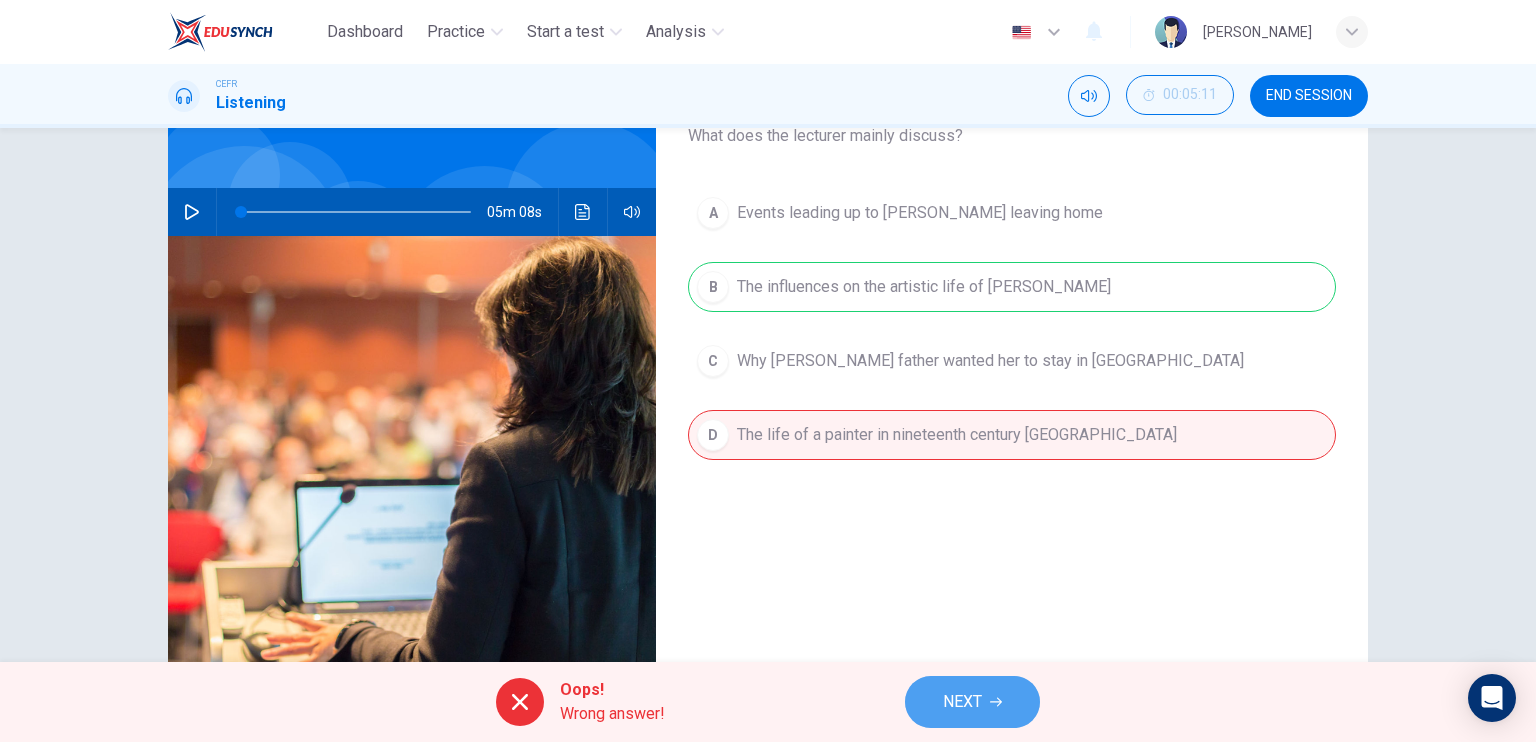 click on "NEXT" at bounding box center (962, 702) 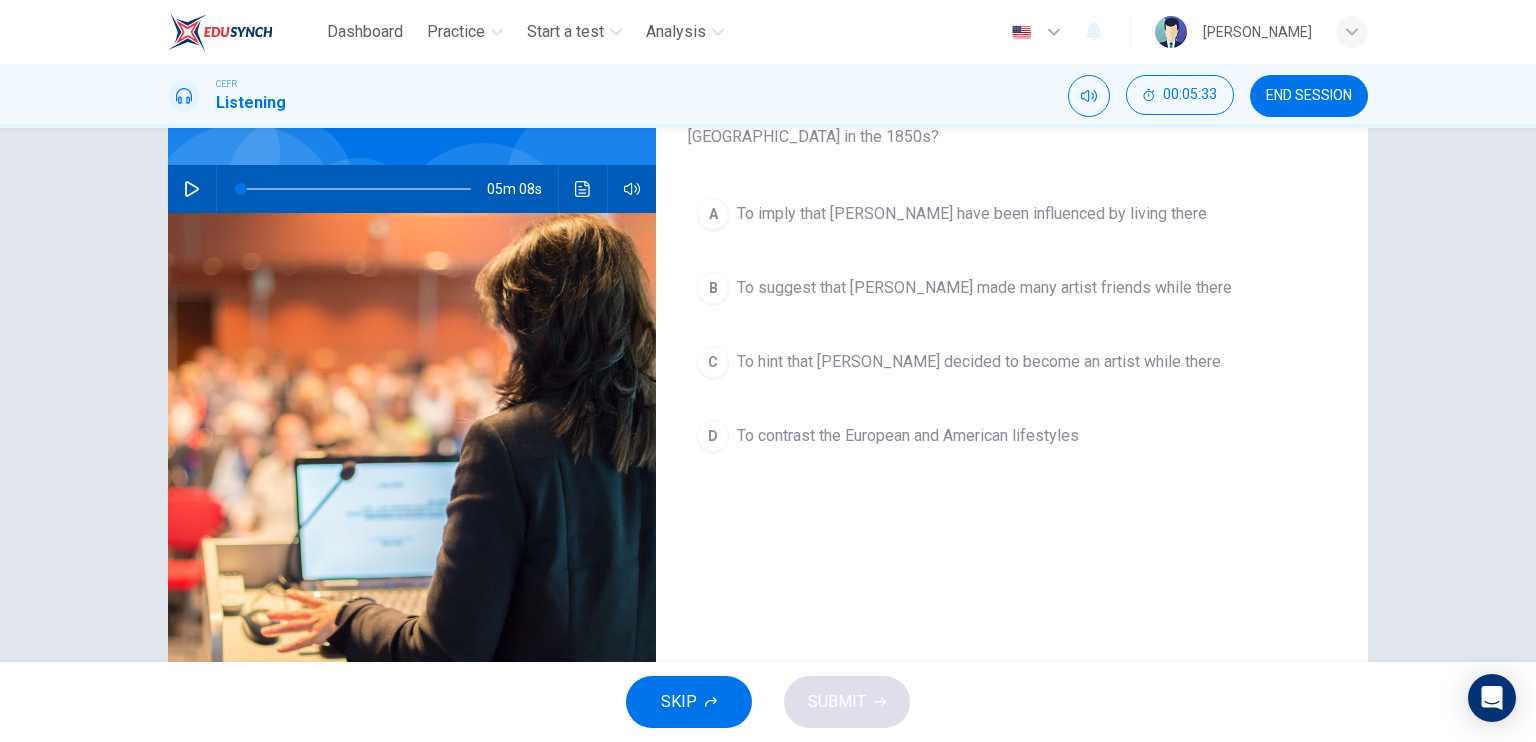 scroll, scrollTop: 100, scrollLeft: 0, axis: vertical 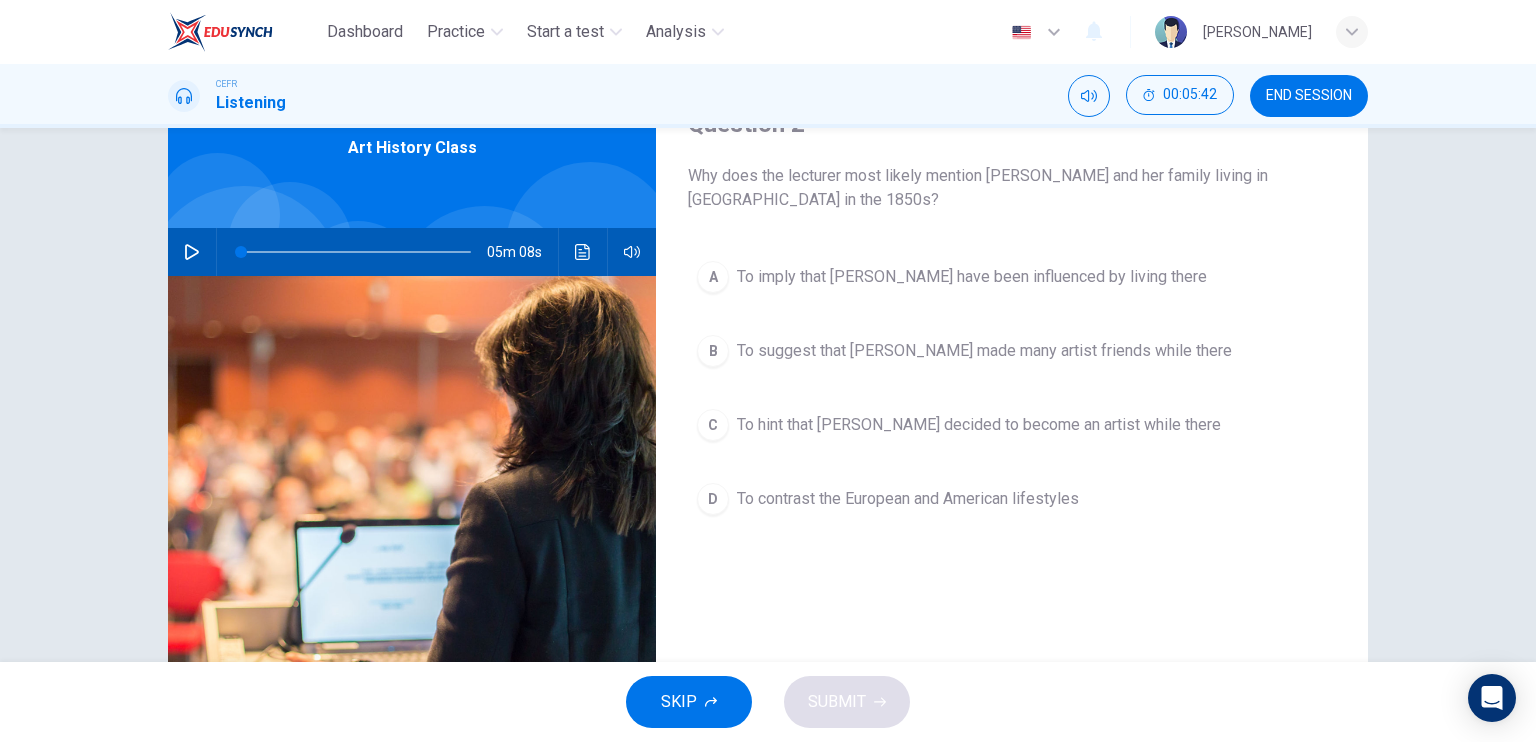 click on "A" at bounding box center [713, 277] 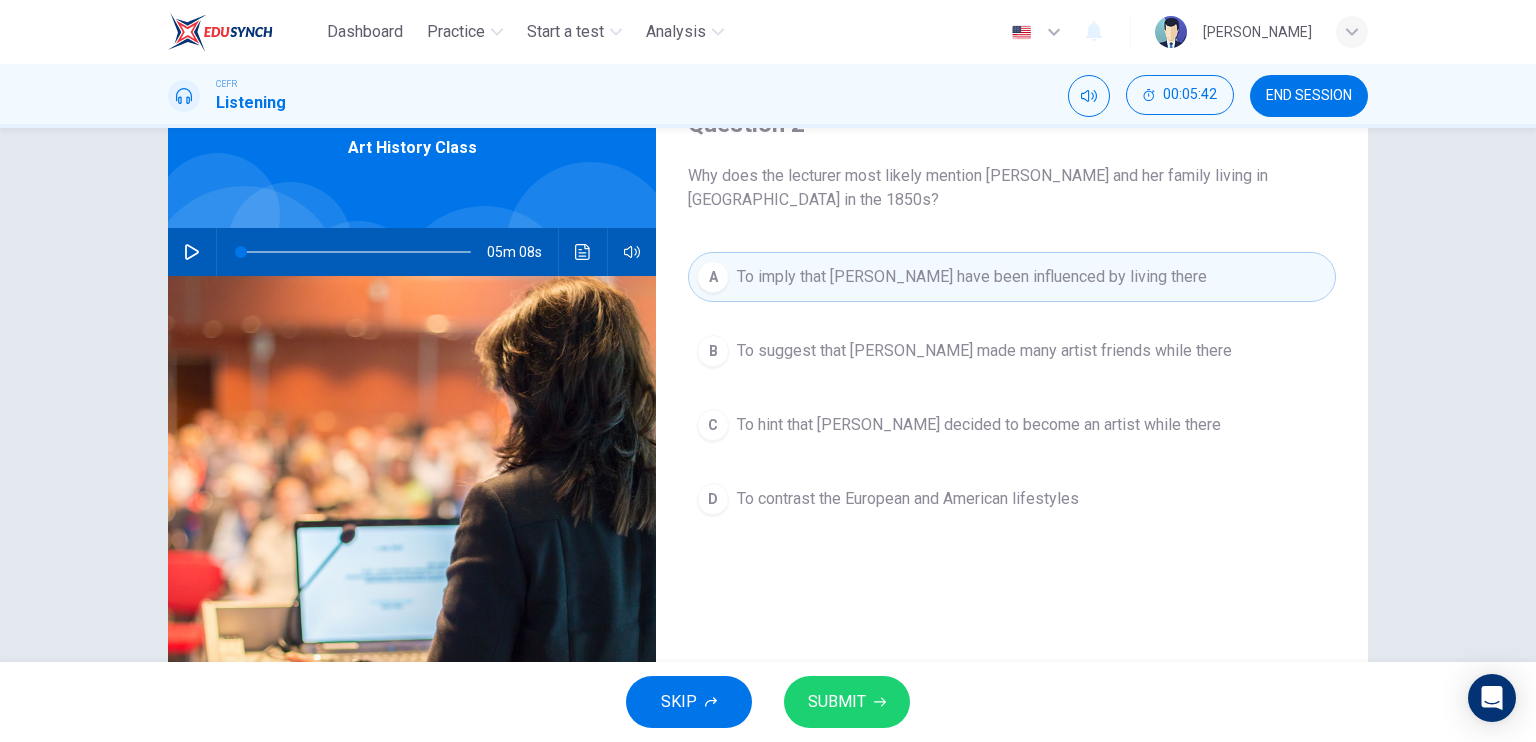 click on "SUBMIT" at bounding box center (837, 702) 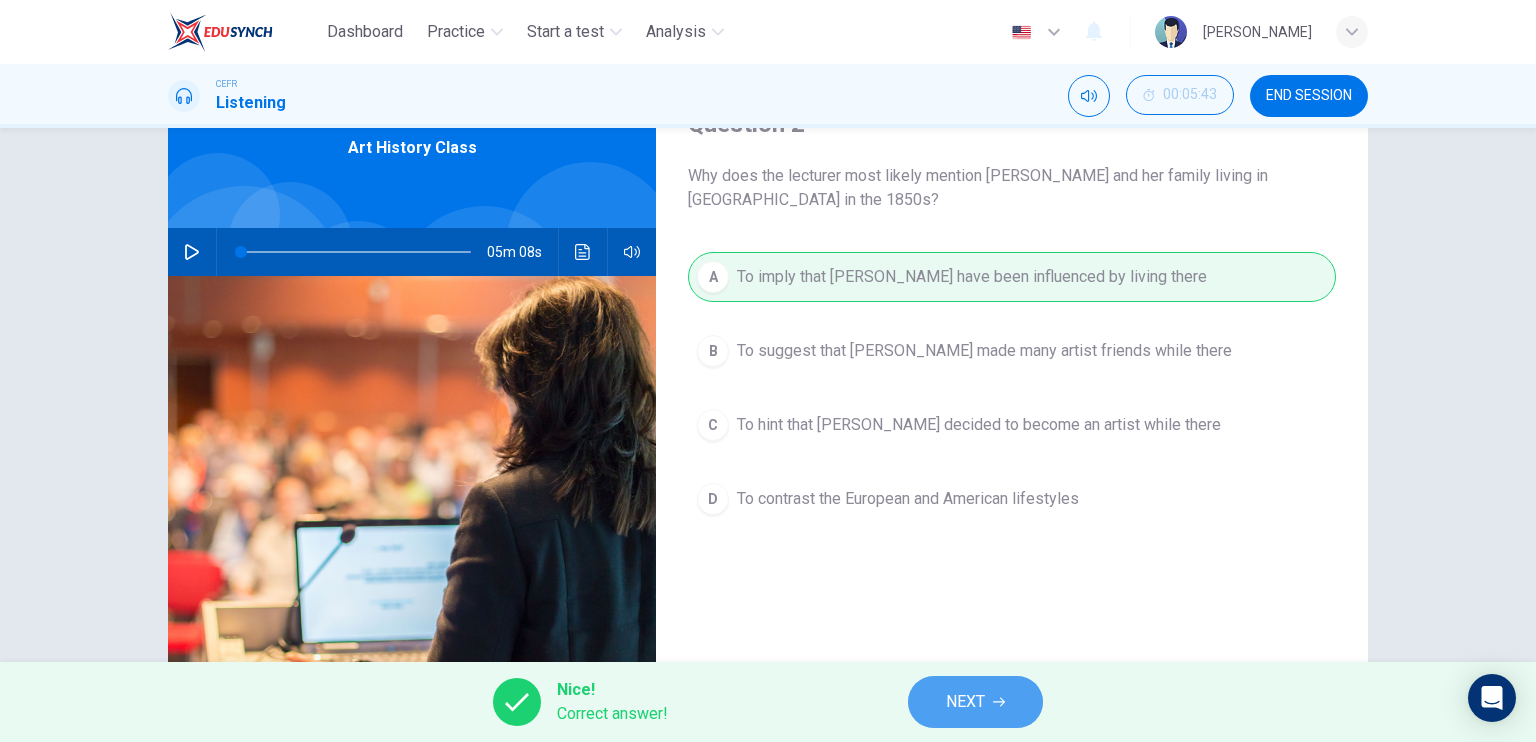 click on "NEXT" at bounding box center (965, 702) 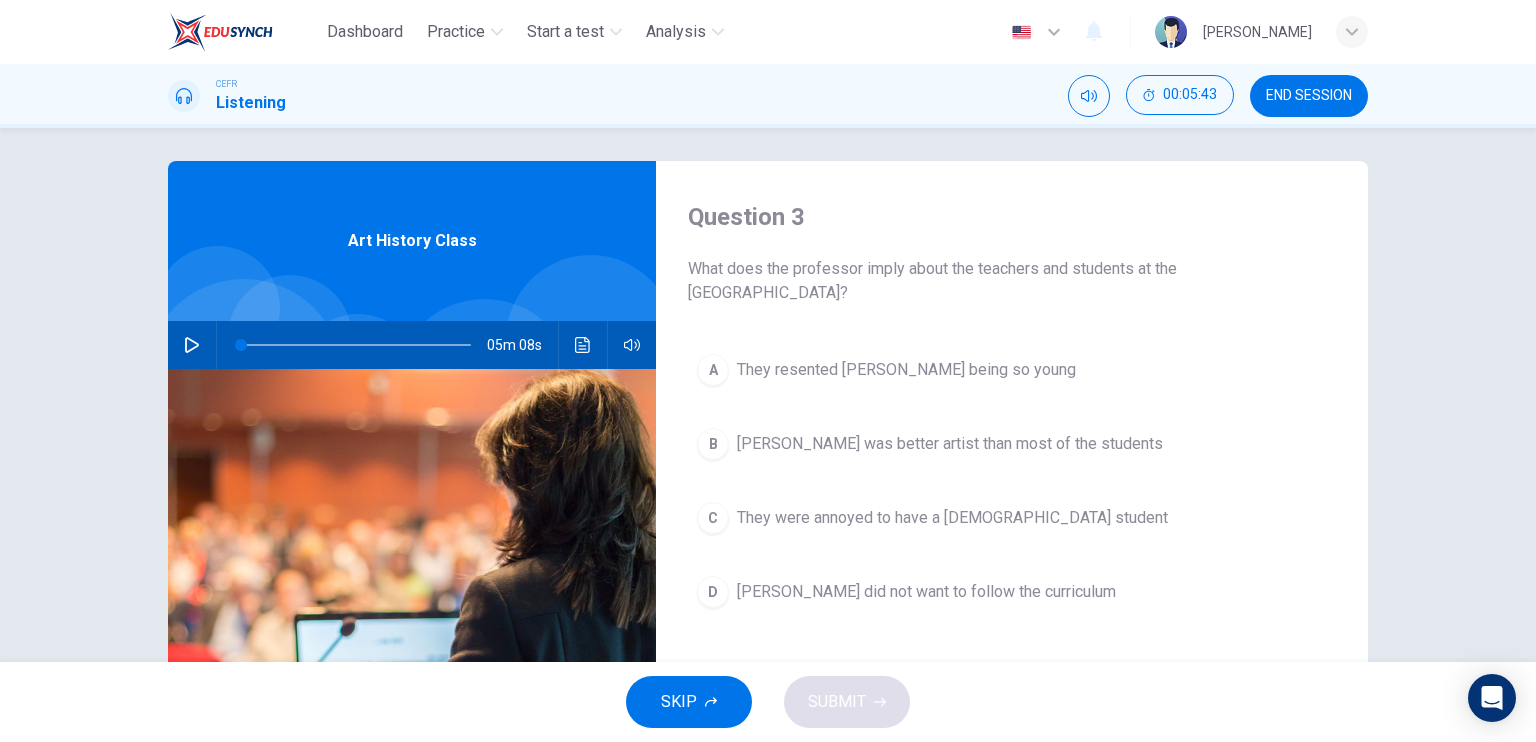 scroll, scrollTop: 0, scrollLeft: 0, axis: both 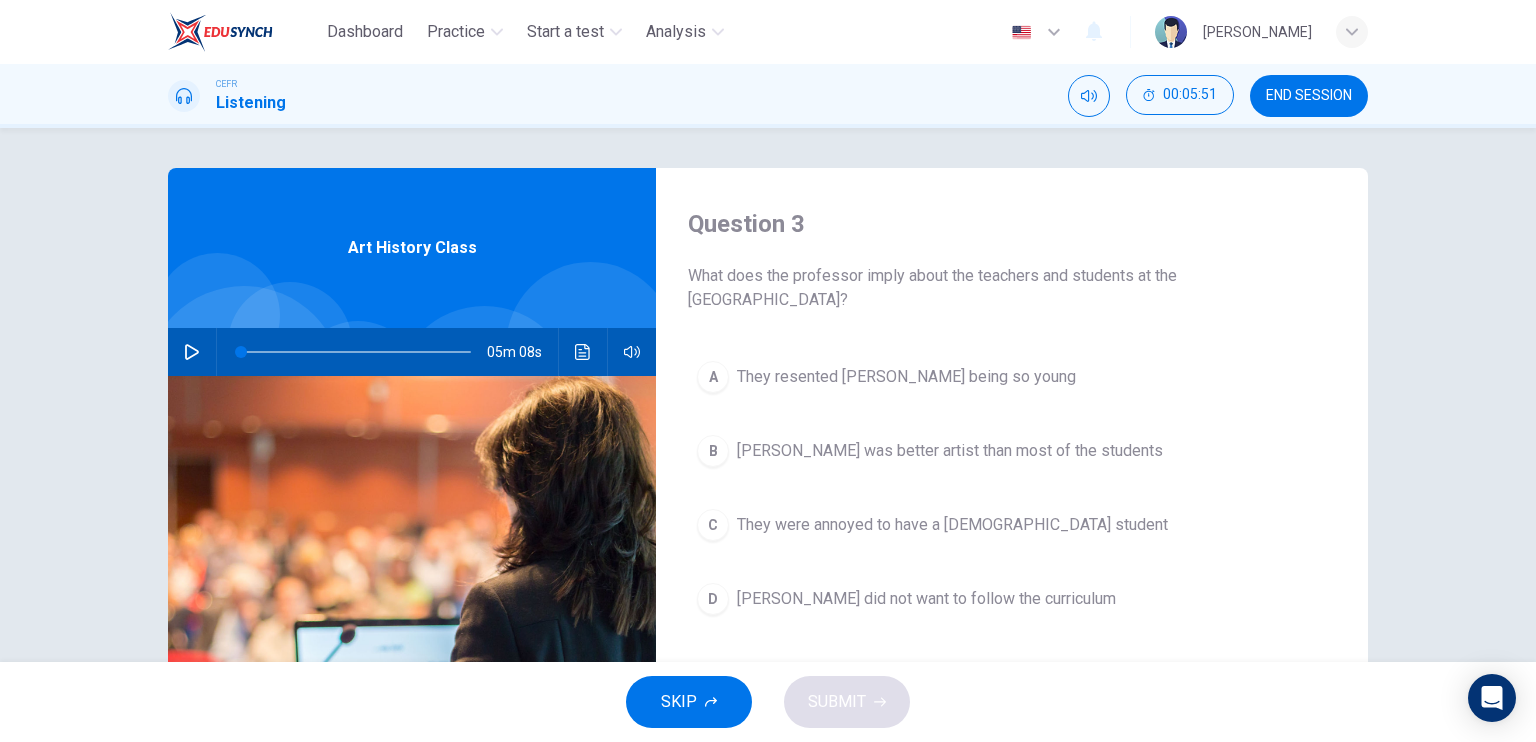 click on "They were annoyed to have a female student" at bounding box center [952, 525] 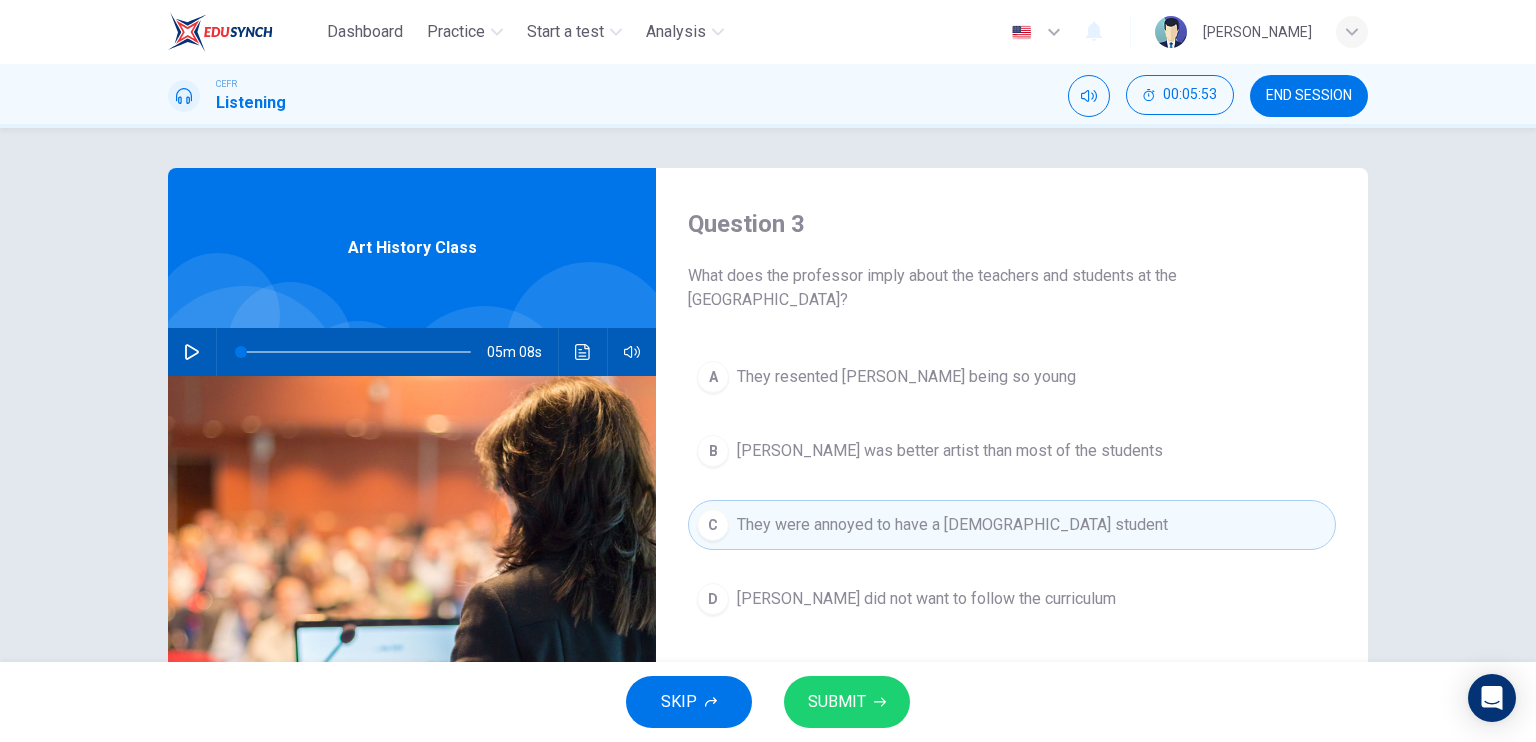 click on "SUBMIT" at bounding box center (847, 702) 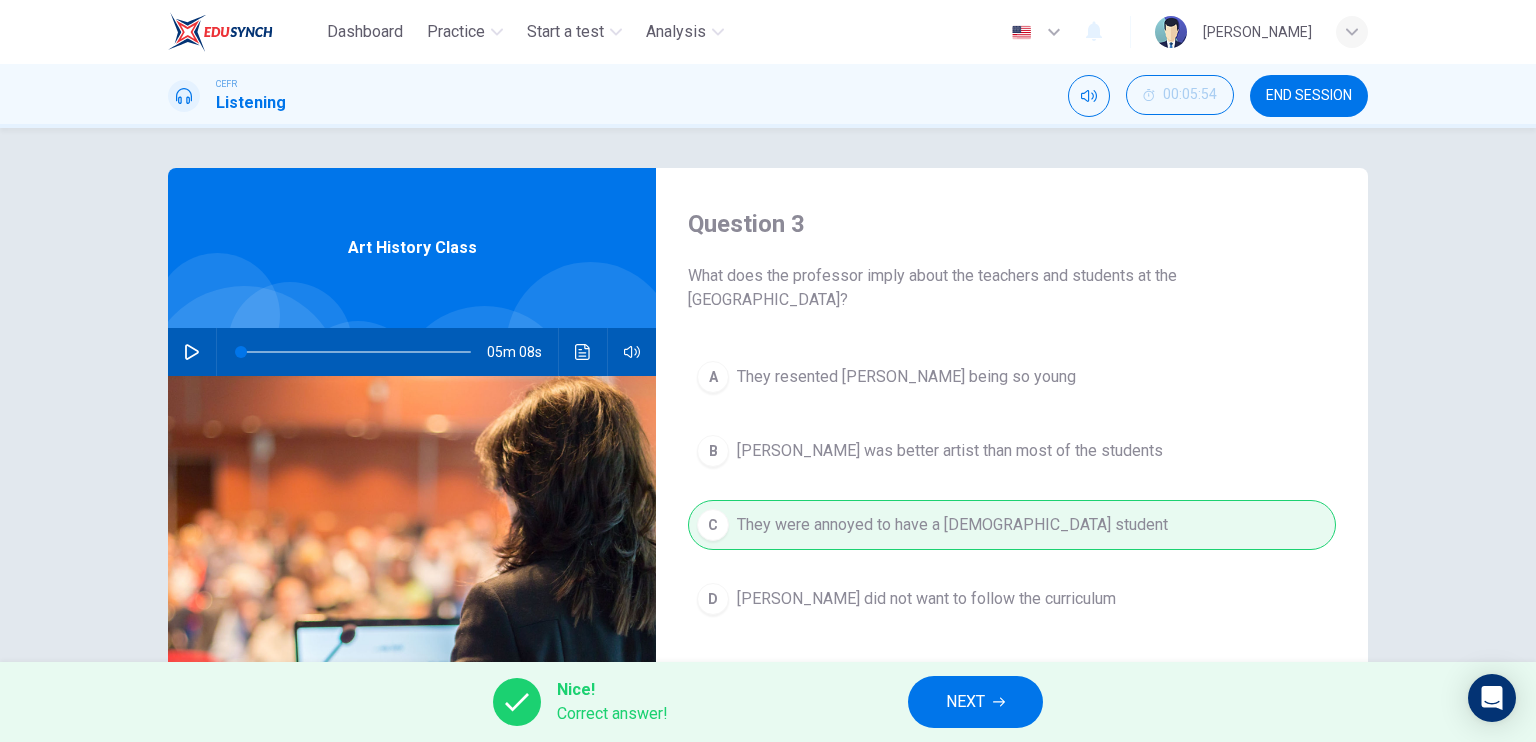 click 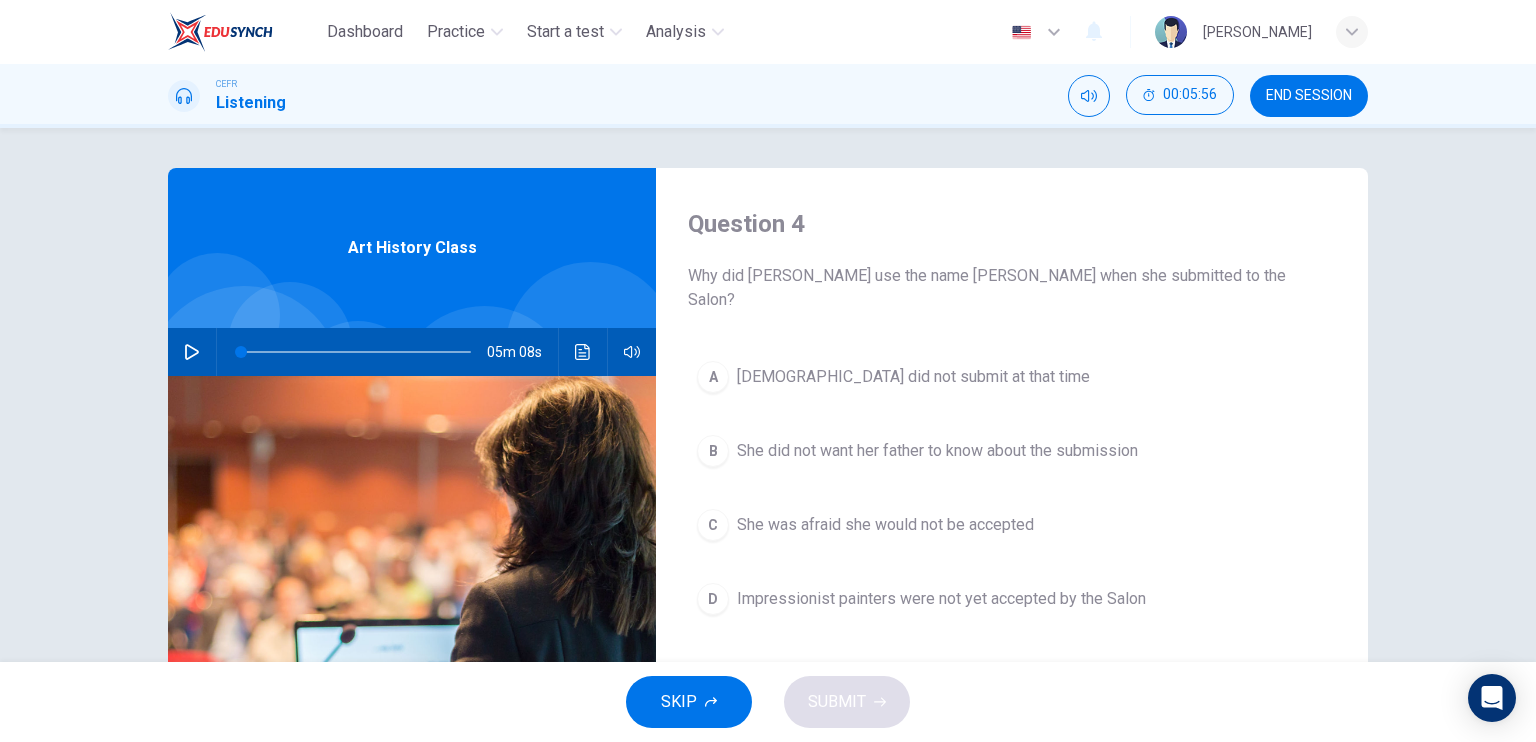 drag, startPoint x: 925, startPoint y: 439, endPoint x: 931, endPoint y: 456, distance: 18.027756 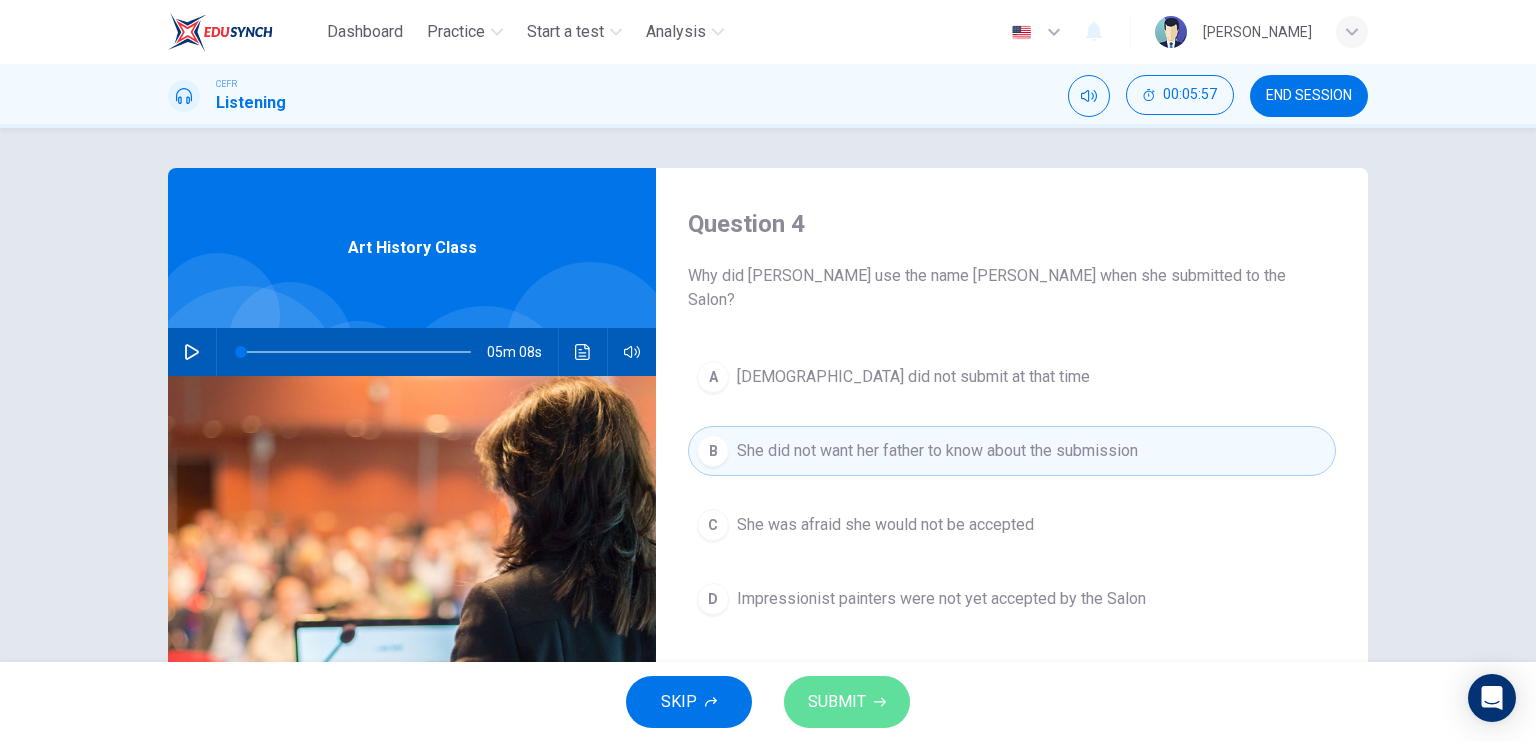 click on "SUBMIT" at bounding box center [847, 702] 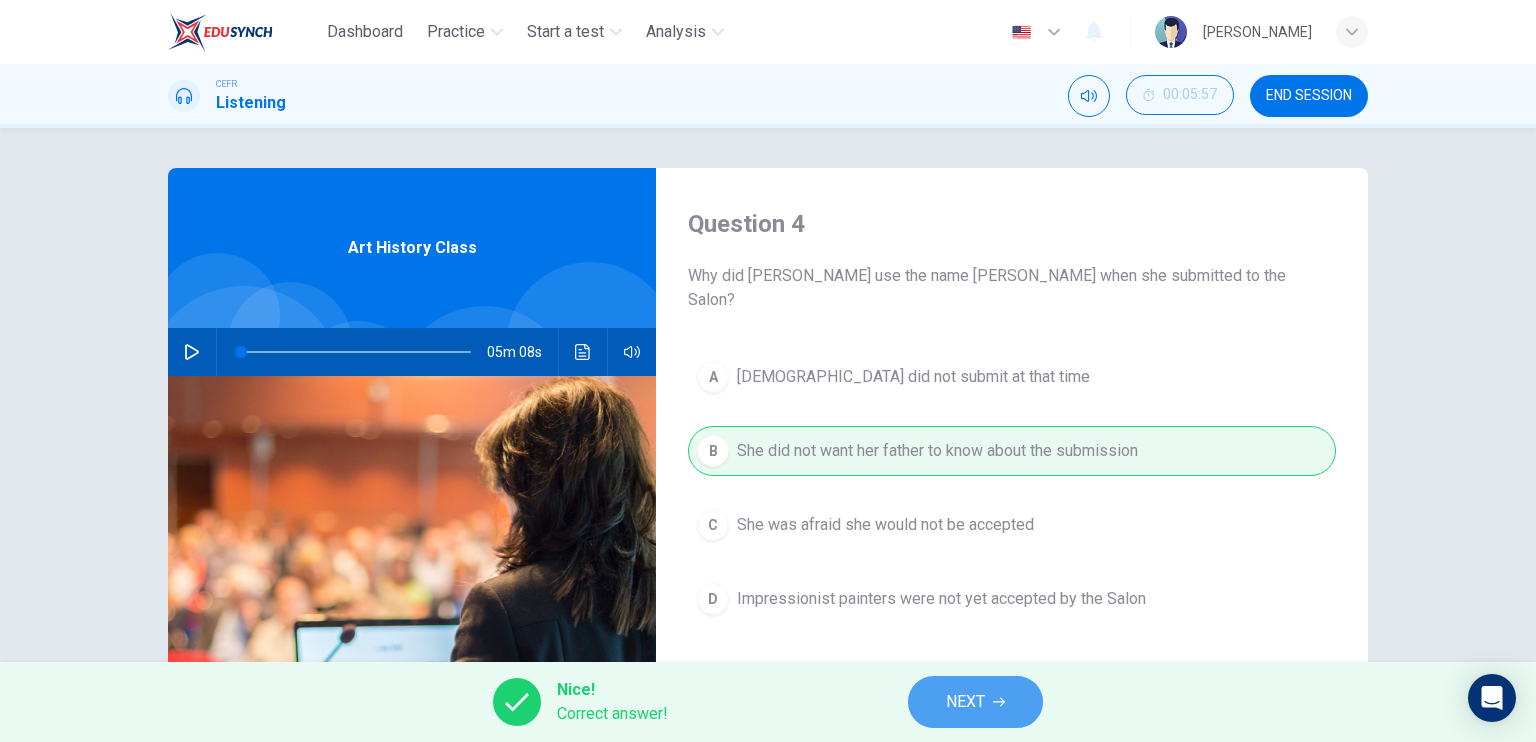 click on "NEXT" at bounding box center (965, 702) 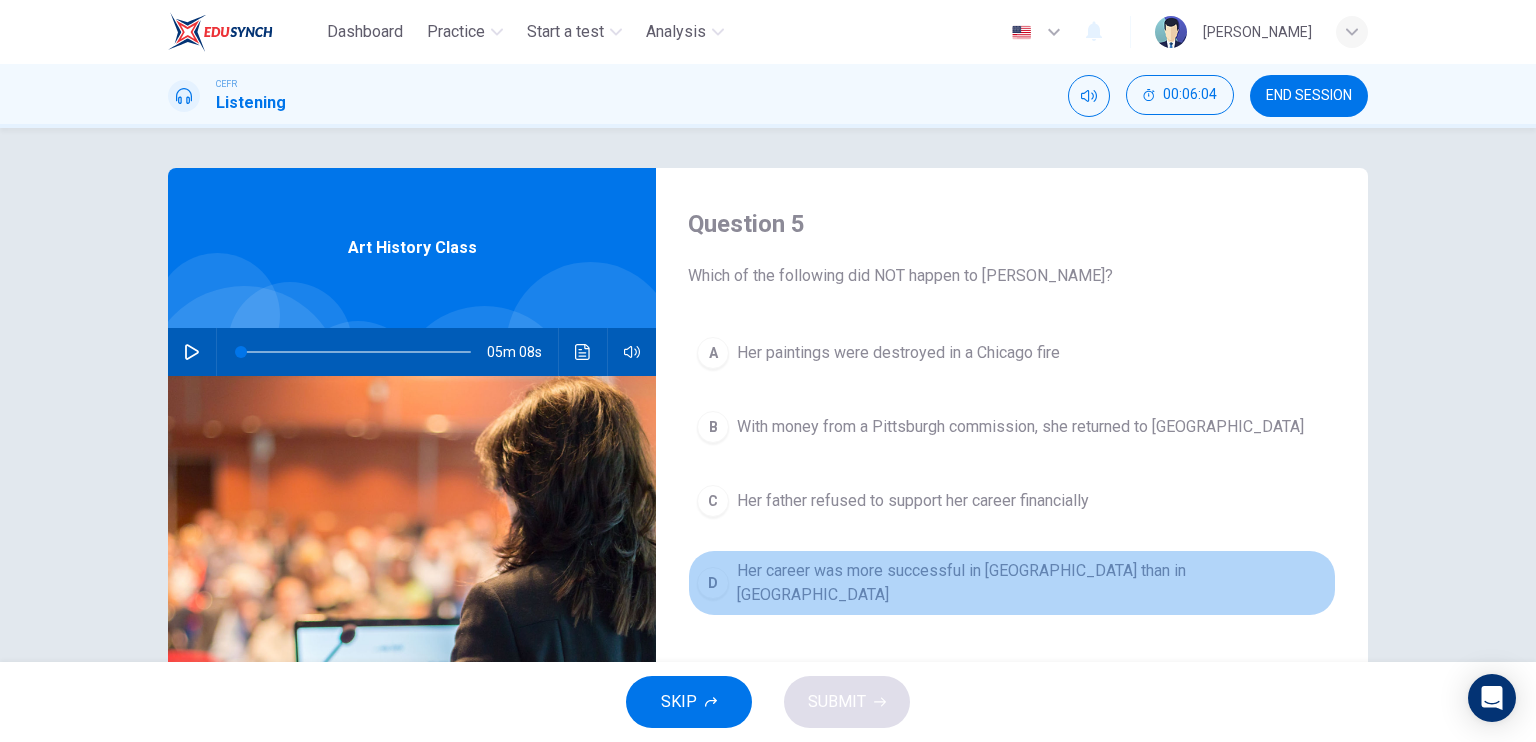 click on "Her career was more successful in America than in Europe" at bounding box center (1032, 583) 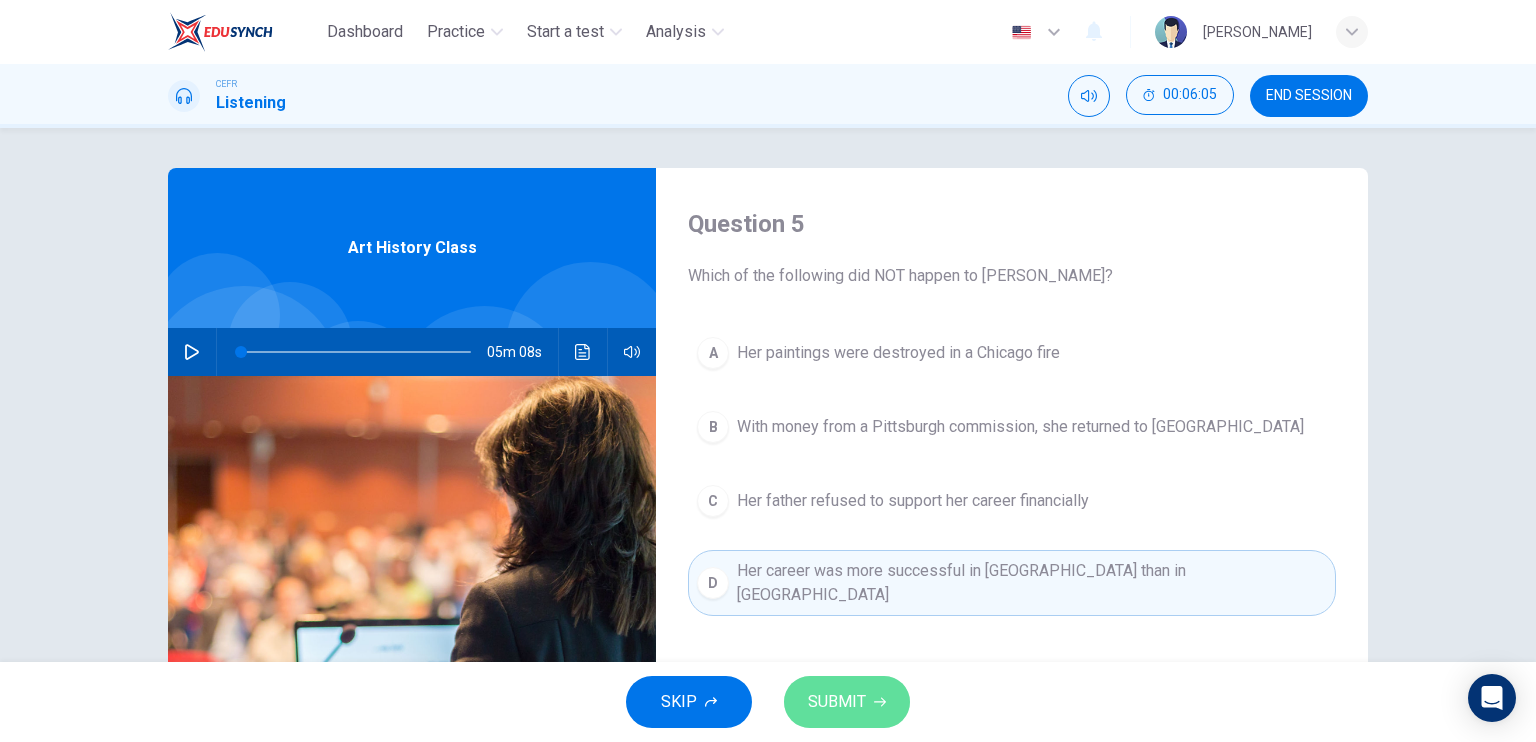 click on "SUBMIT" at bounding box center [837, 702] 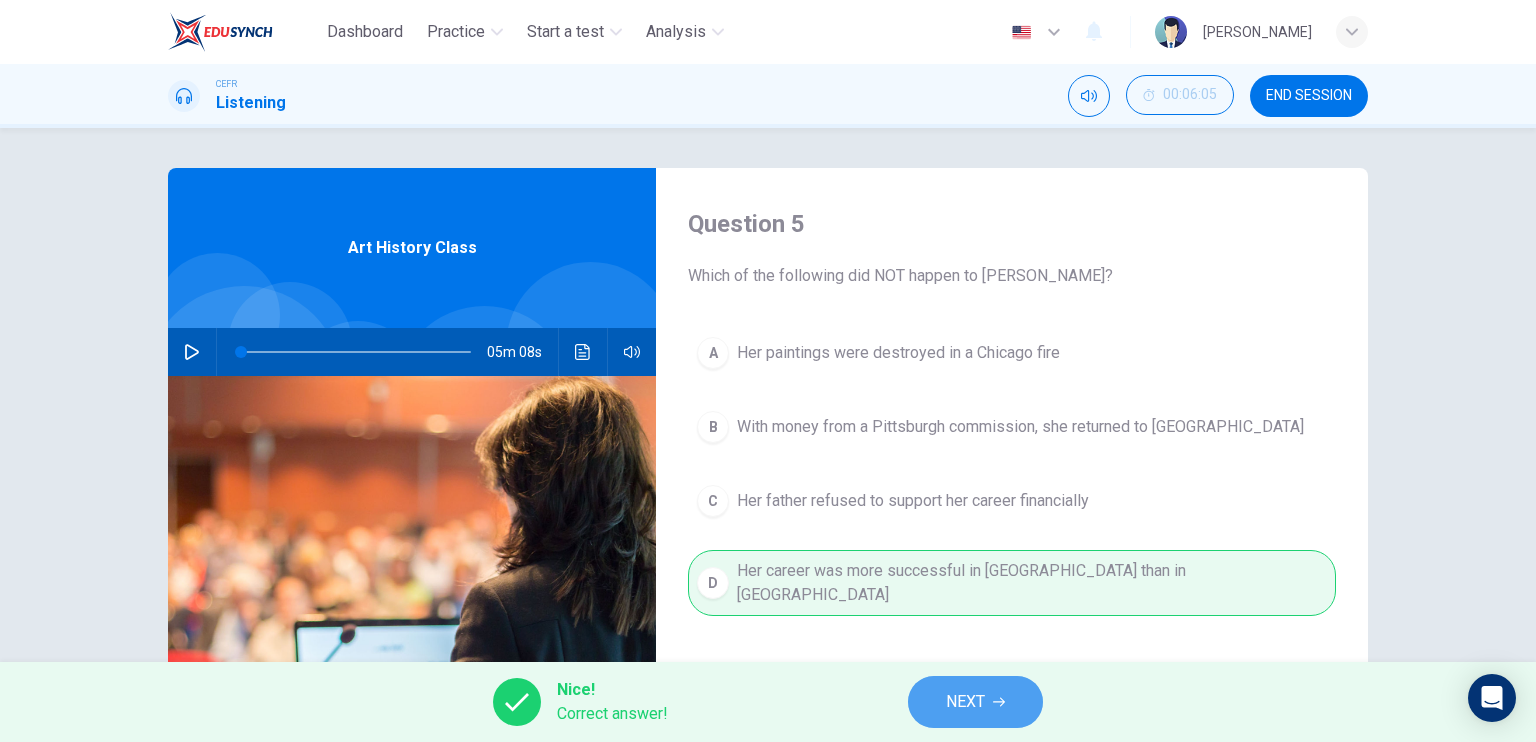 click on "NEXT" at bounding box center (975, 702) 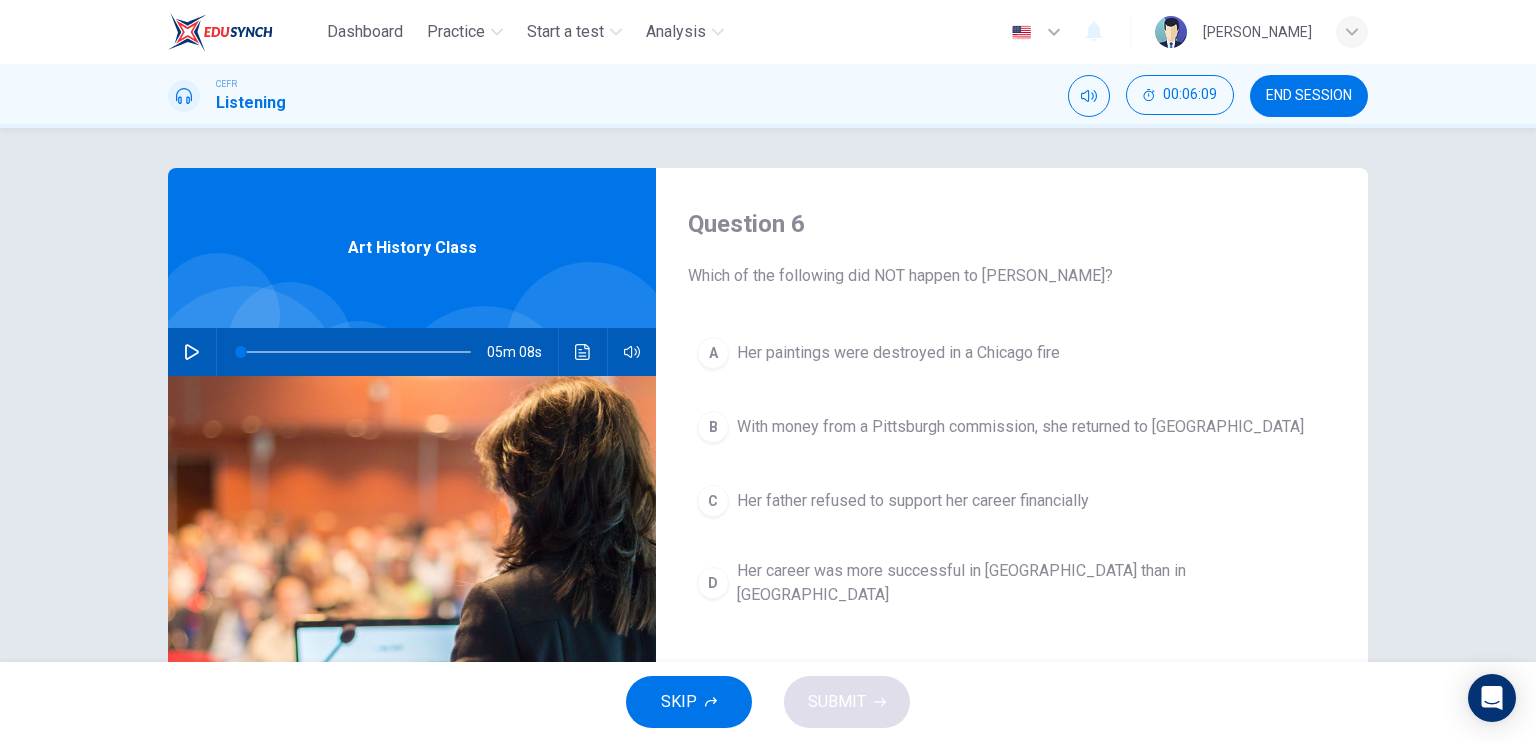 click on "Her career was more successful in America than in Europe" at bounding box center [1032, 583] 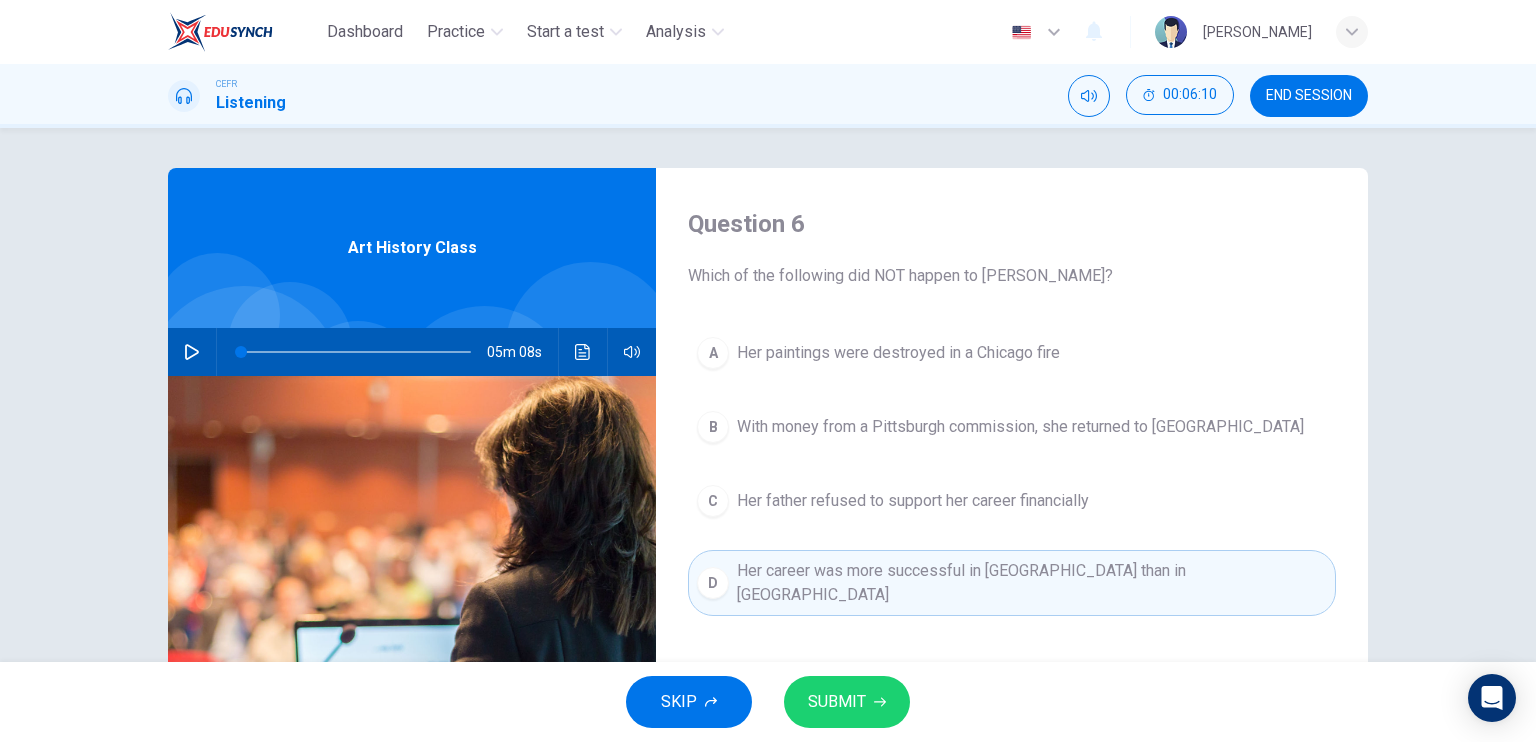 click on "SUBMIT" at bounding box center [847, 702] 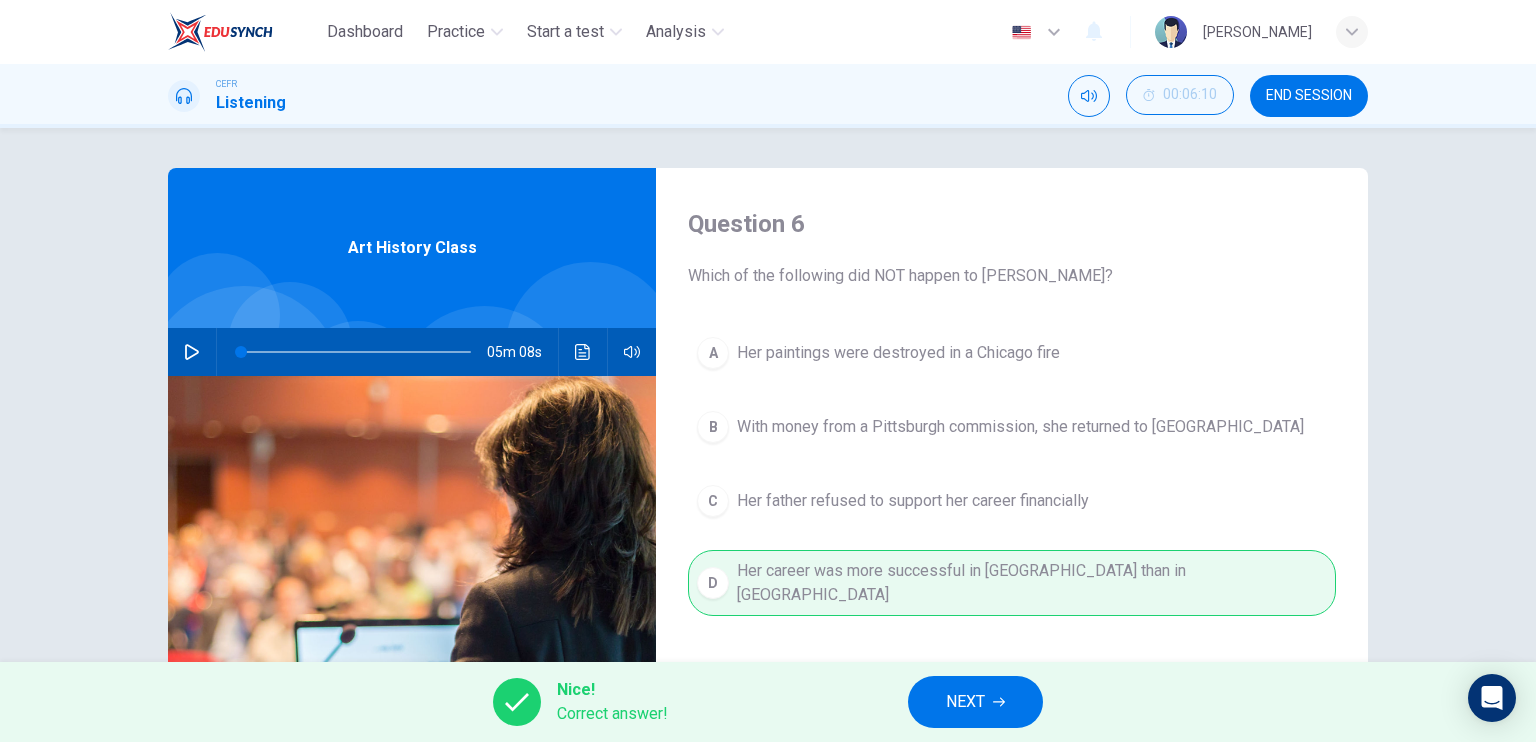 click on "NEXT" at bounding box center (965, 702) 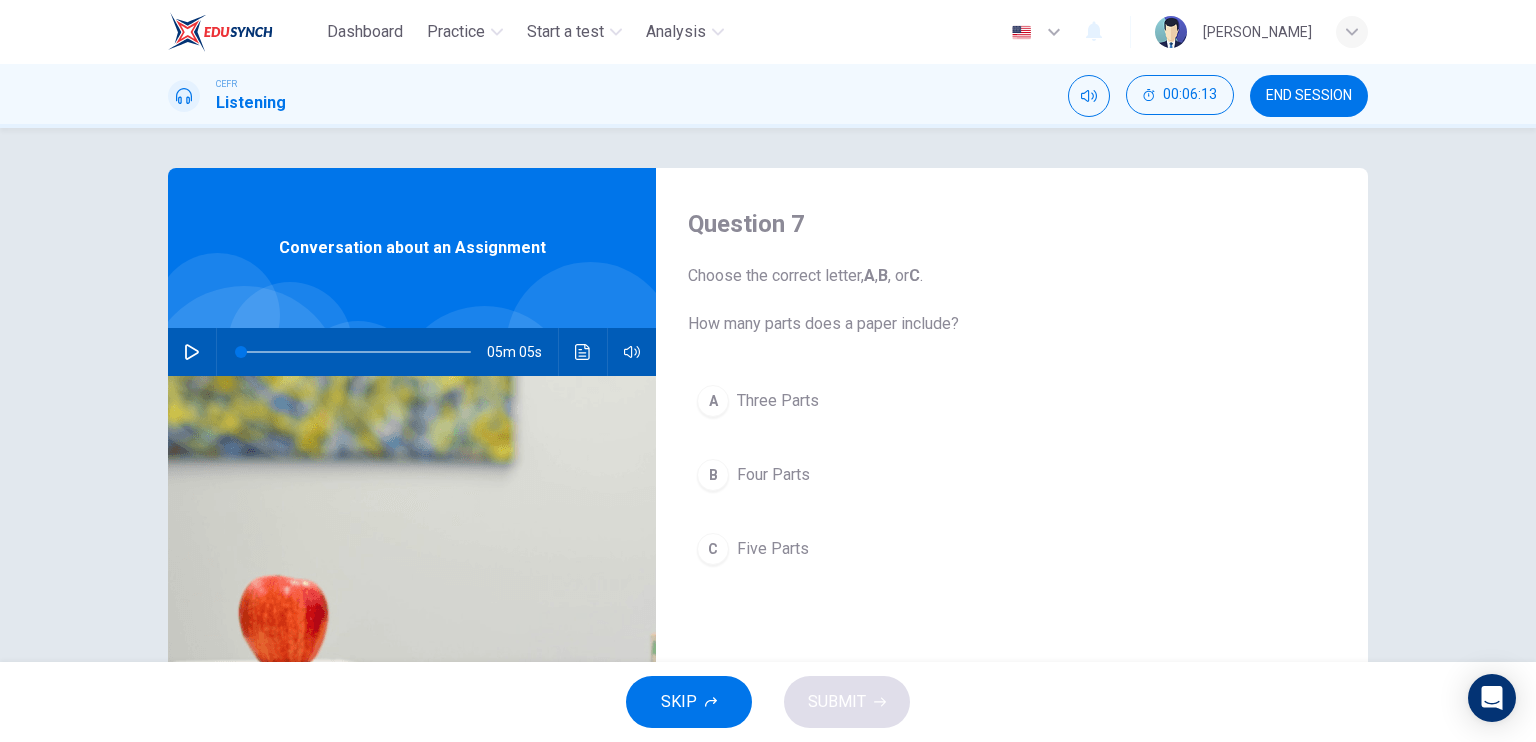 click at bounding box center [192, 352] 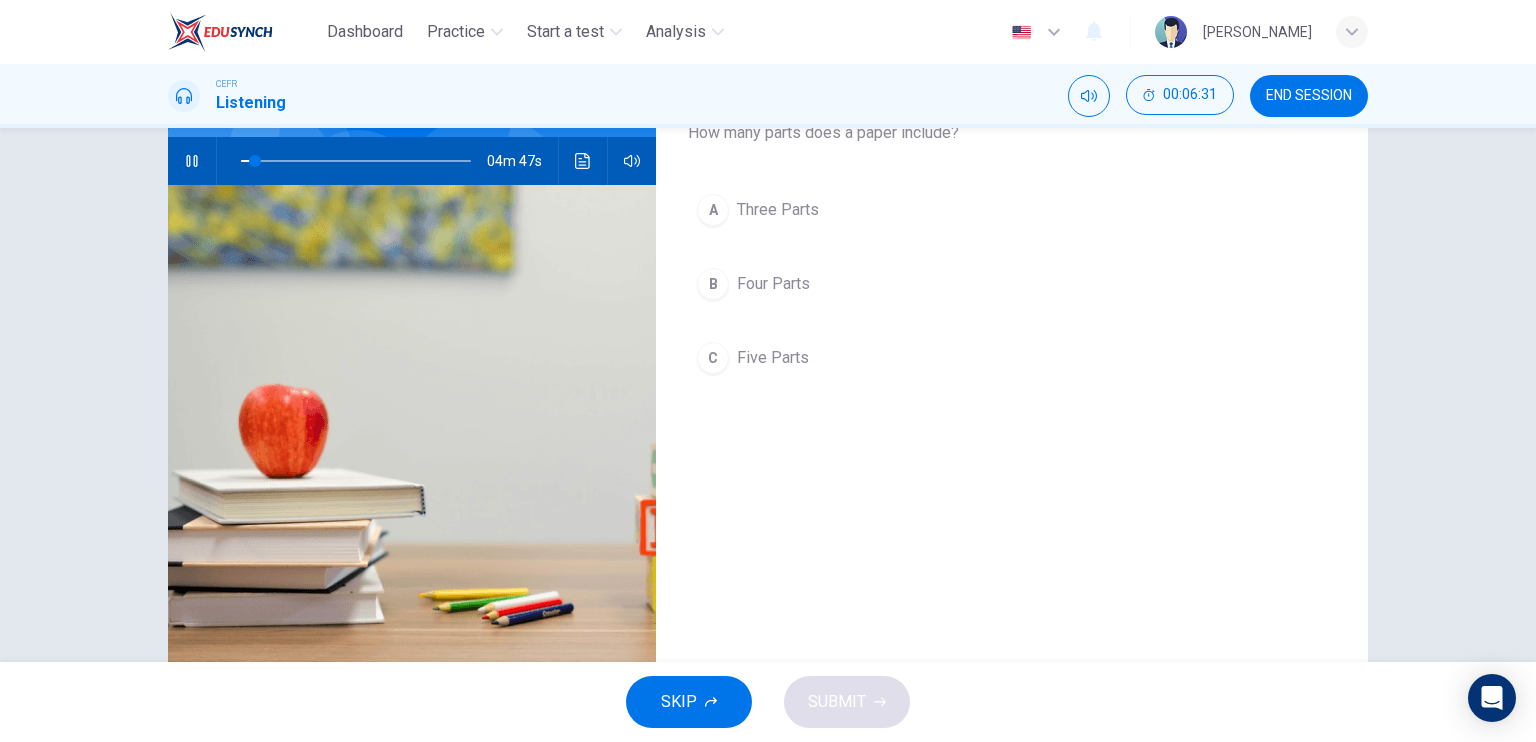 scroll, scrollTop: 40, scrollLeft: 0, axis: vertical 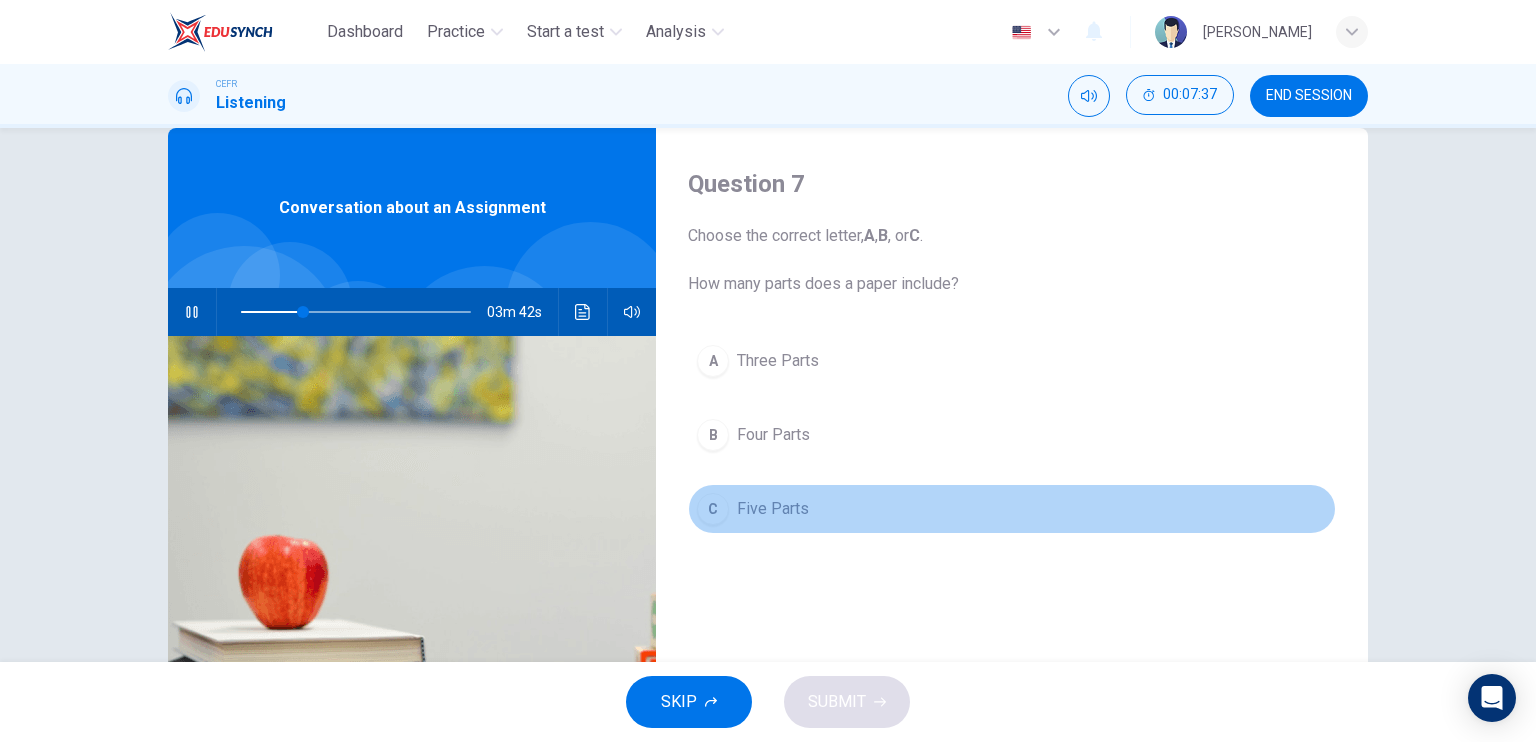 click on "Five Parts" at bounding box center (773, 509) 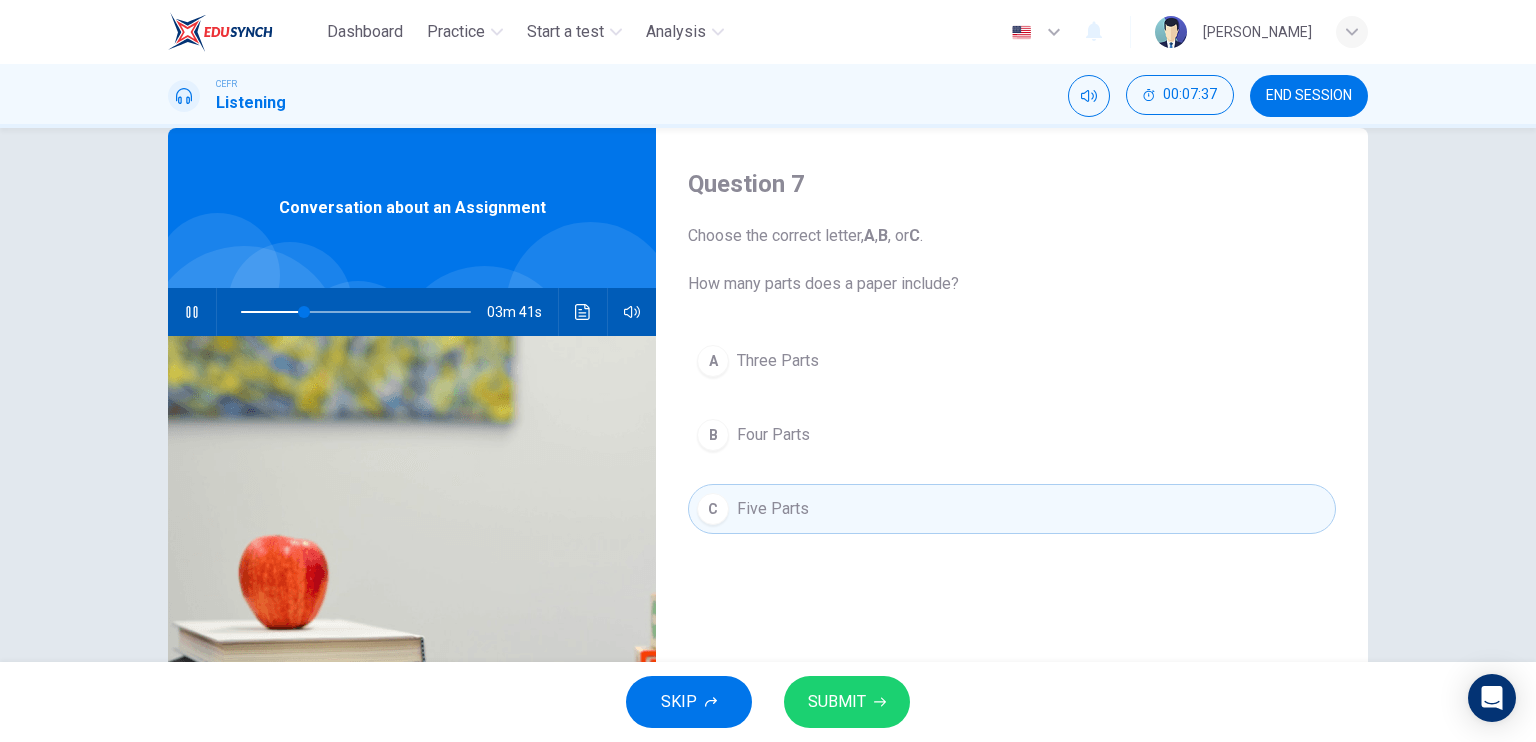 click on "SUBMIT" at bounding box center [837, 702] 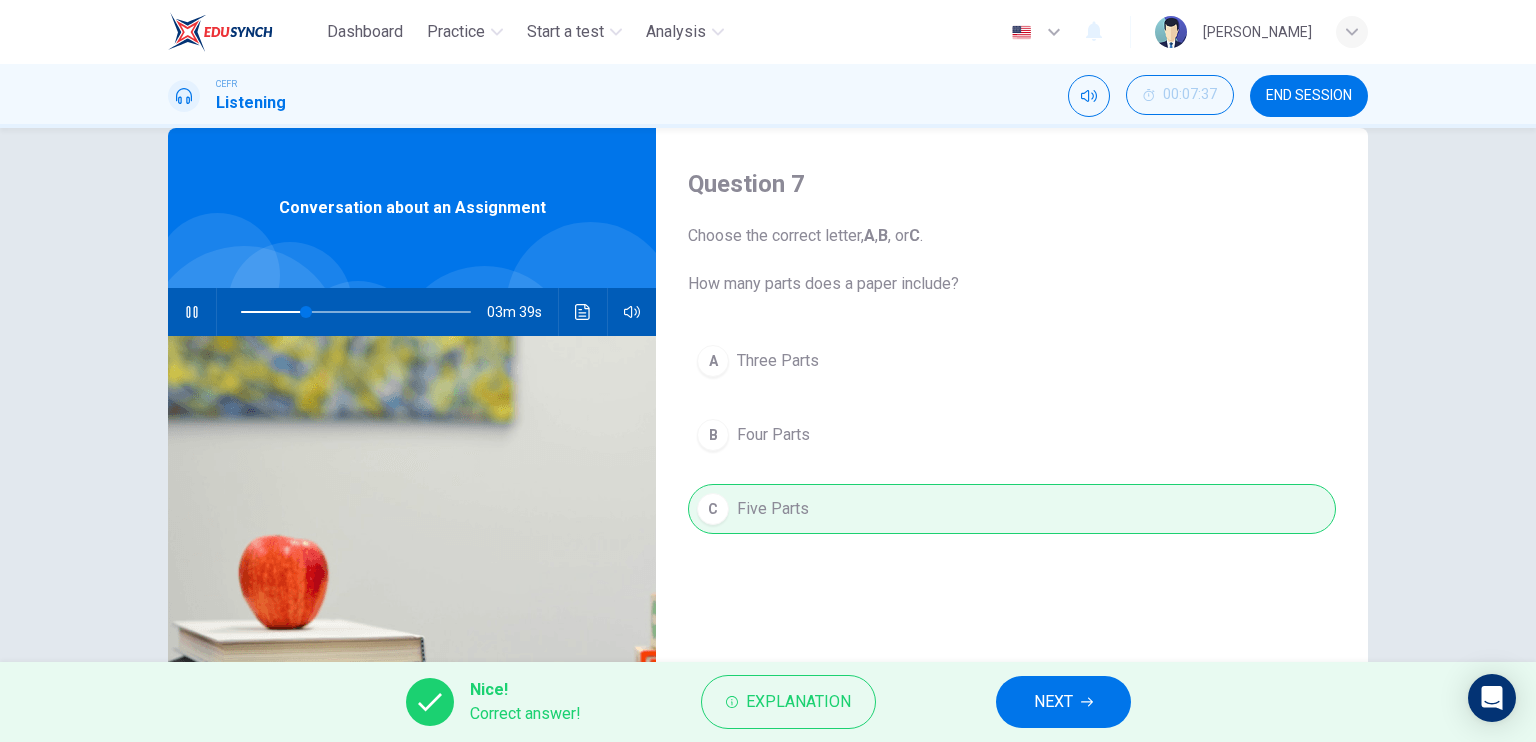 click on "NEXT" at bounding box center (1063, 702) 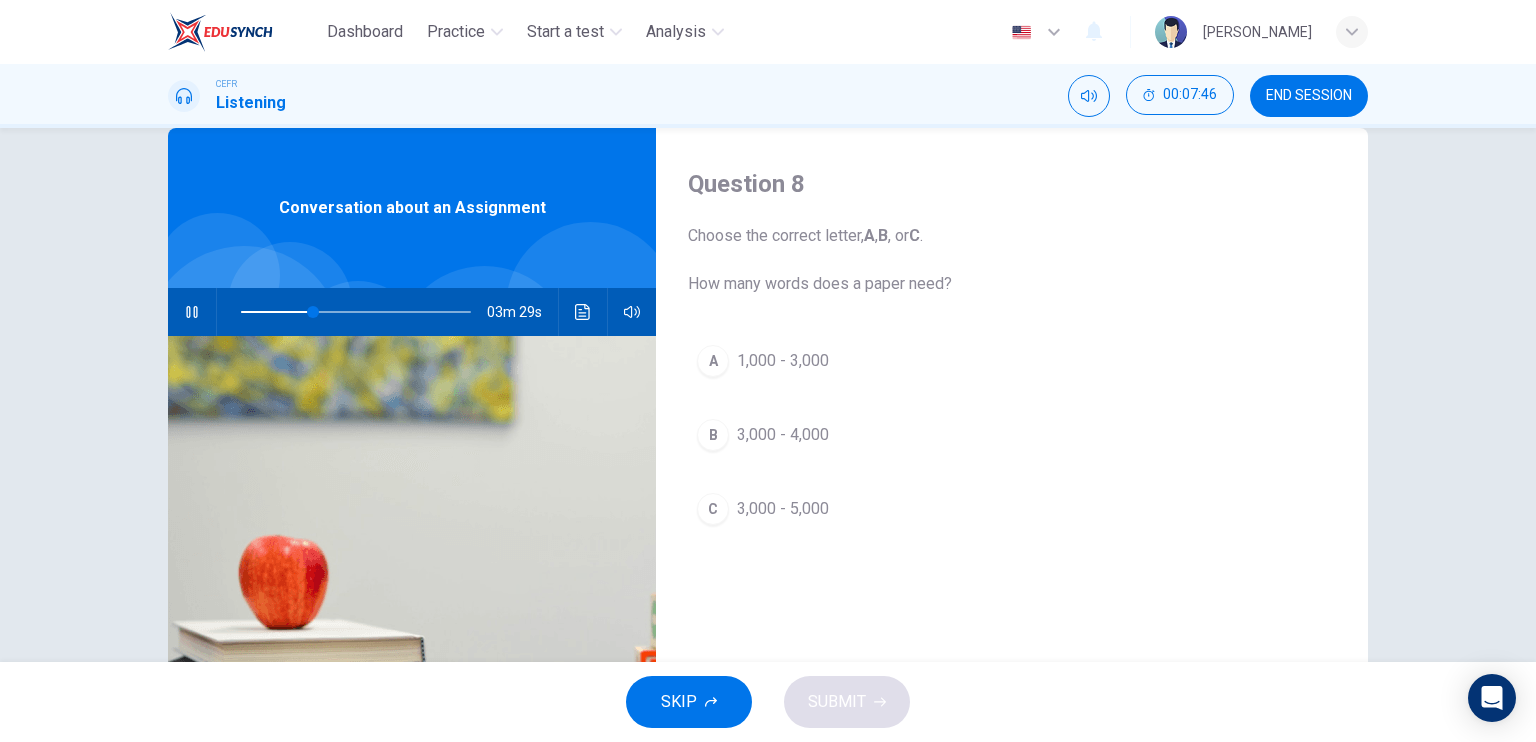 click on "C" at bounding box center (713, 509) 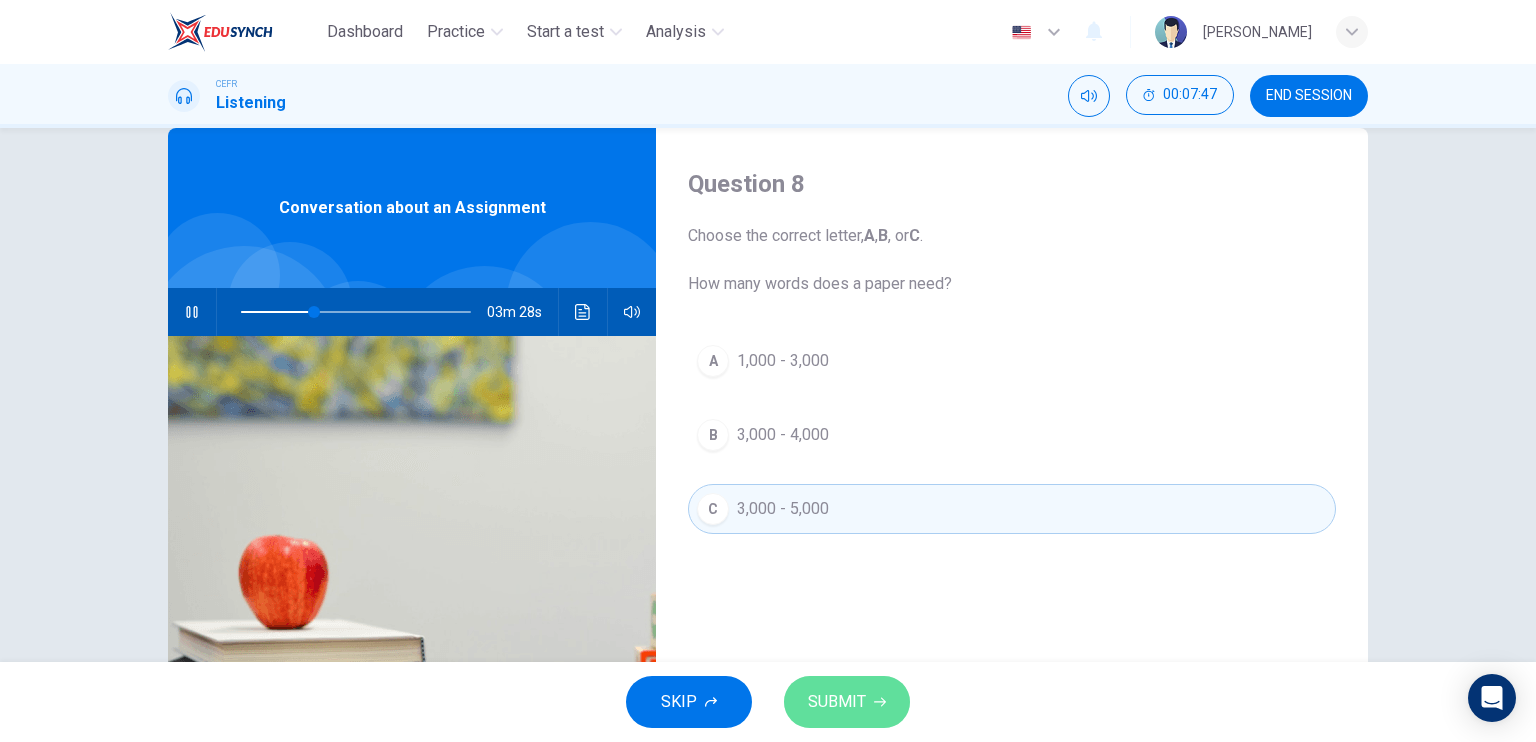 click on "SUBMIT" at bounding box center [847, 702] 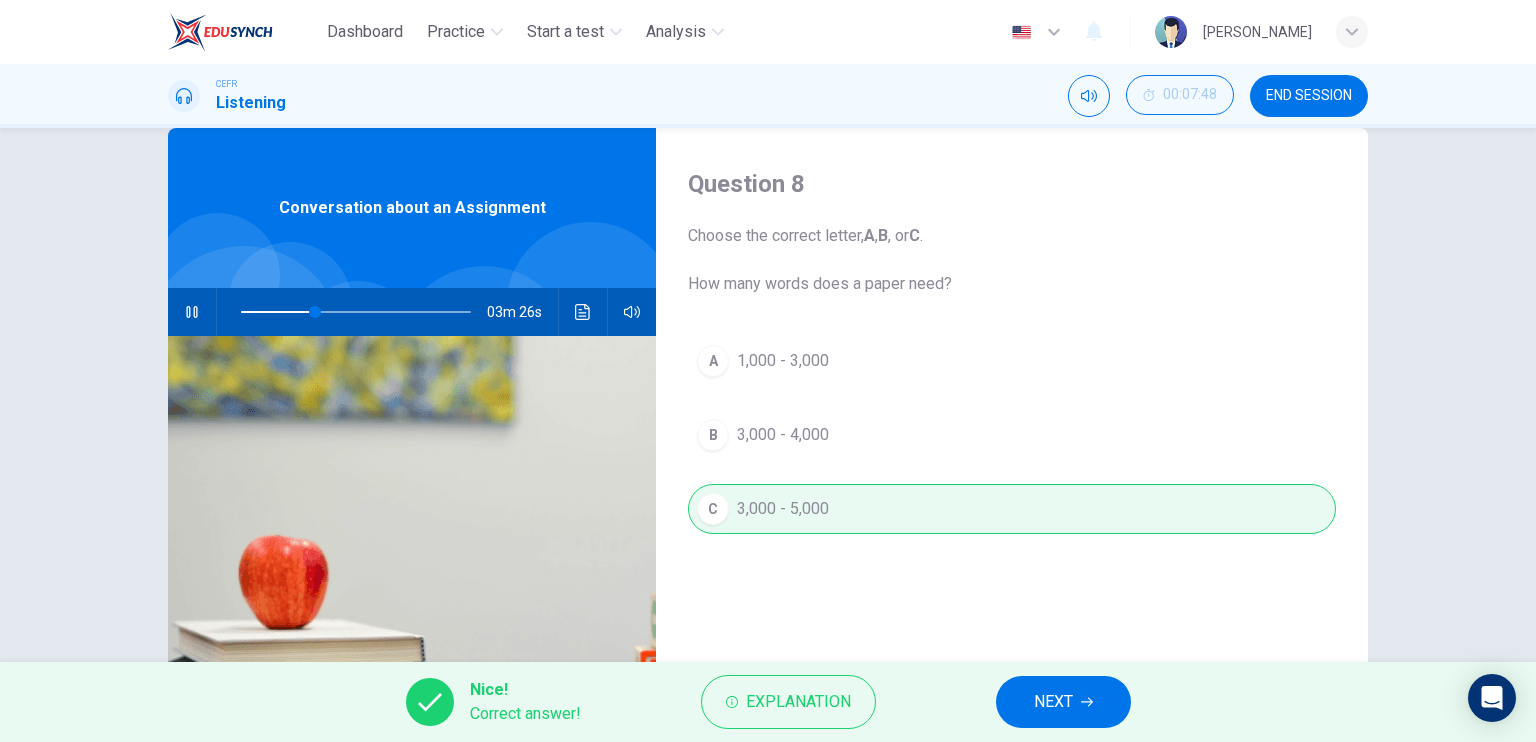 drag, startPoint x: 1058, startPoint y: 705, endPoint x: 960, endPoint y: 635, distance: 120.432556 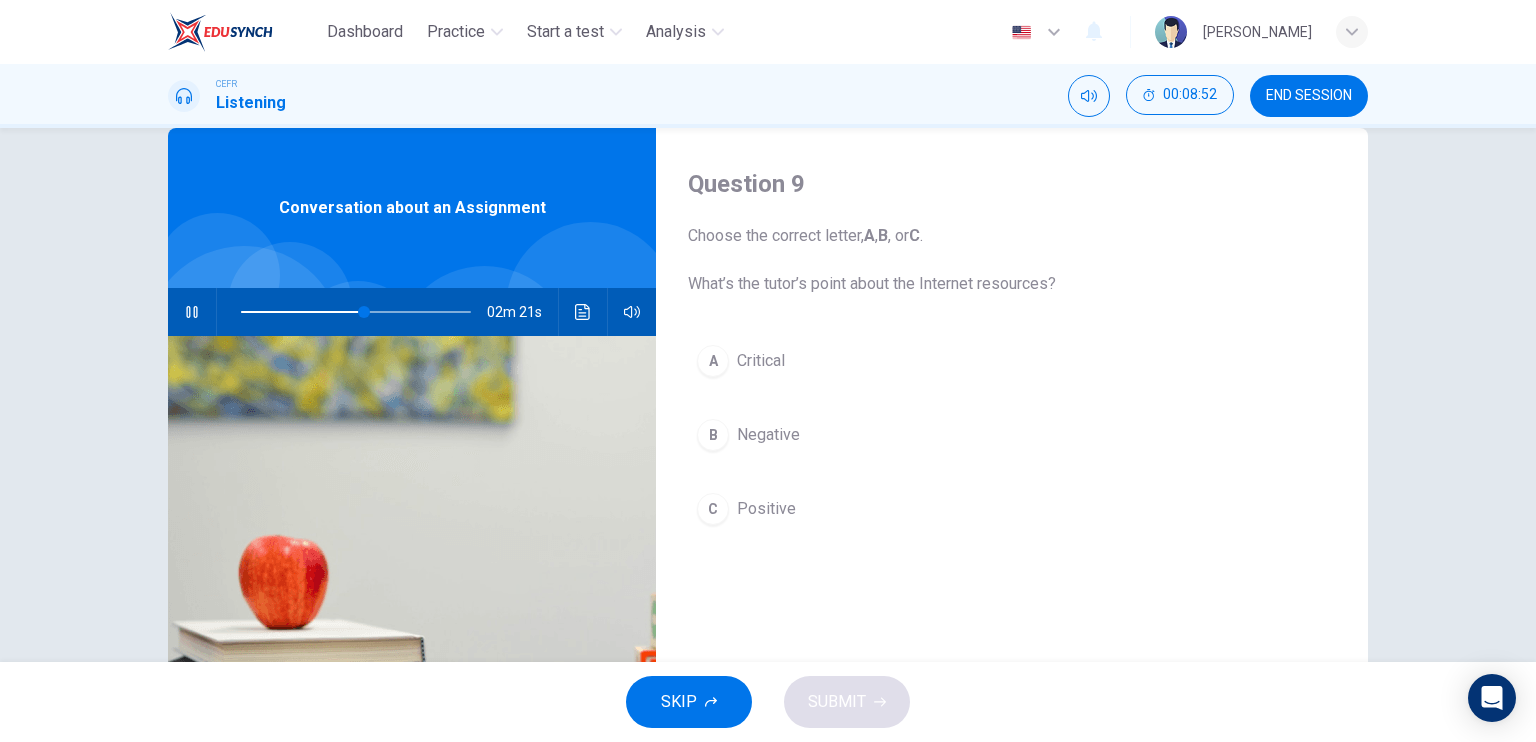 click on "A" at bounding box center [713, 361] 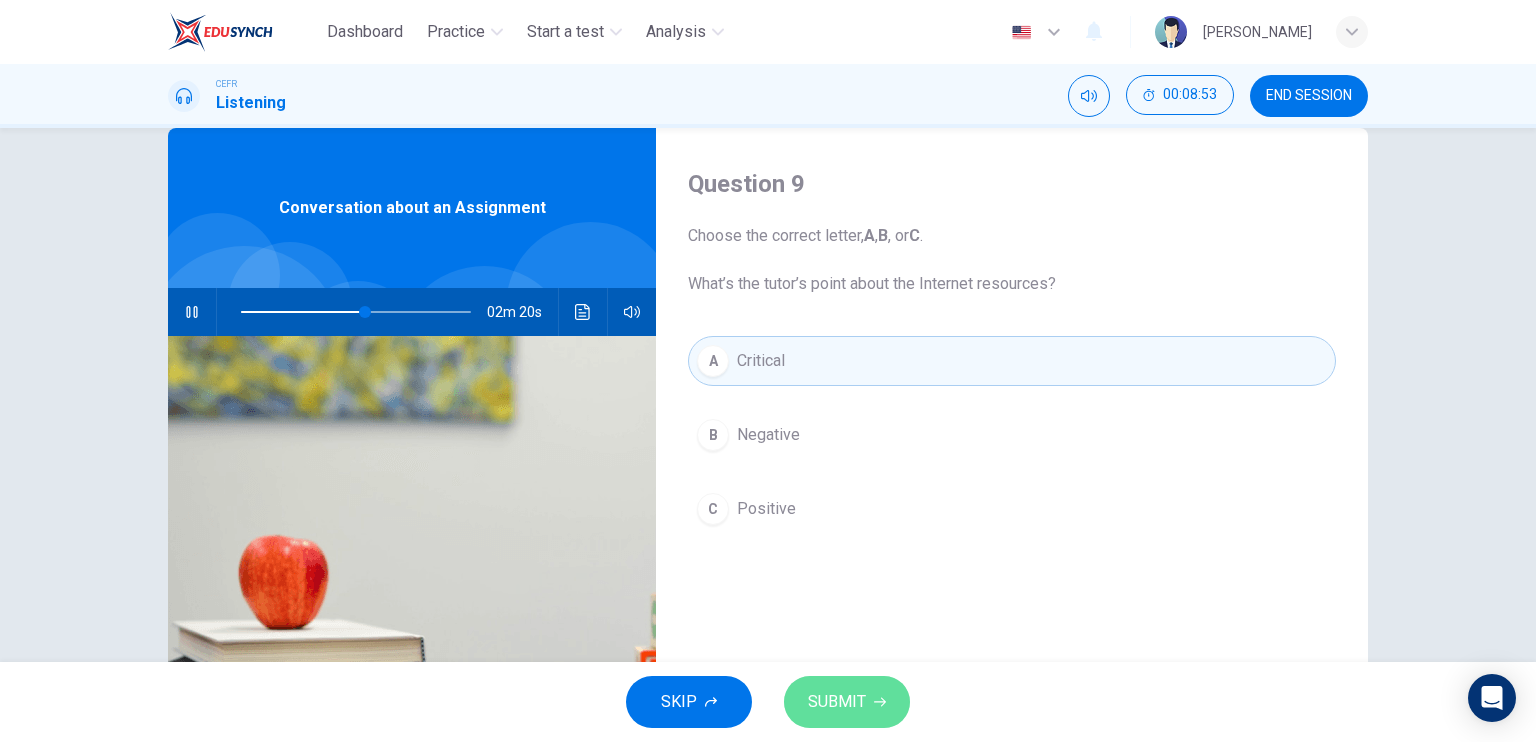click on "SUBMIT" at bounding box center (837, 702) 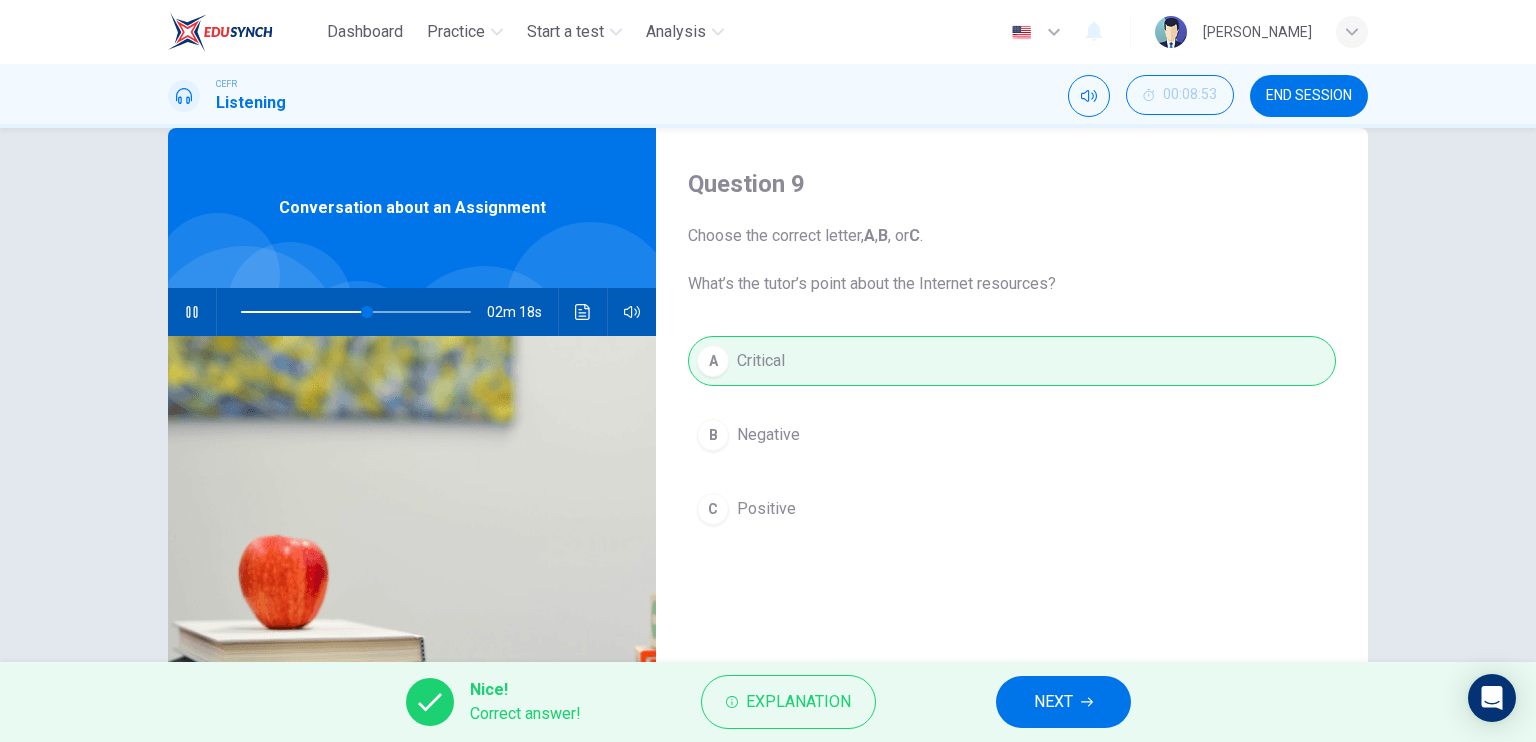 click on "NEXT" at bounding box center [1053, 702] 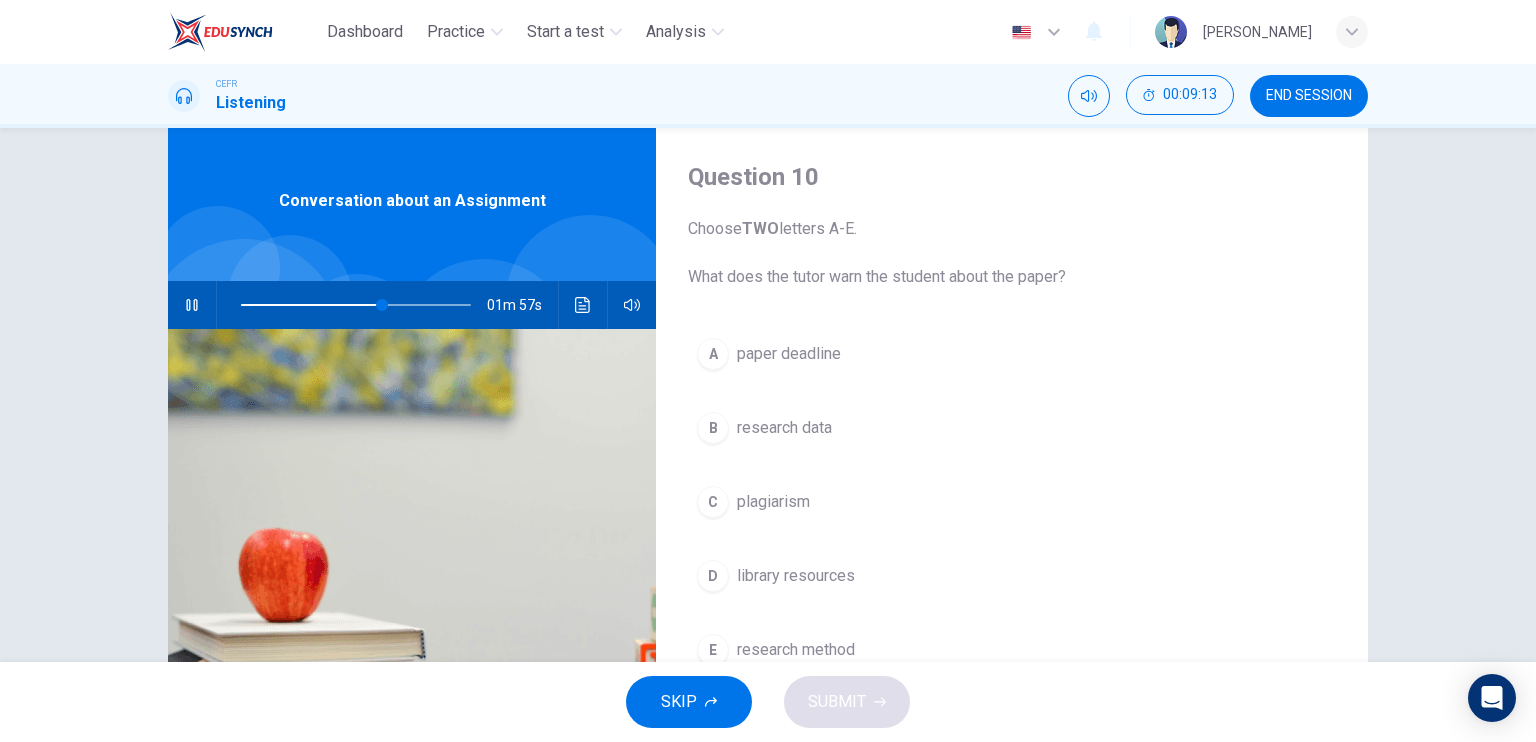scroll, scrollTop: 40, scrollLeft: 0, axis: vertical 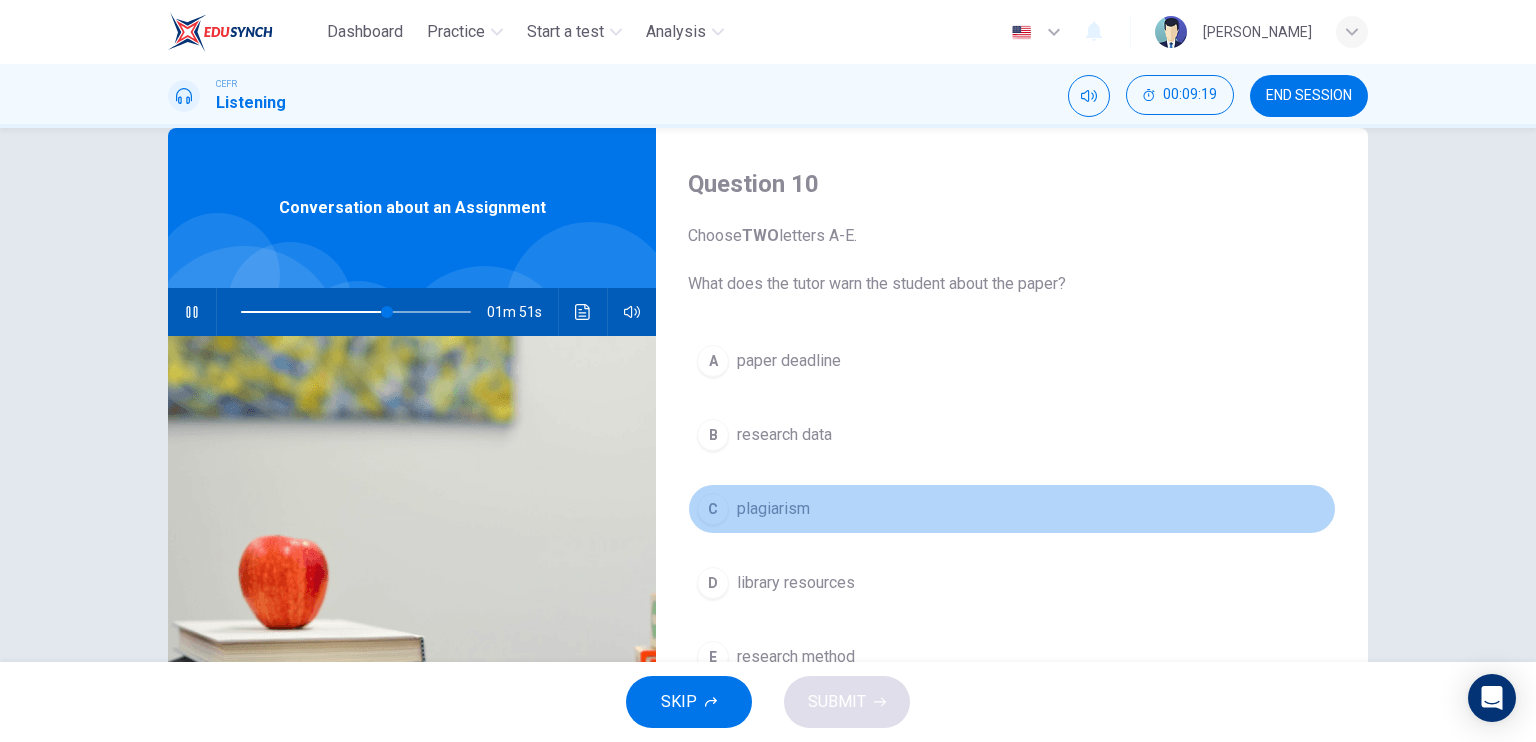 click on "C plagiarism" at bounding box center [1012, 509] 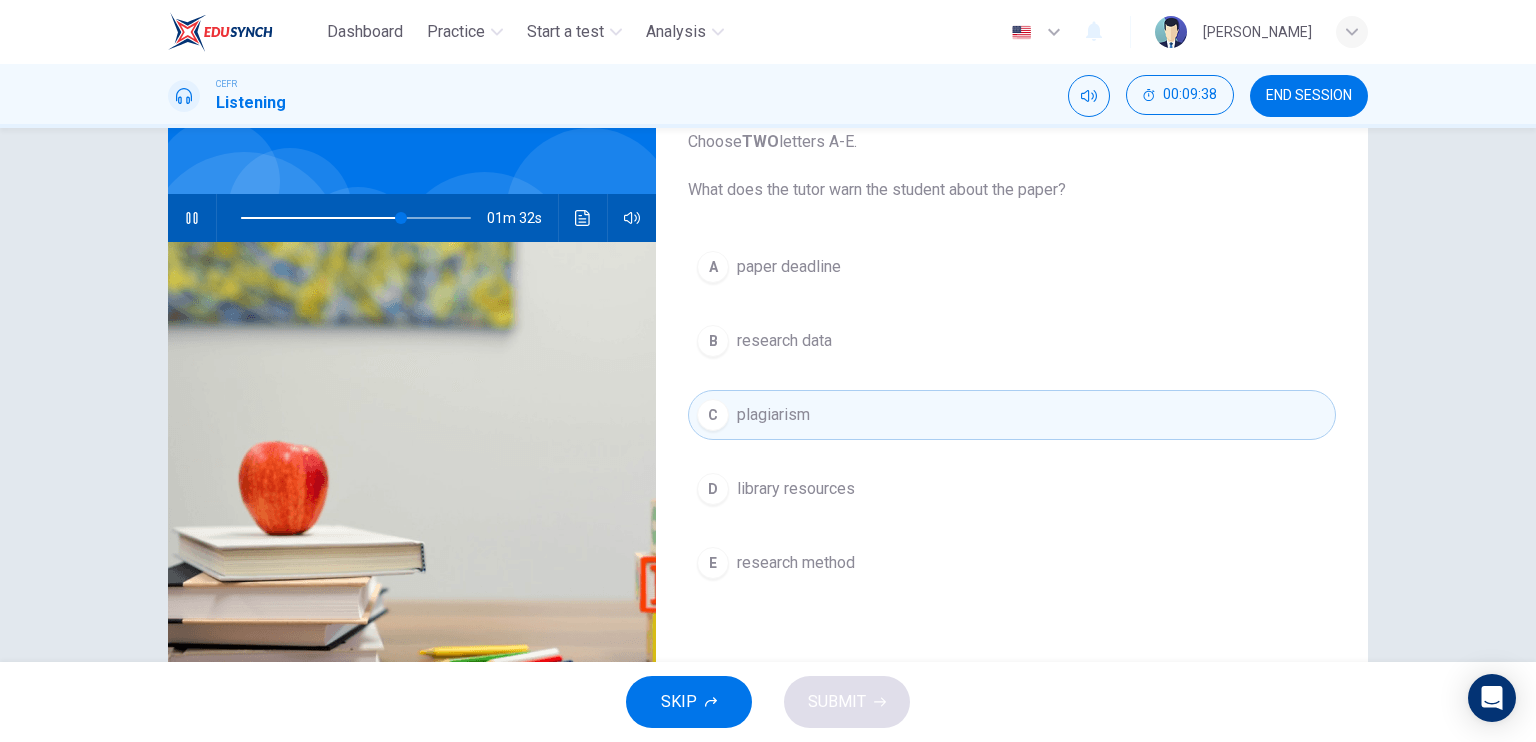 scroll, scrollTop: 140, scrollLeft: 0, axis: vertical 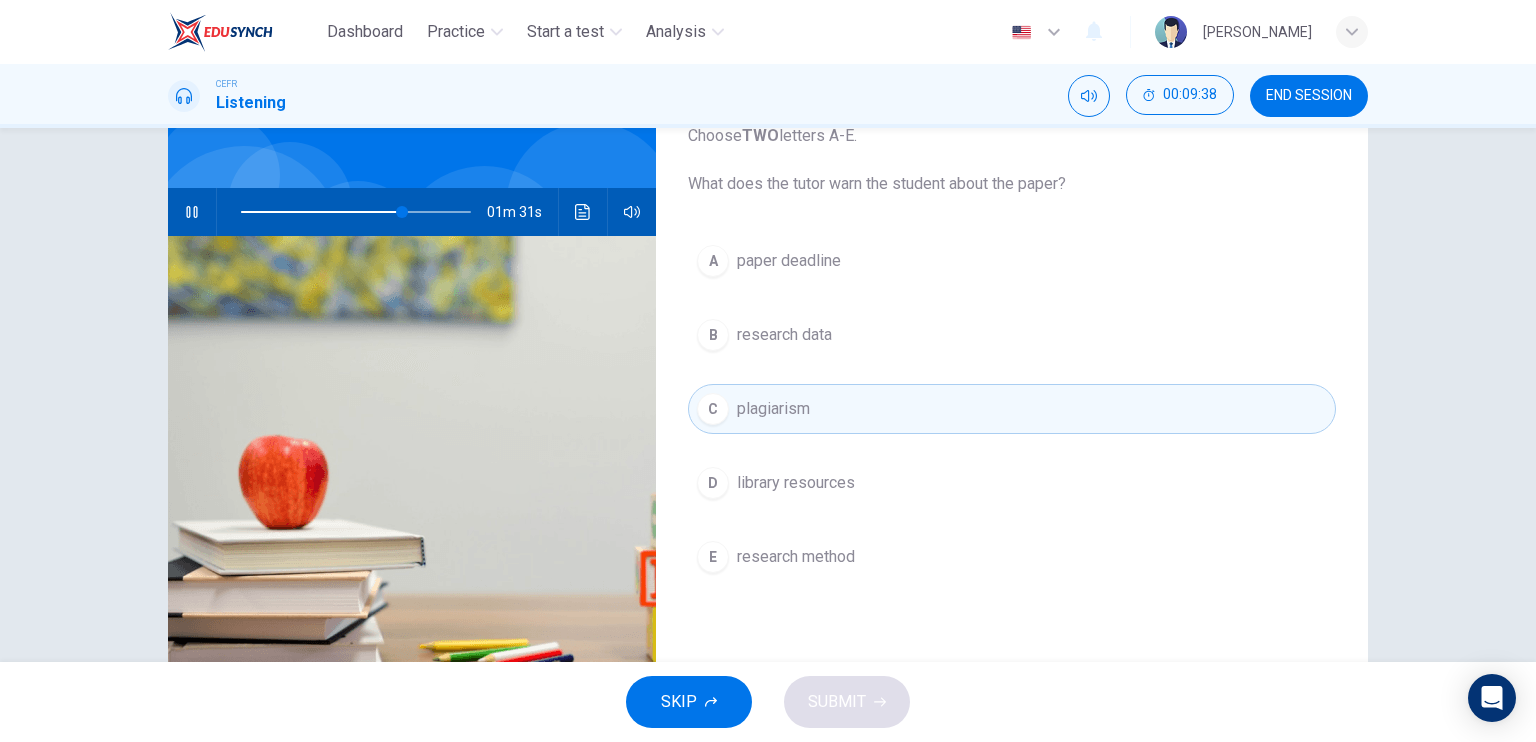 click on "research data" at bounding box center (784, 335) 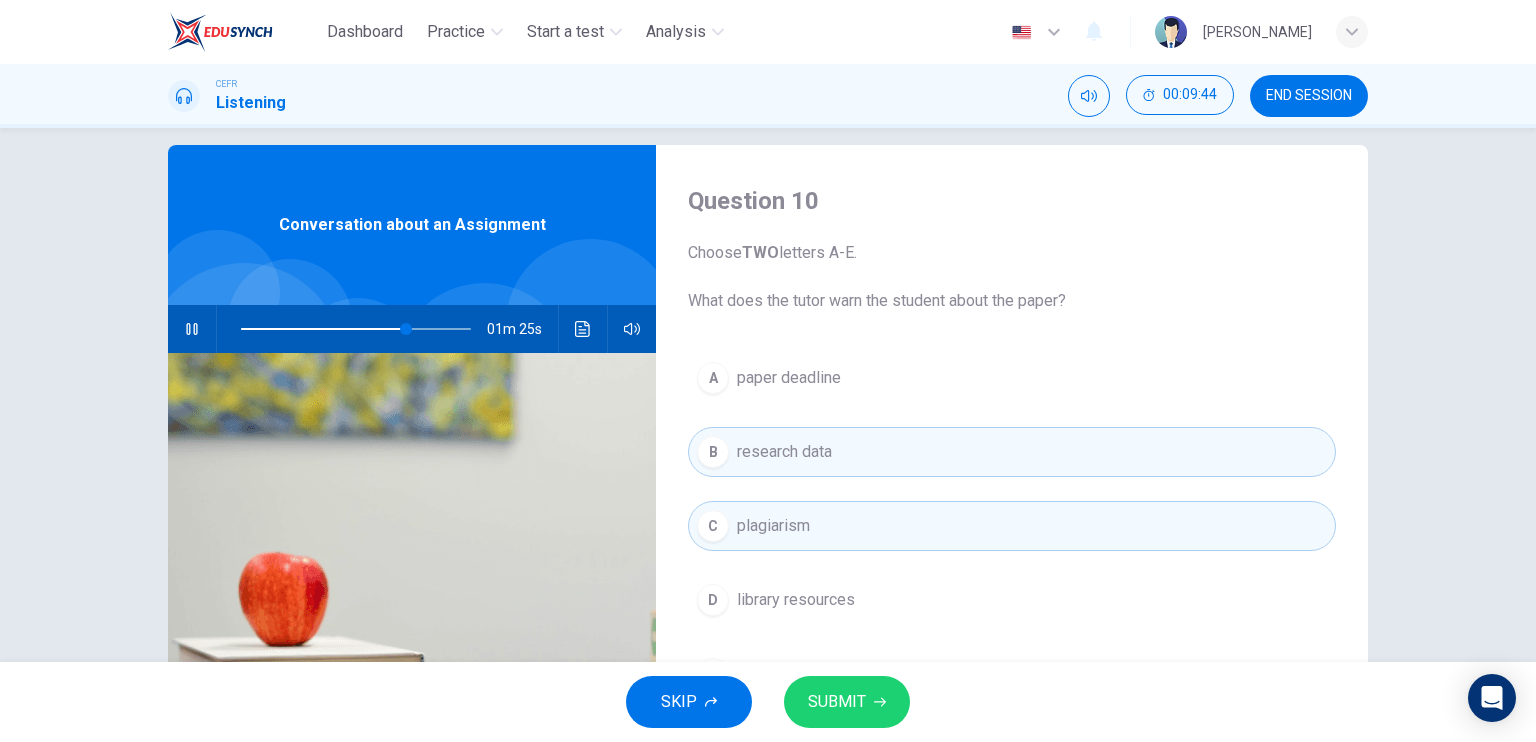 scroll, scrollTop: 0, scrollLeft: 0, axis: both 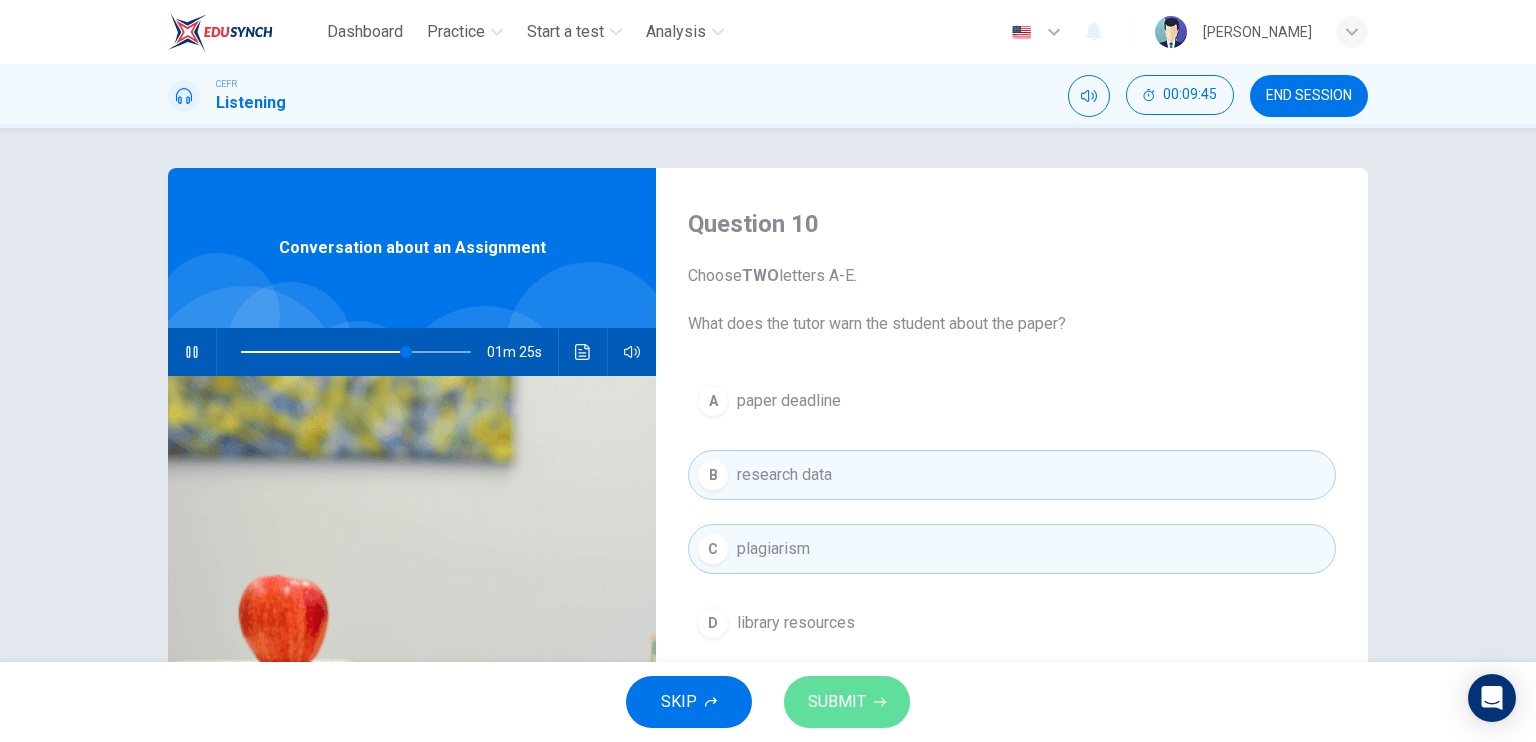 click on "SUBMIT" at bounding box center [837, 702] 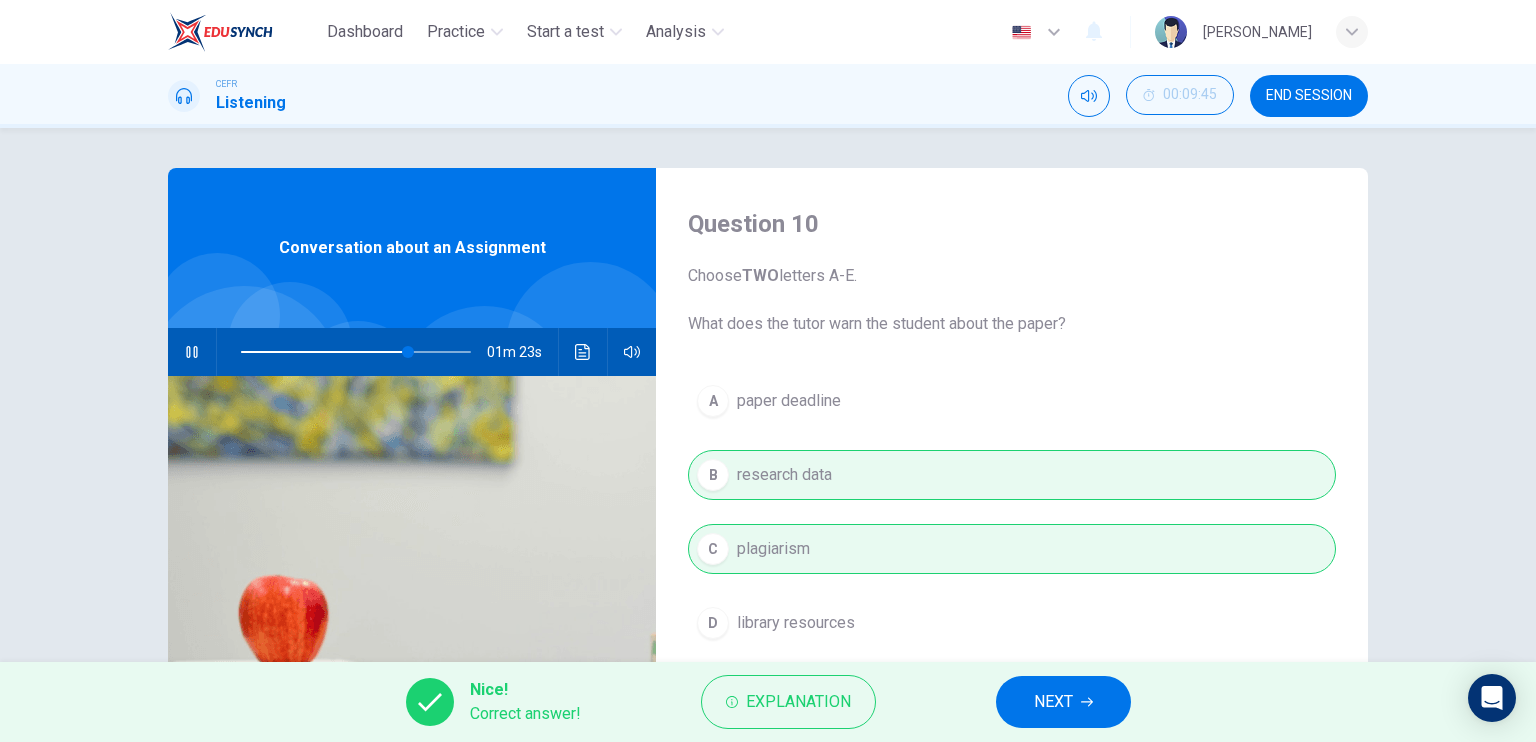 click on "NEXT" at bounding box center [1063, 702] 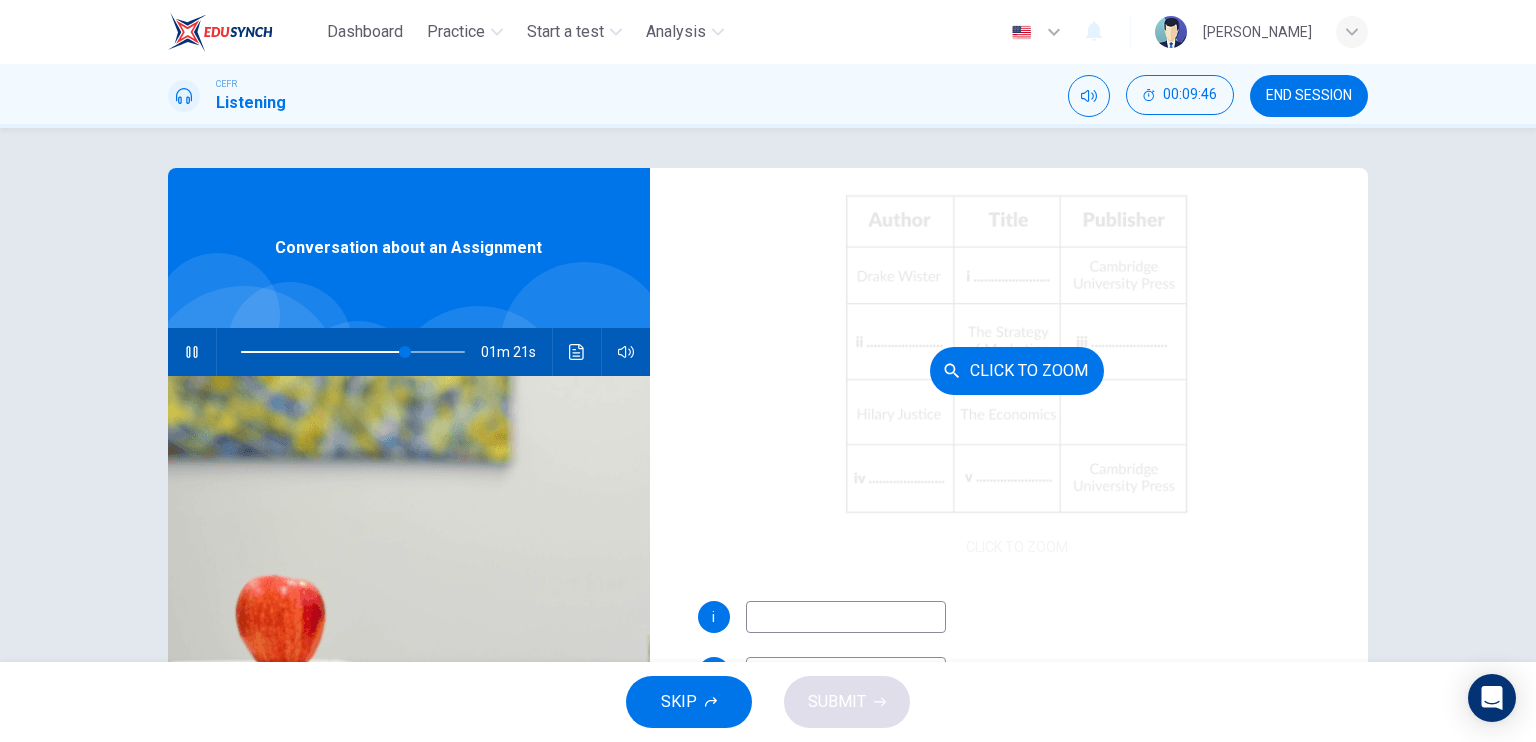 scroll, scrollTop: 200, scrollLeft: 0, axis: vertical 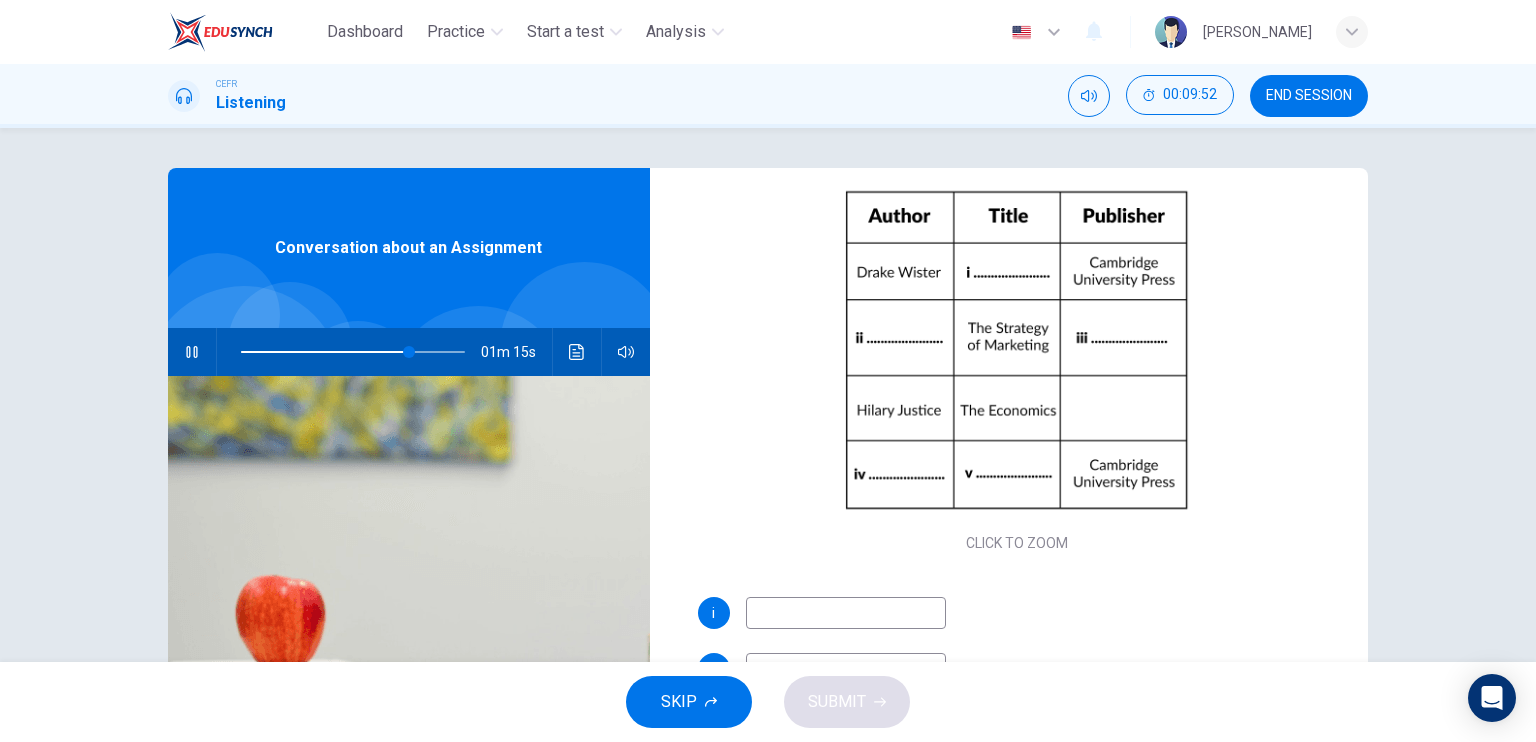 click at bounding box center [846, 613] 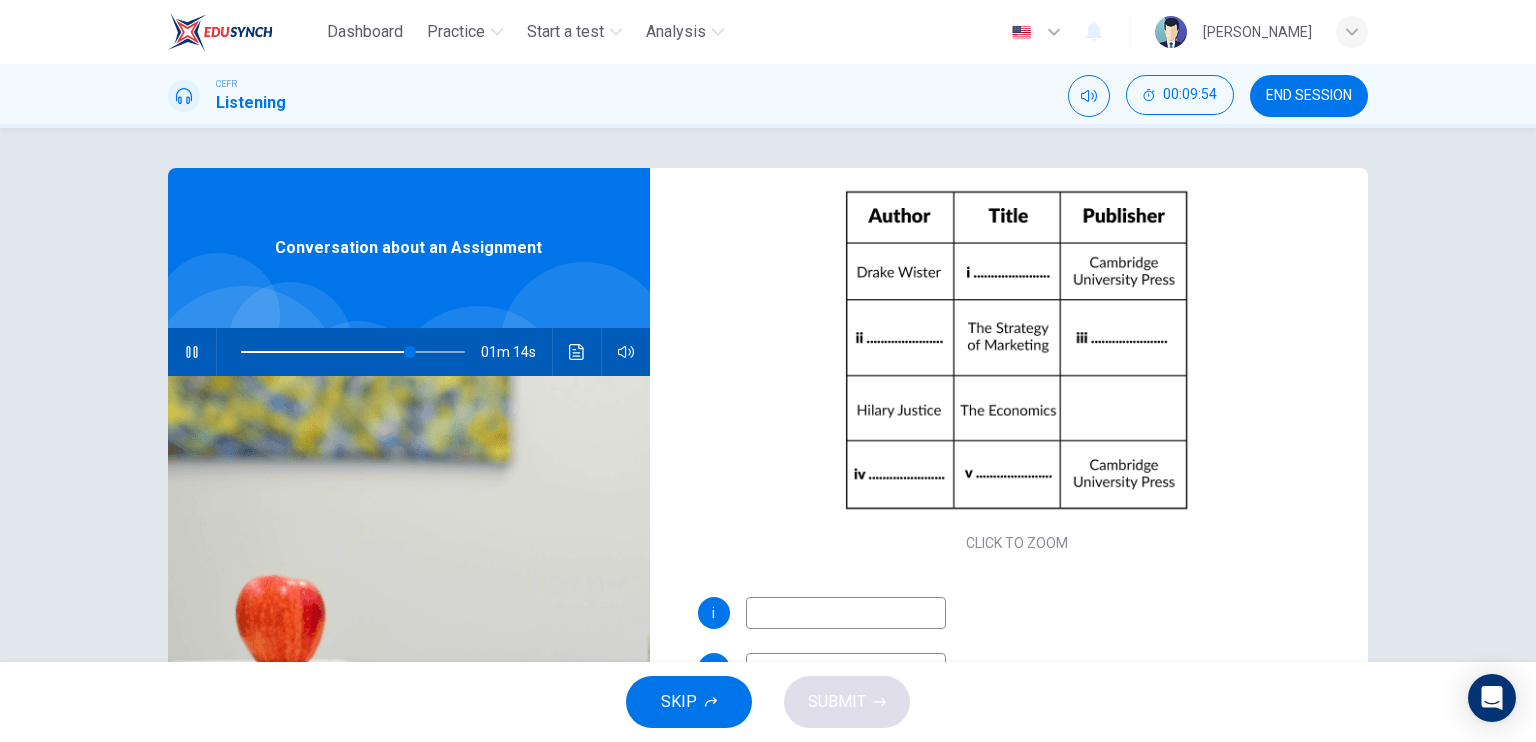 type on "76" 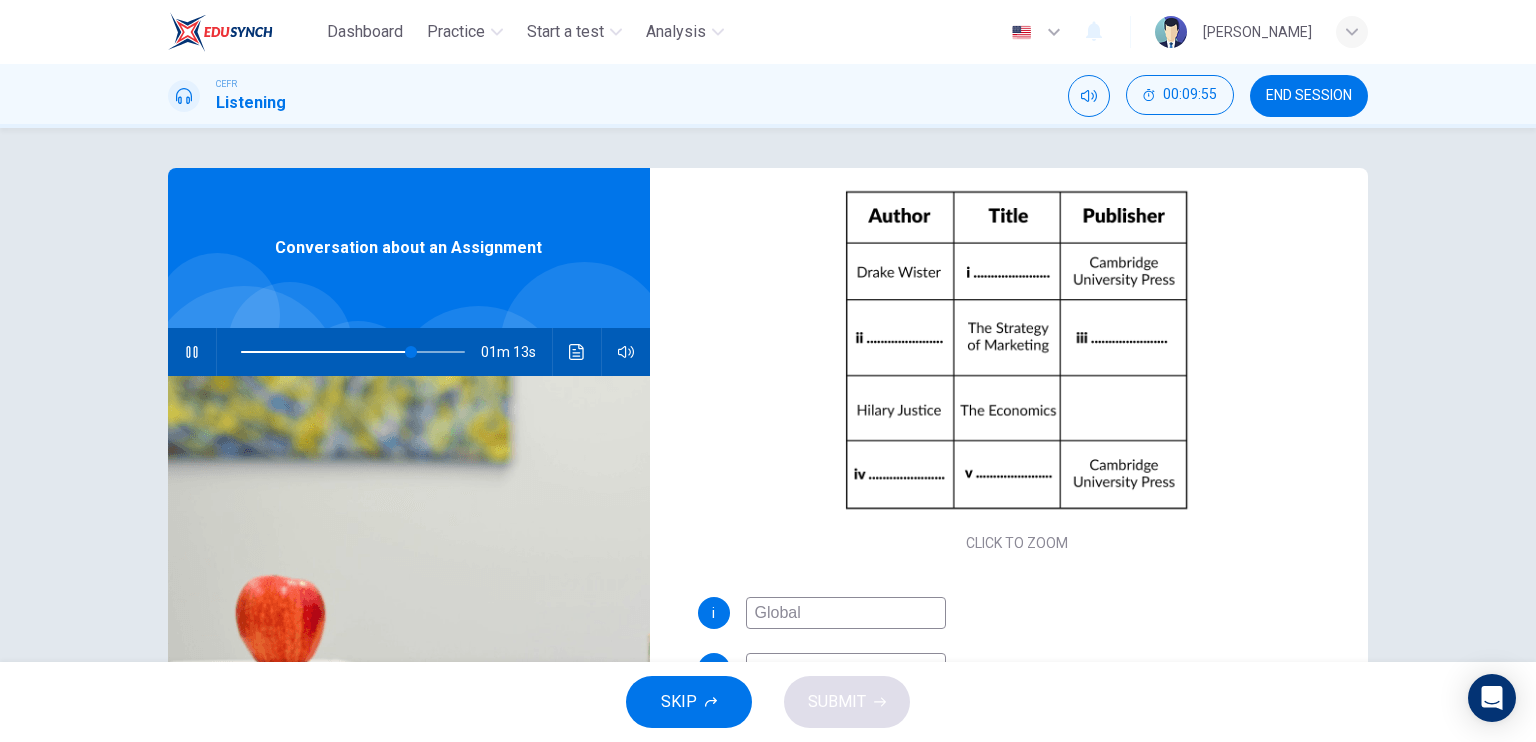 type on "Global" 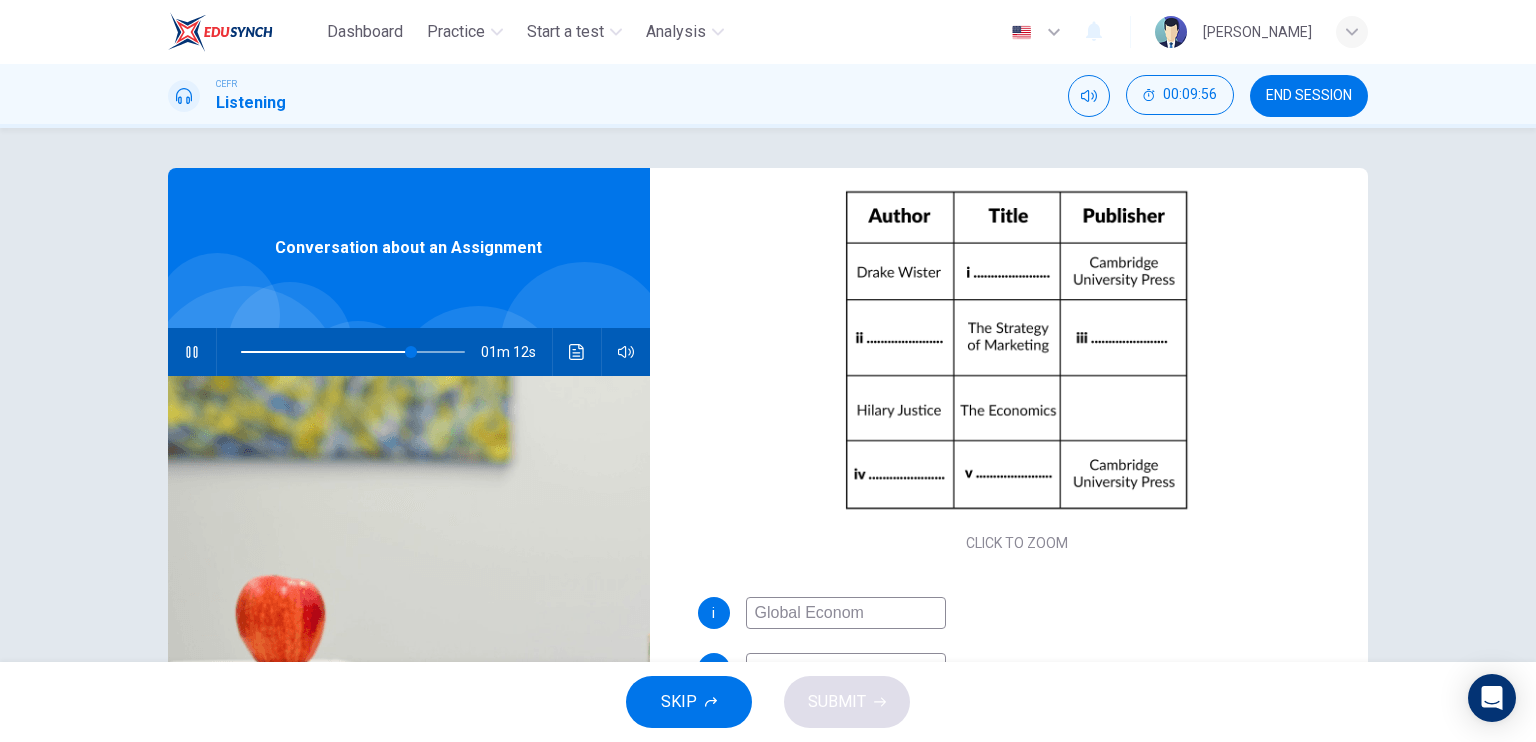 type on "Global Economy" 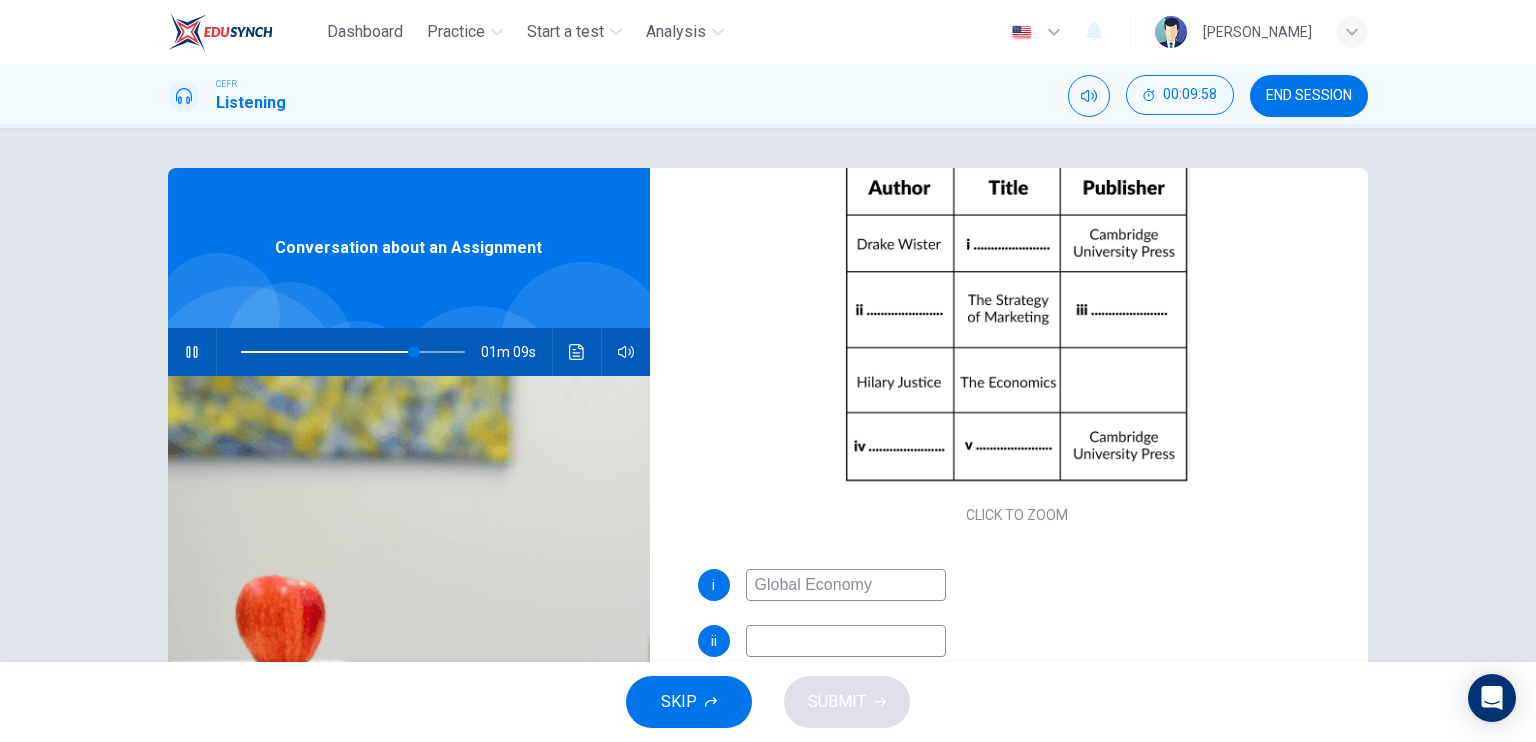 scroll, scrollTop: 229, scrollLeft: 0, axis: vertical 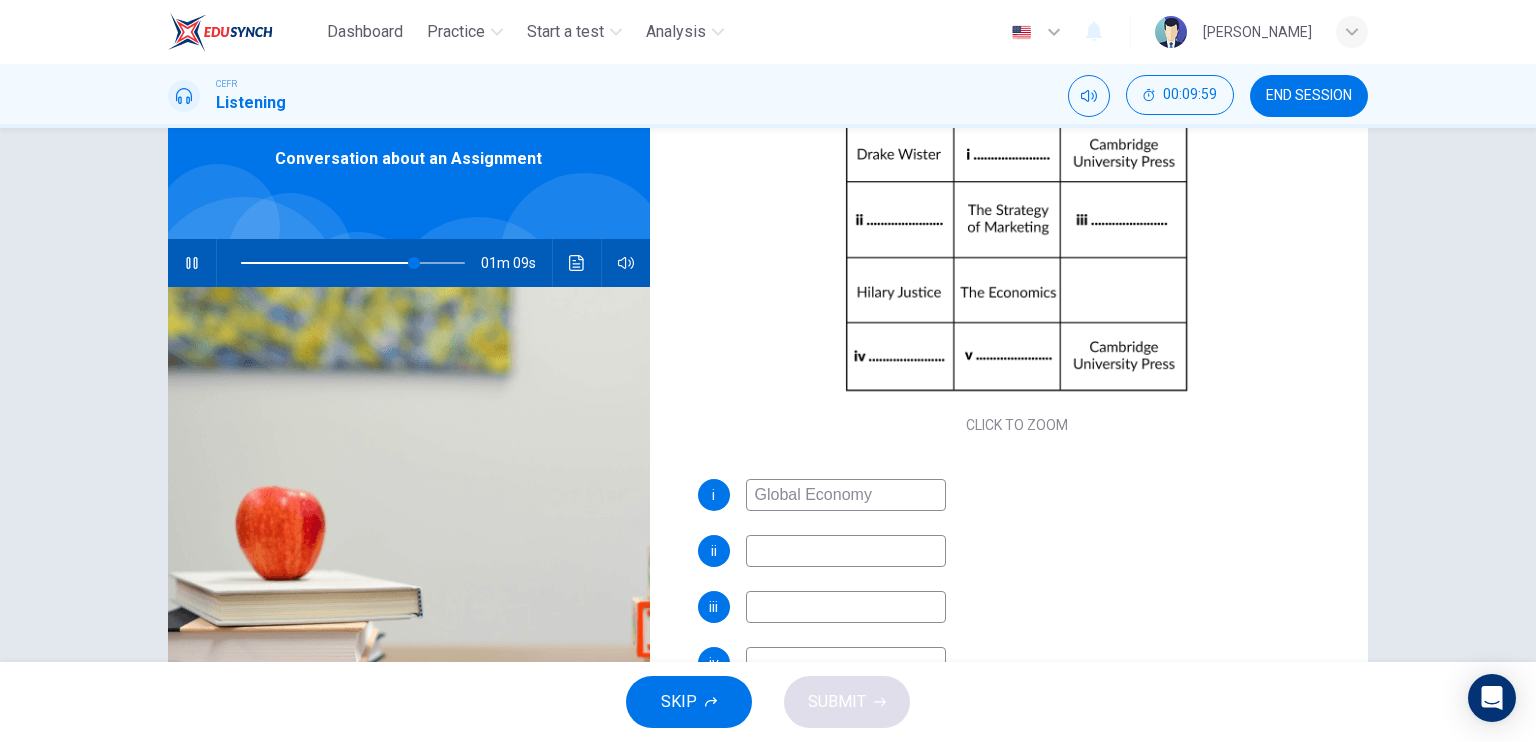 type on "78" 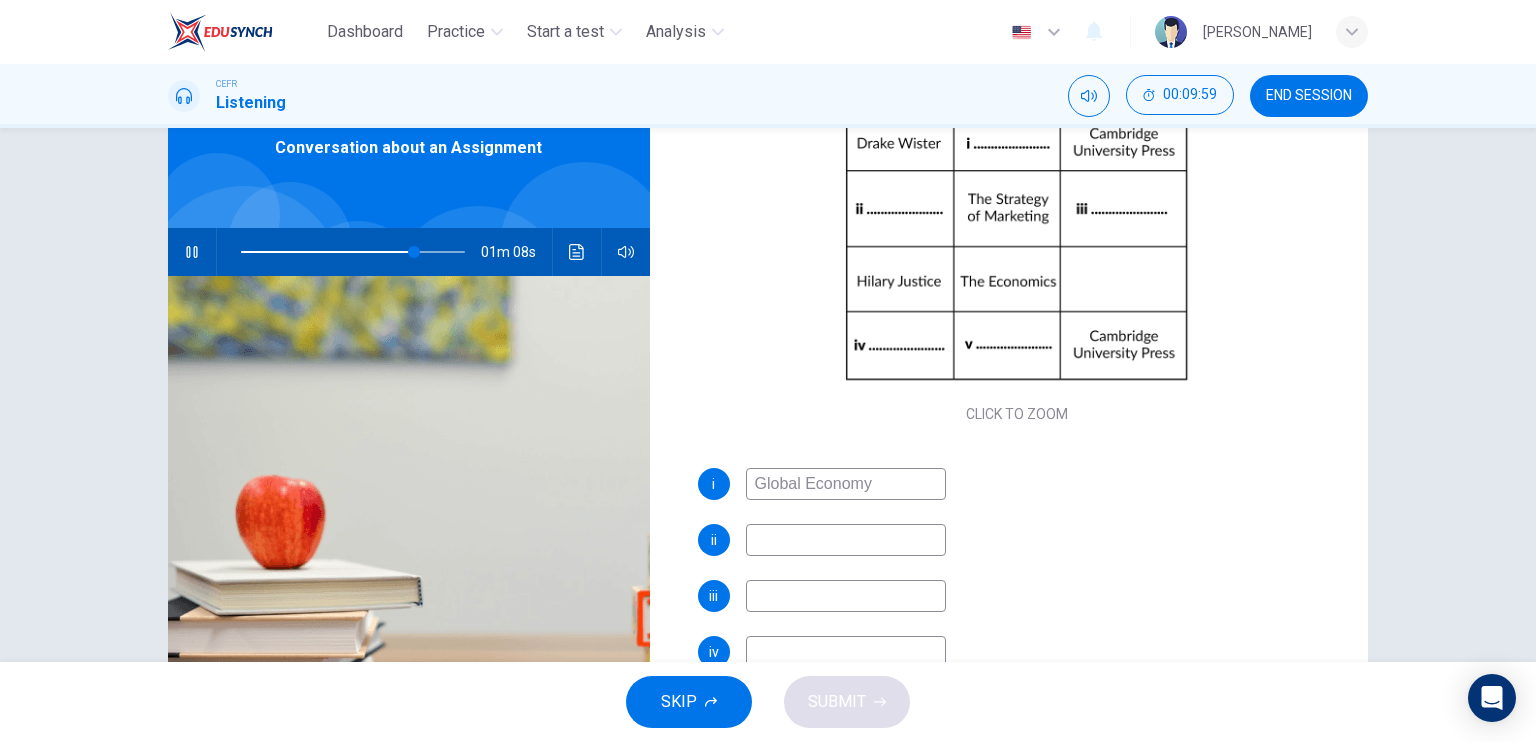 type on "Global Economy" 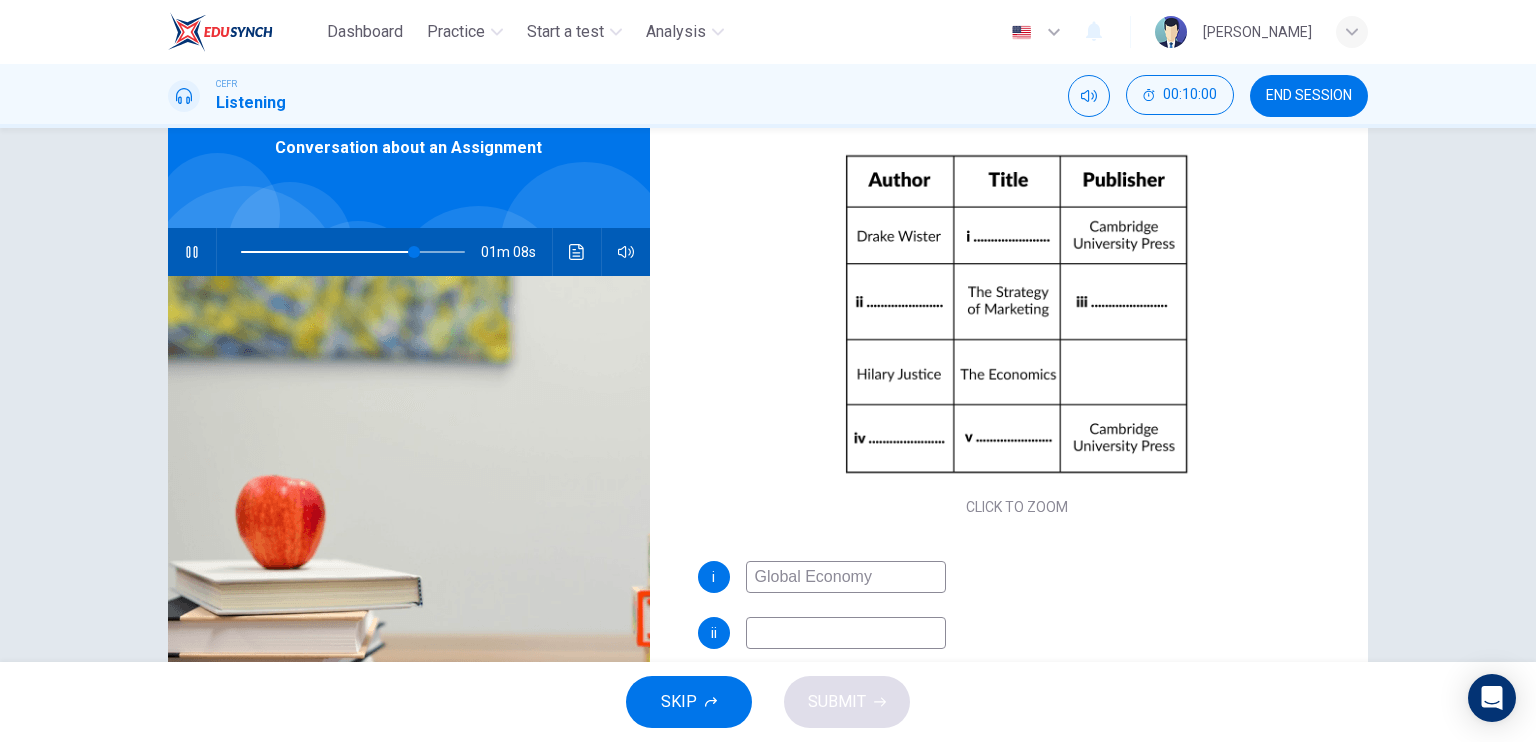 scroll, scrollTop: 129, scrollLeft: 0, axis: vertical 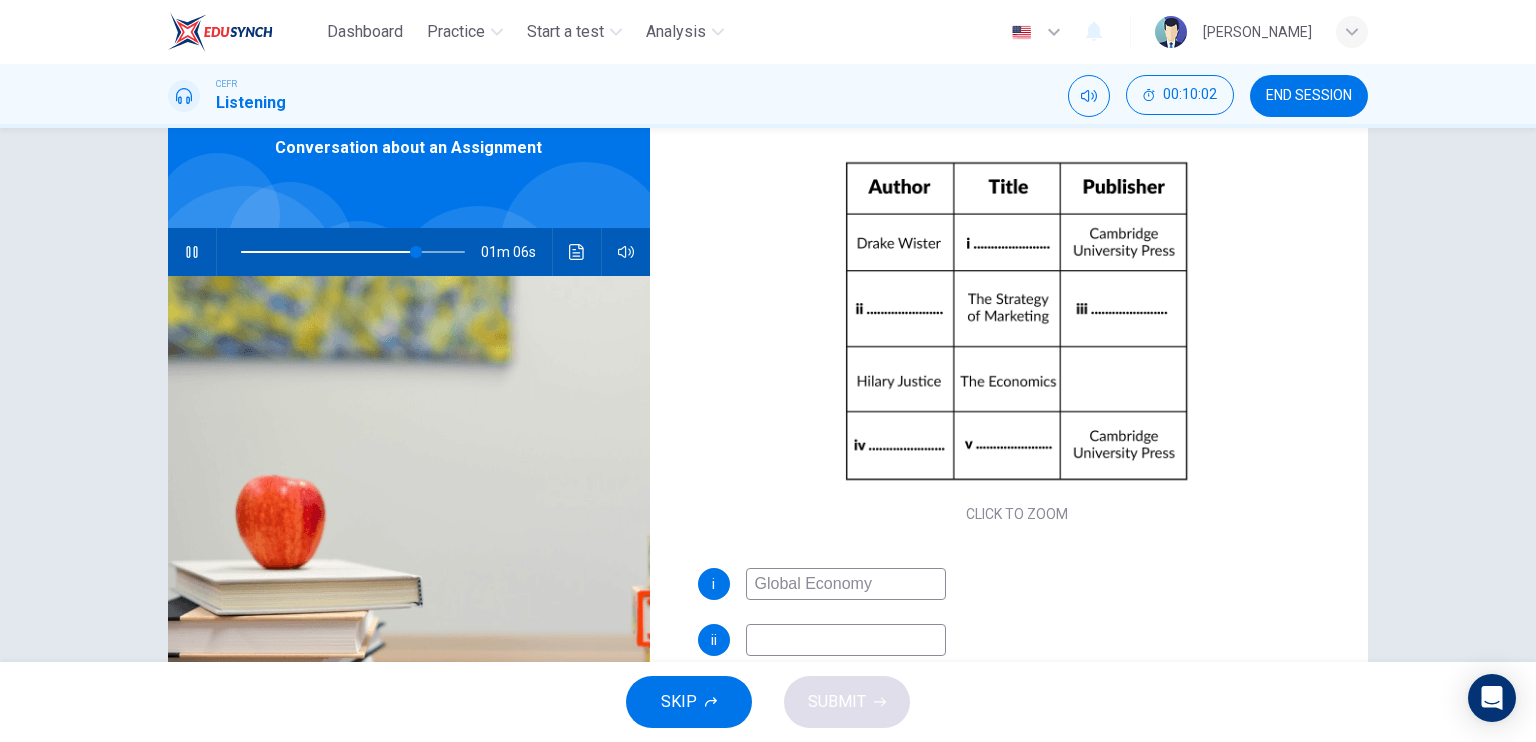 type on "78" 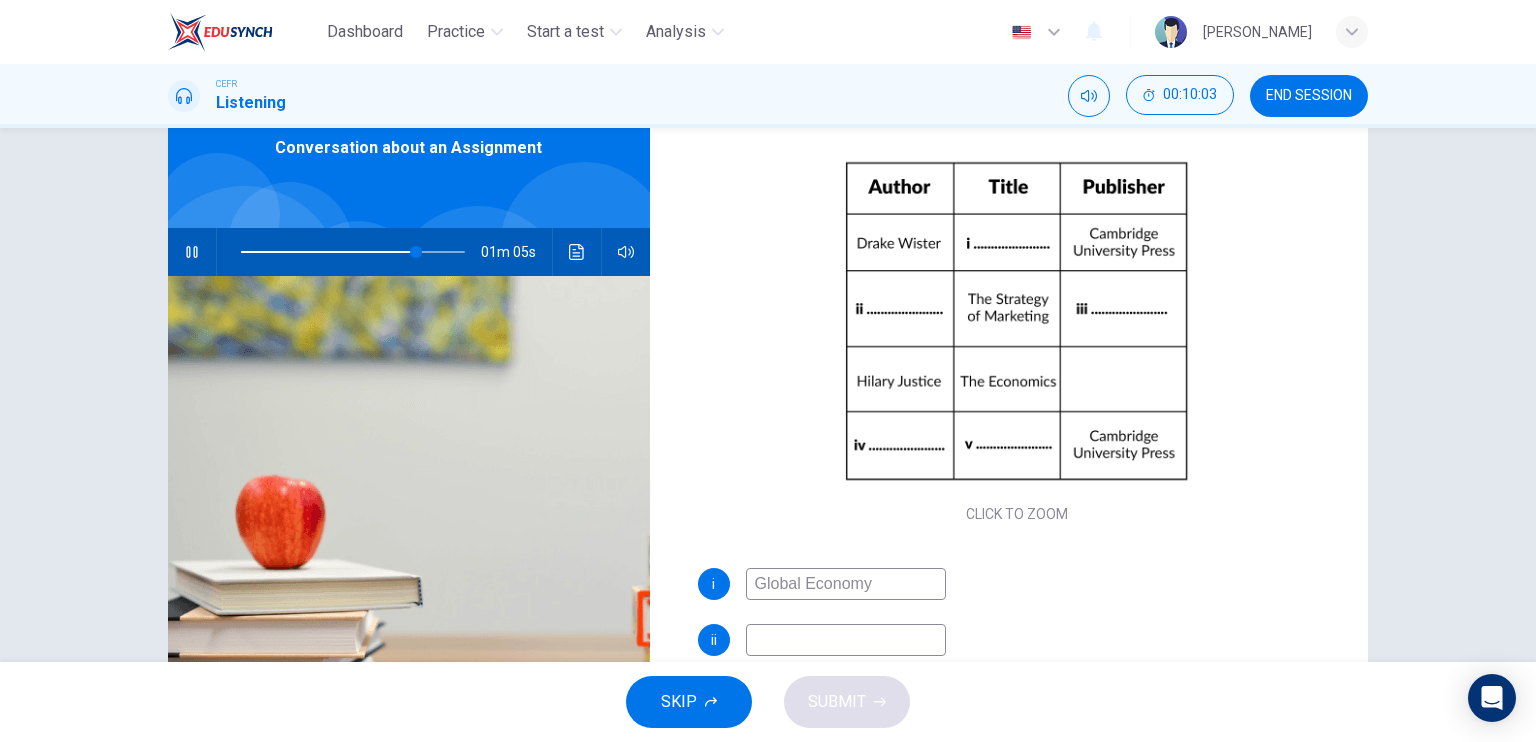type on "V" 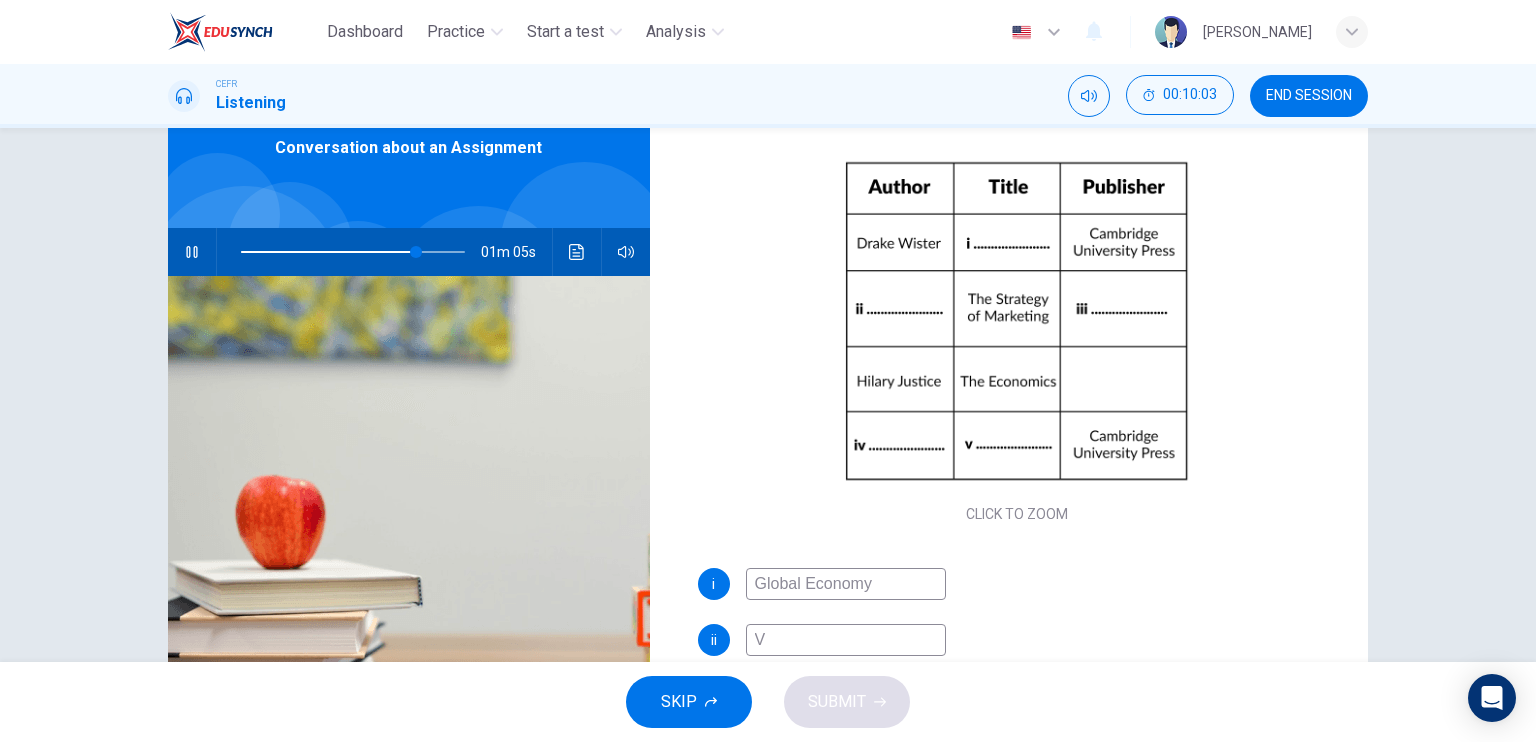 type on "79" 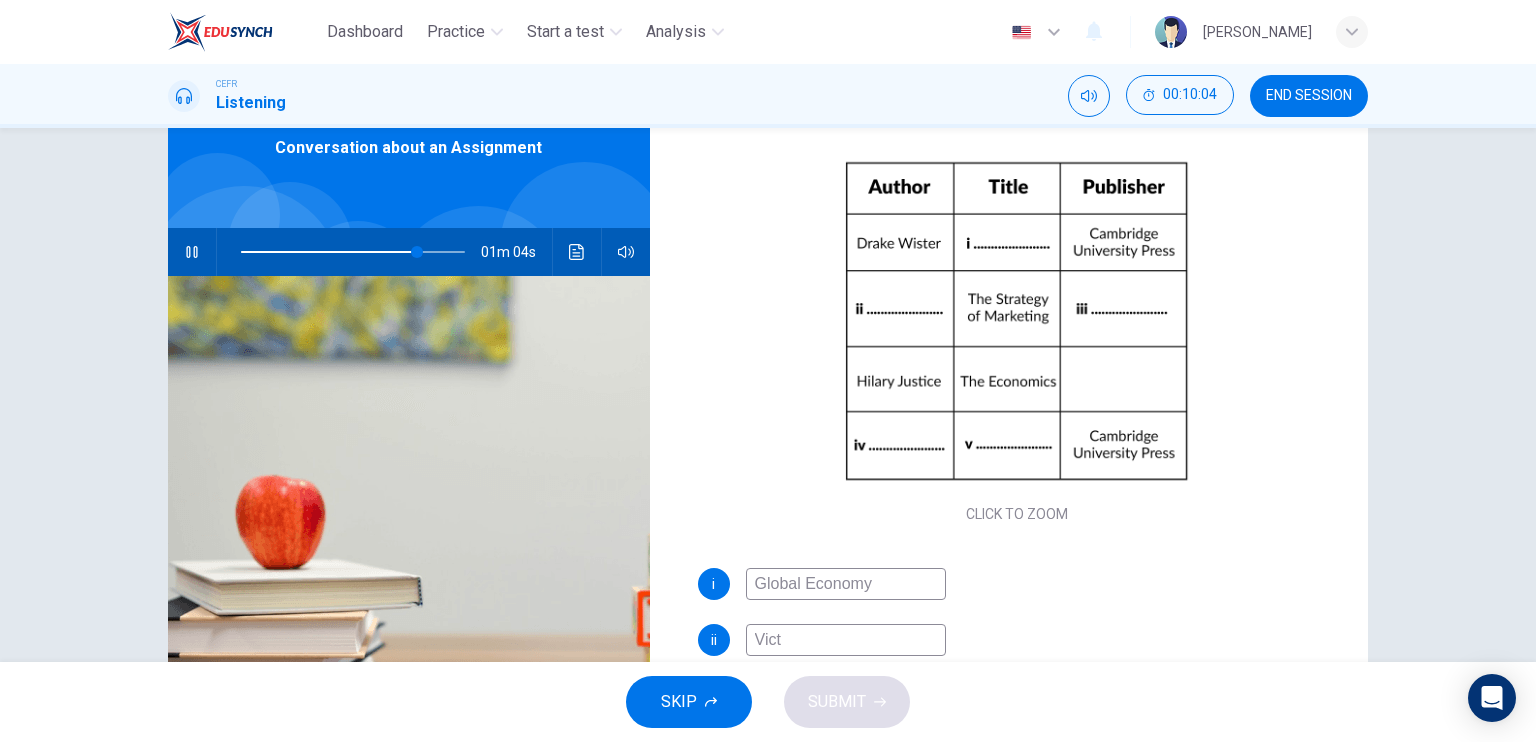 type on "Victo" 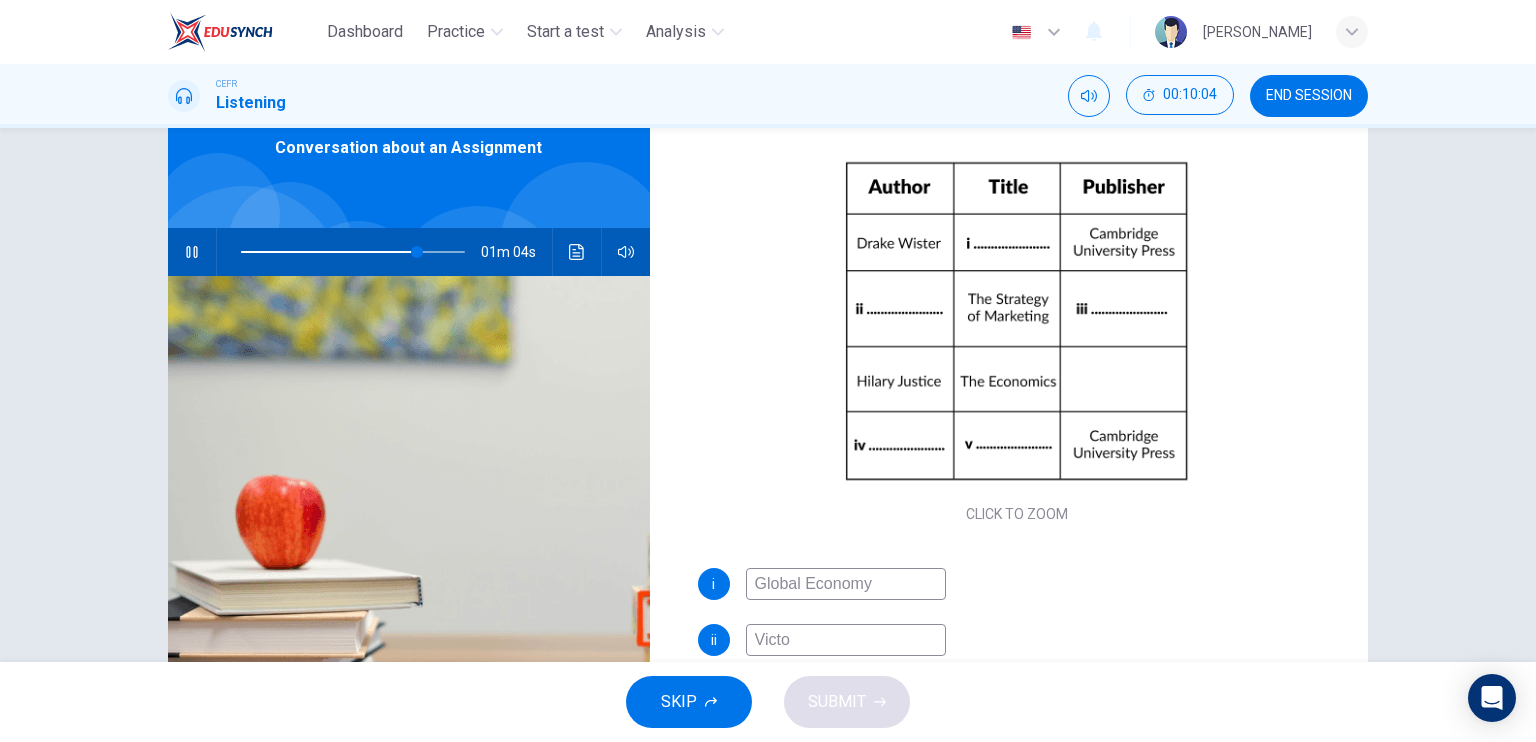 type on "79" 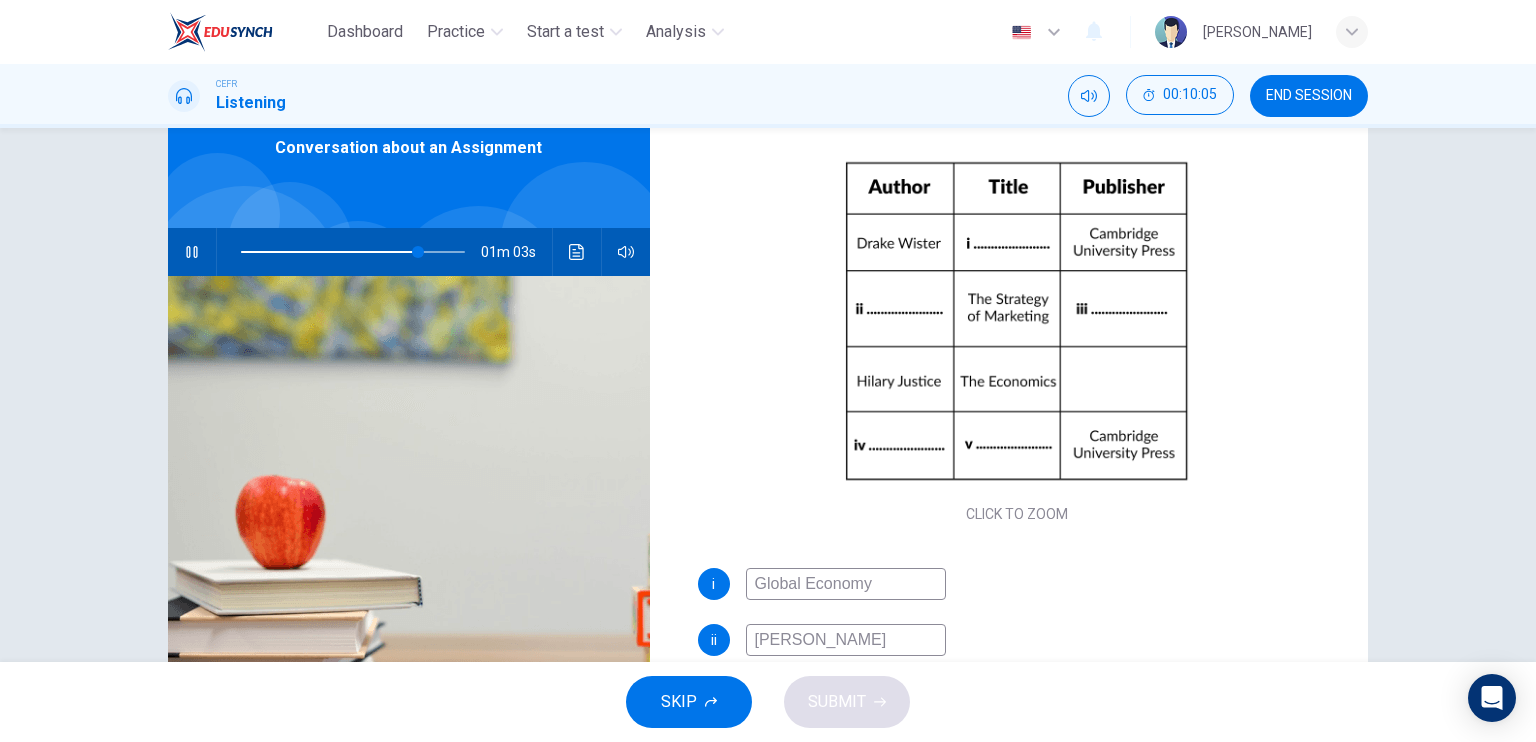 type on "Victoria Sm" 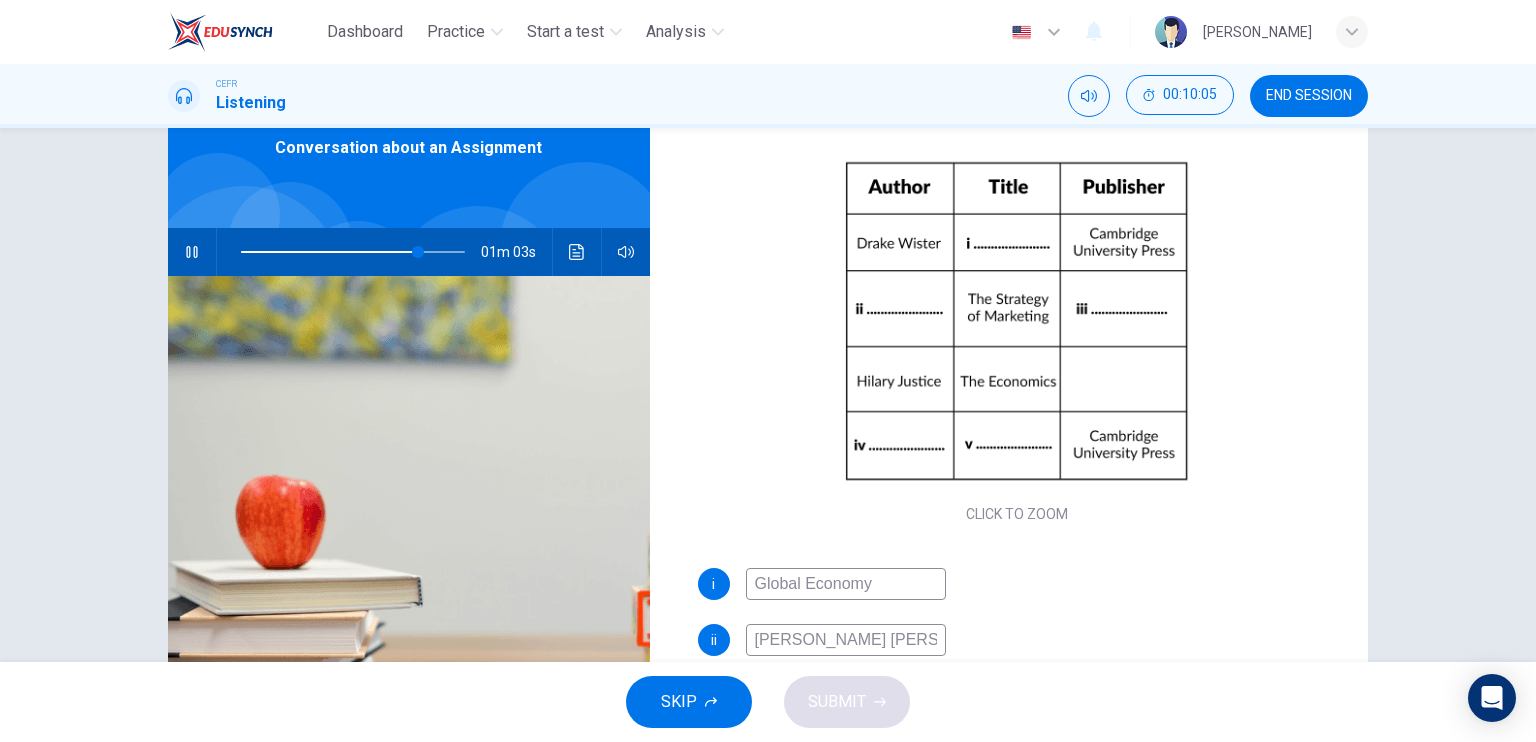type on "79" 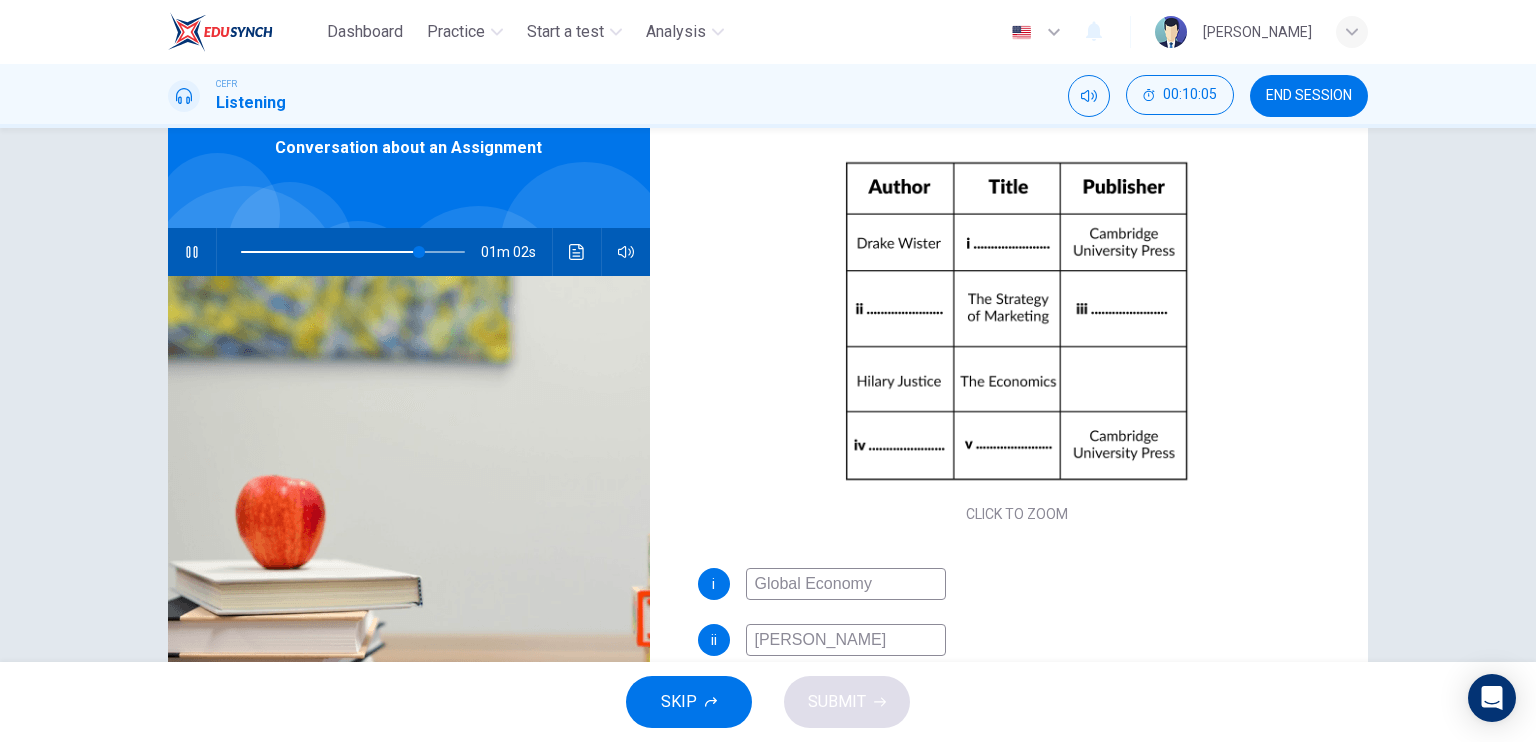 type on "Victoria Smith" 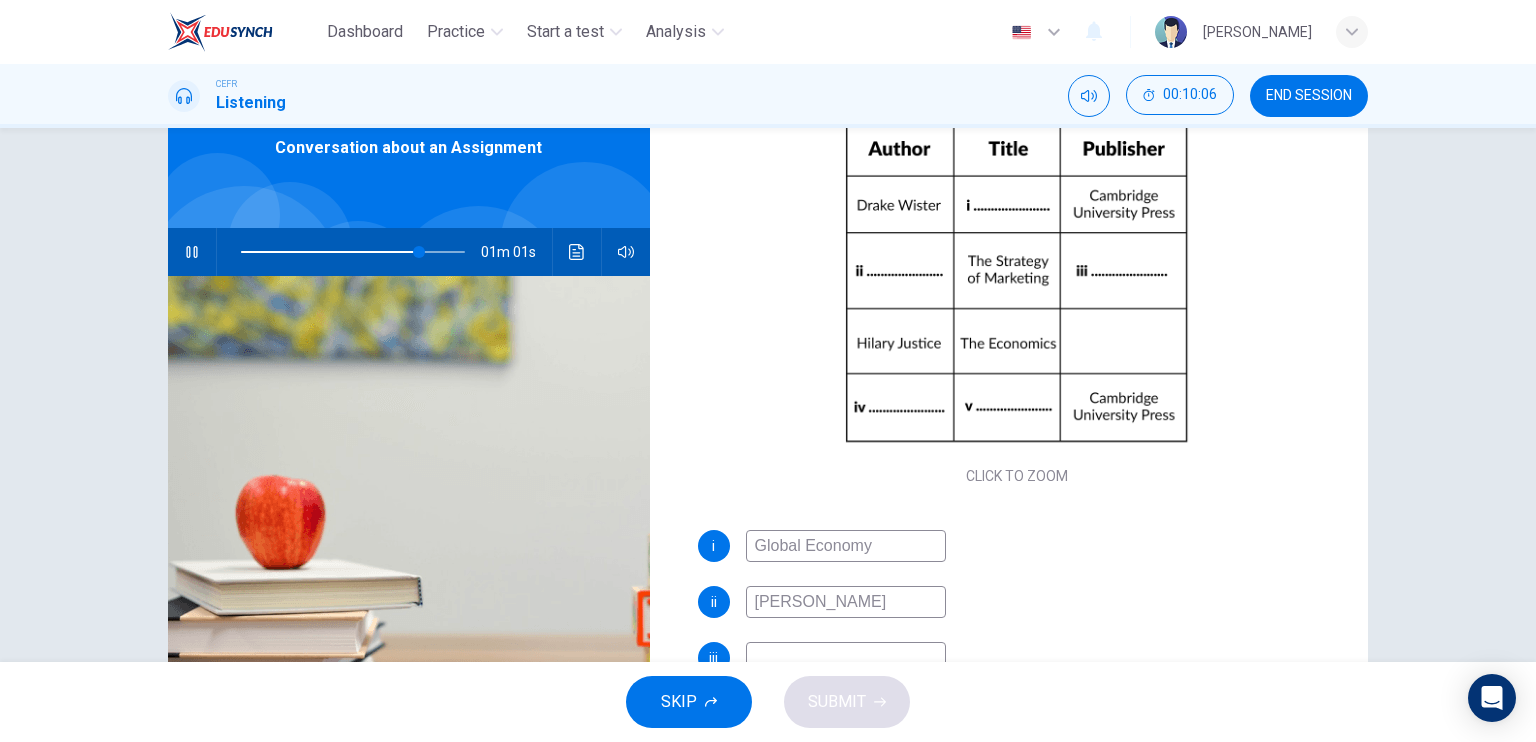 scroll, scrollTop: 229, scrollLeft: 0, axis: vertical 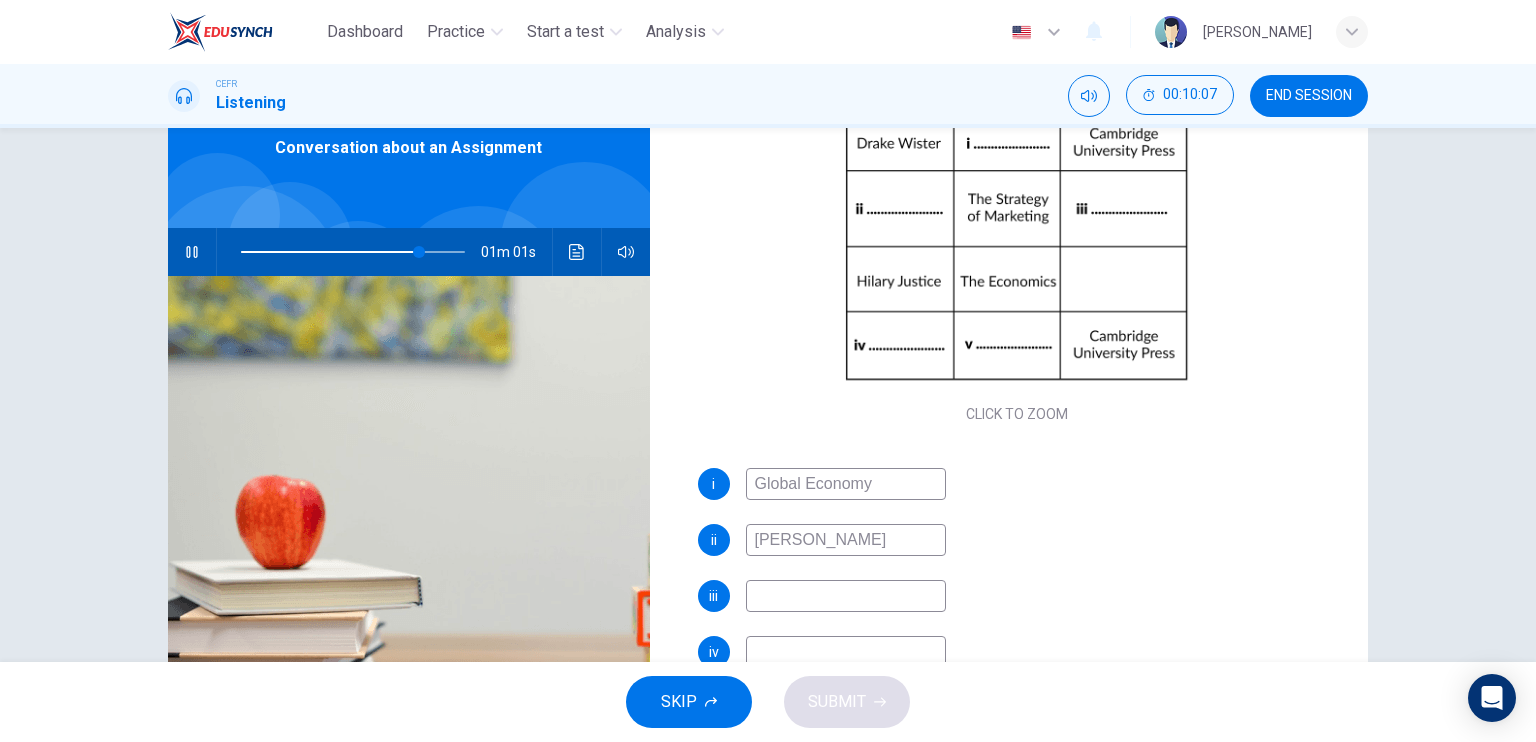 type on "80" 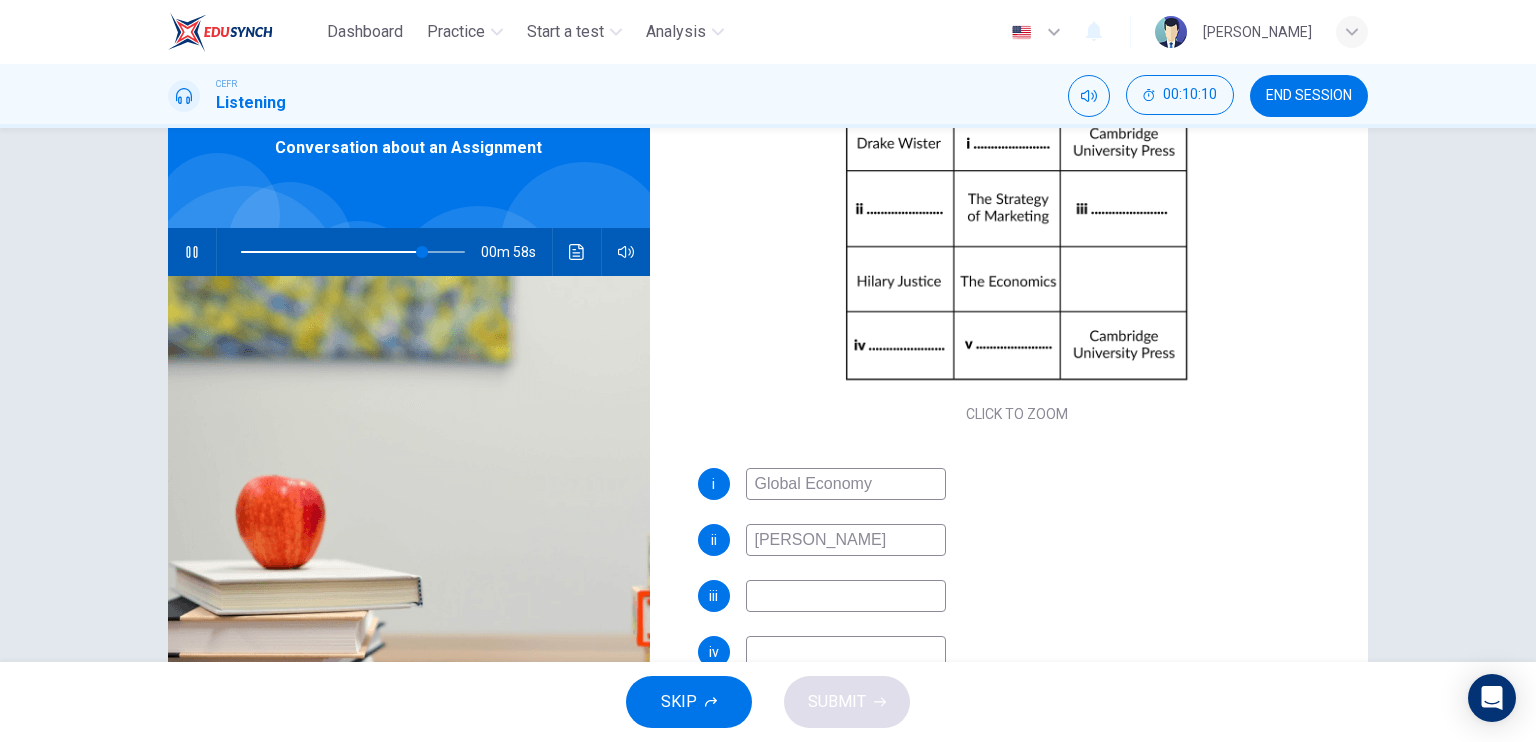 type on "81" 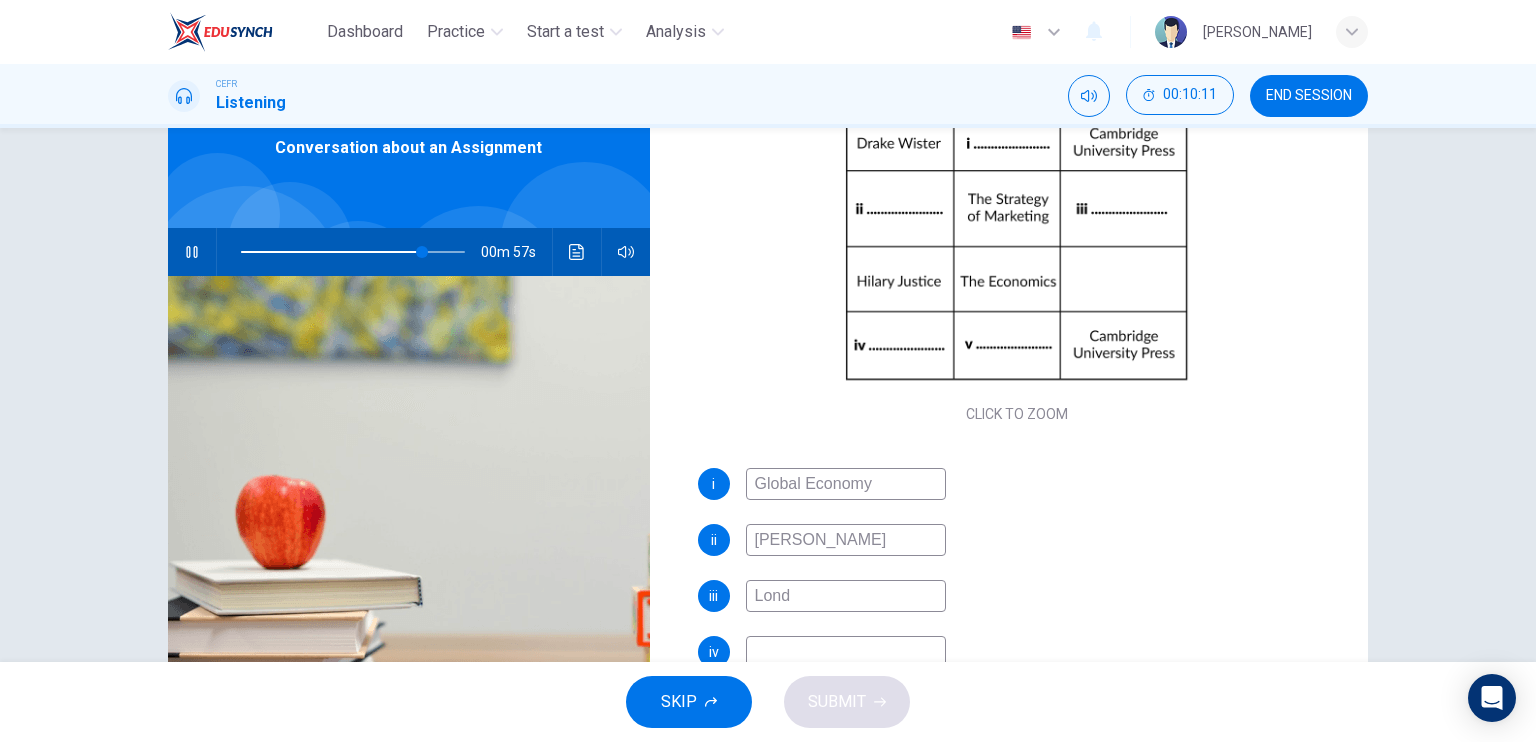 type on "Londo" 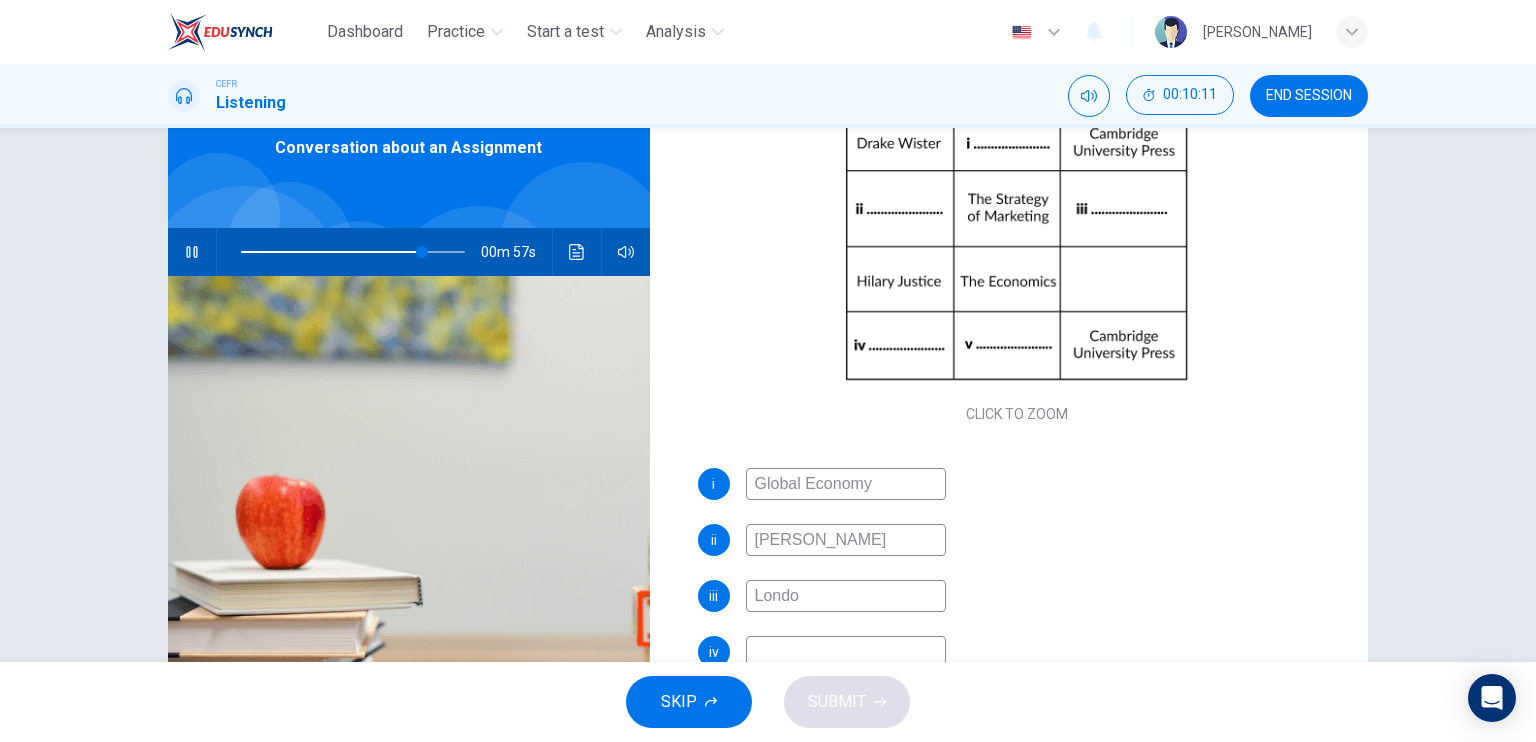 type on "81" 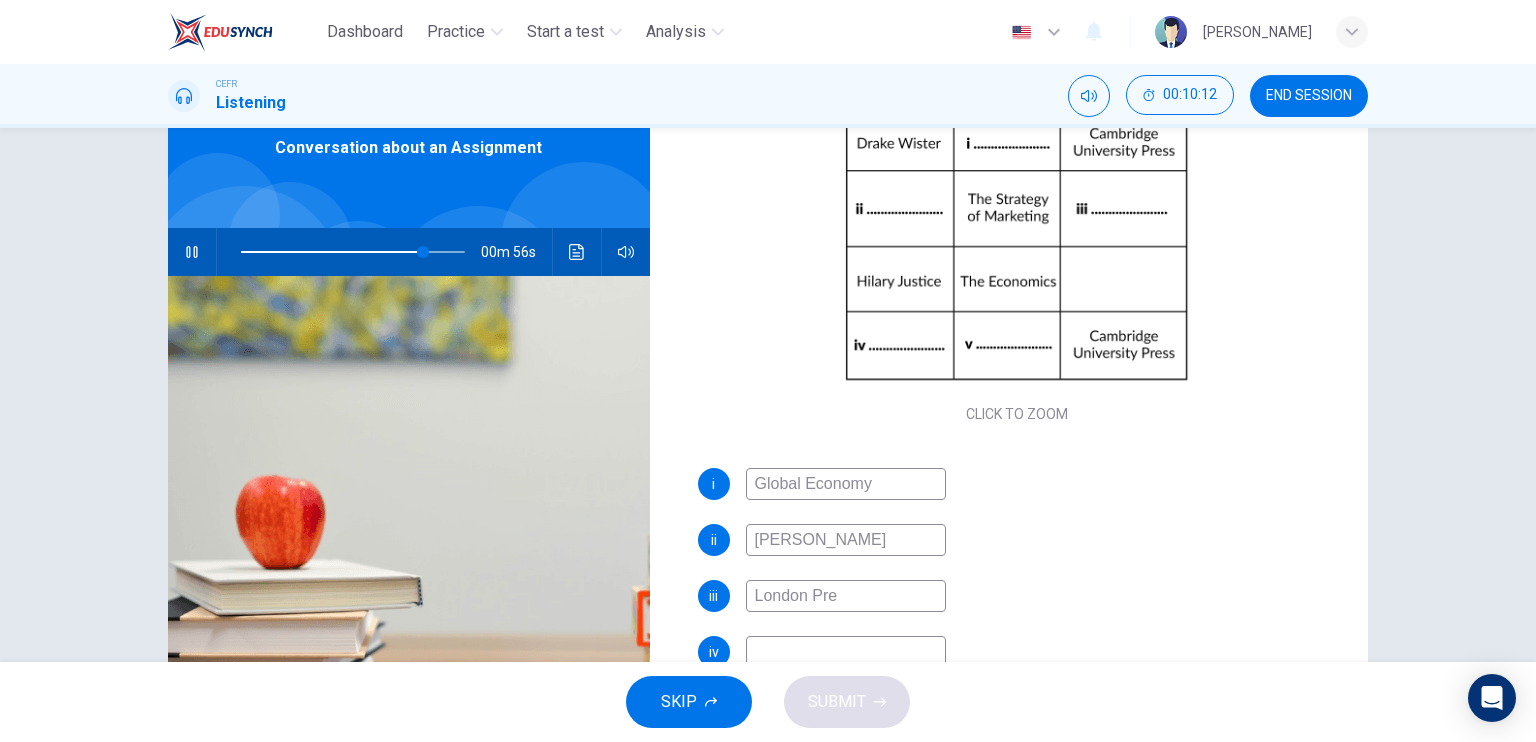 type on "London Pres" 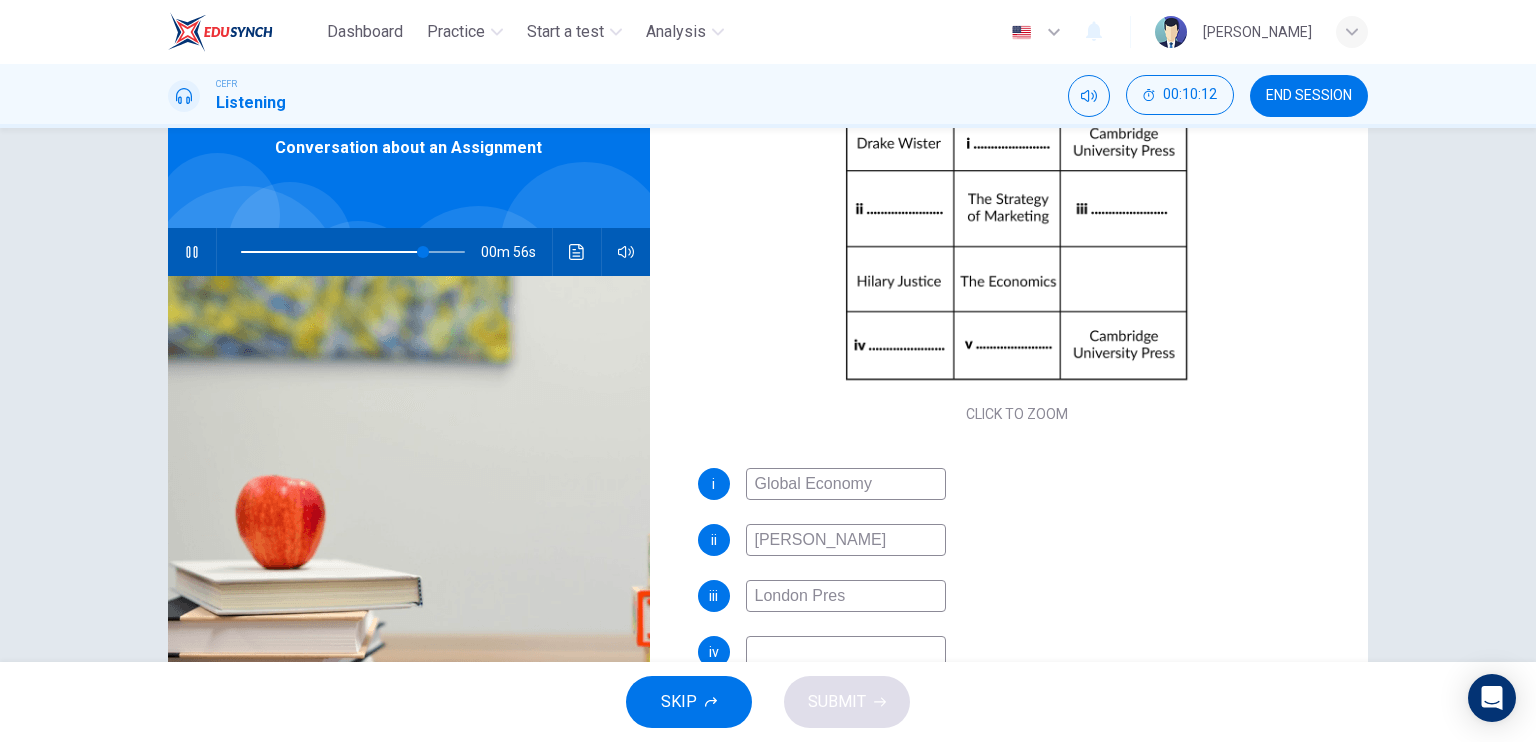 type on "82" 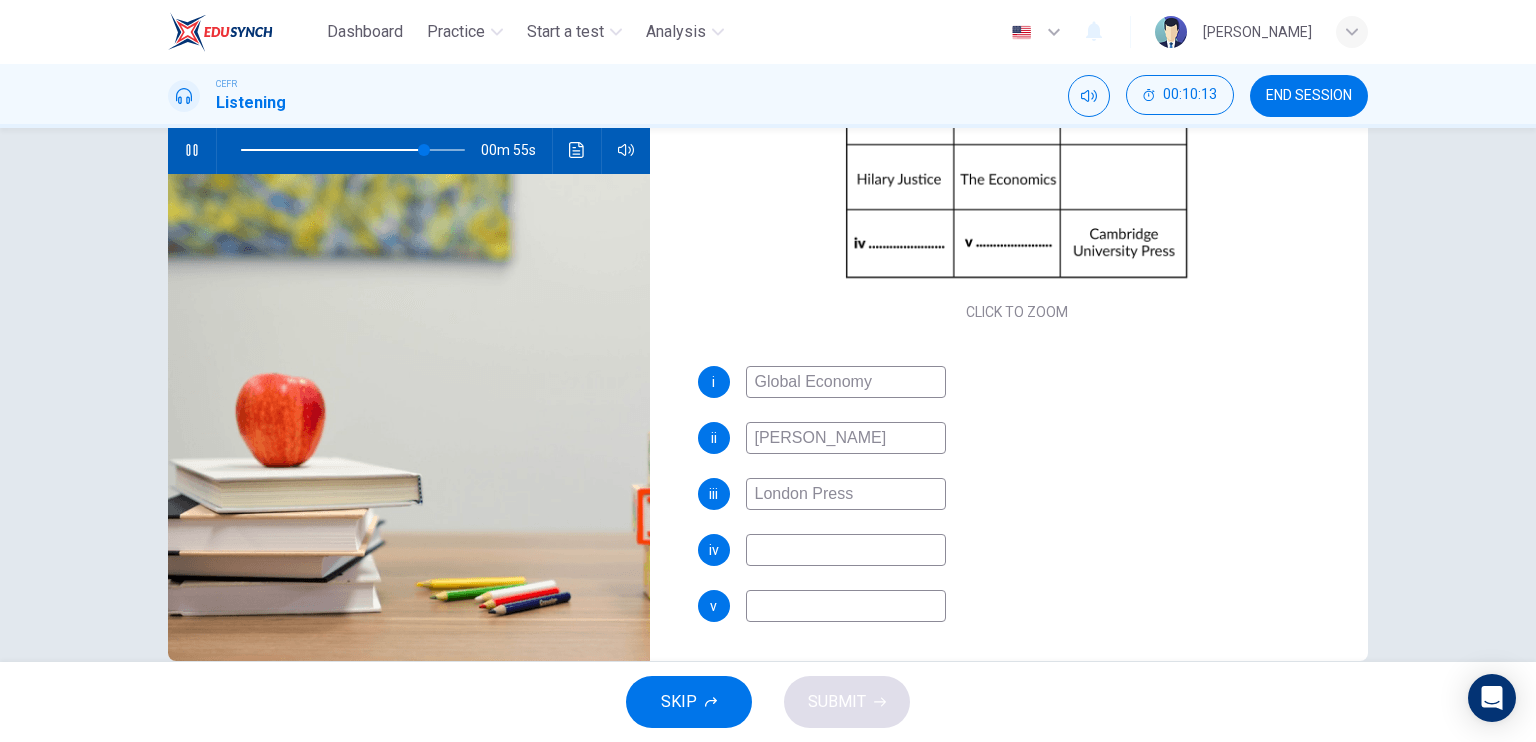scroll, scrollTop: 240, scrollLeft: 0, axis: vertical 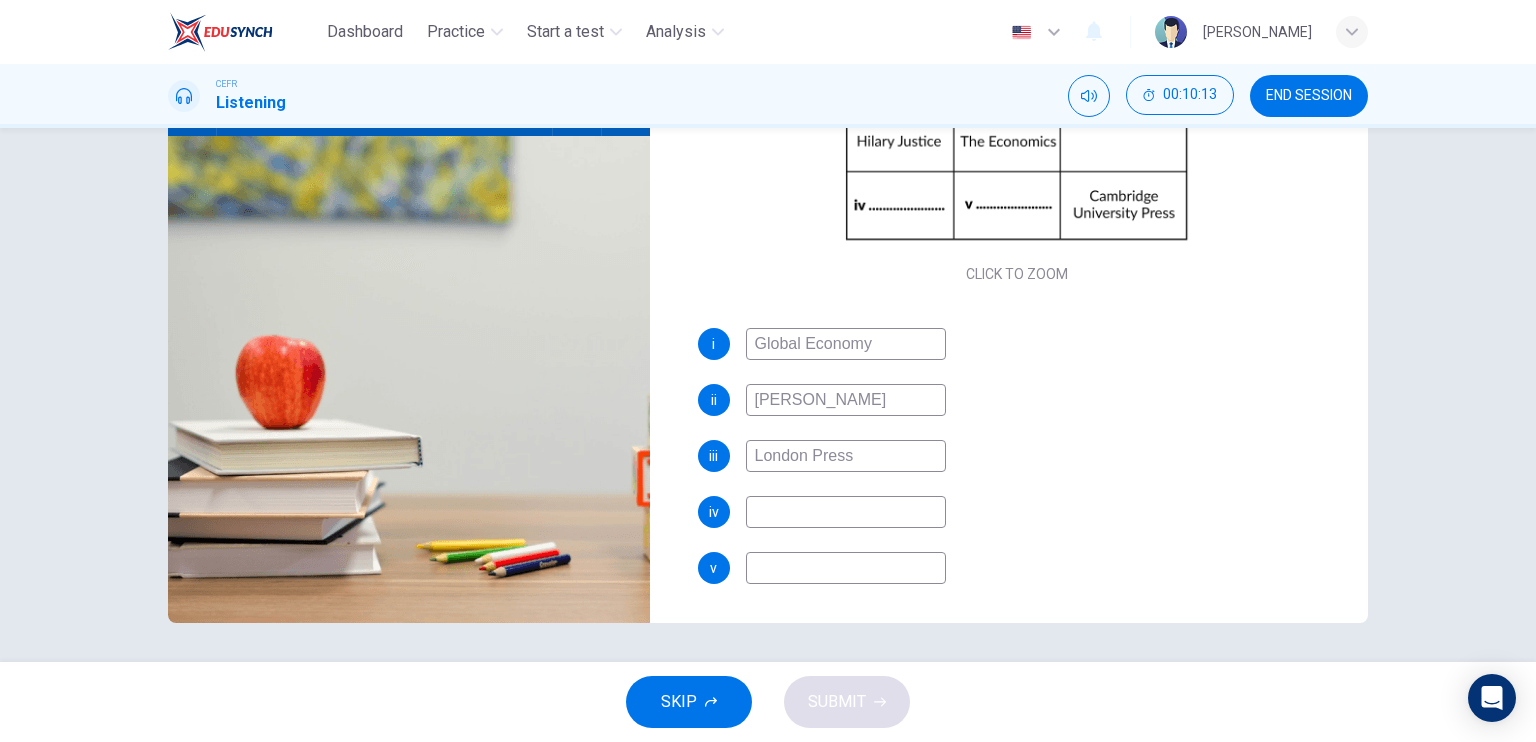 type on "82" 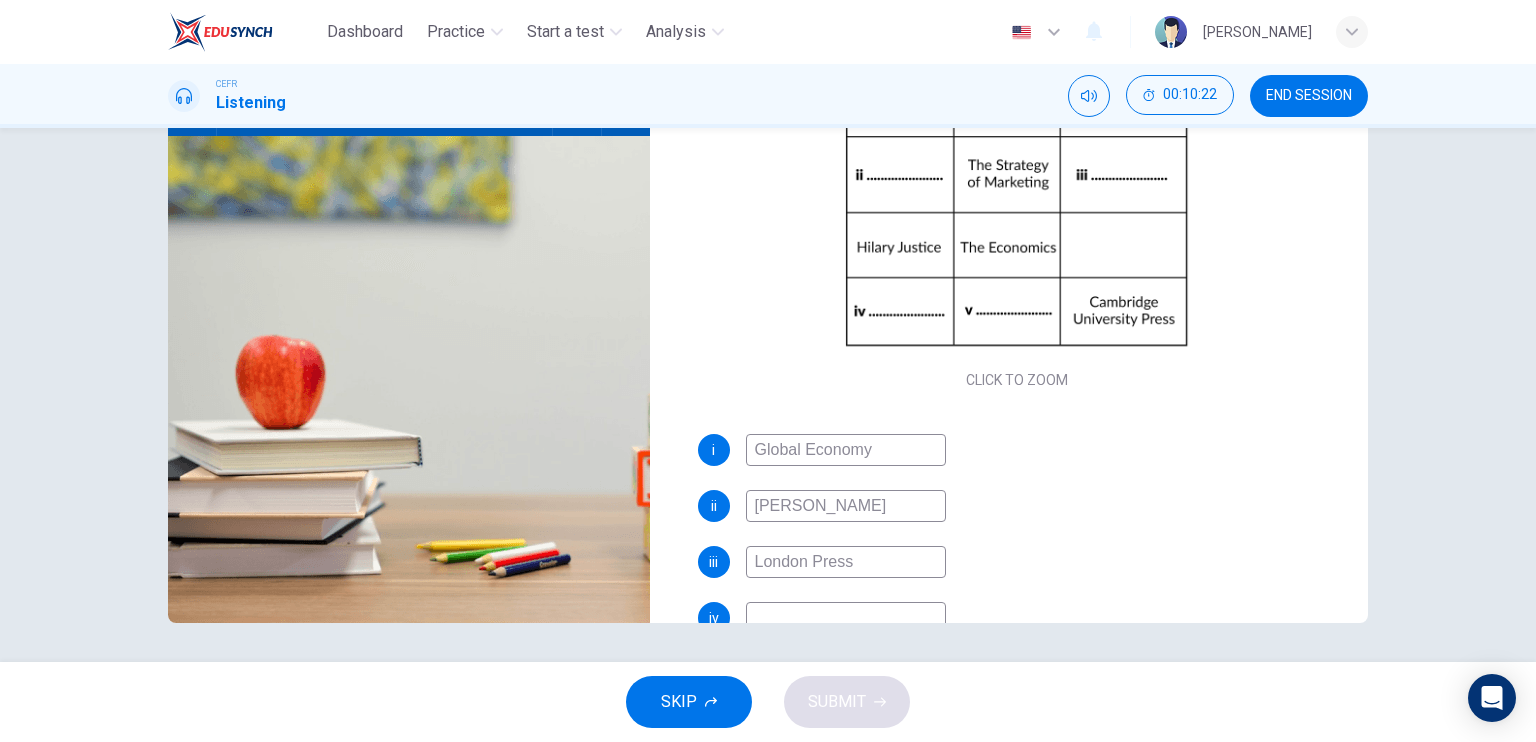 scroll, scrollTop: 129, scrollLeft: 0, axis: vertical 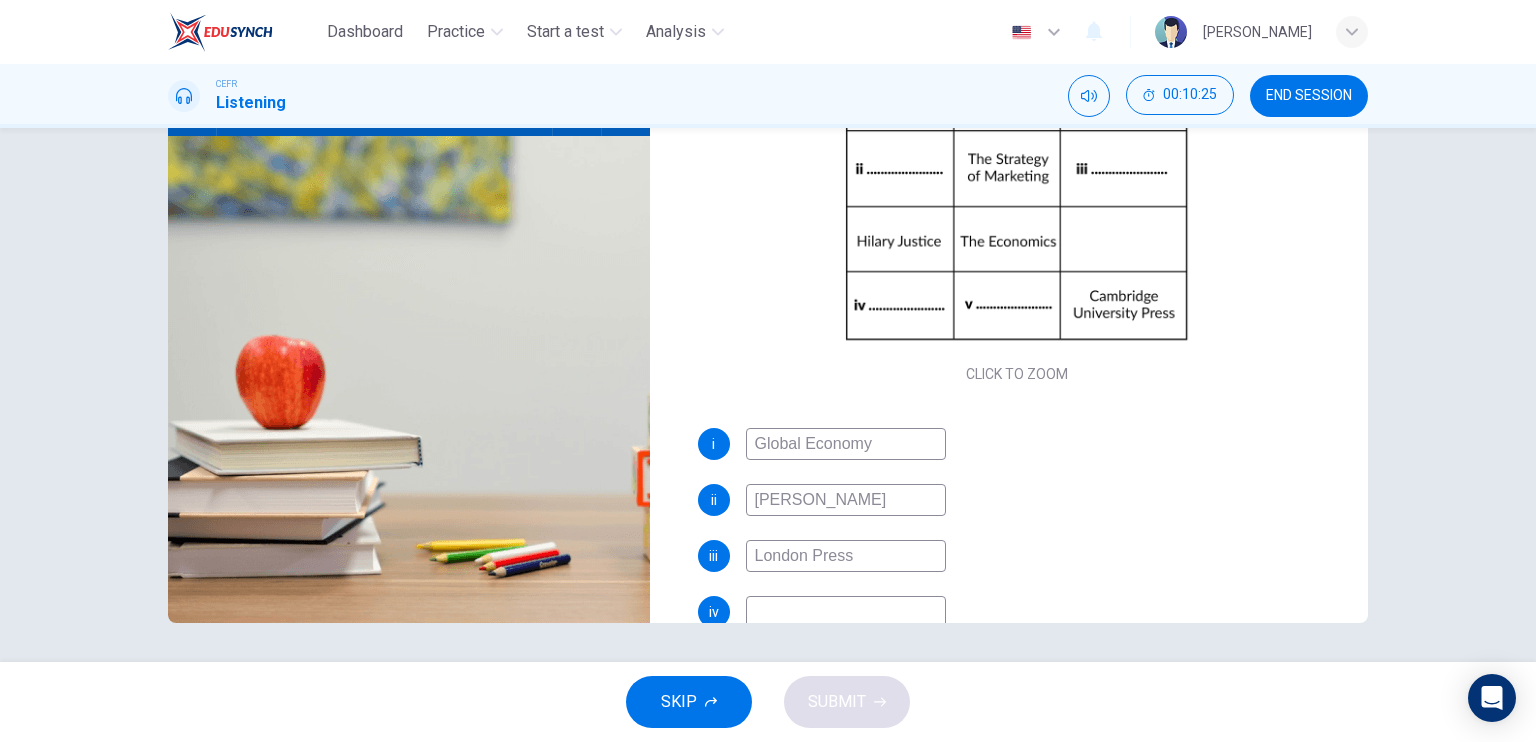 type on "86" 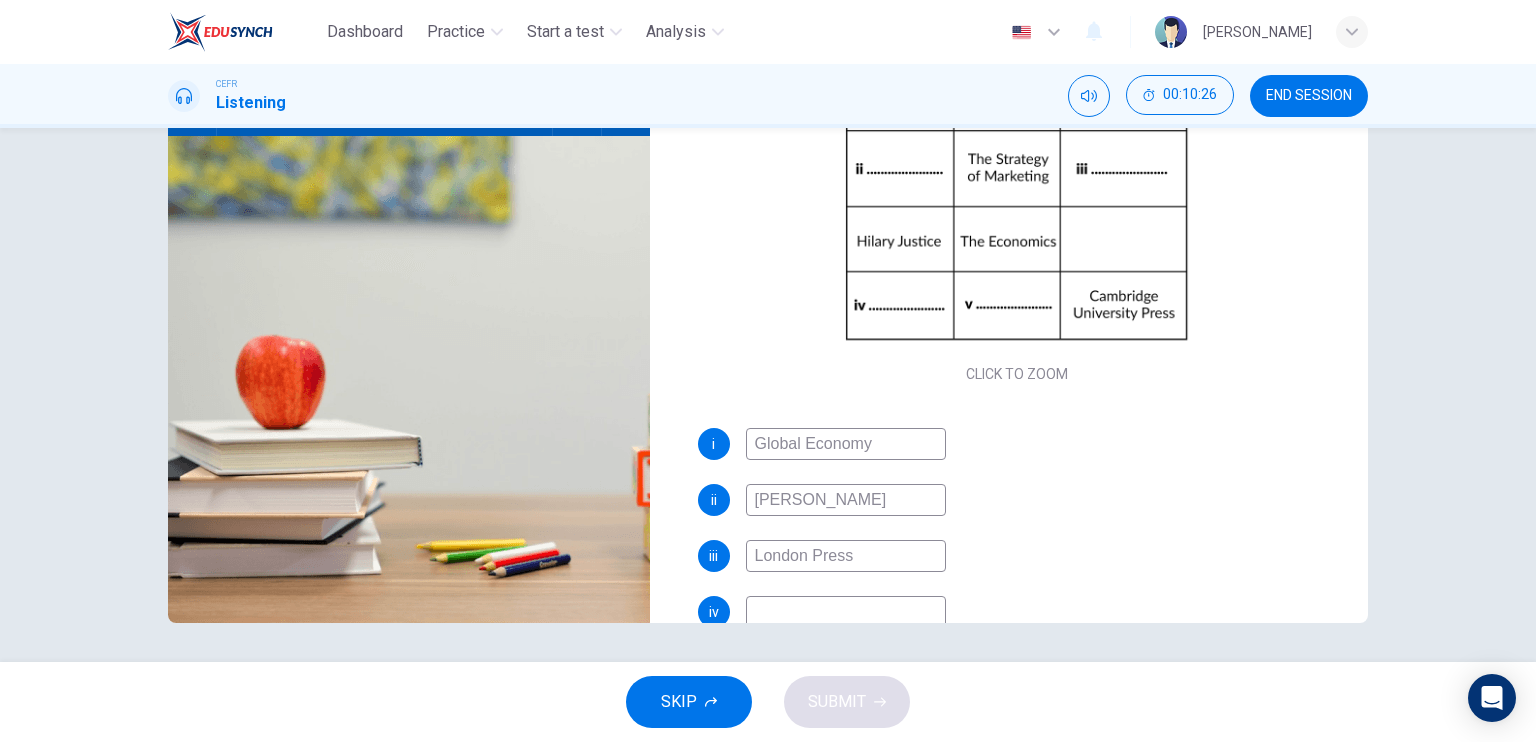 type on "O" 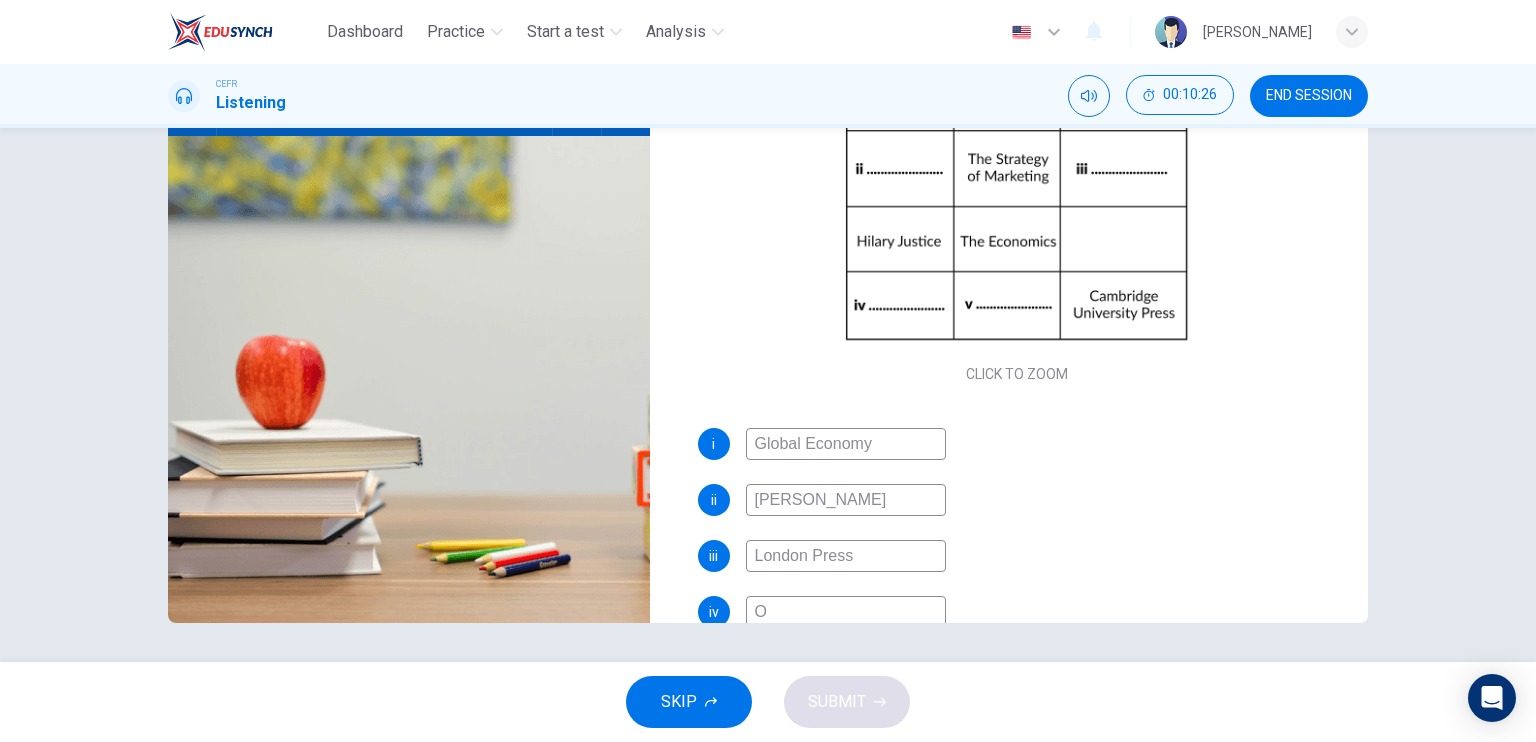 type on "86" 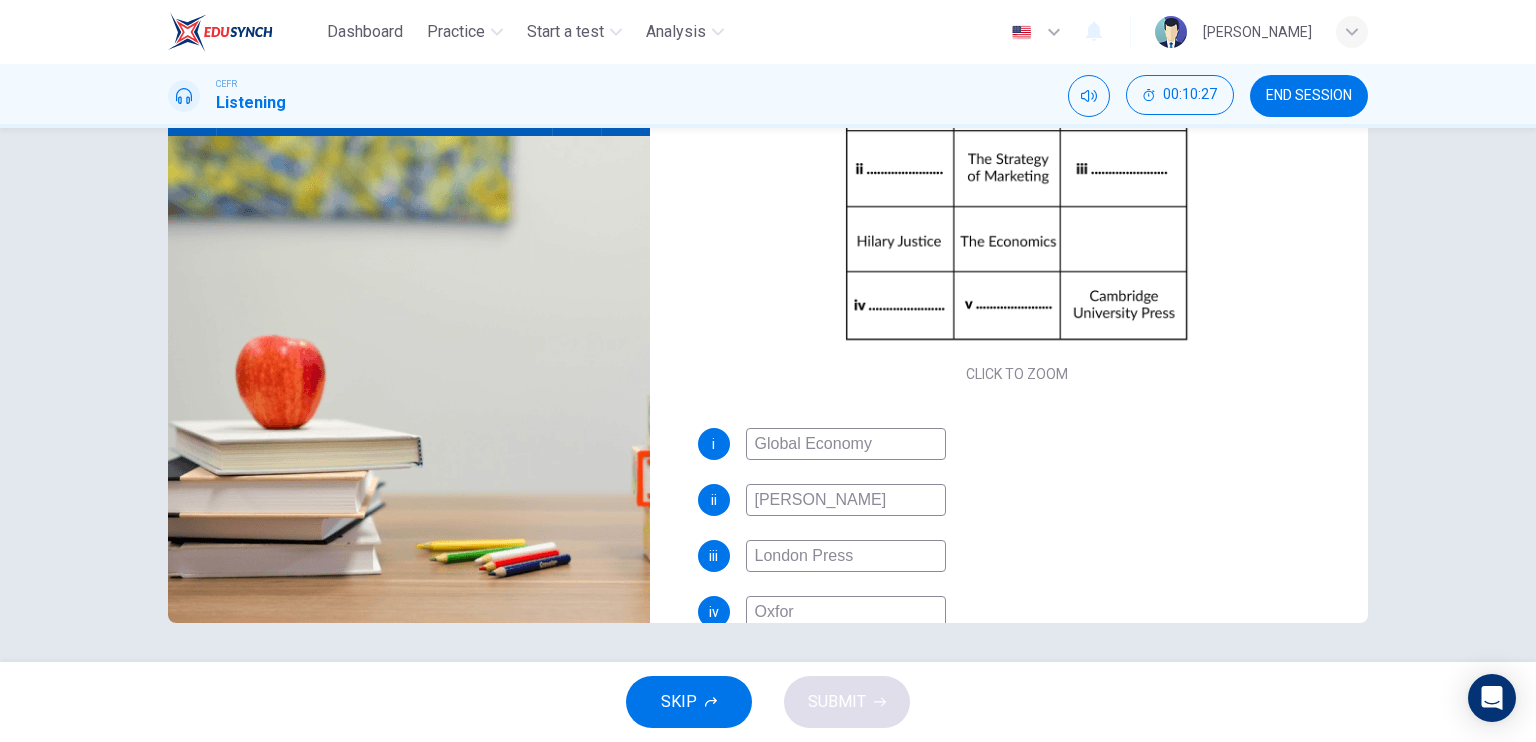type on "Oxford" 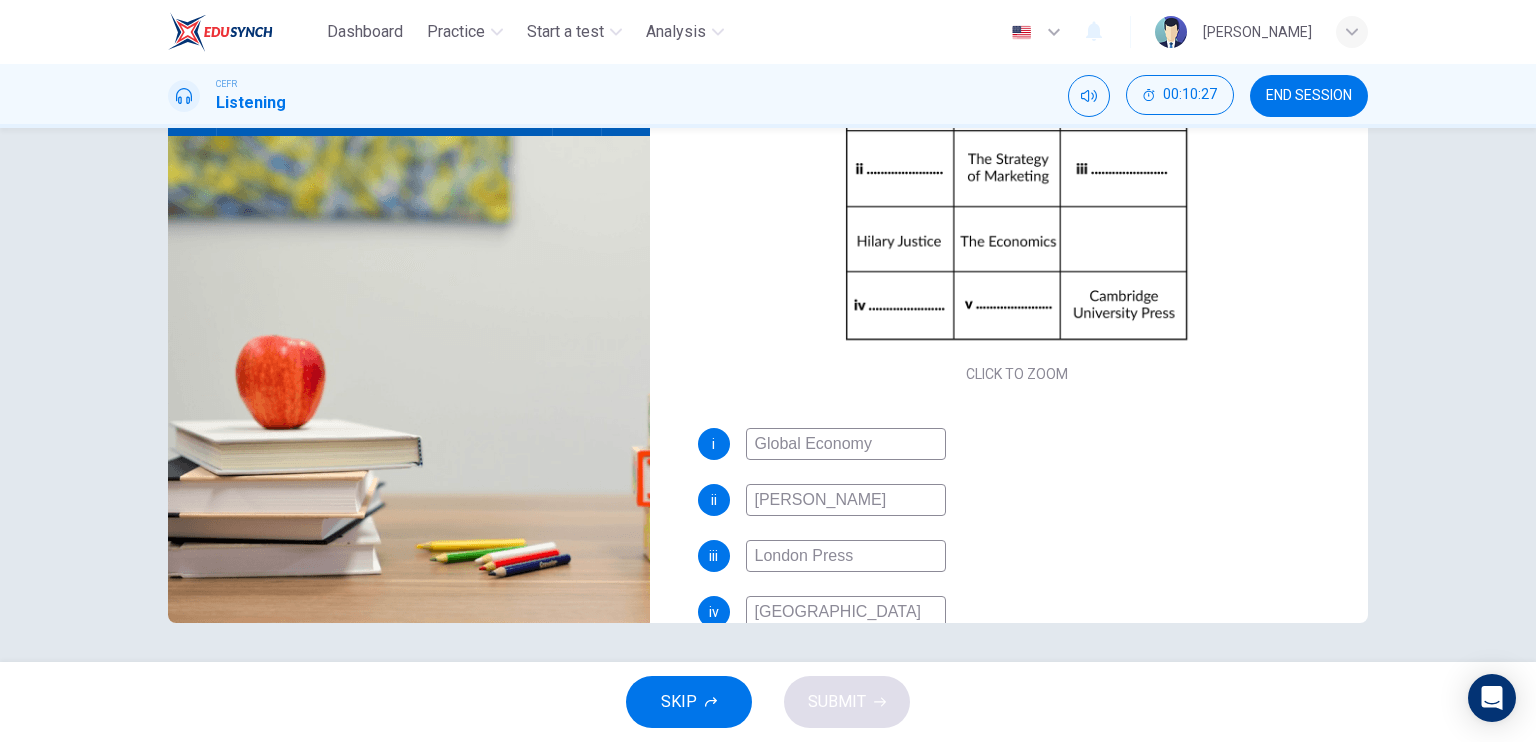 type on "87" 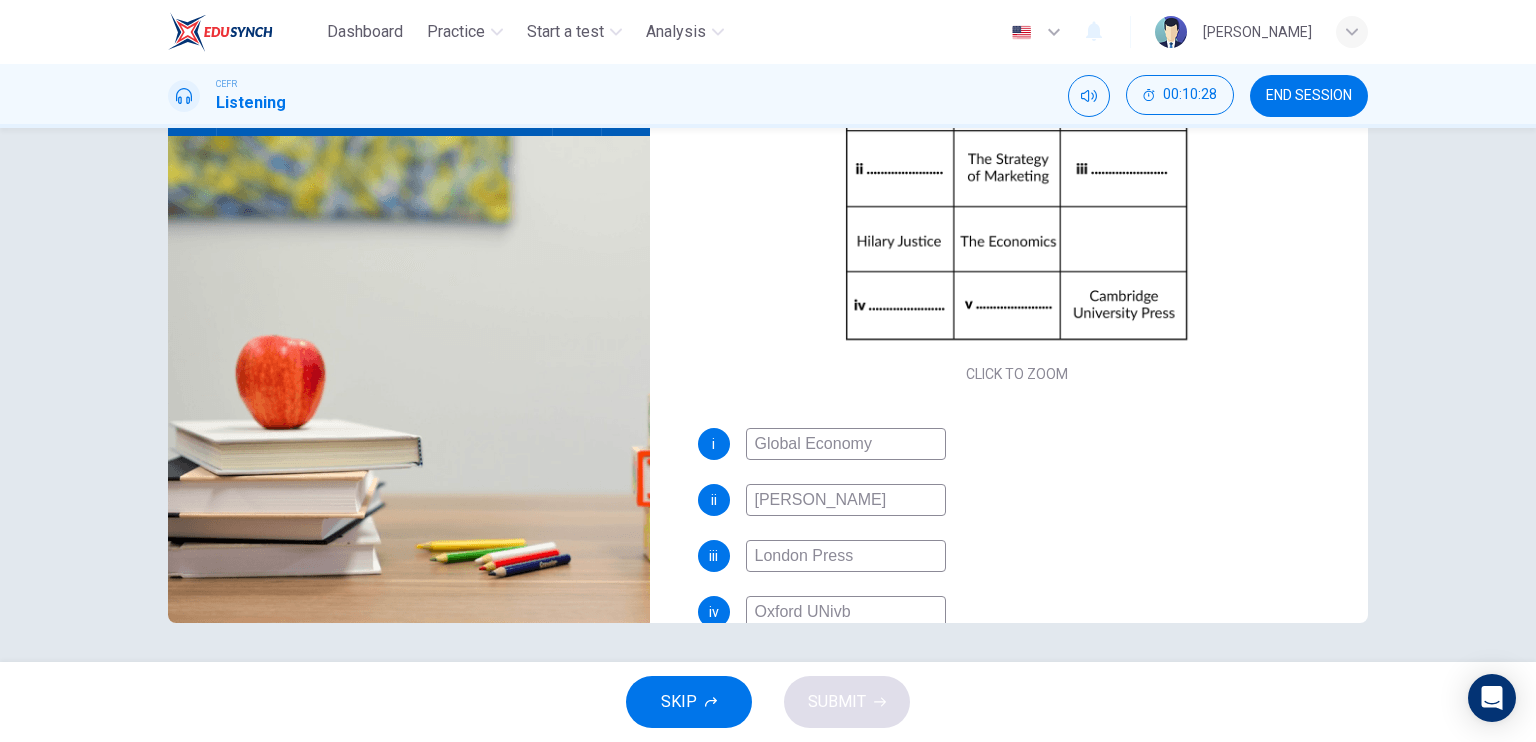 type on "Oxford UNiv" 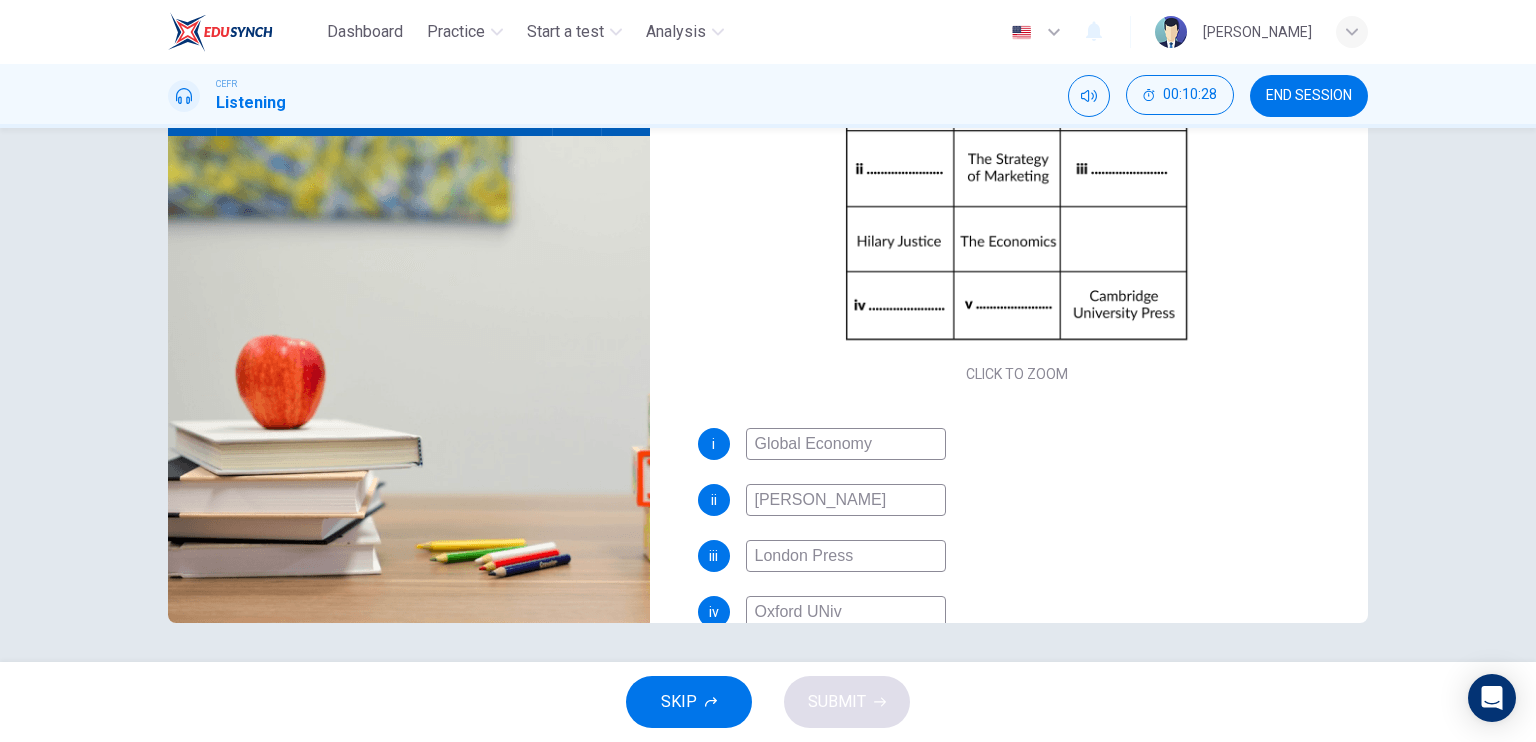 type on "87" 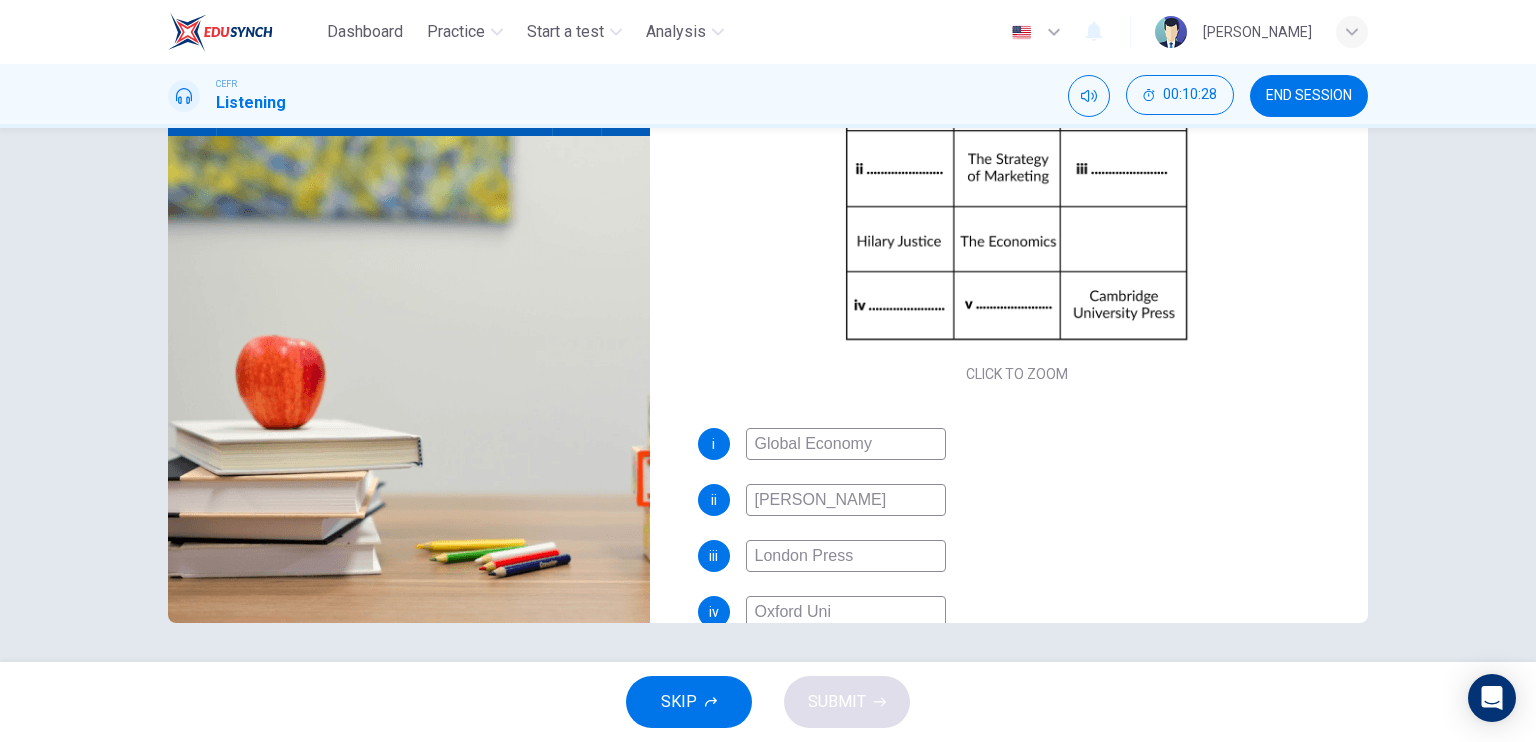 type on "Oxford Univ" 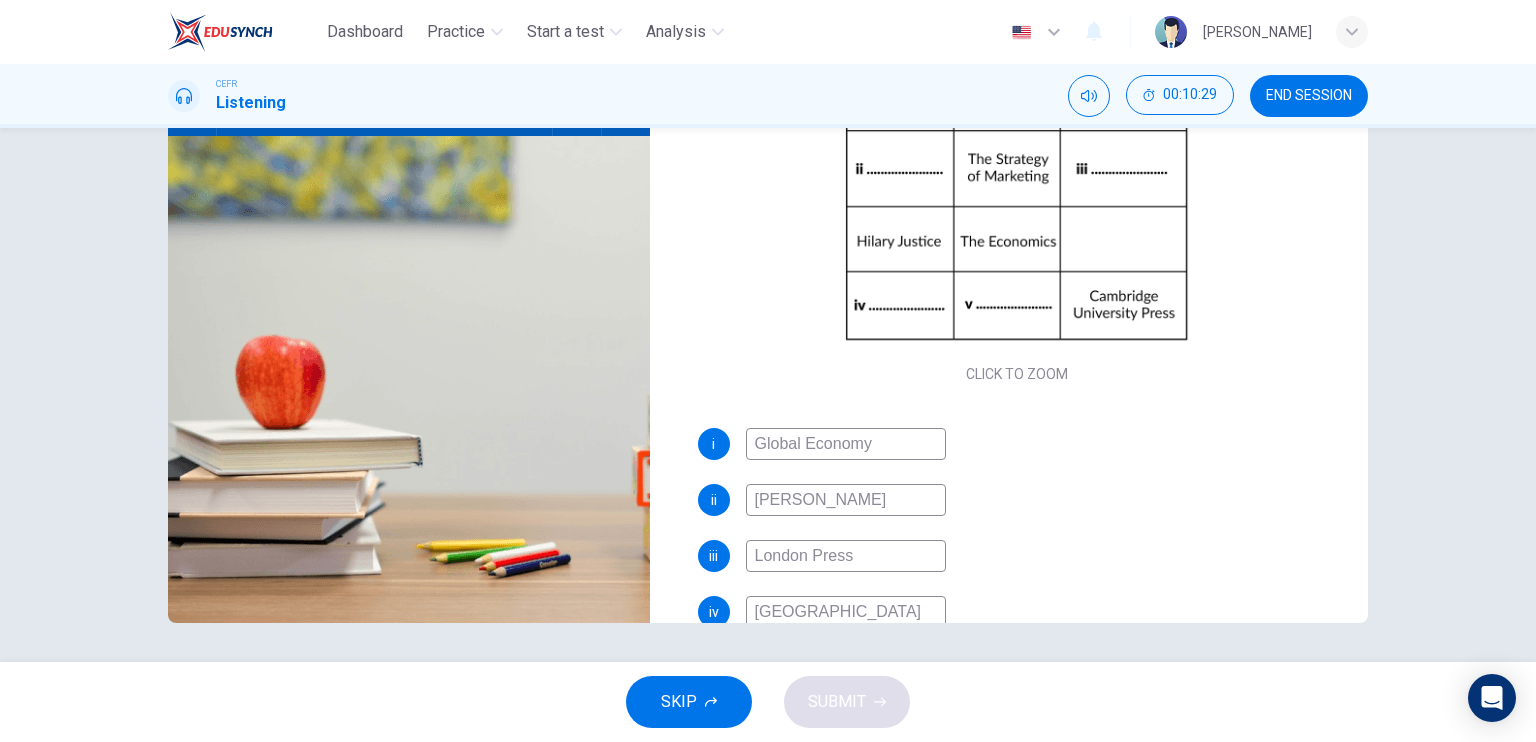 type on "87" 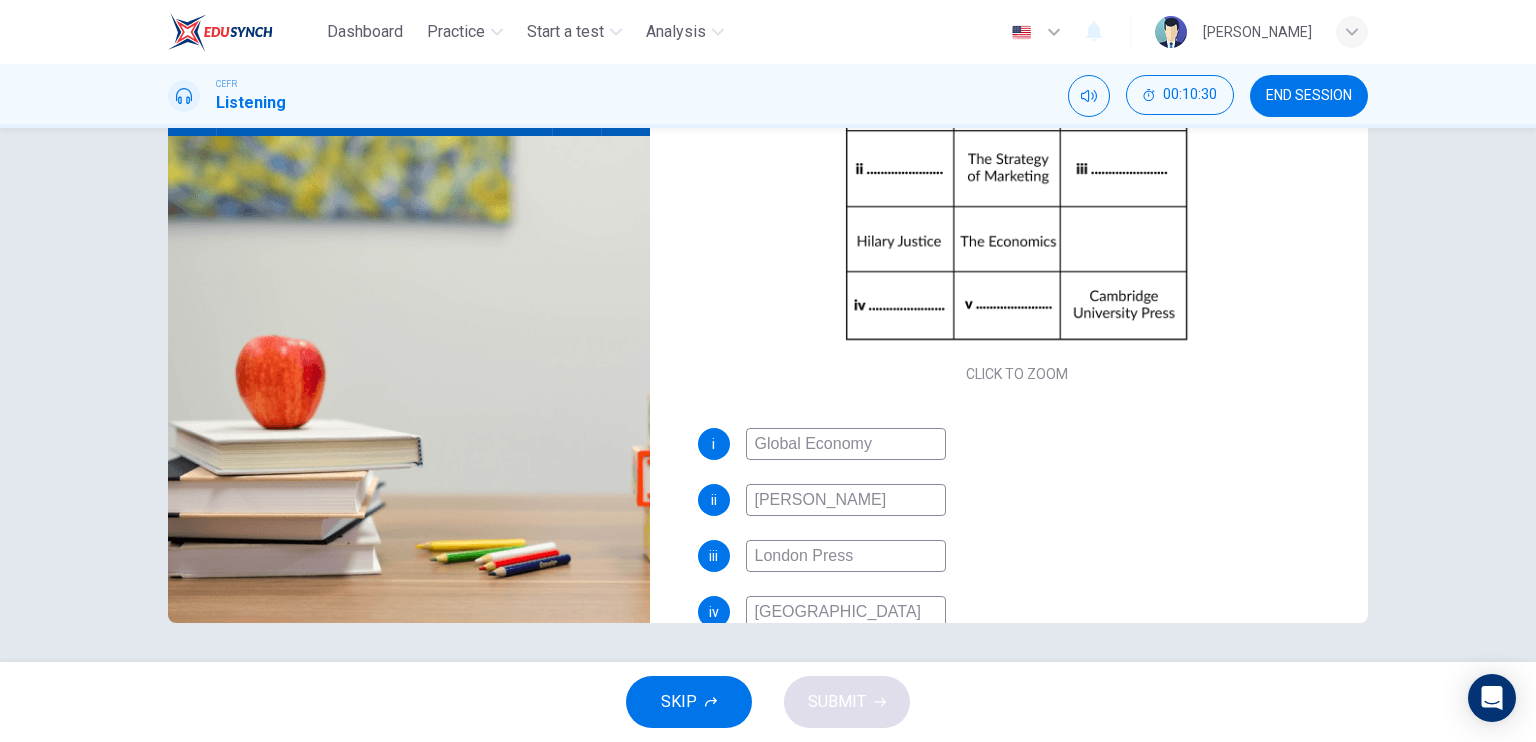type on "88" 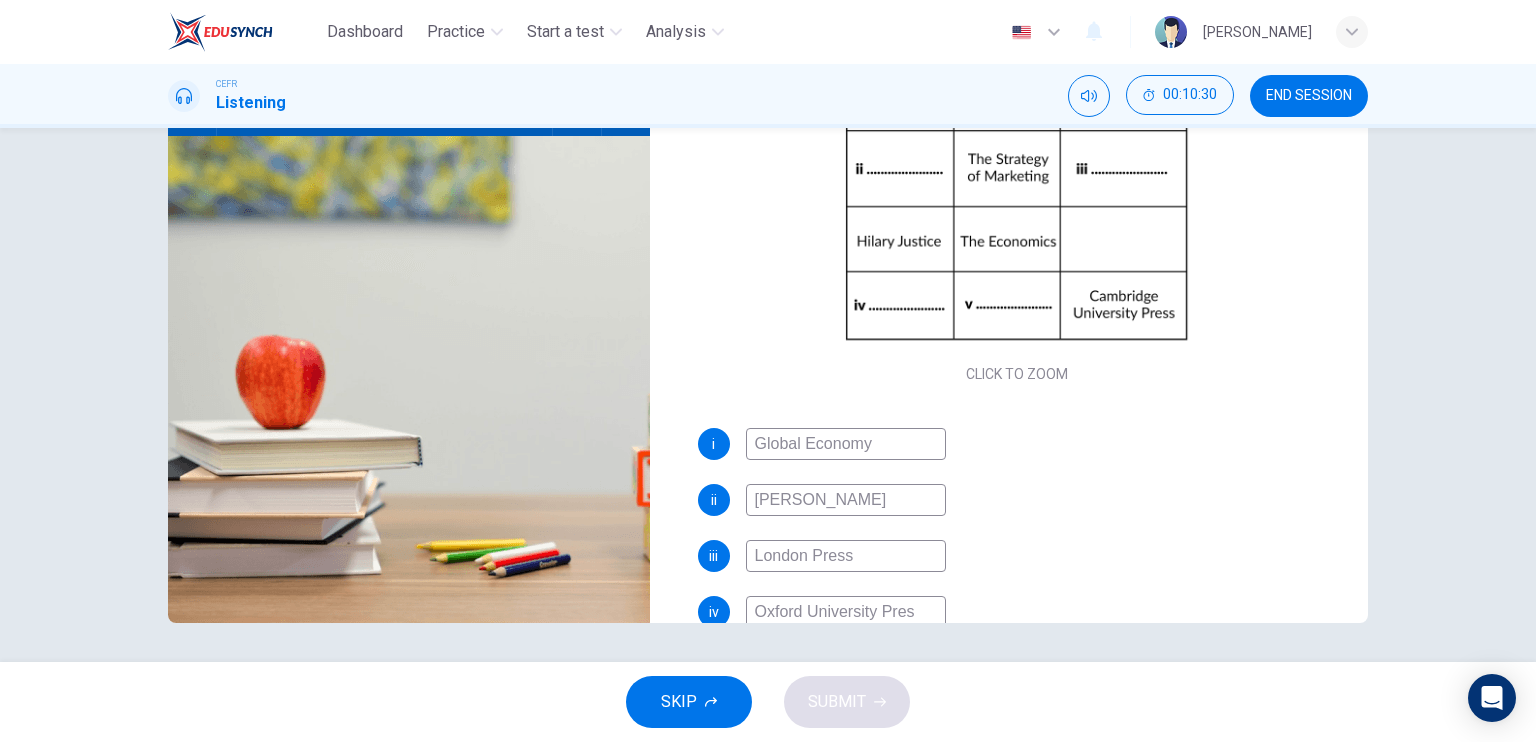 type on "Oxford University Press" 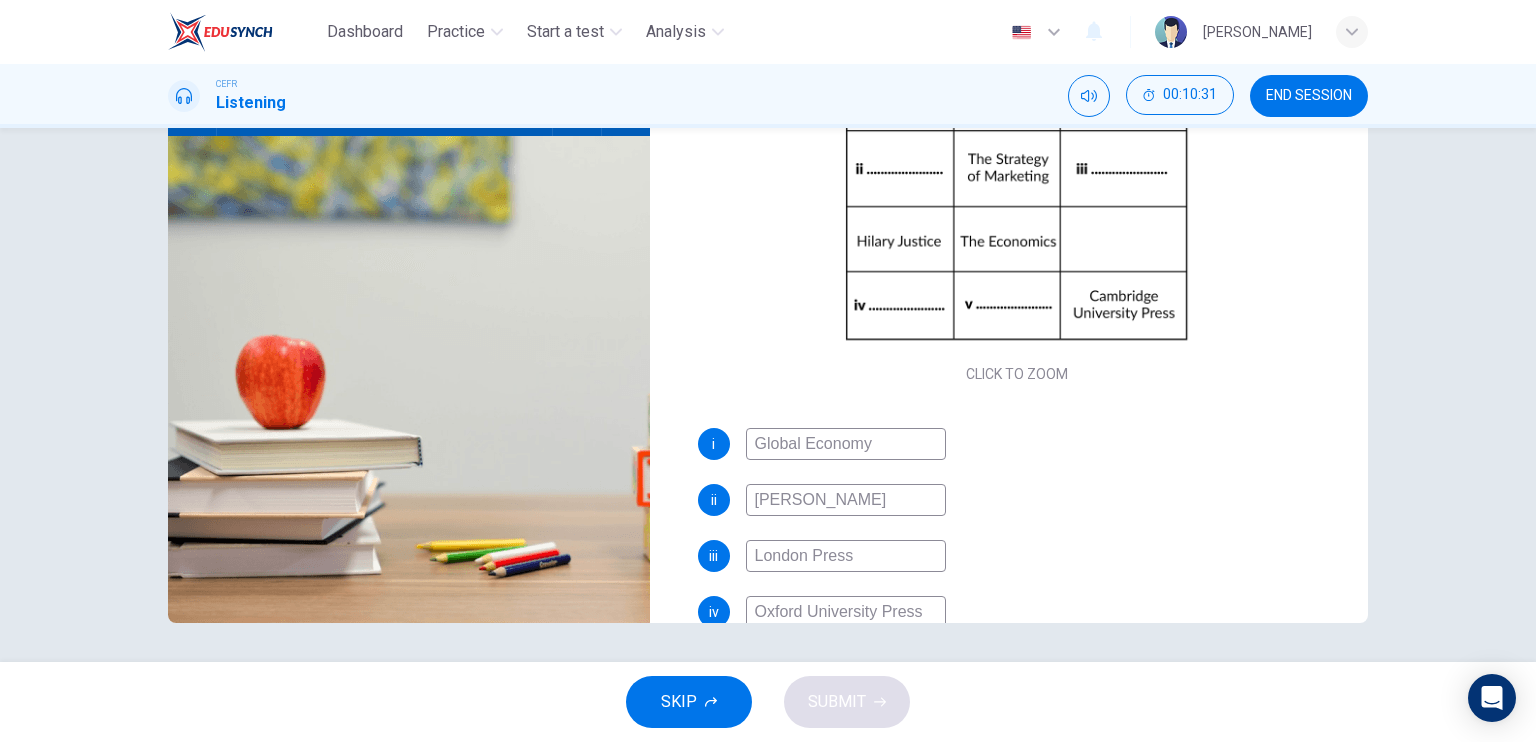 type on "88" 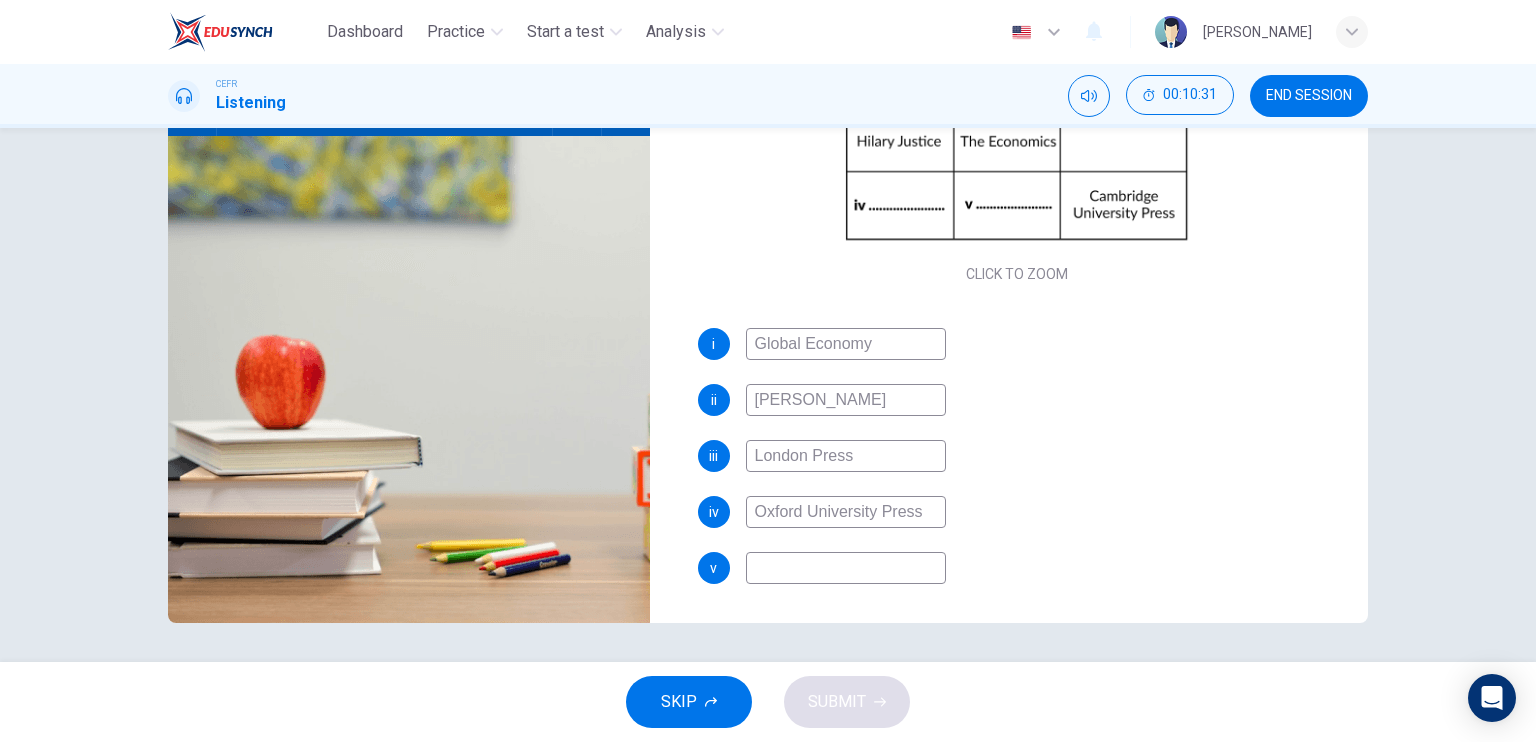 type on "Oxford University Press" 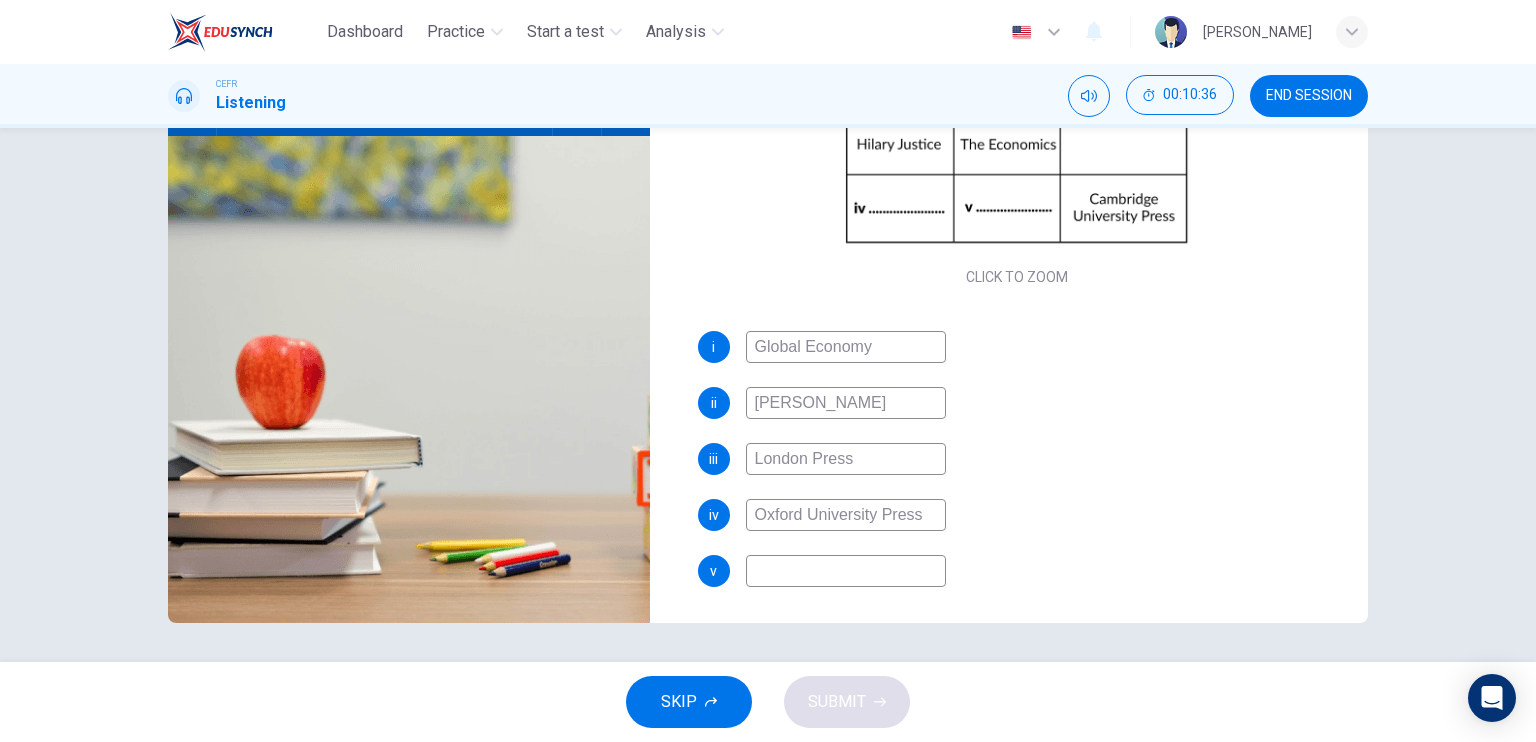 scroll, scrollTop: 229, scrollLeft: 0, axis: vertical 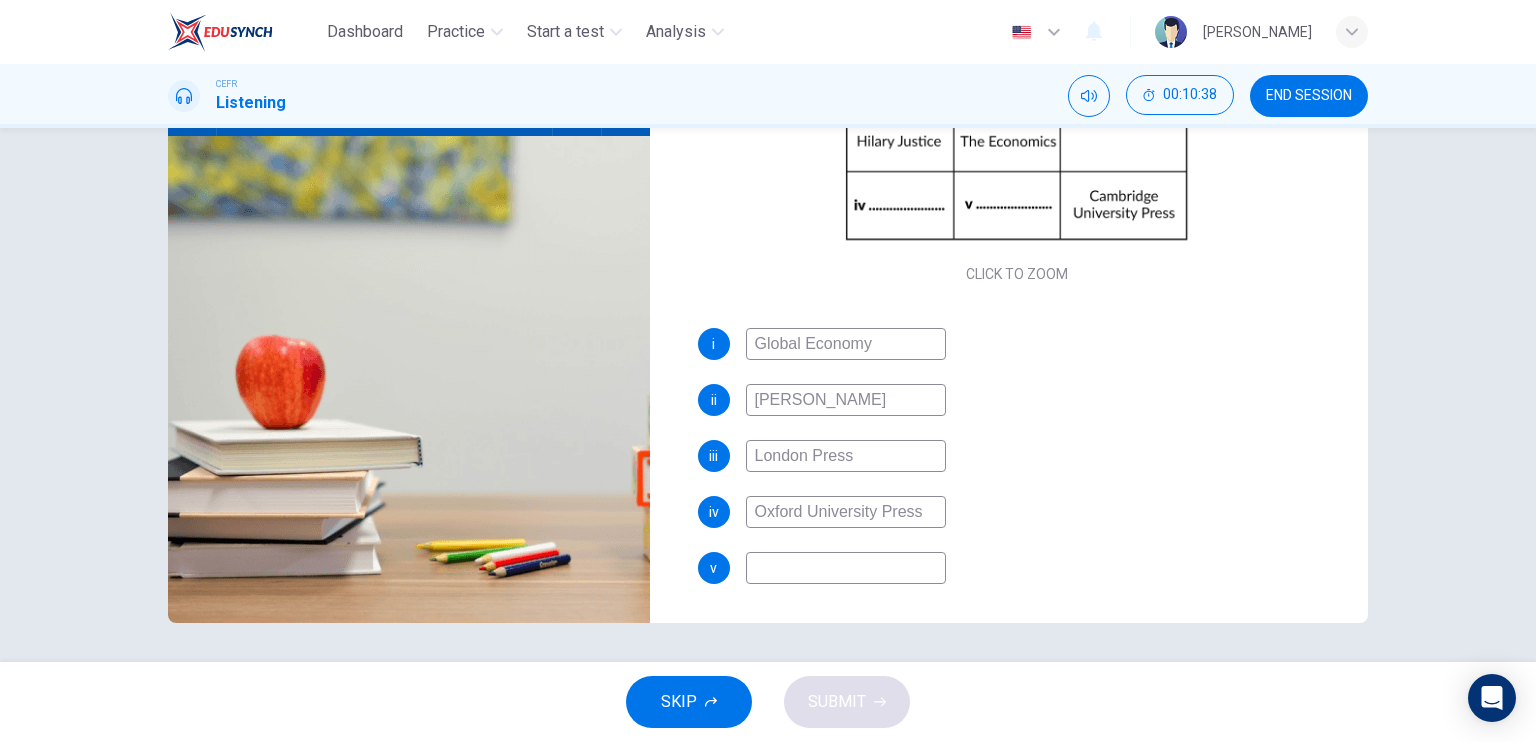 type on "90" 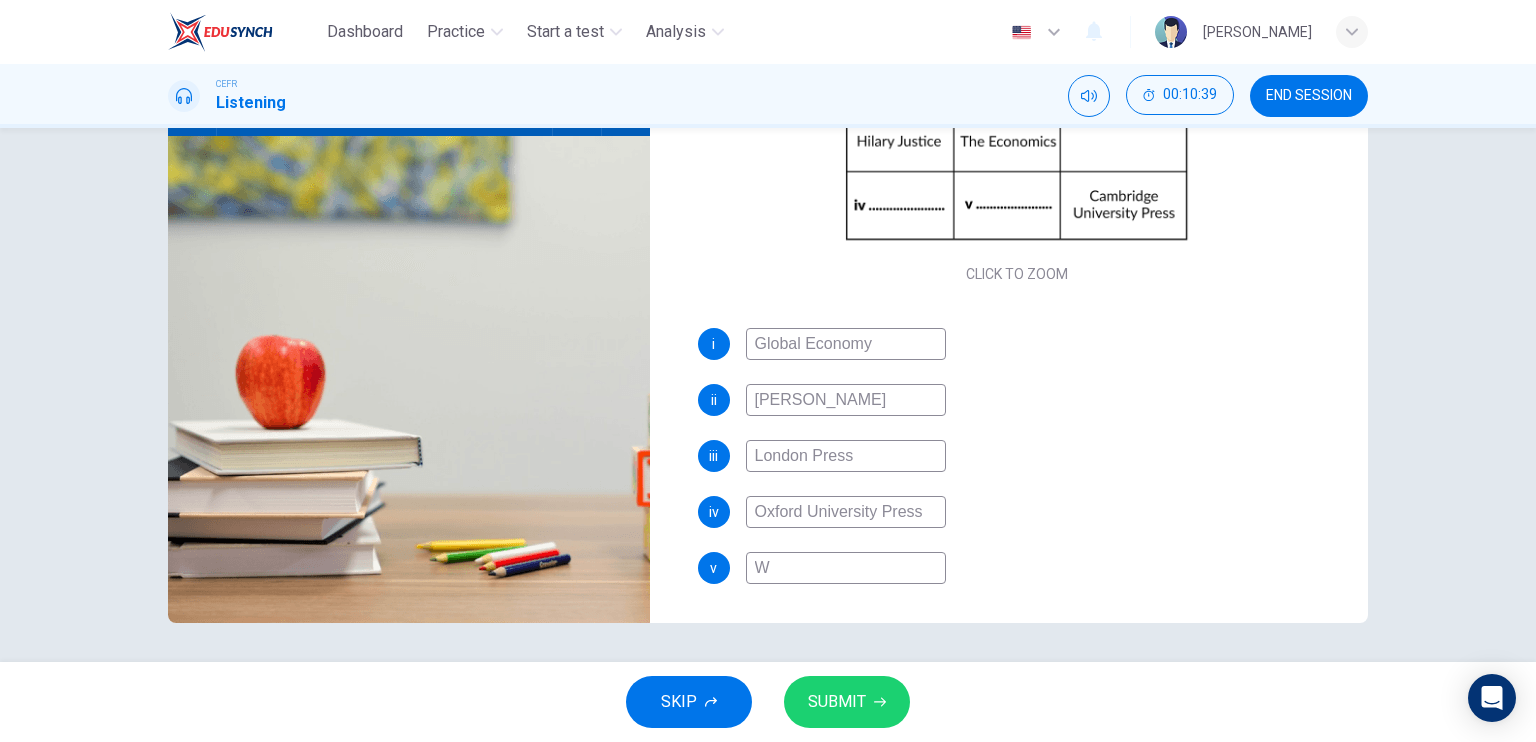 type on "91" 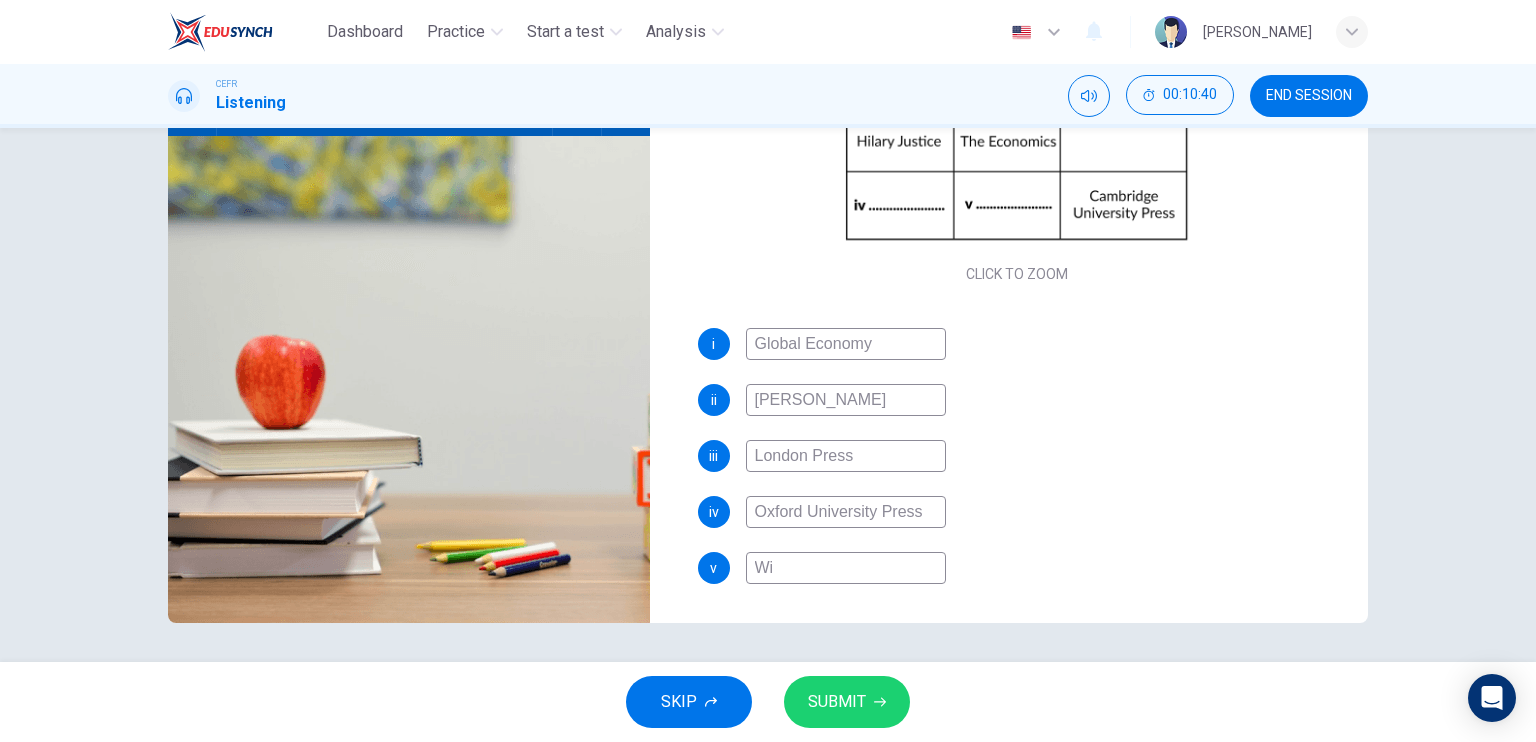 type on "91" 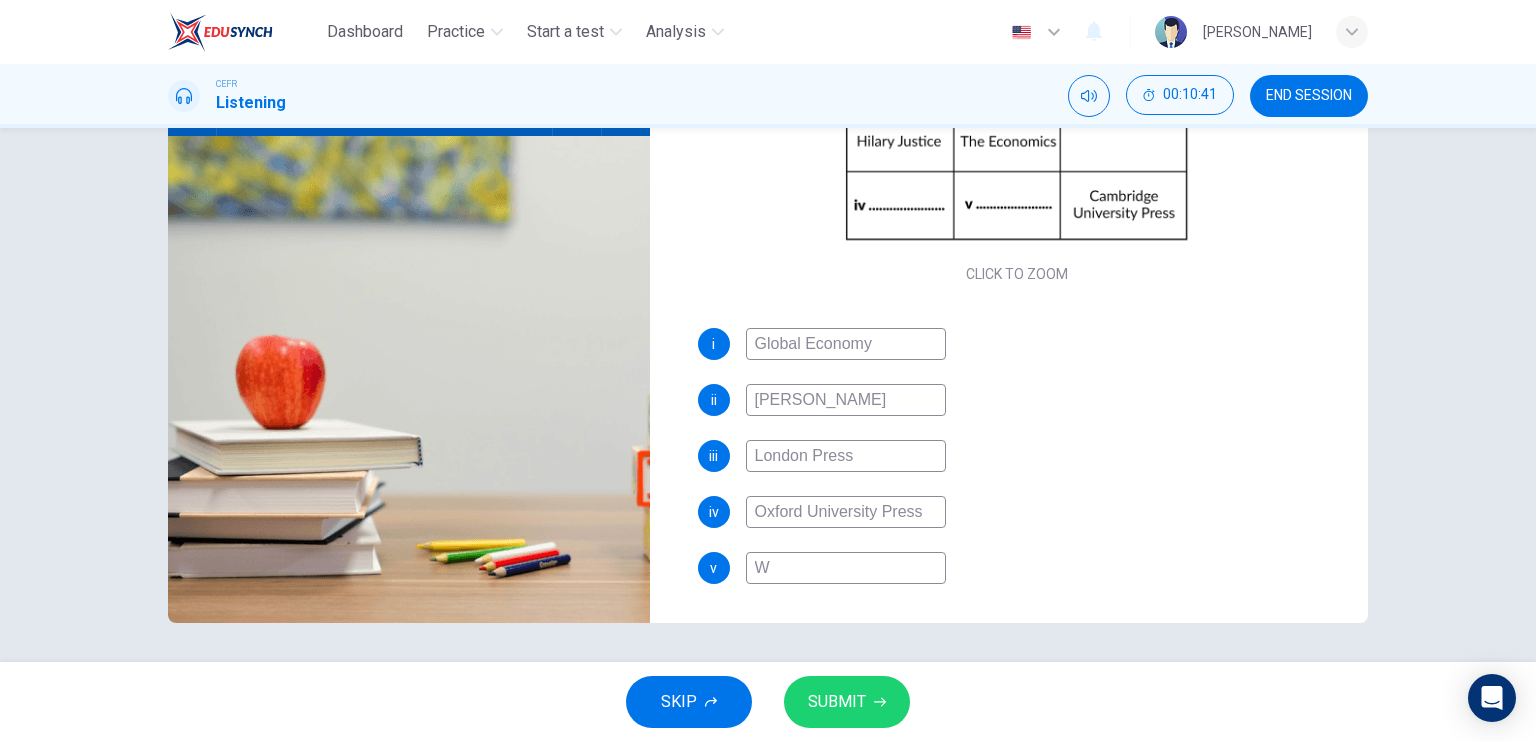 type 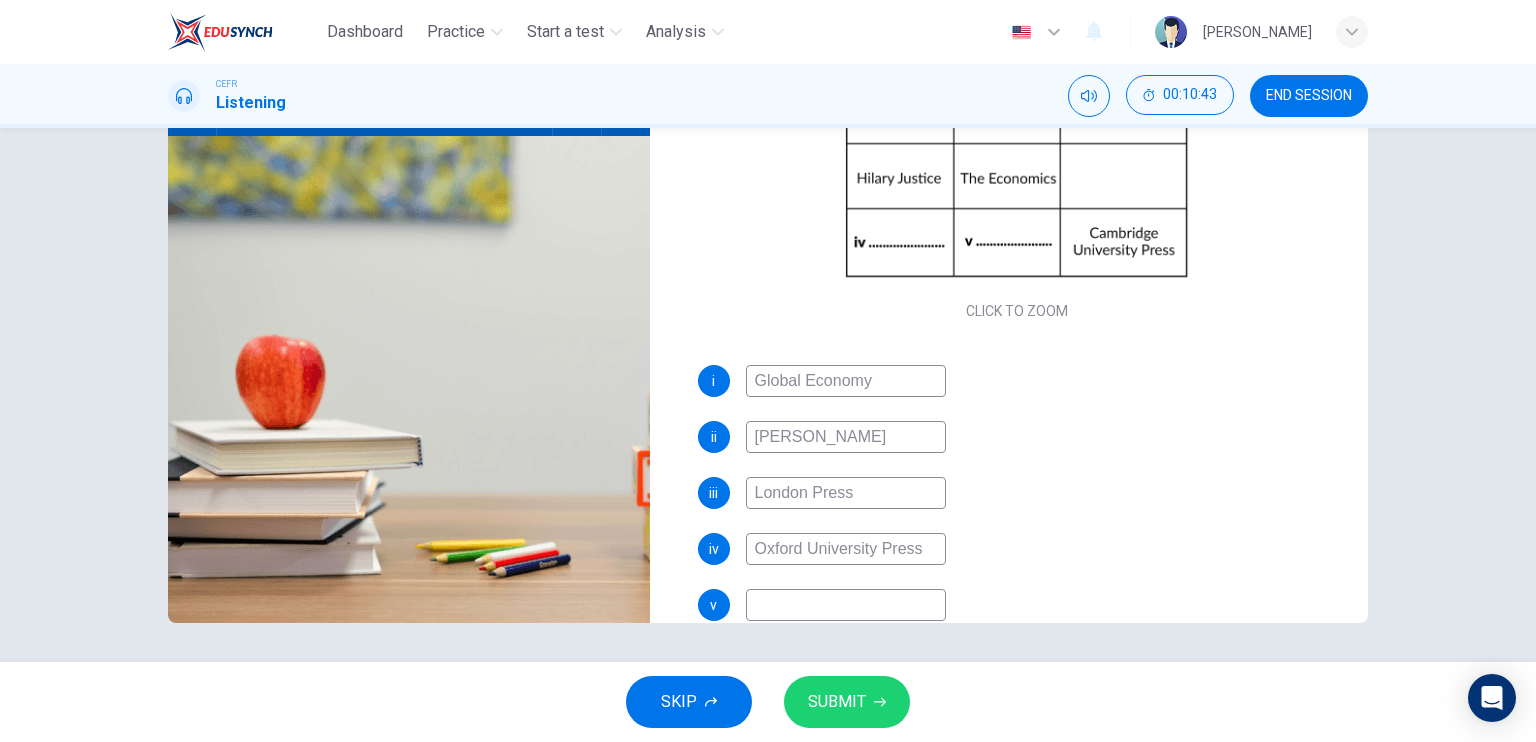 scroll, scrollTop: 200, scrollLeft: 0, axis: vertical 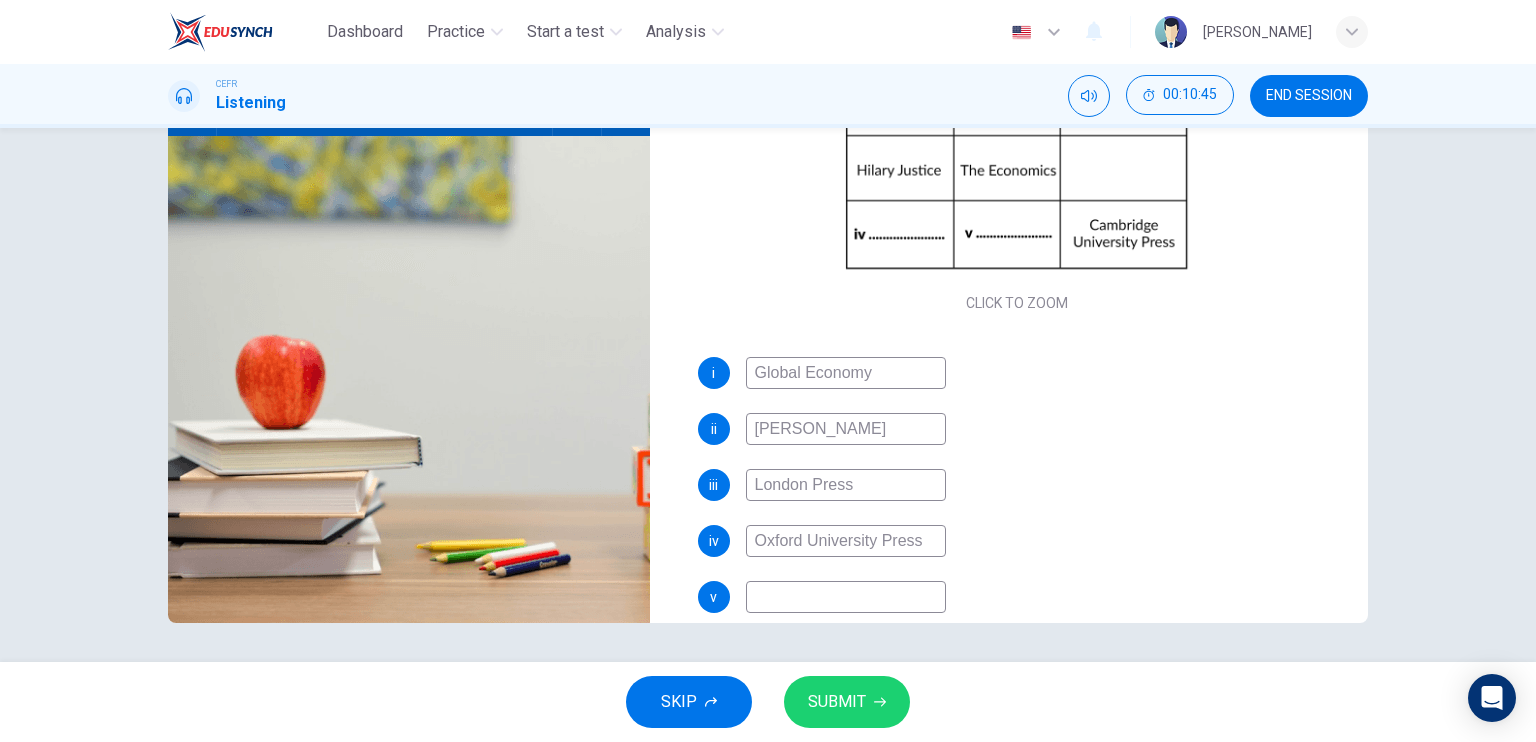 type on "93" 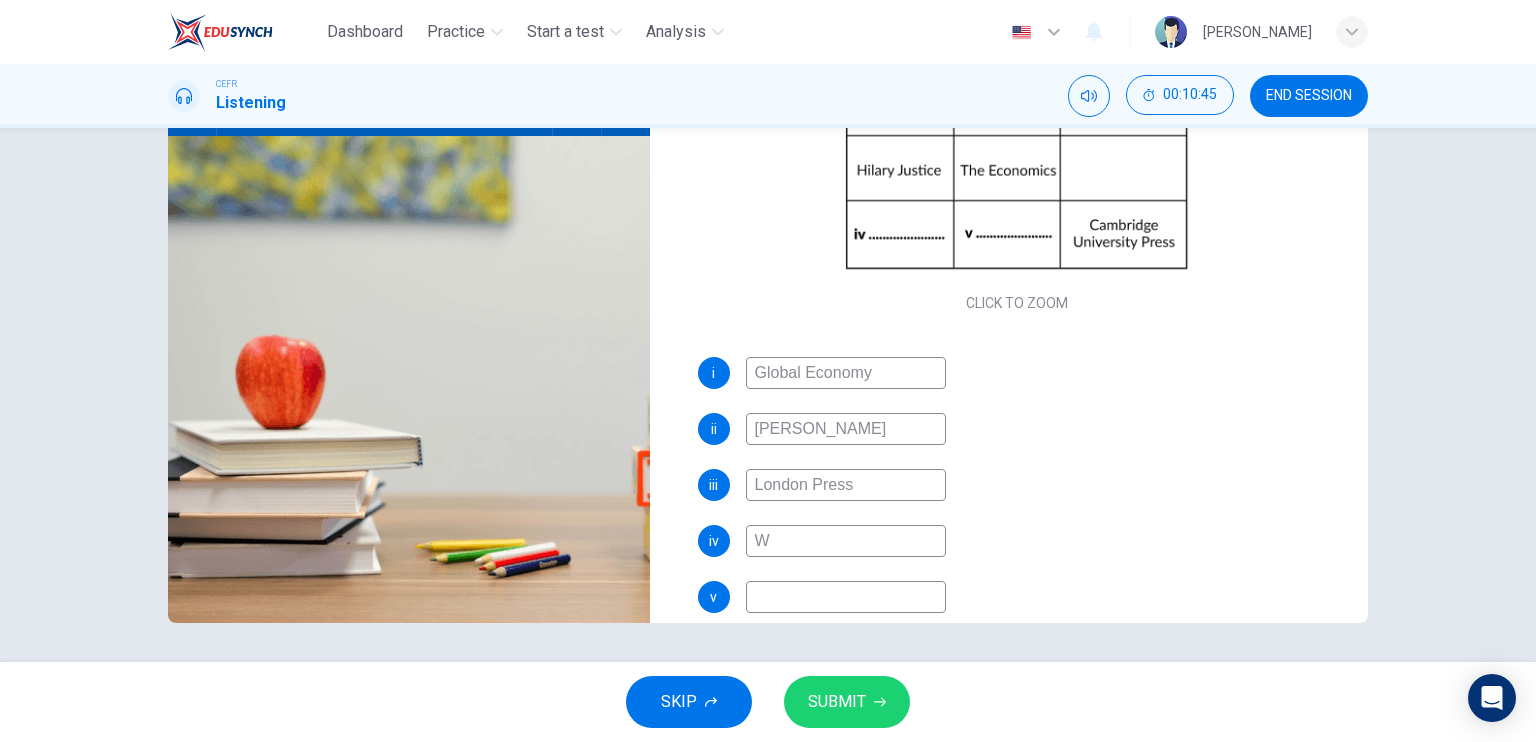 type on "93" 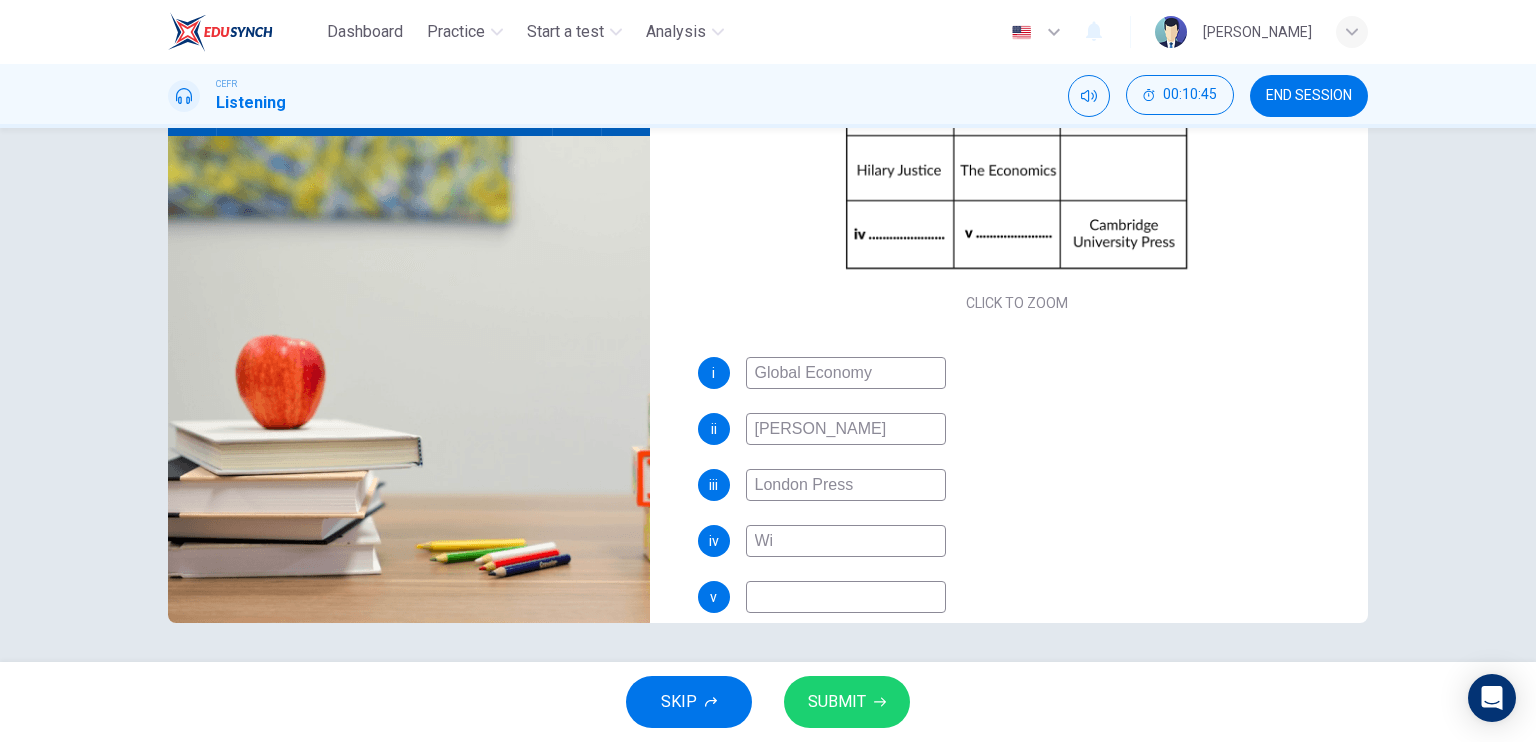 type on "Wil" 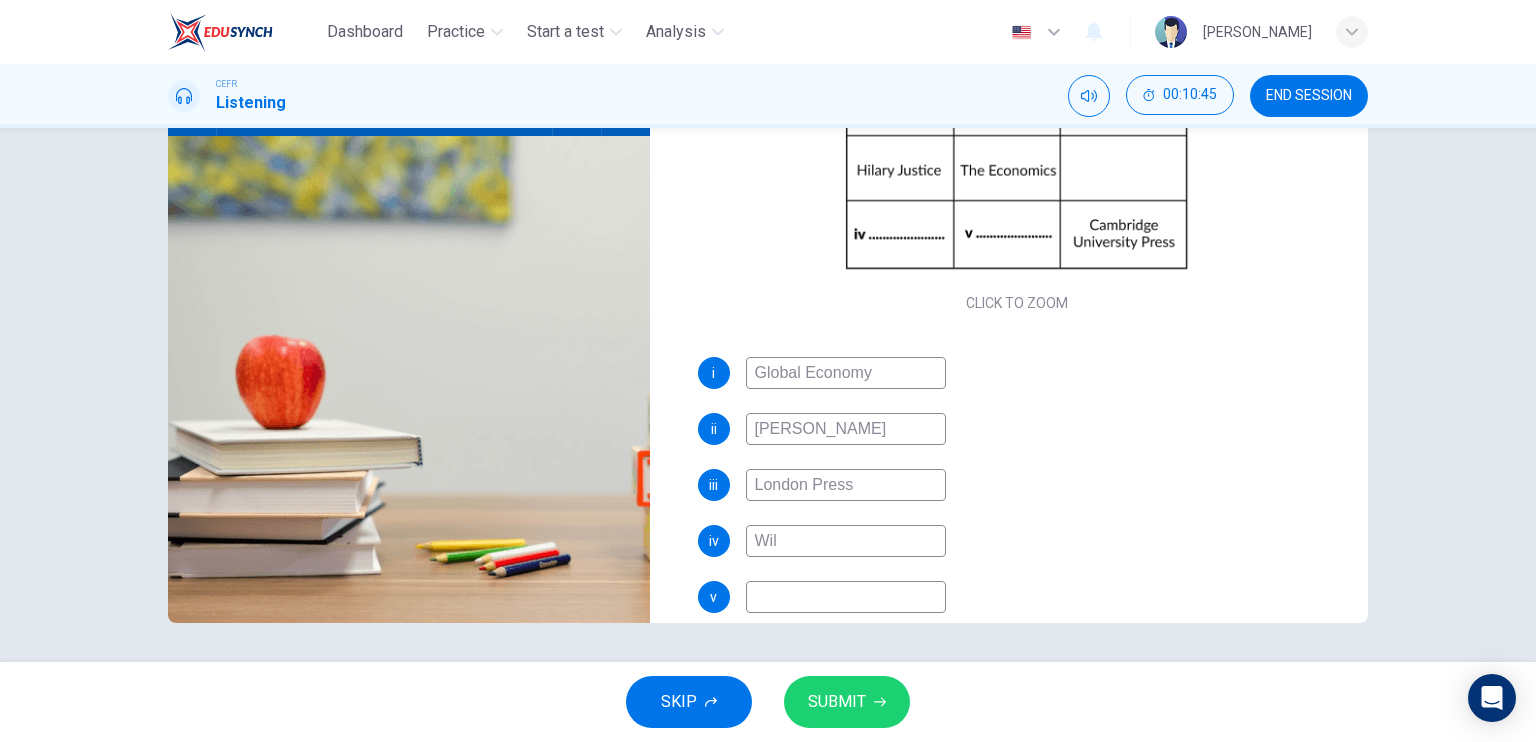 type on "93" 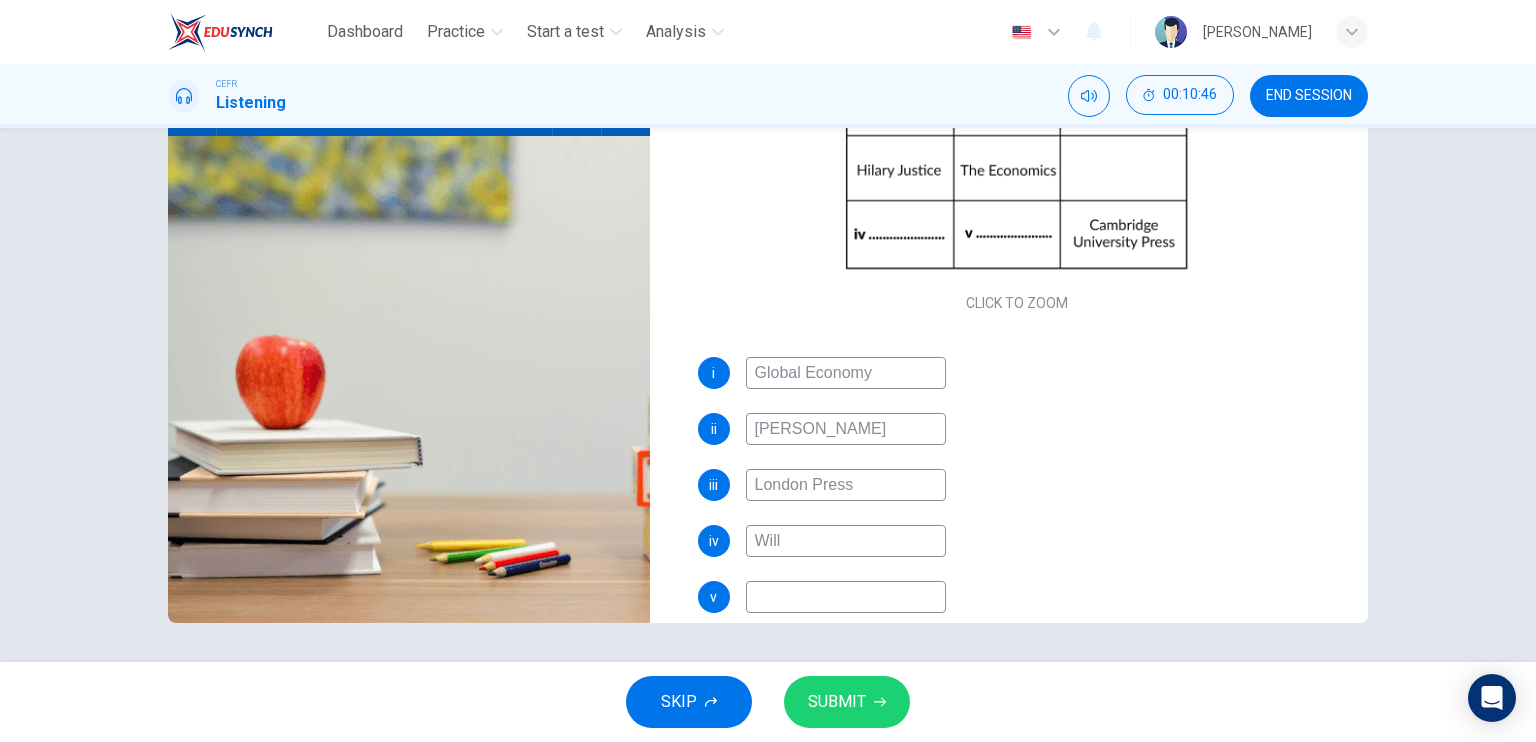 type on "93" 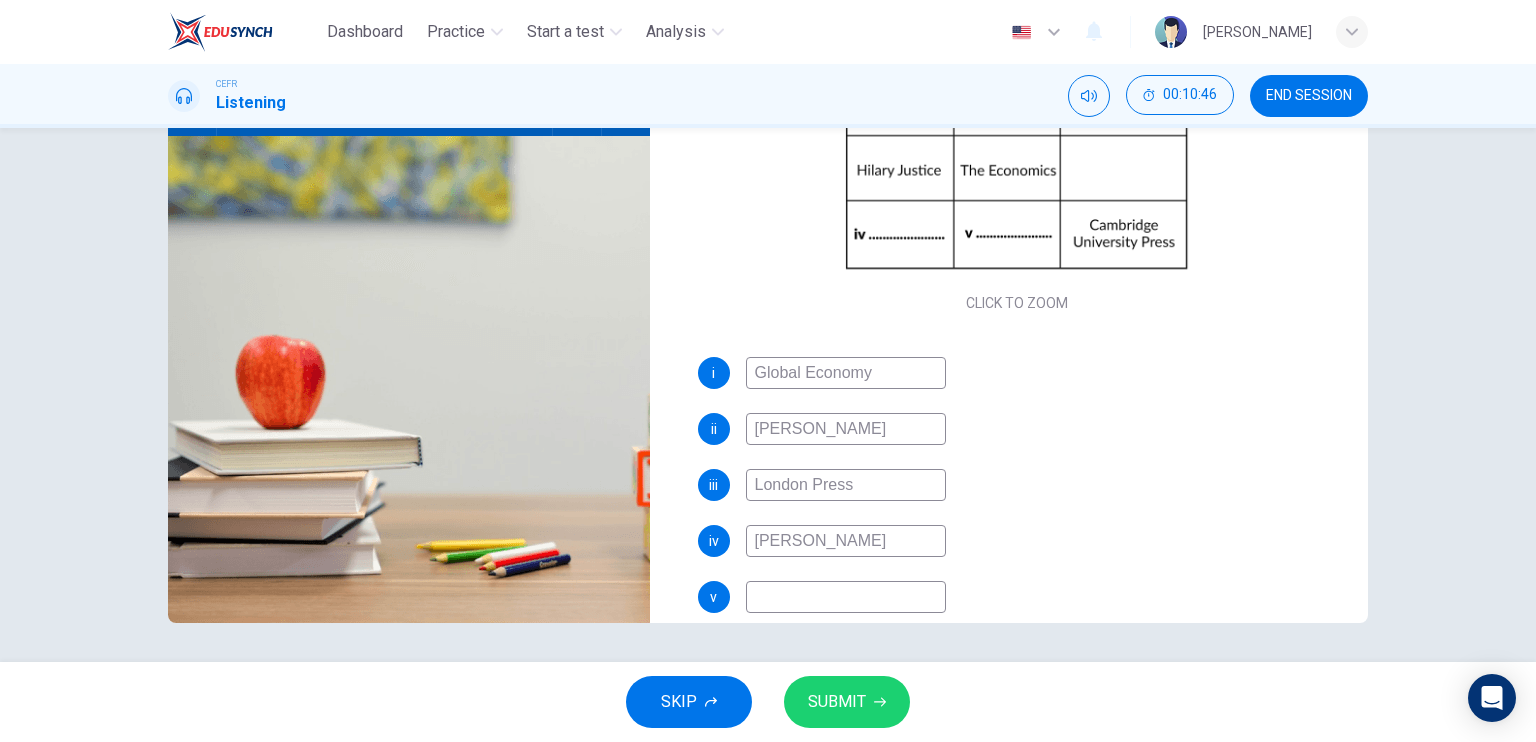 type on "93" 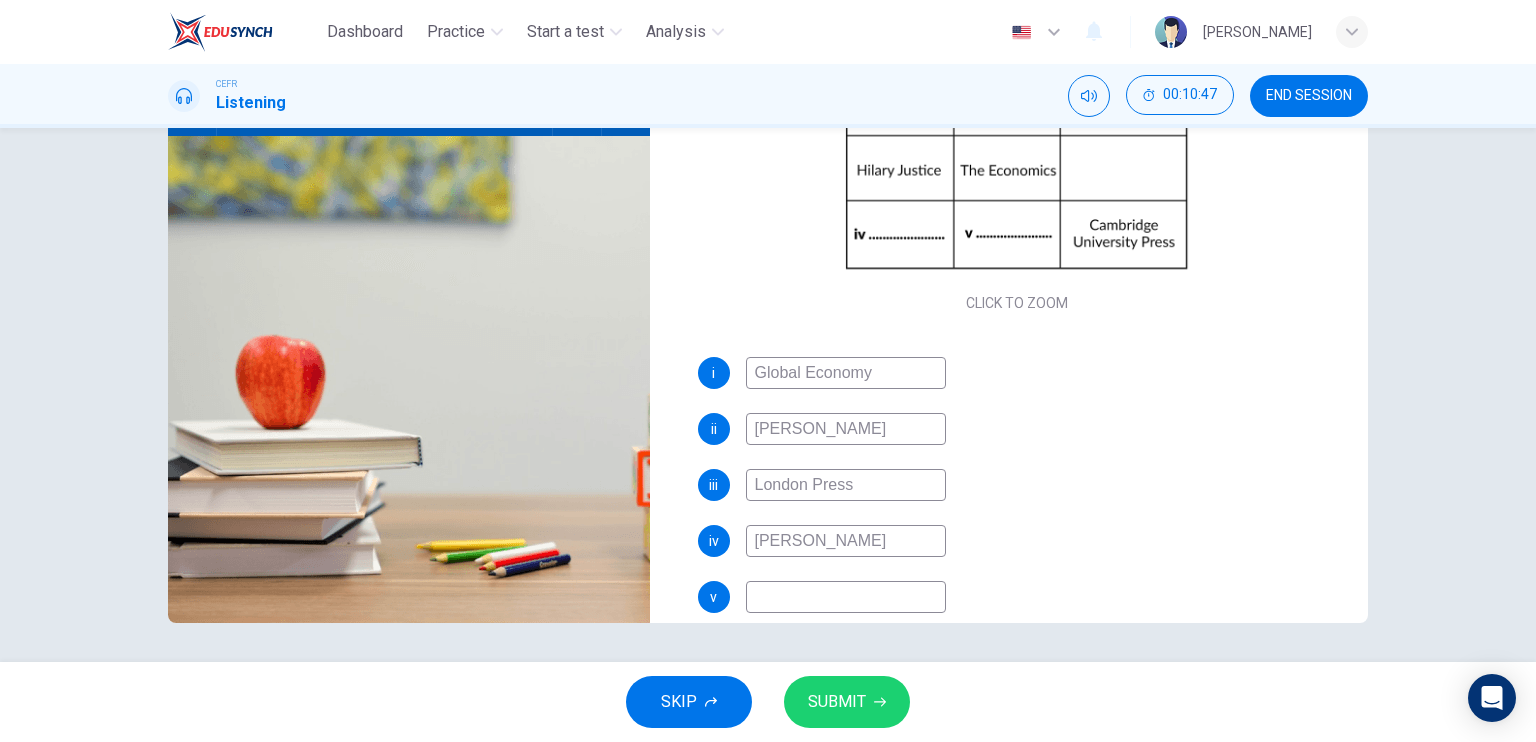 type on "William" 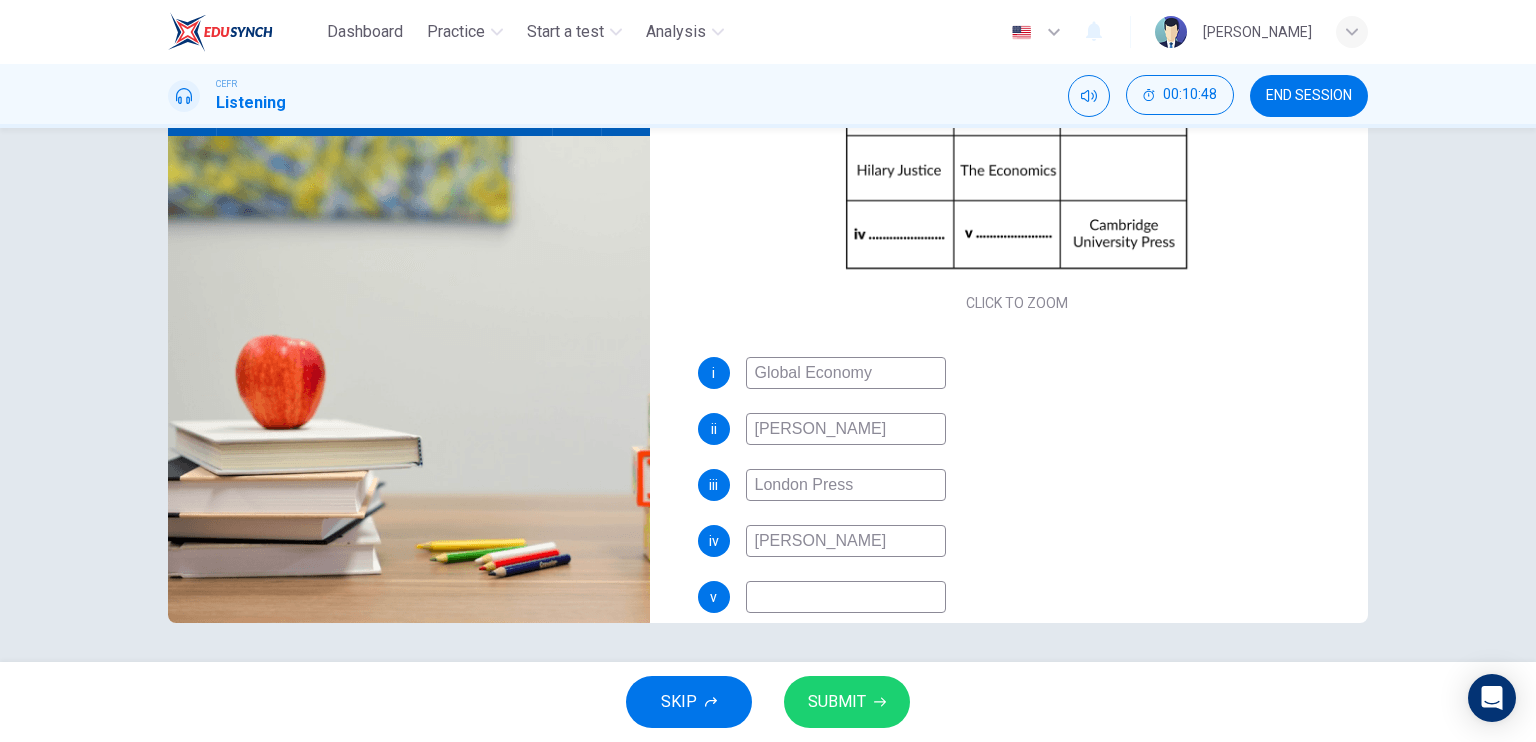 type on "William Hann" 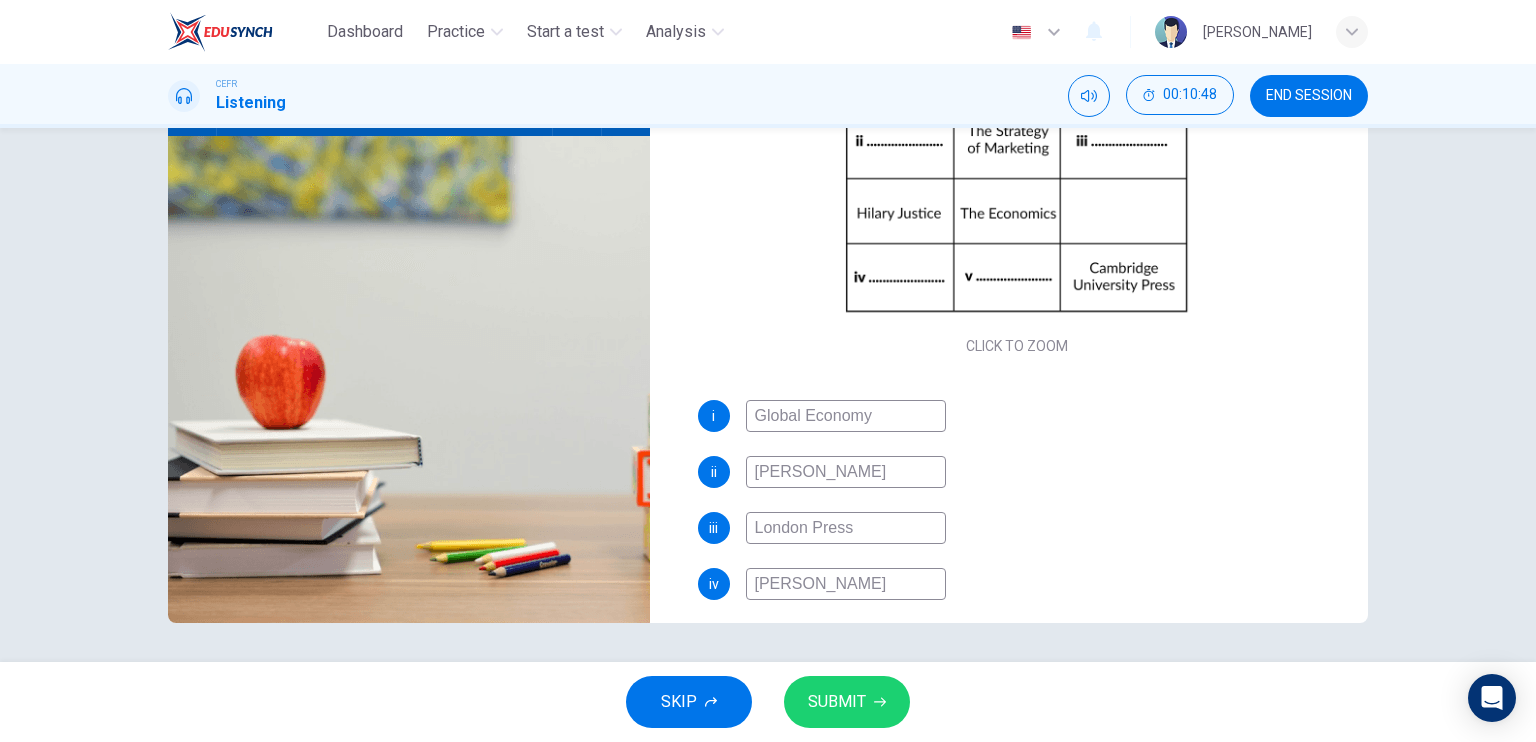 scroll, scrollTop: 0, scrollLeft: 0, axis: both 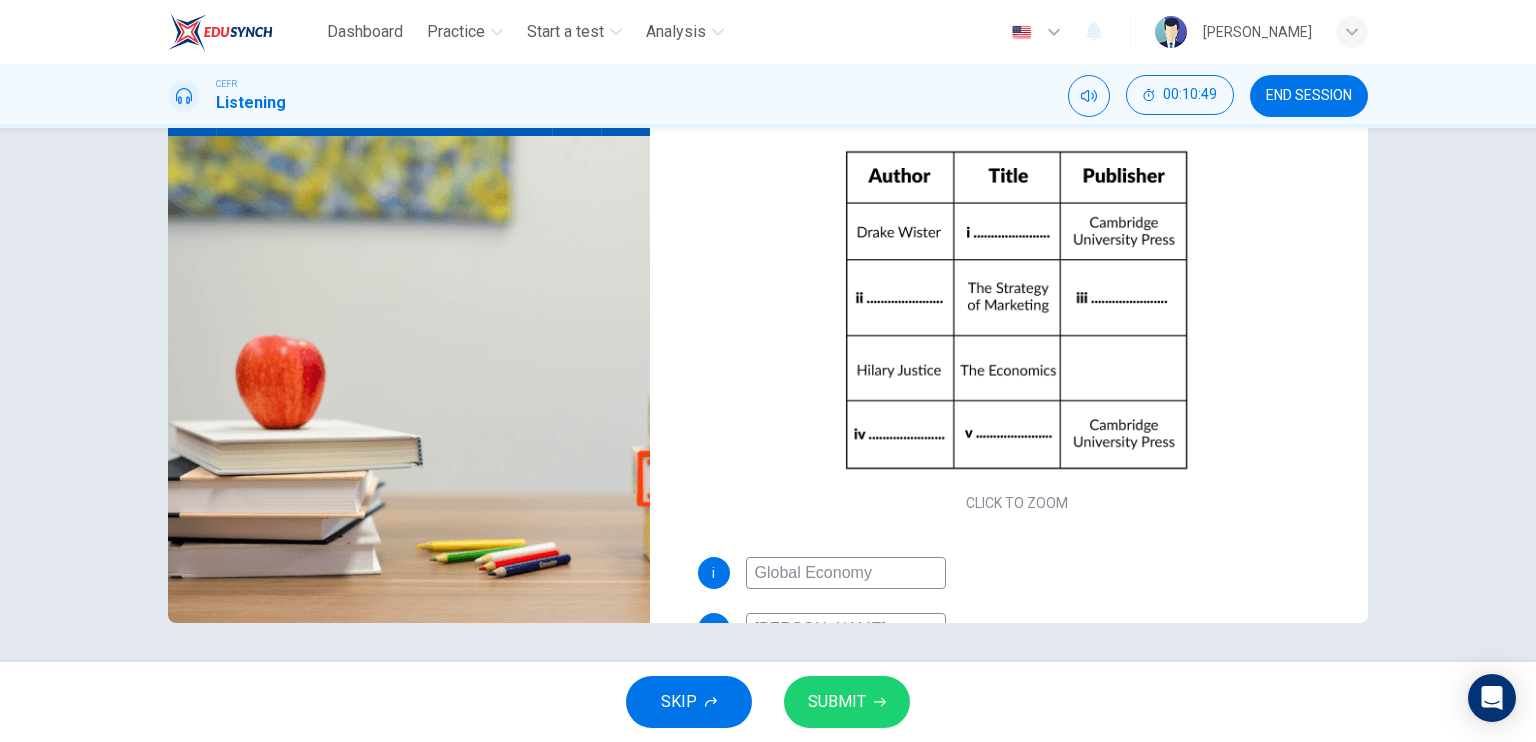 type on "94" 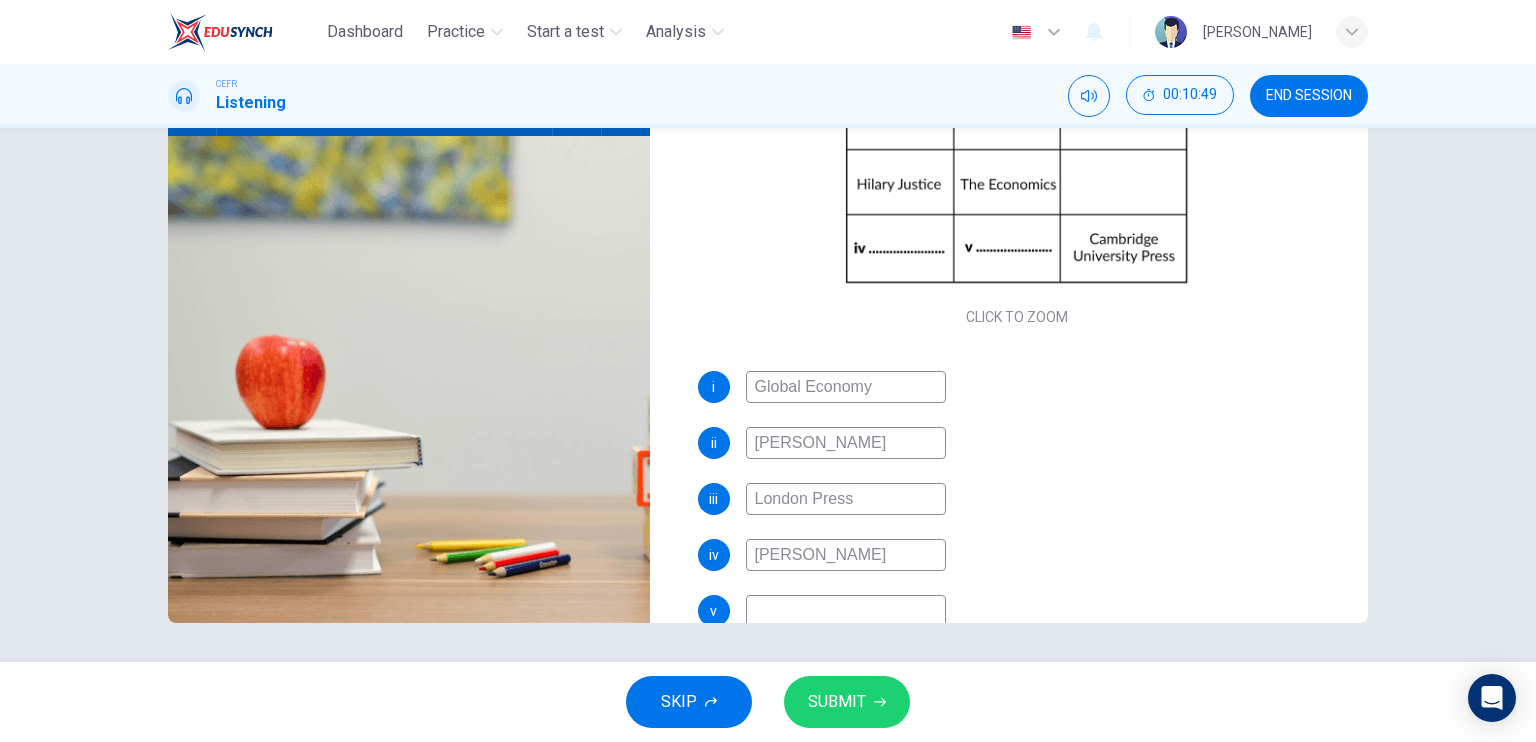 scroll, scrollTop: 200, scrollLeft: 0, axis: vertical 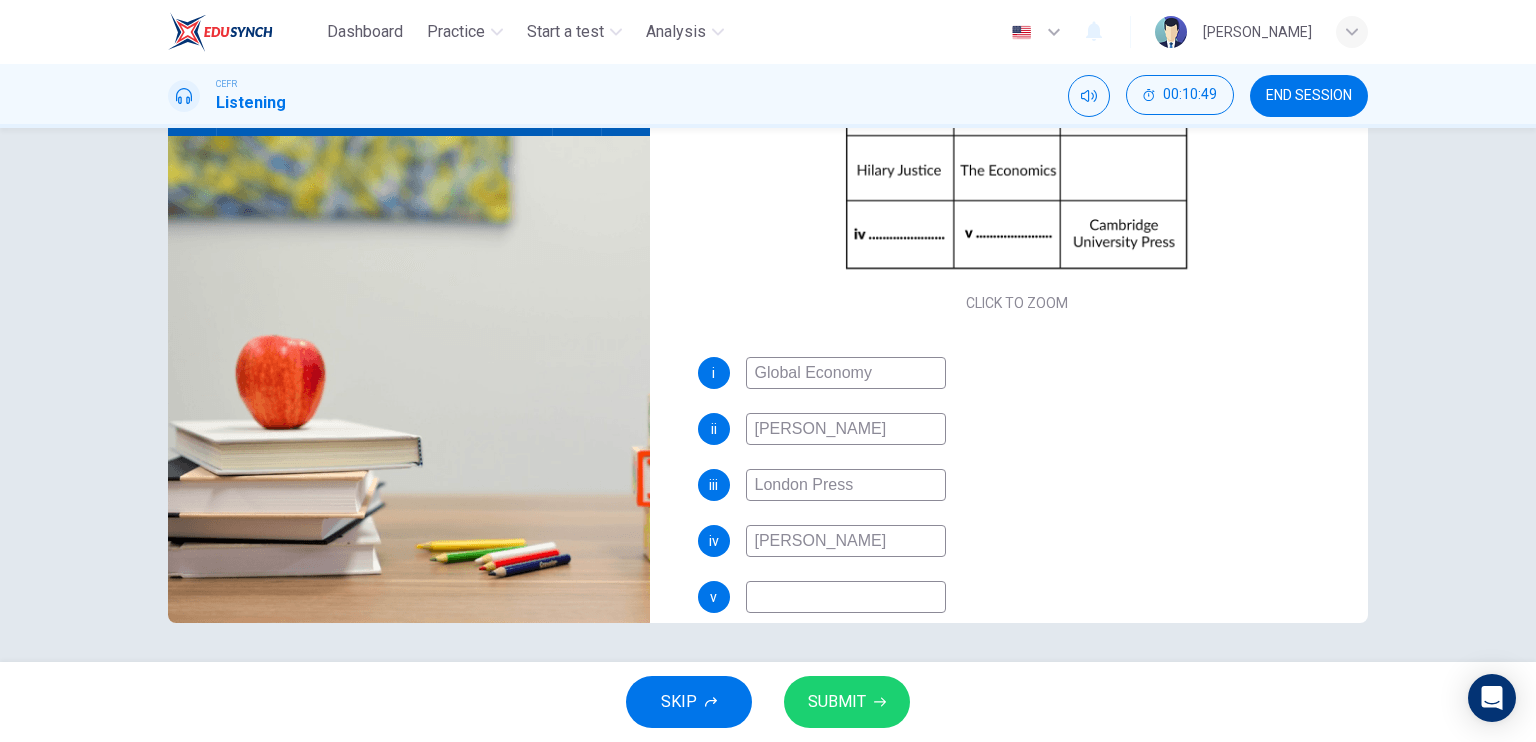 type on "William Hanna" 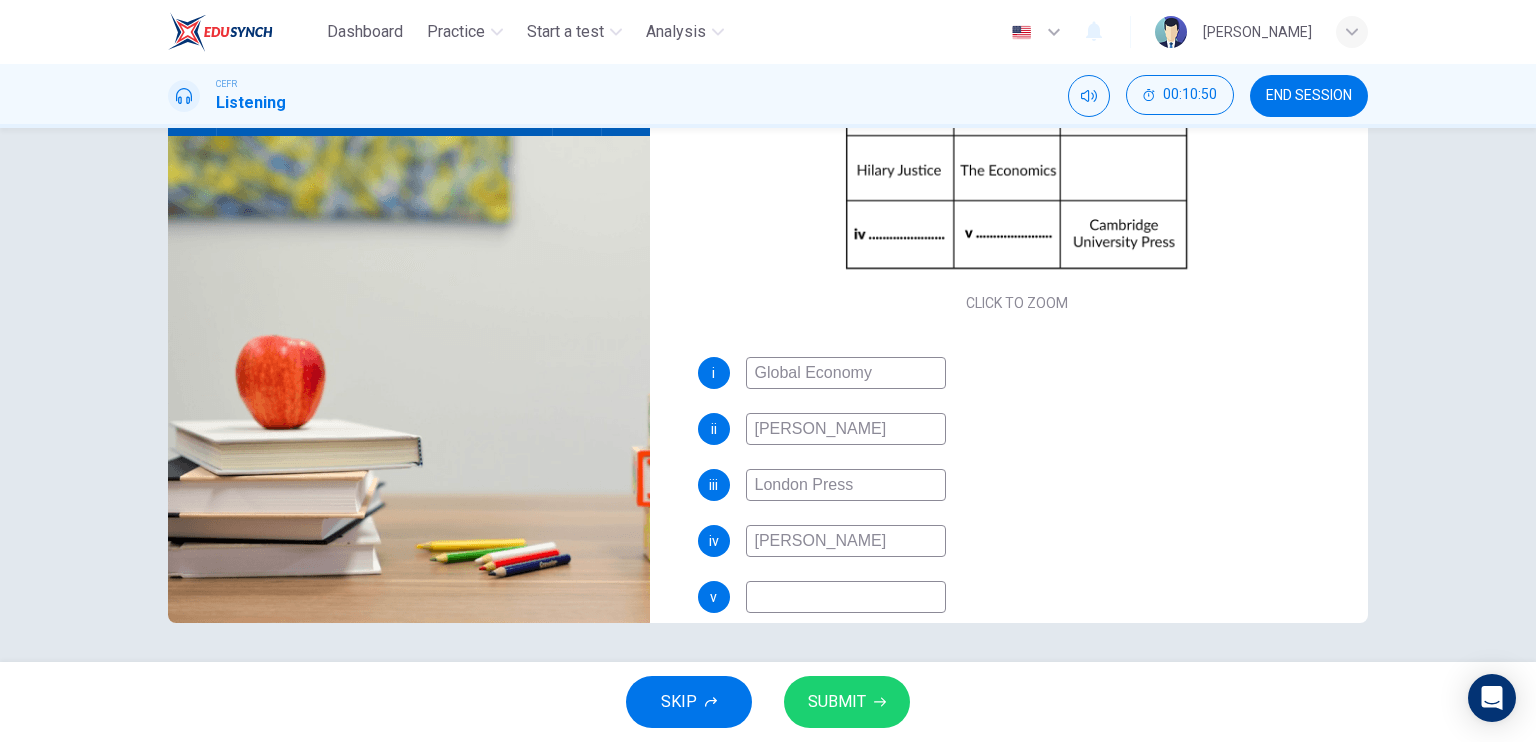 click at bounding box center [846, 597] 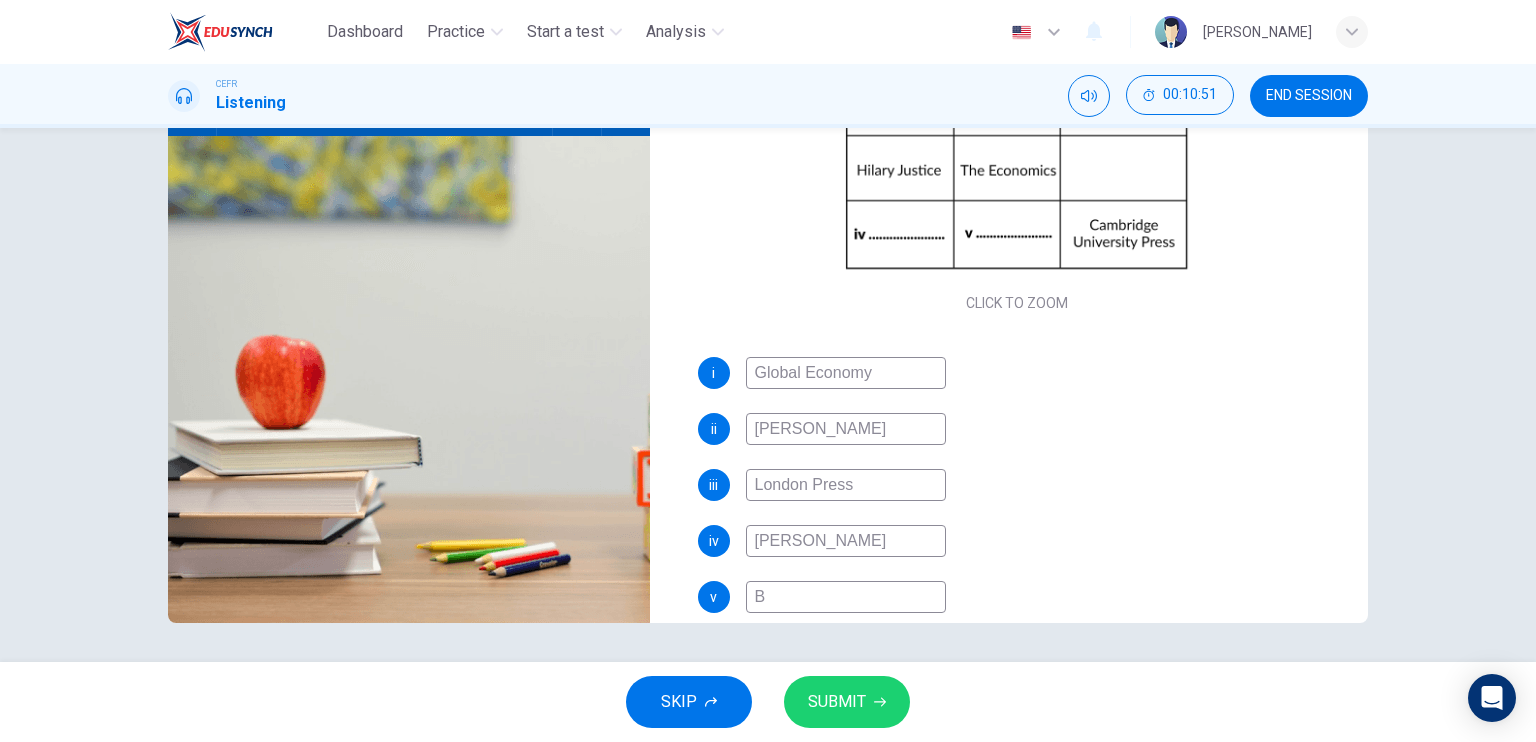 type on "95" 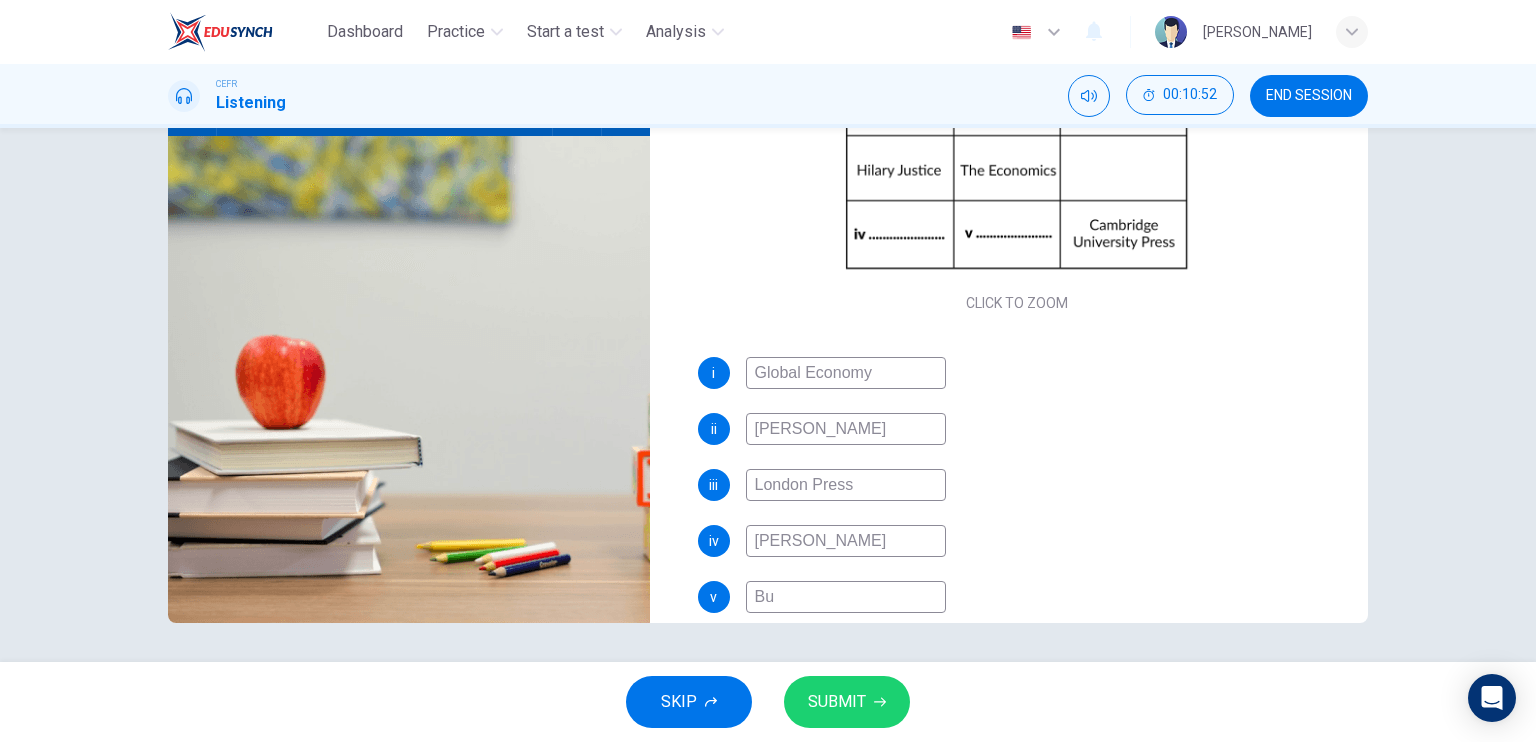 type on "95" 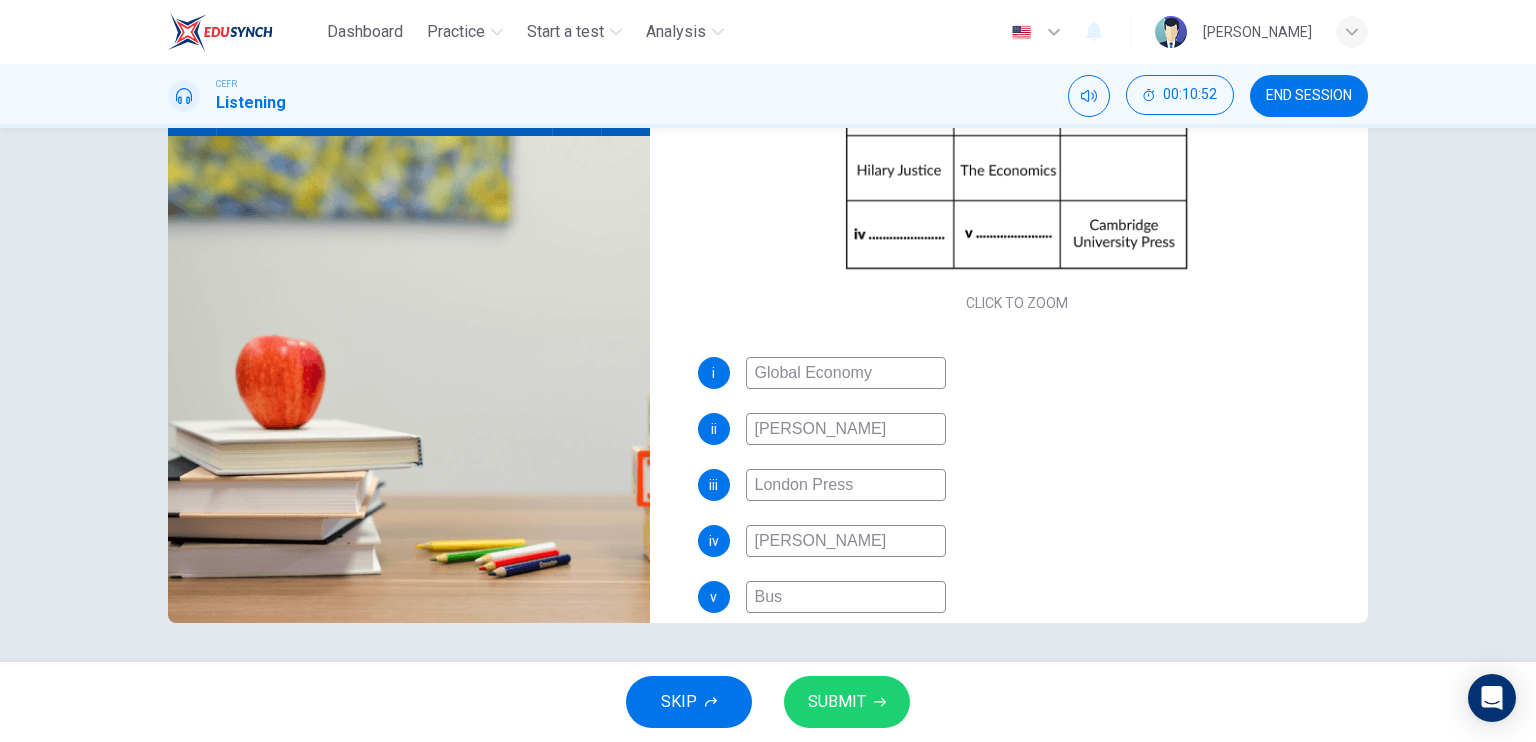 type on "Busi" 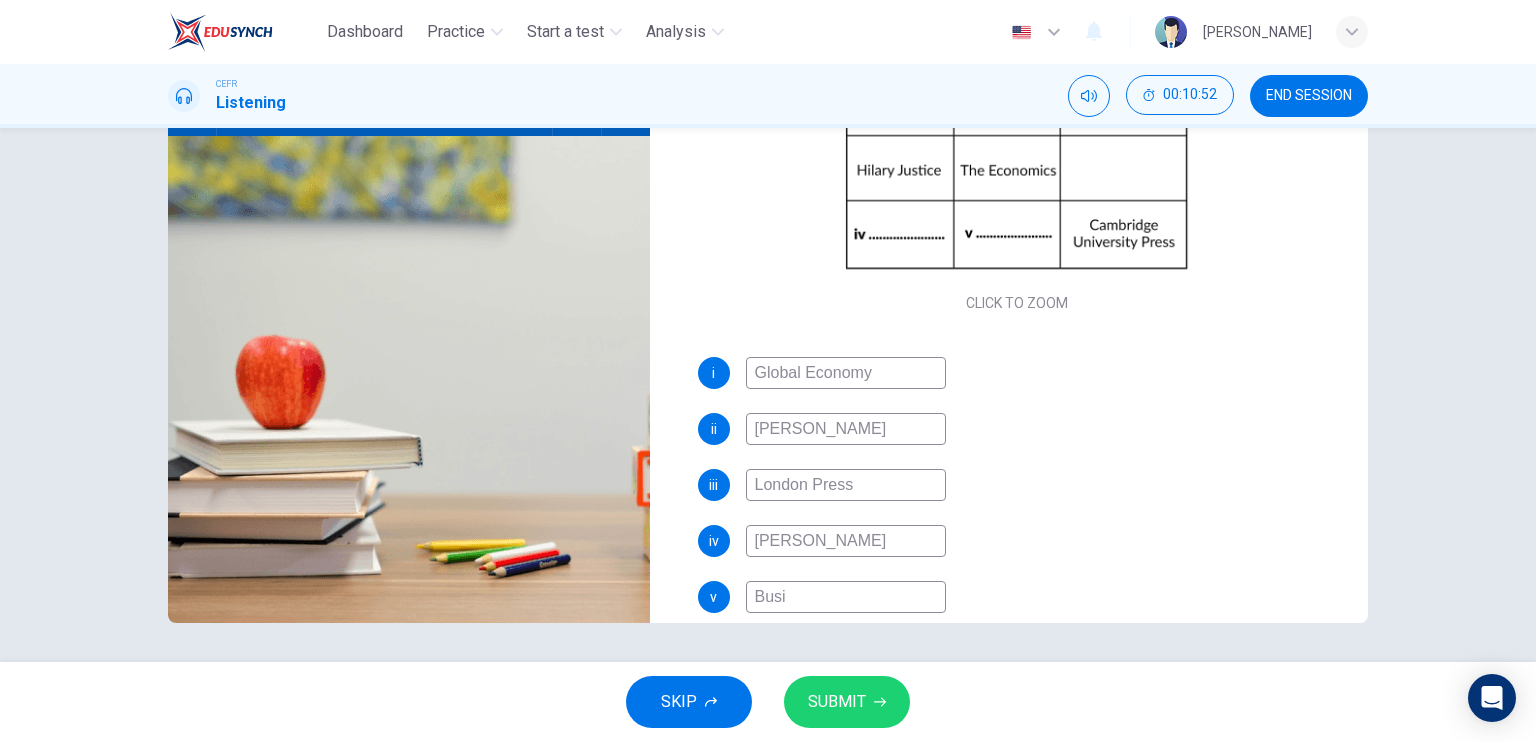 type on "95" 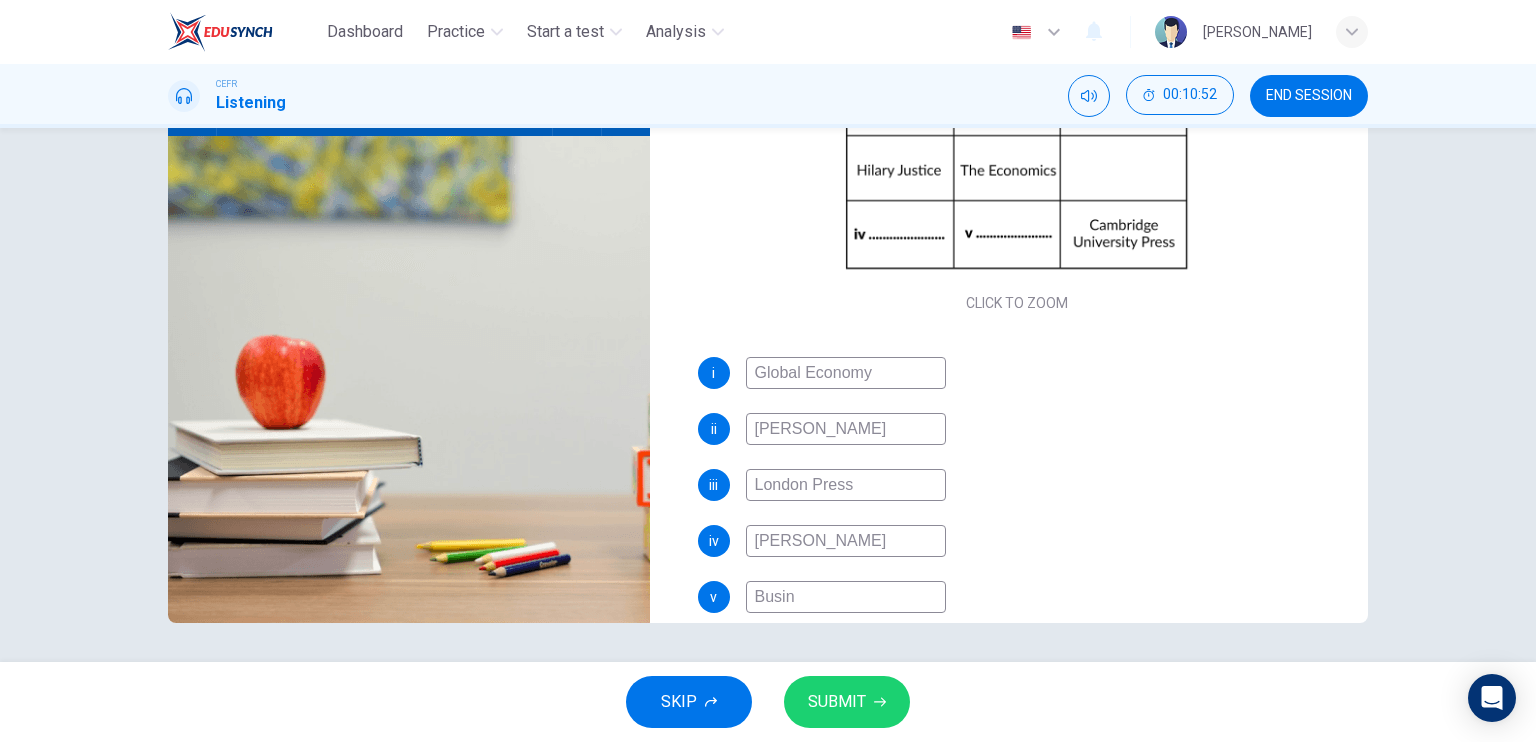 type on "95" 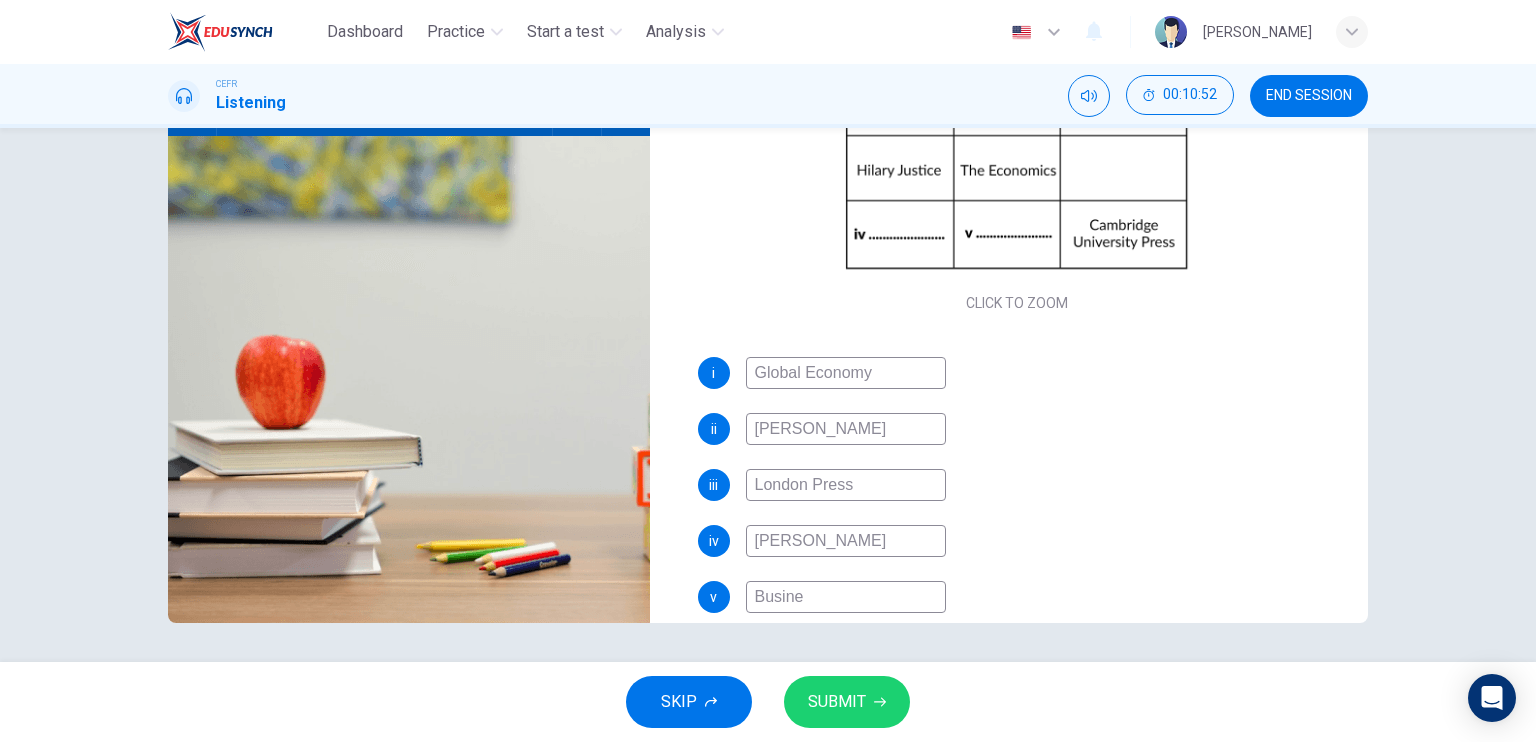 type on "Busines" 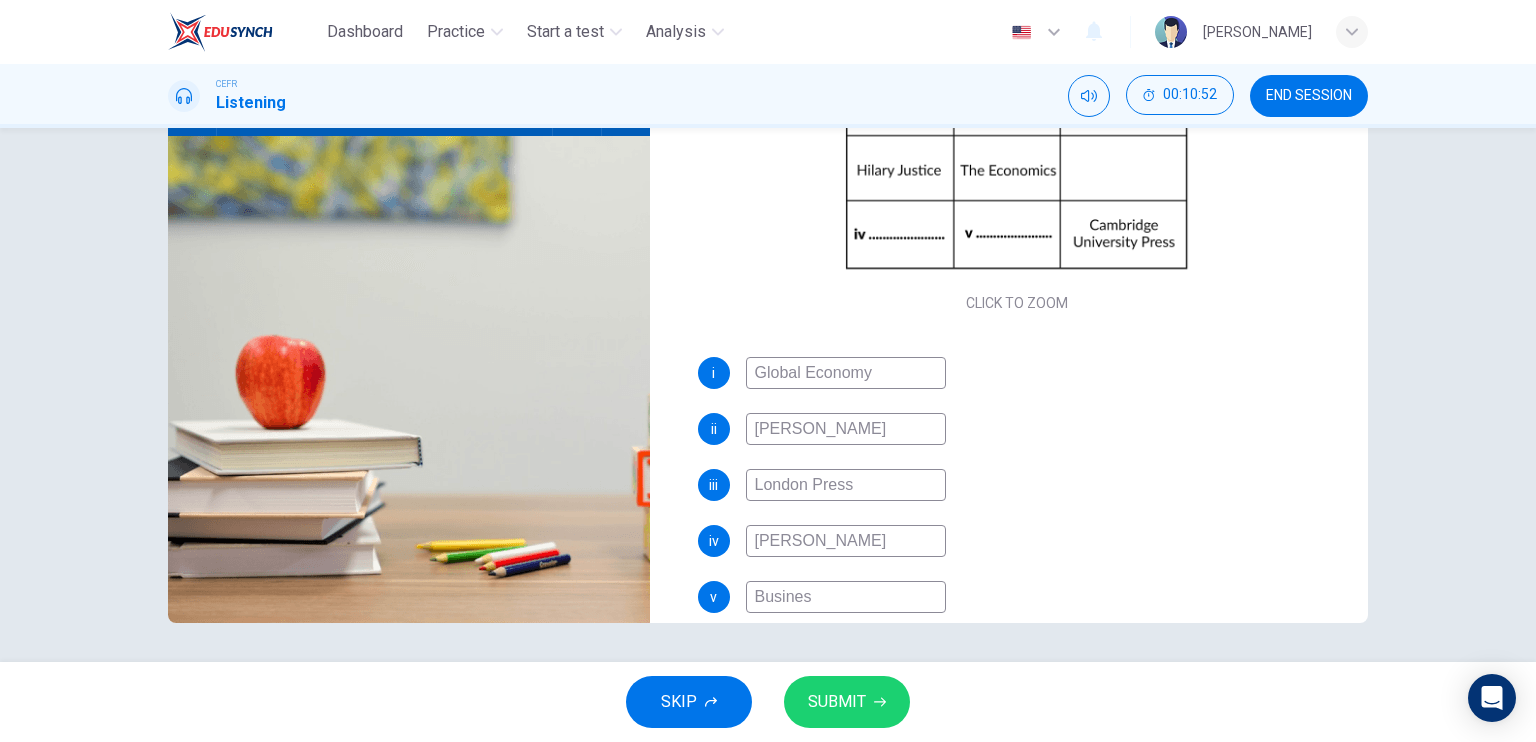 type on "95" 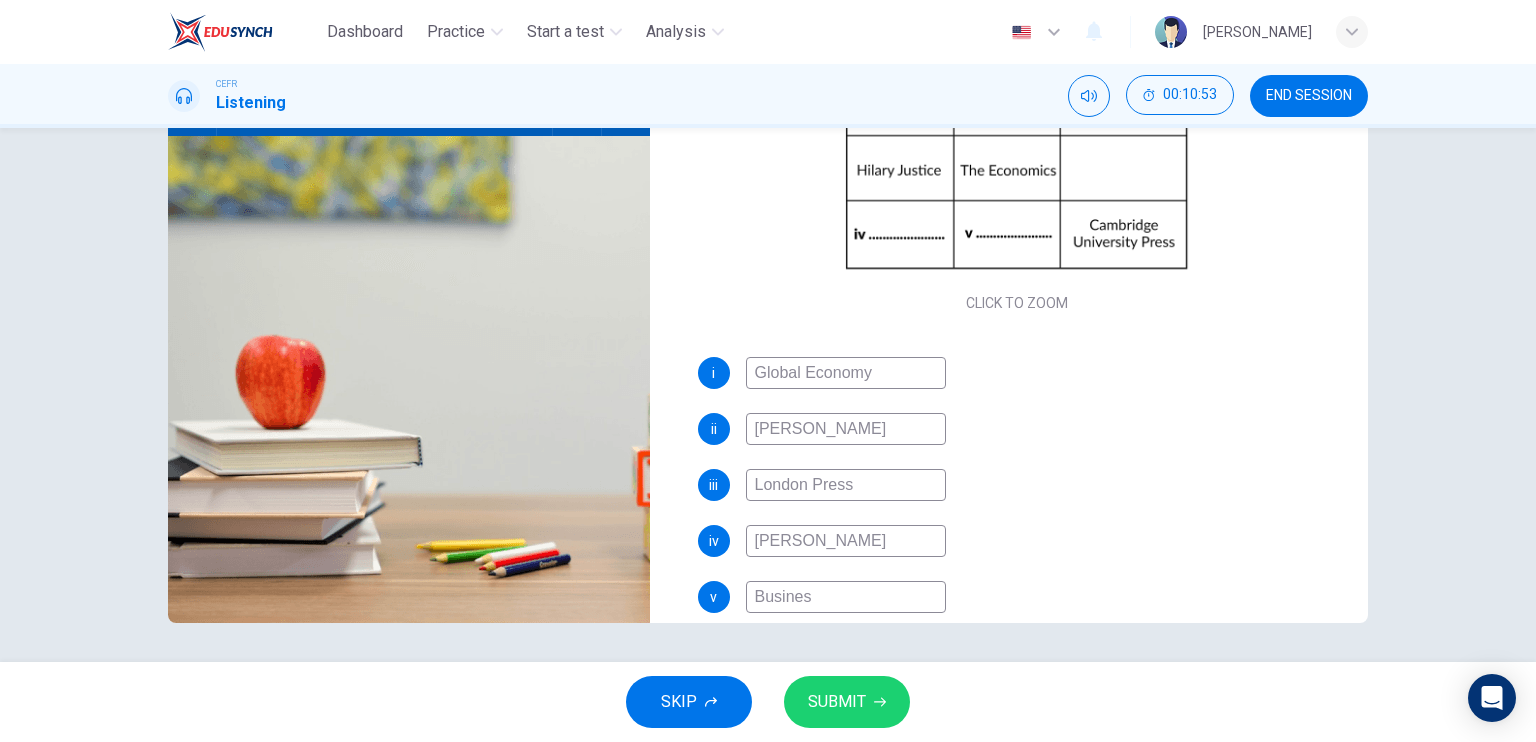 type on "Business" 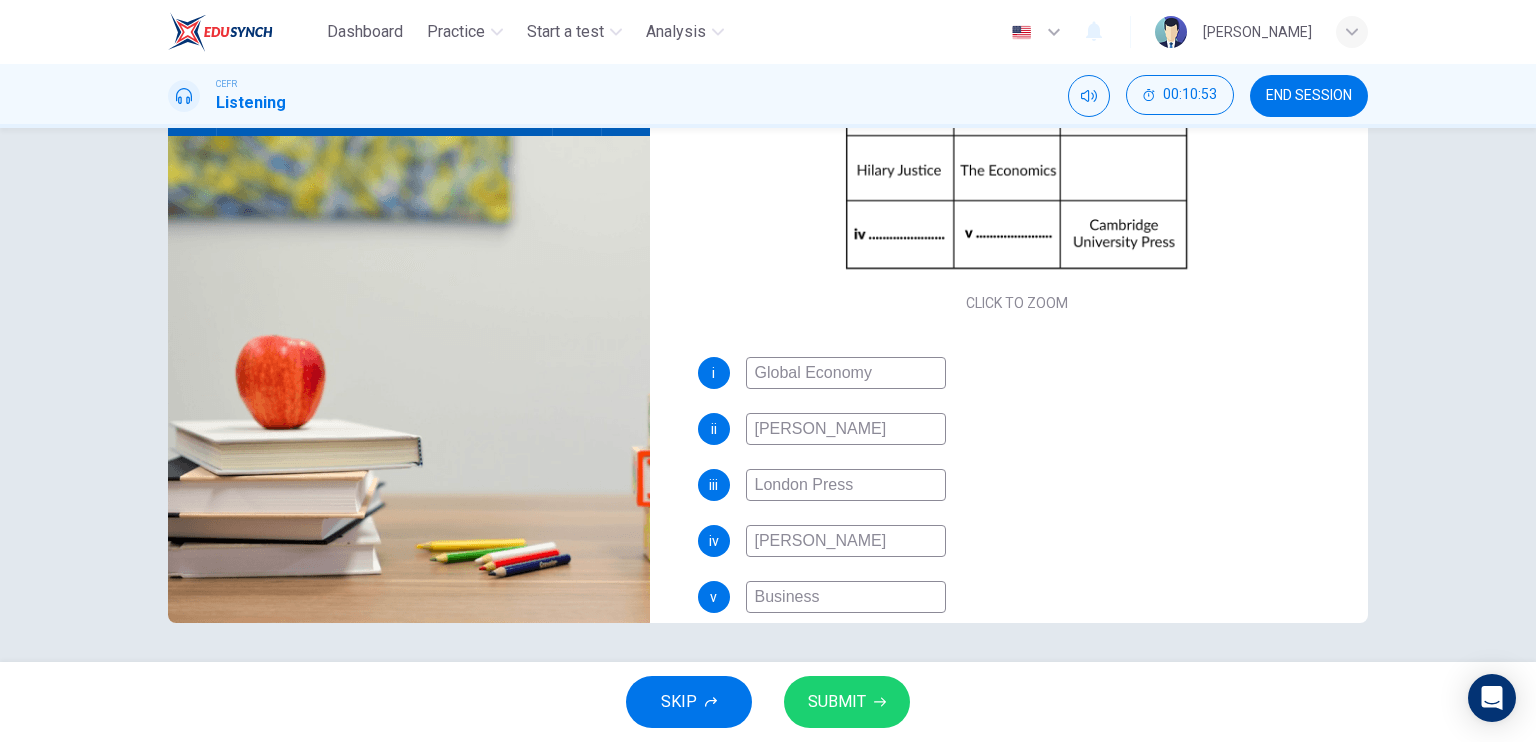 type on "95" 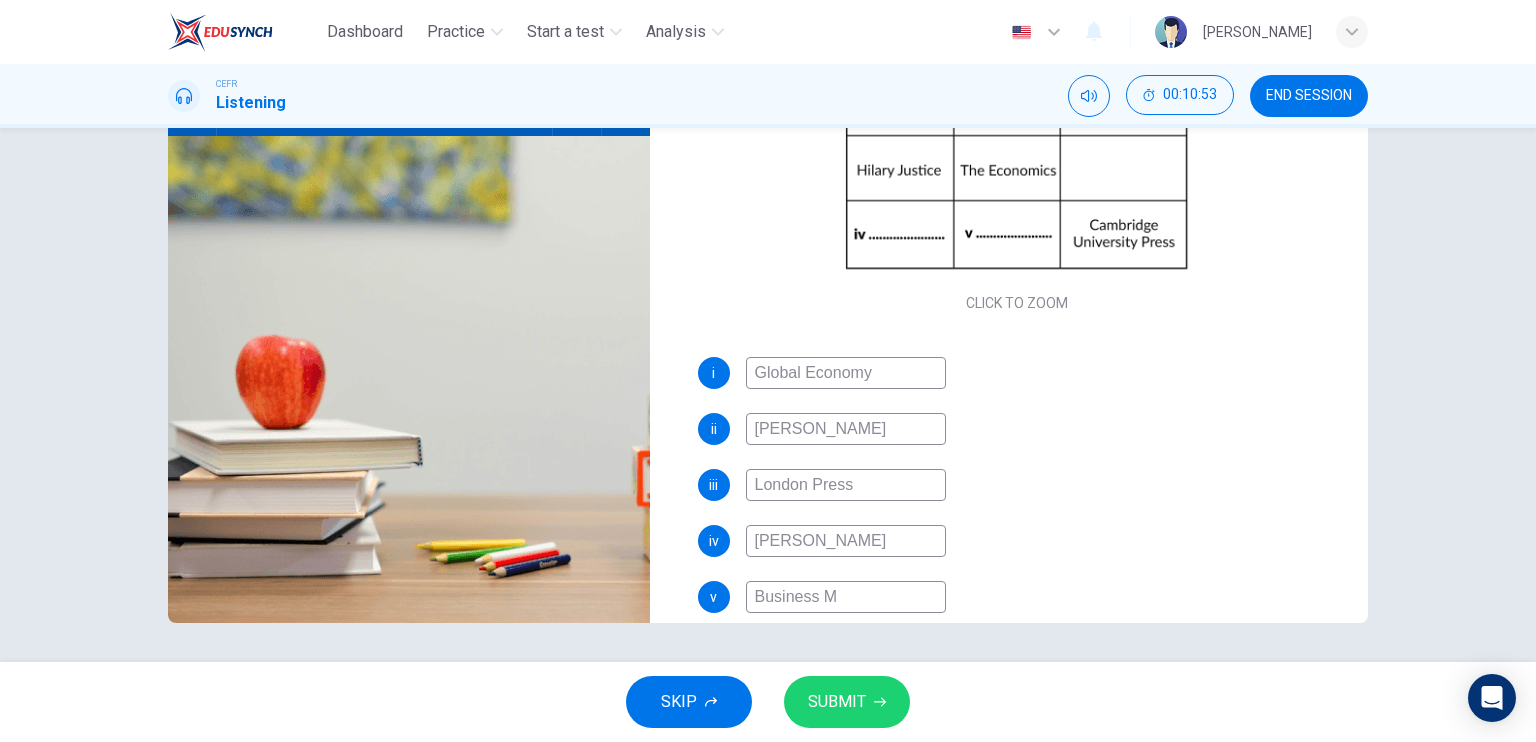type on "95" 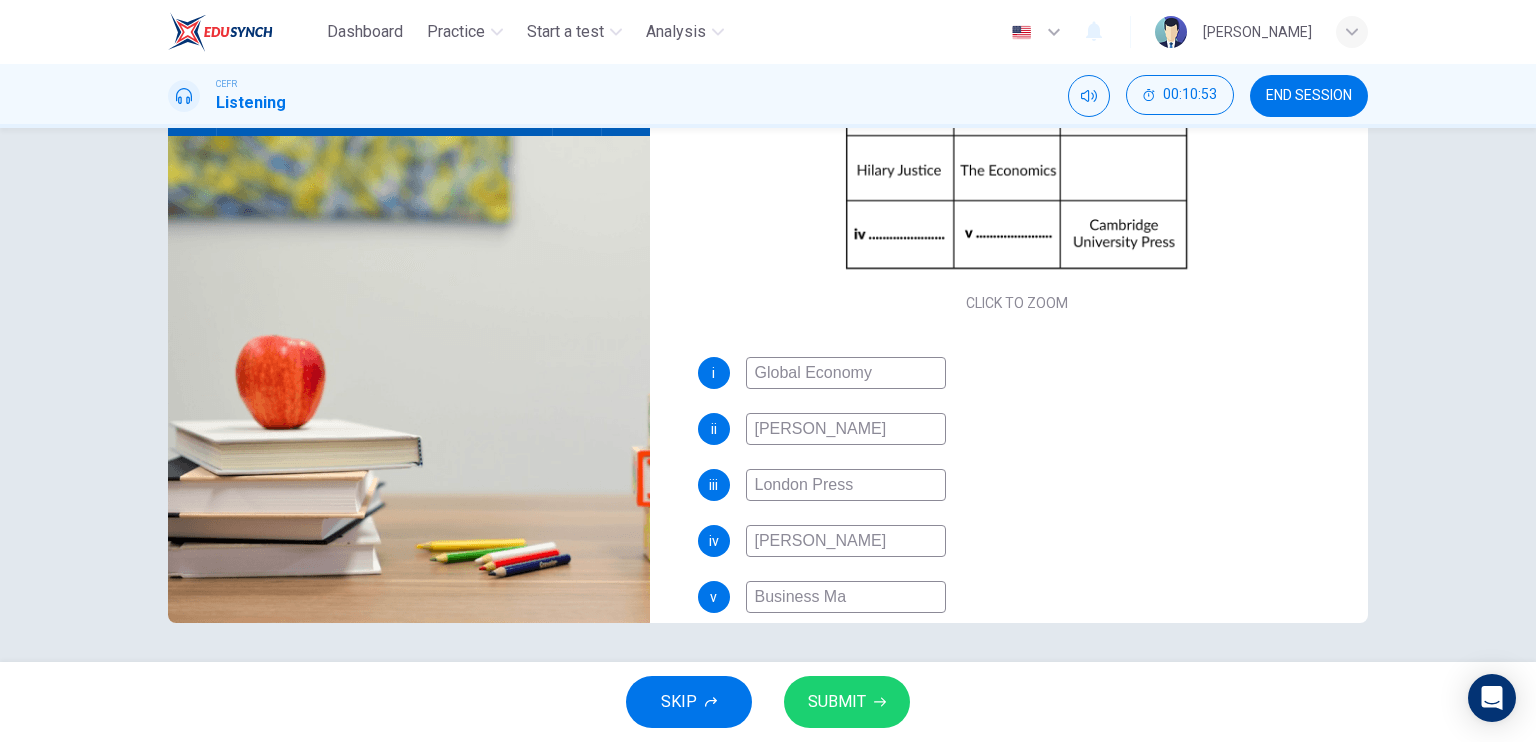 type on "95" 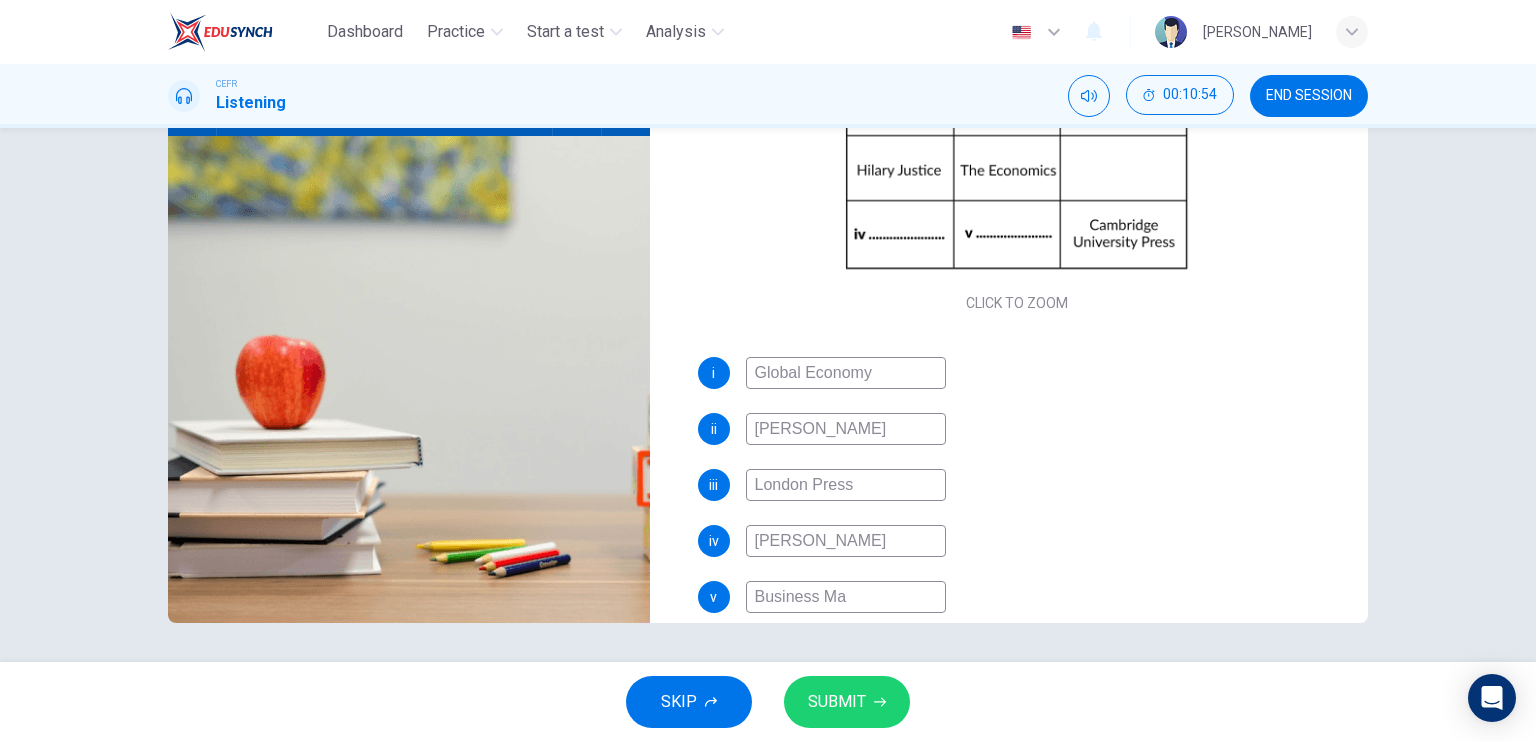 type on "Business Man" 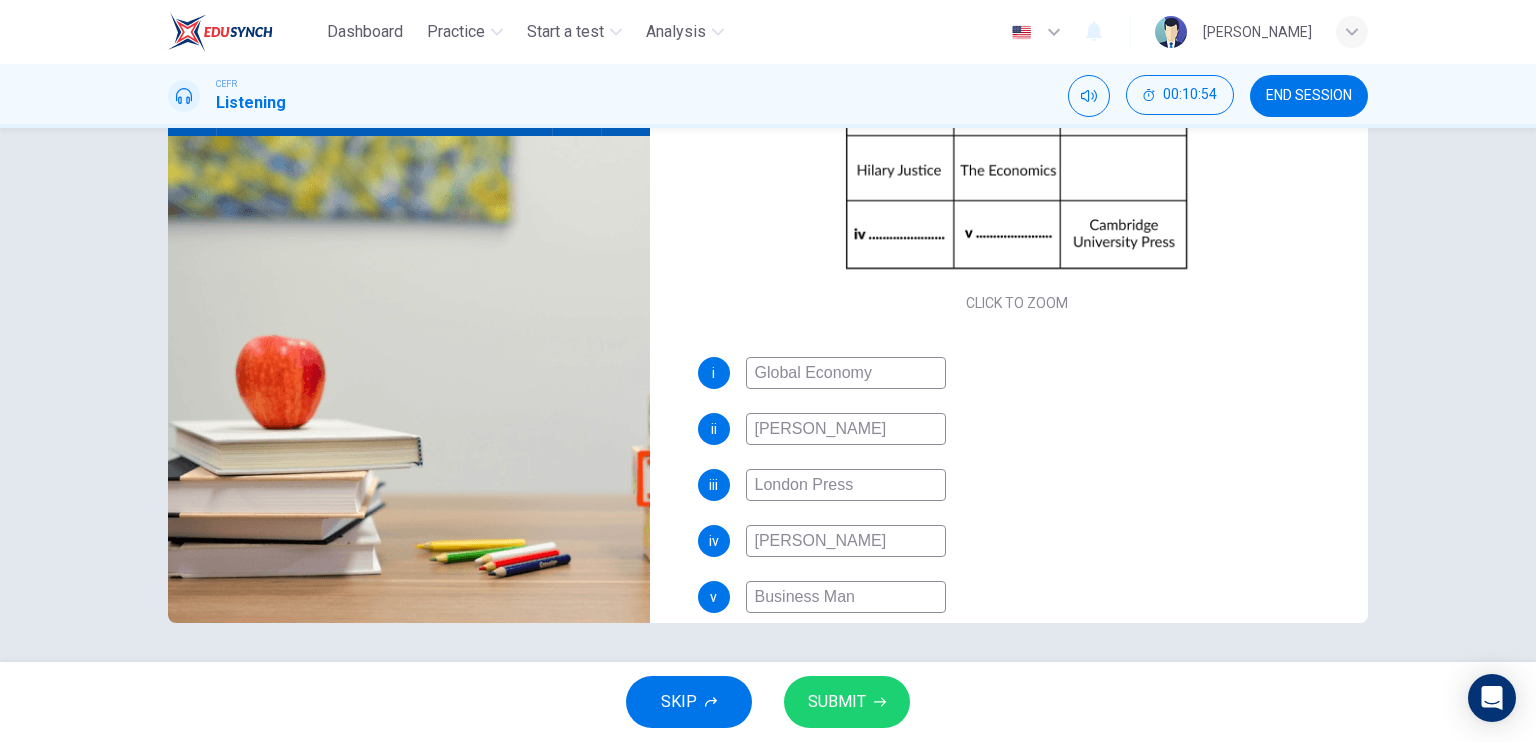 type on "95" 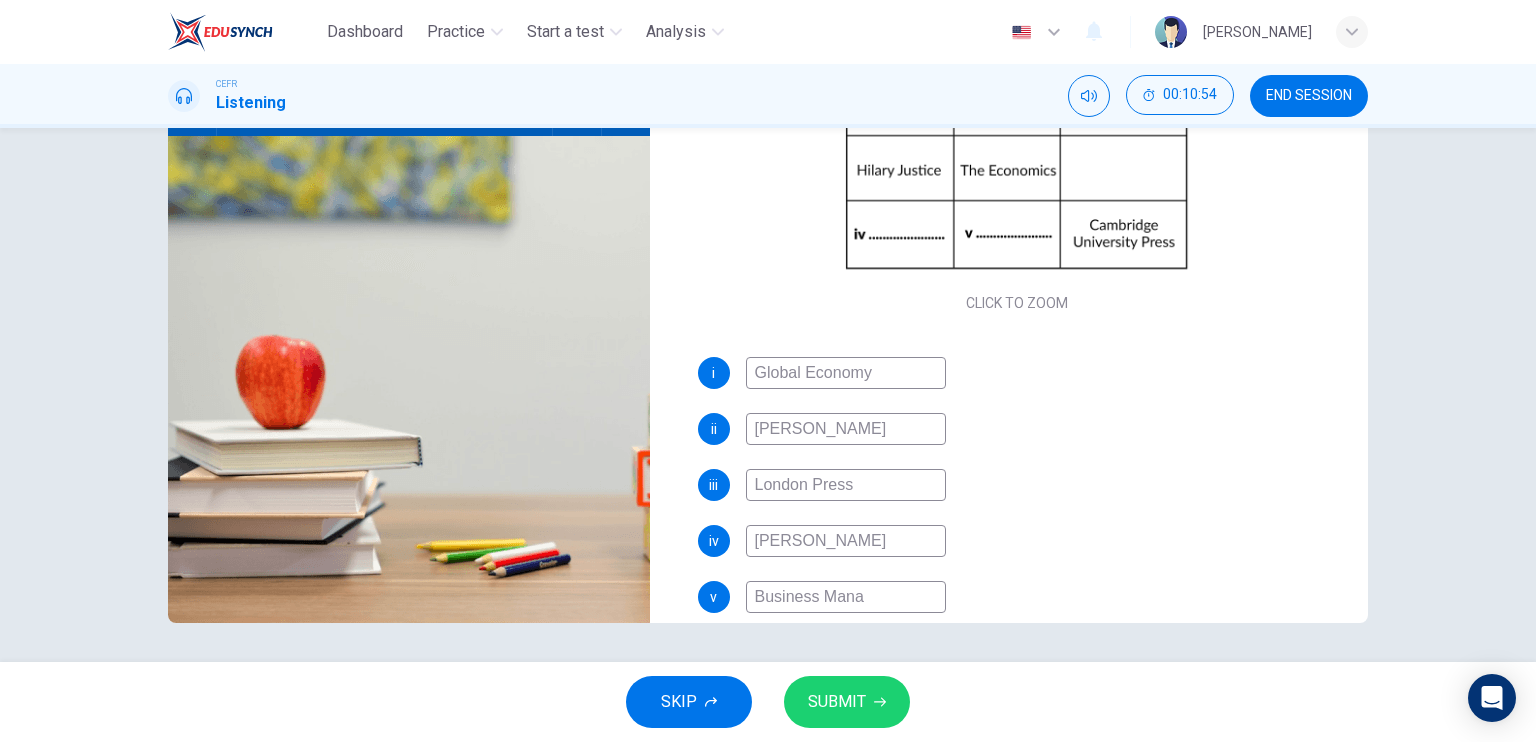type on "96" 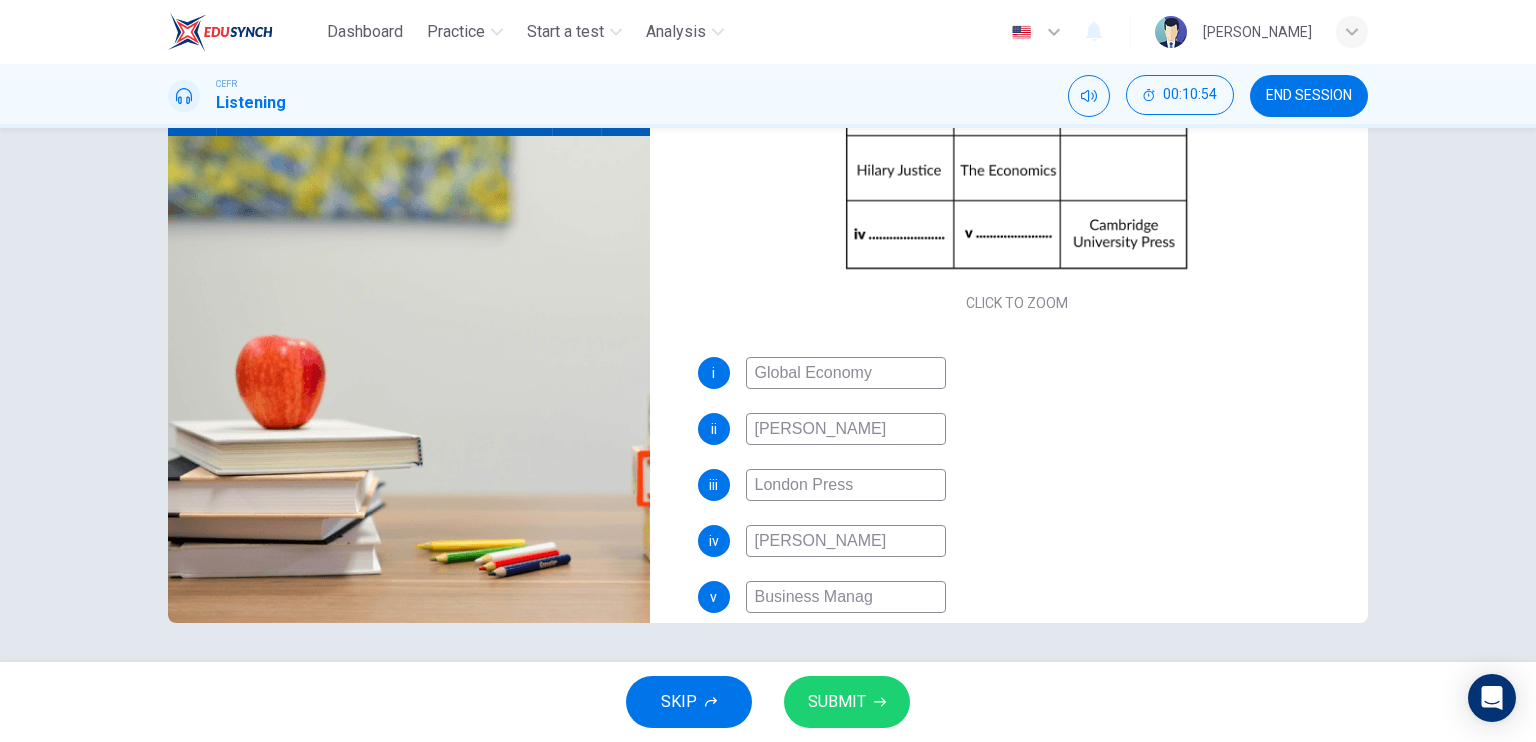 type on "96" 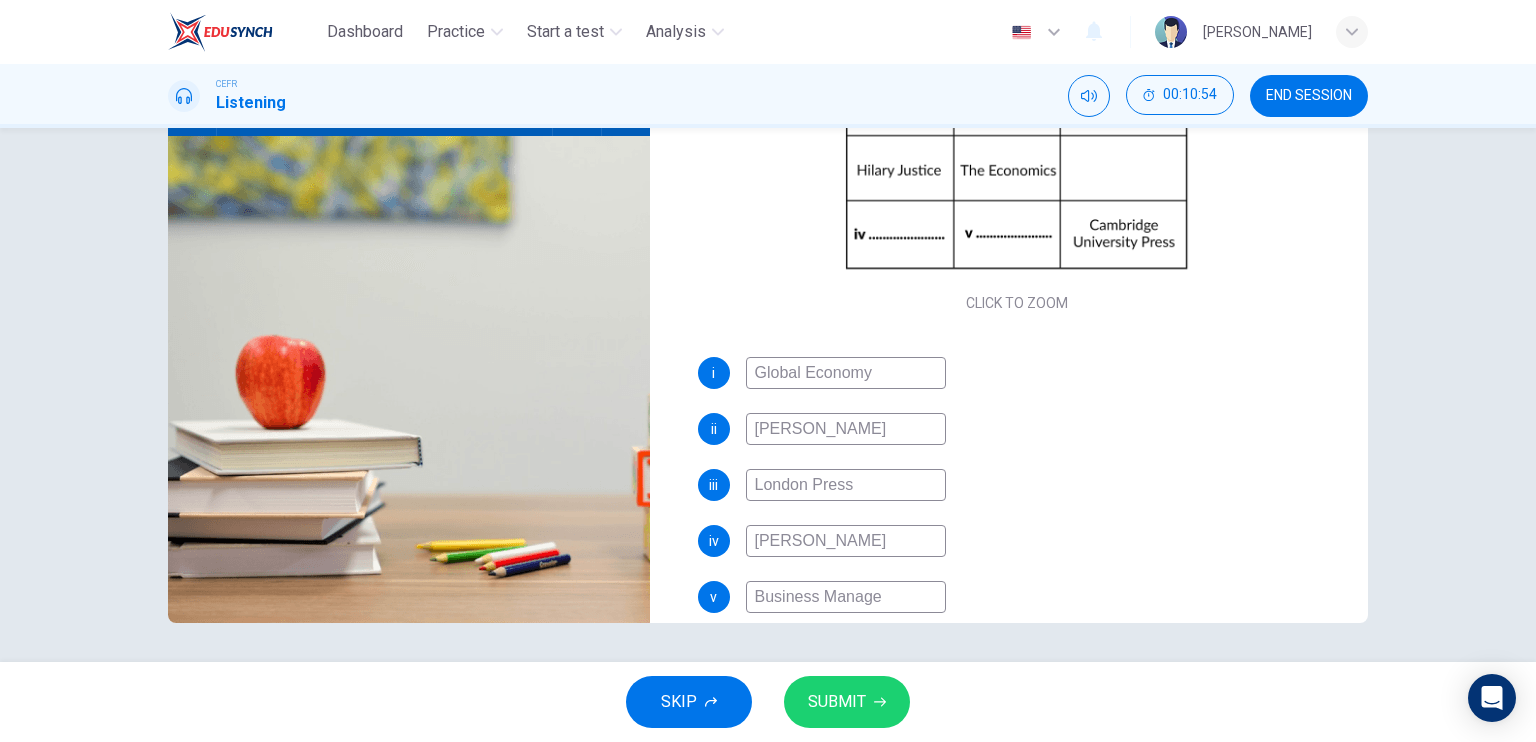 type on "Business Managem" 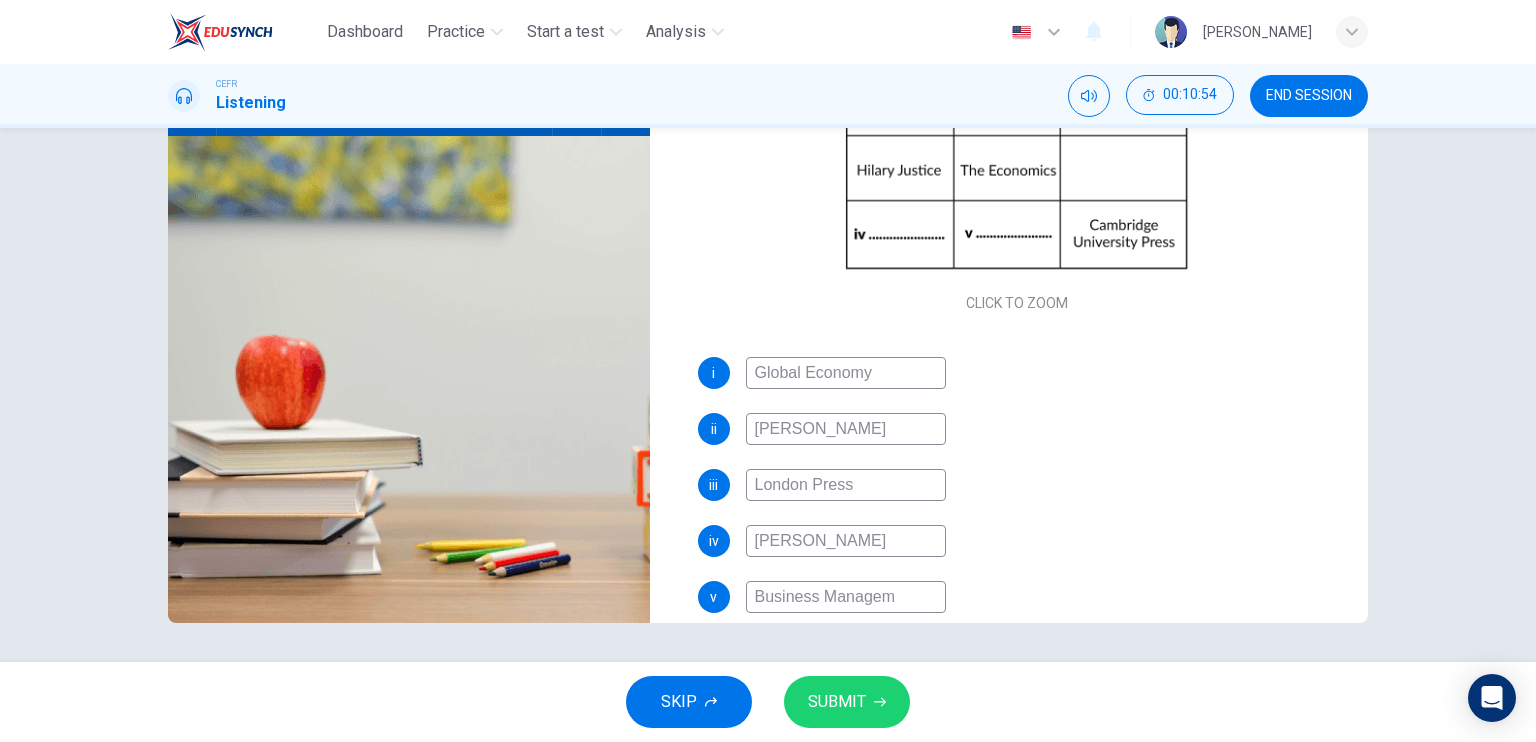 type on "96" 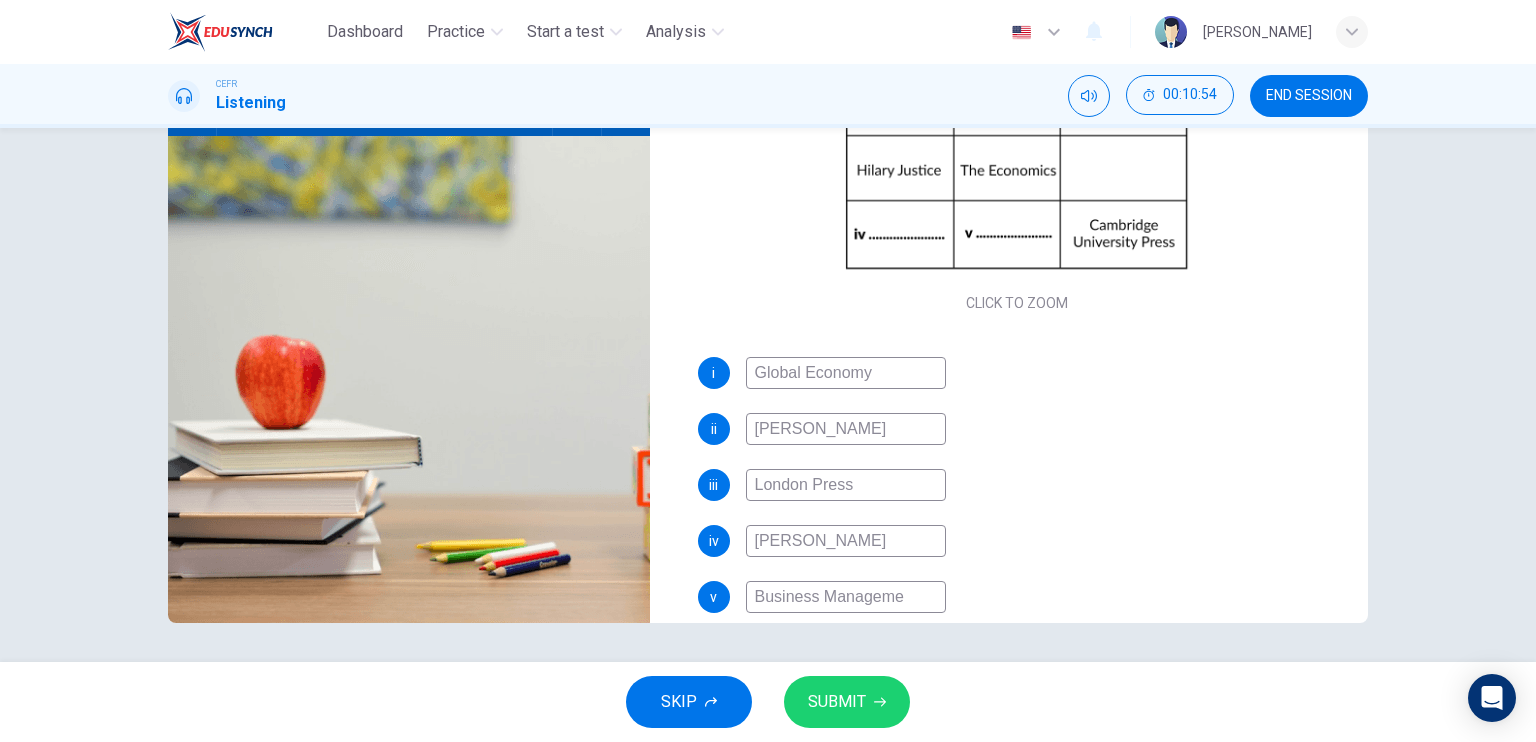 type on "96" 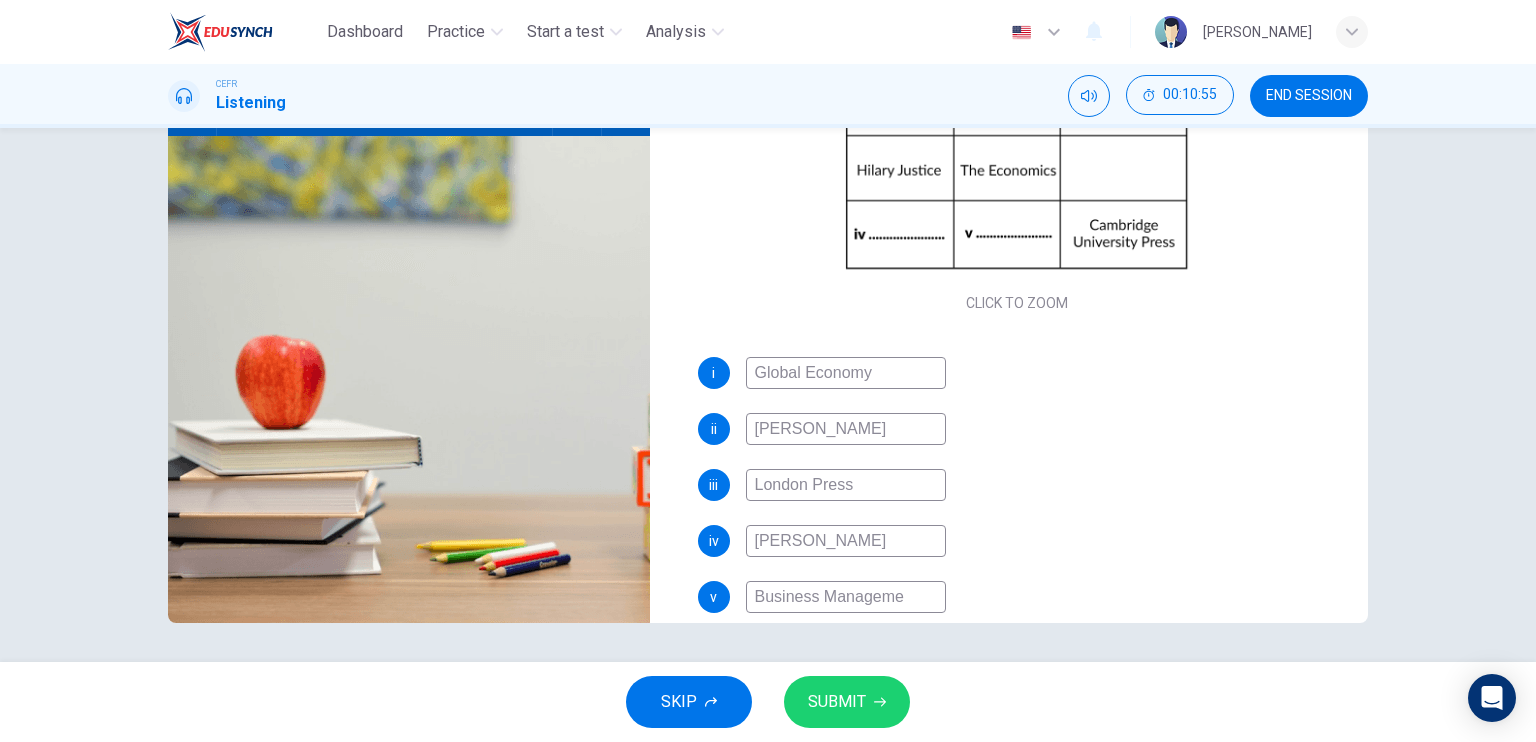 type on "Business Managemen" 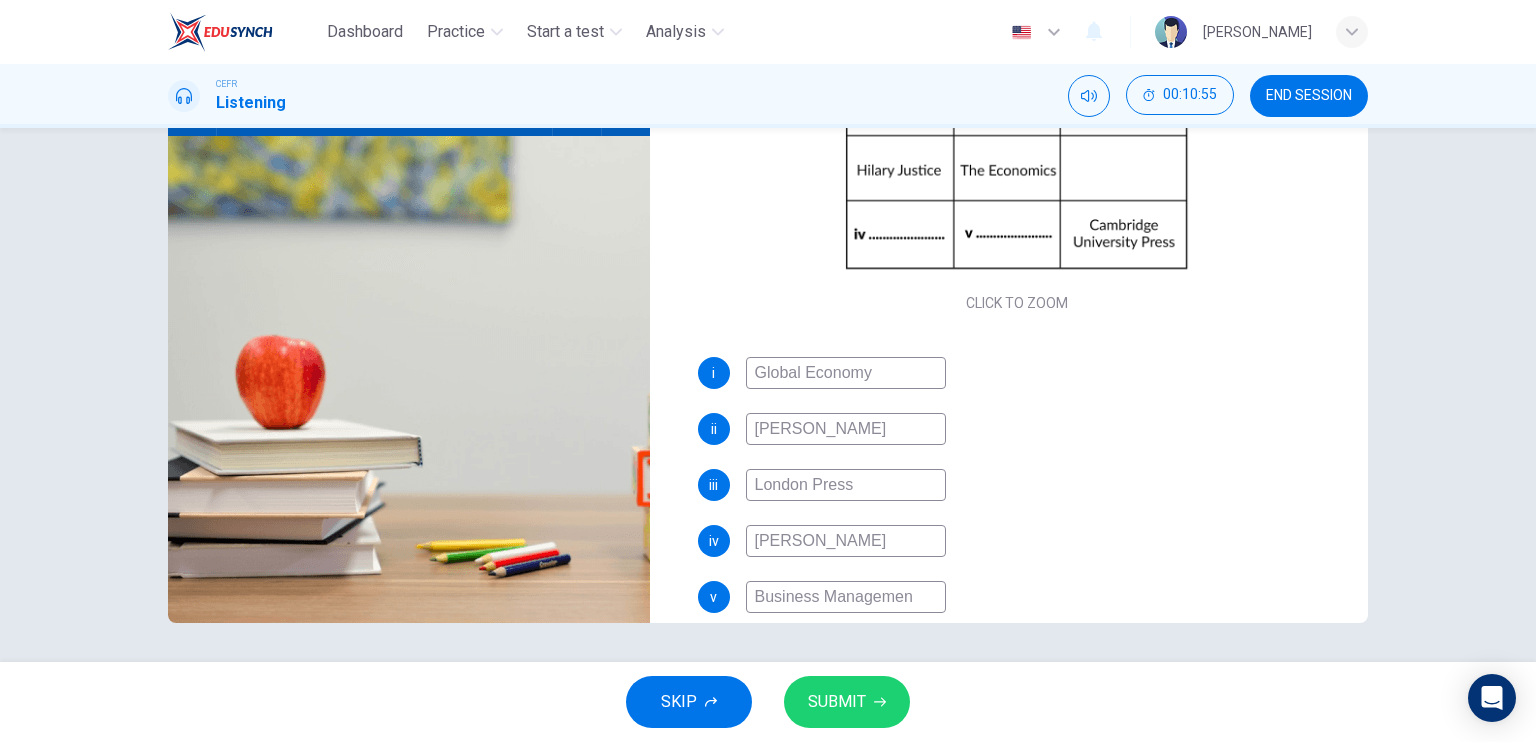 type on "96" 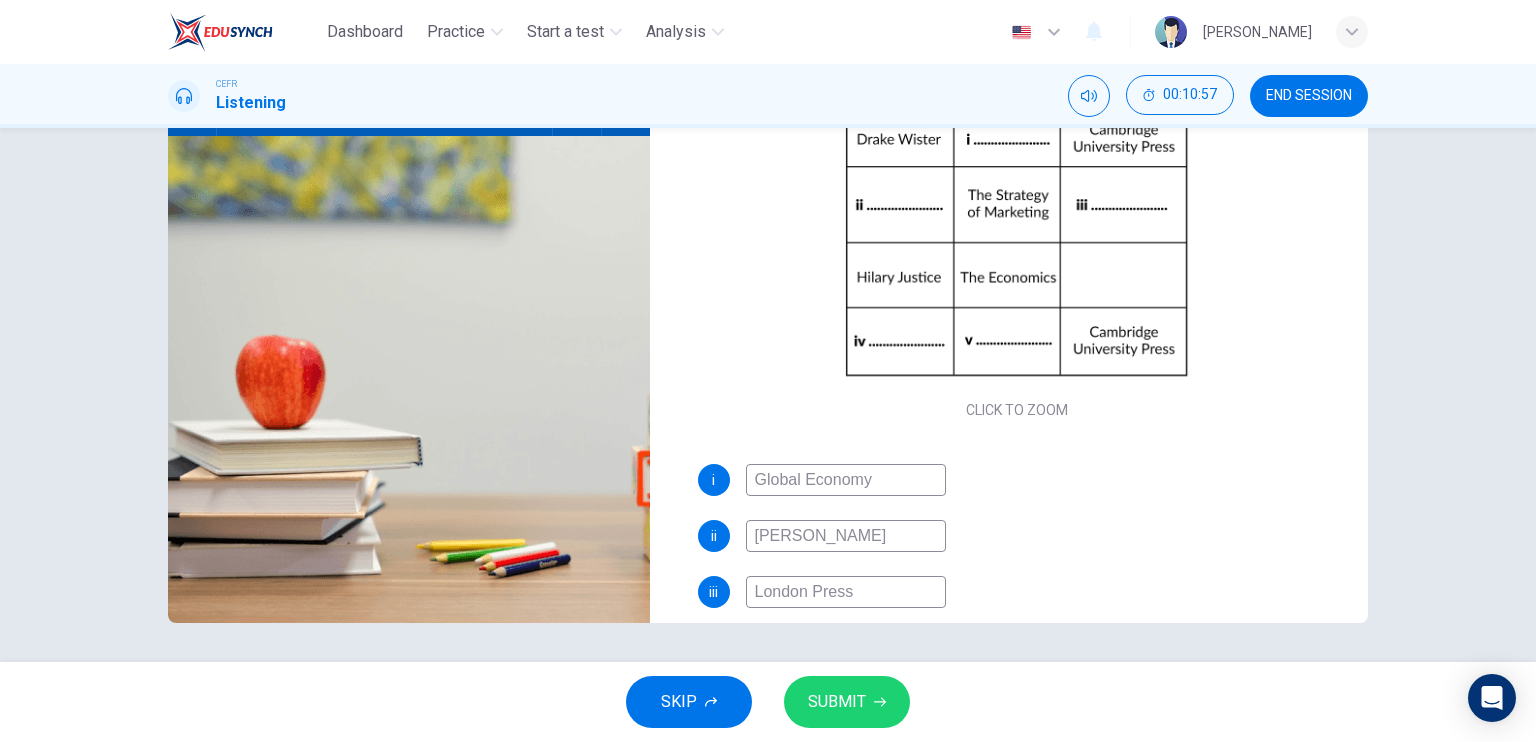 scroll, scrollTop: 100, scrollLeft: 0, axis: vertical 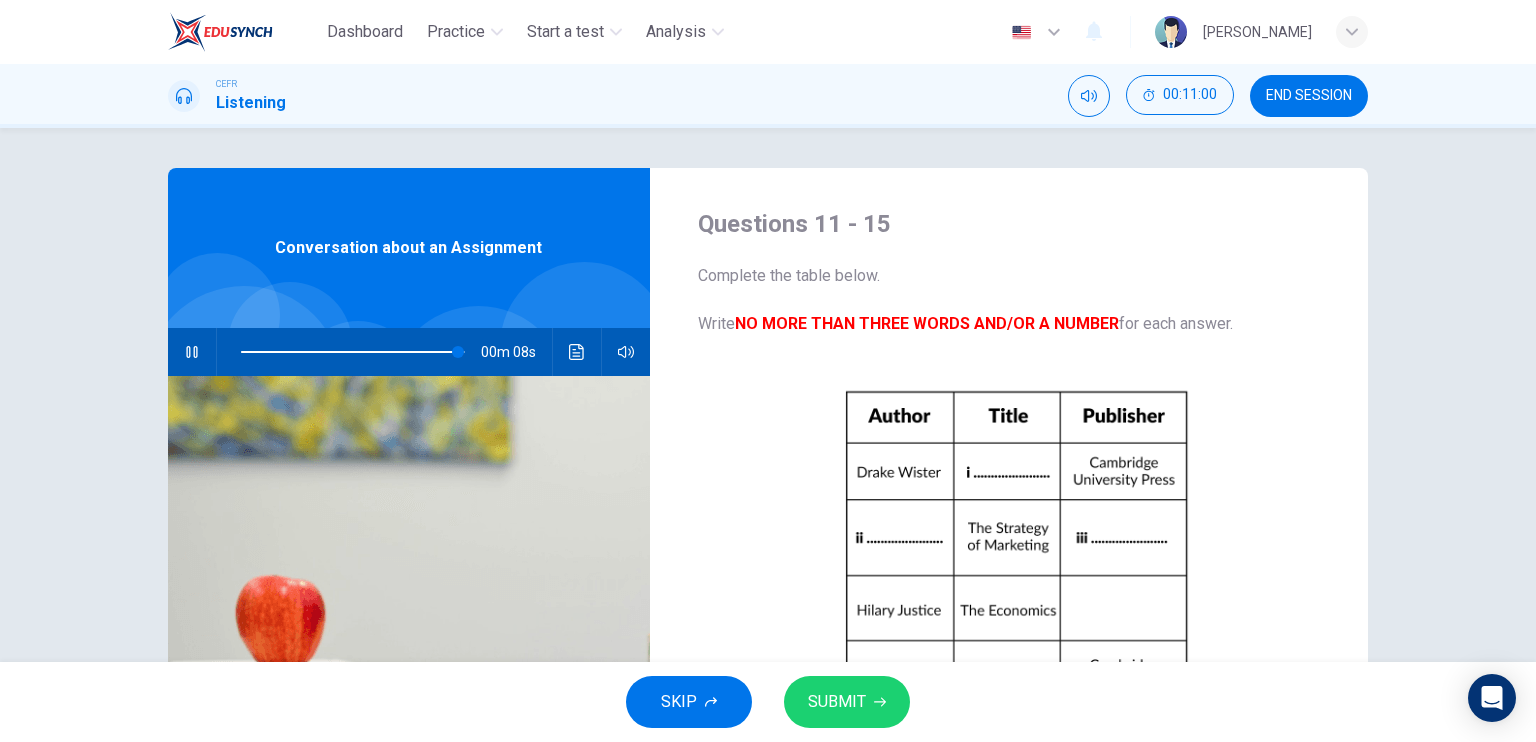 type on "97" 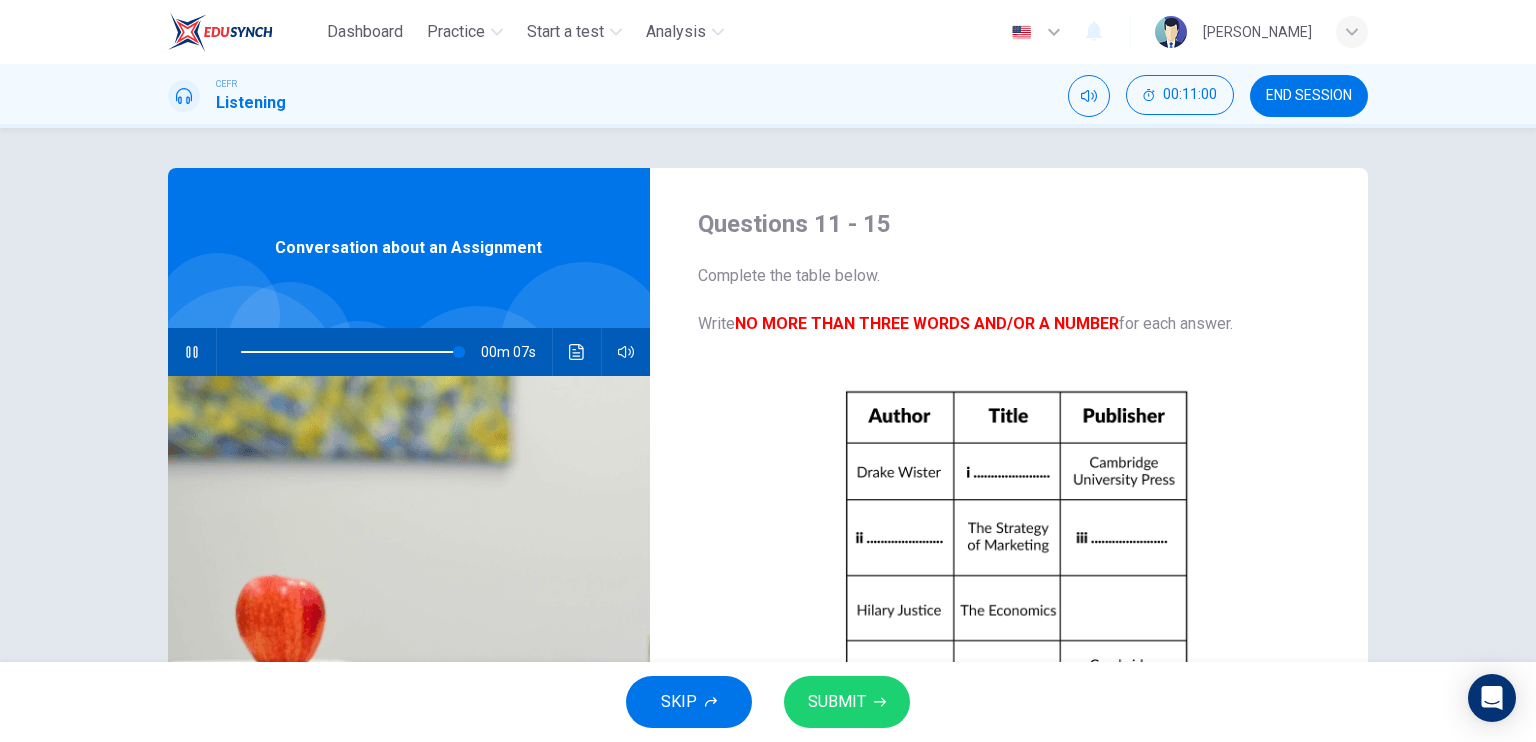 type on "Business Management" 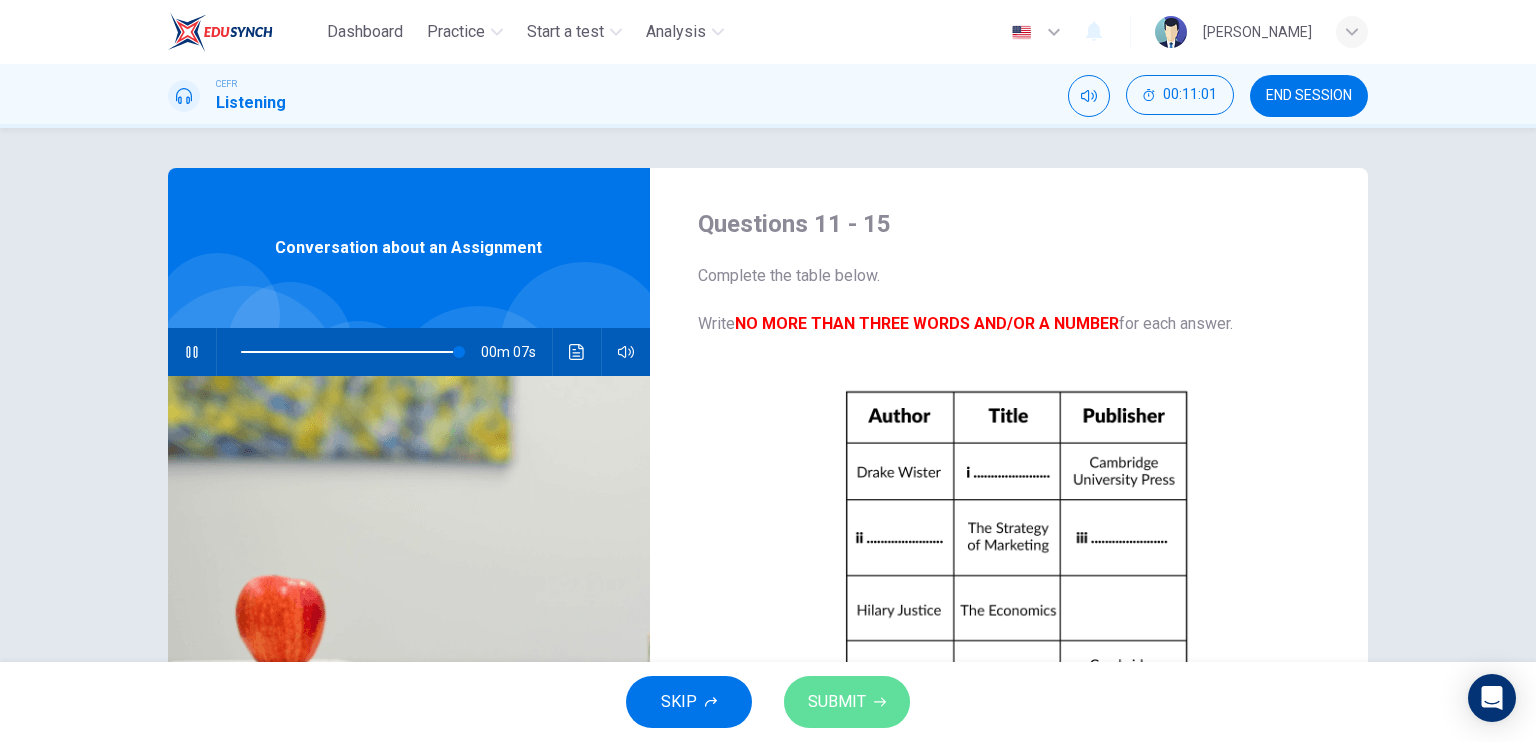 click on "SUBMIT" at bounding box center (837, 702) 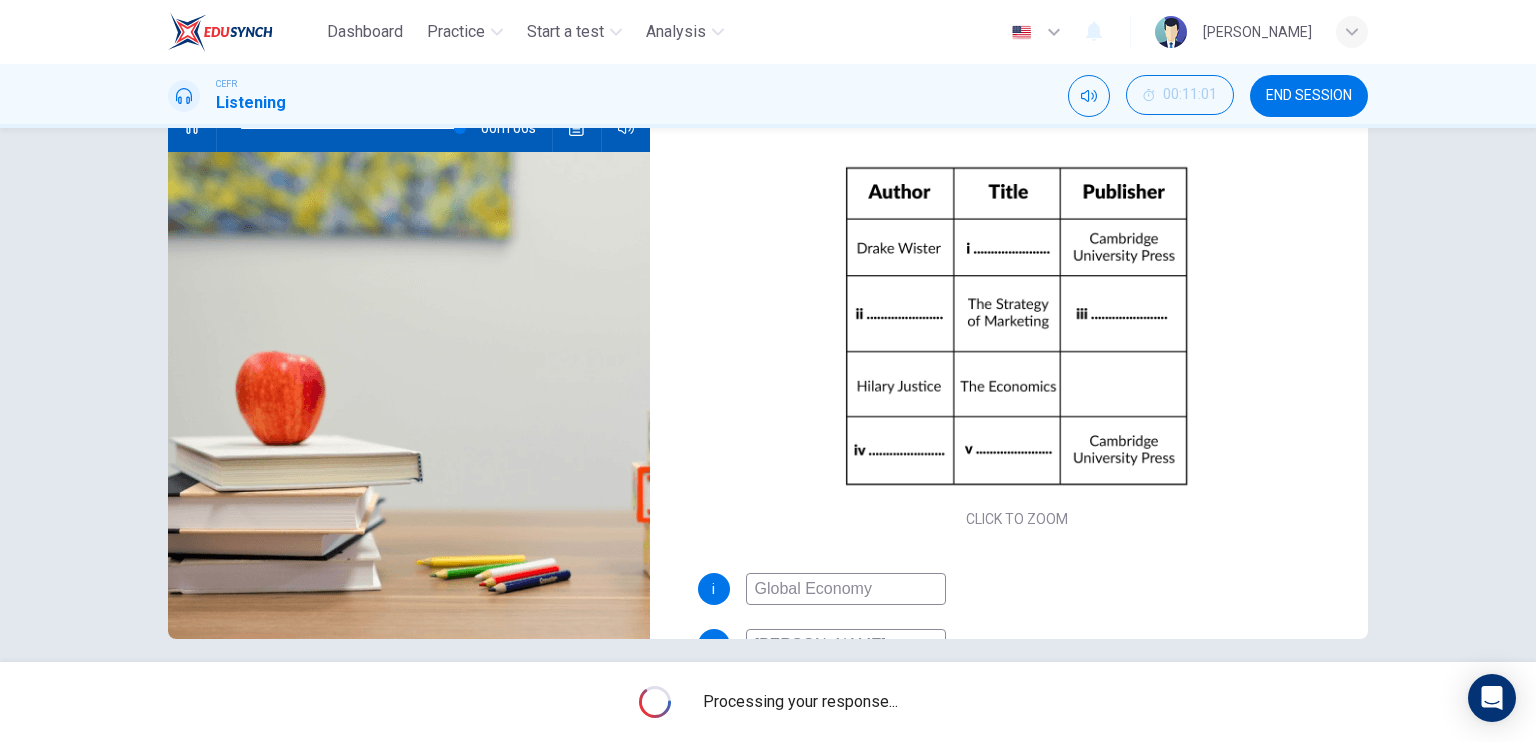 scroll, scrollTop: 240, scrollLeft: 0, axis: vertical 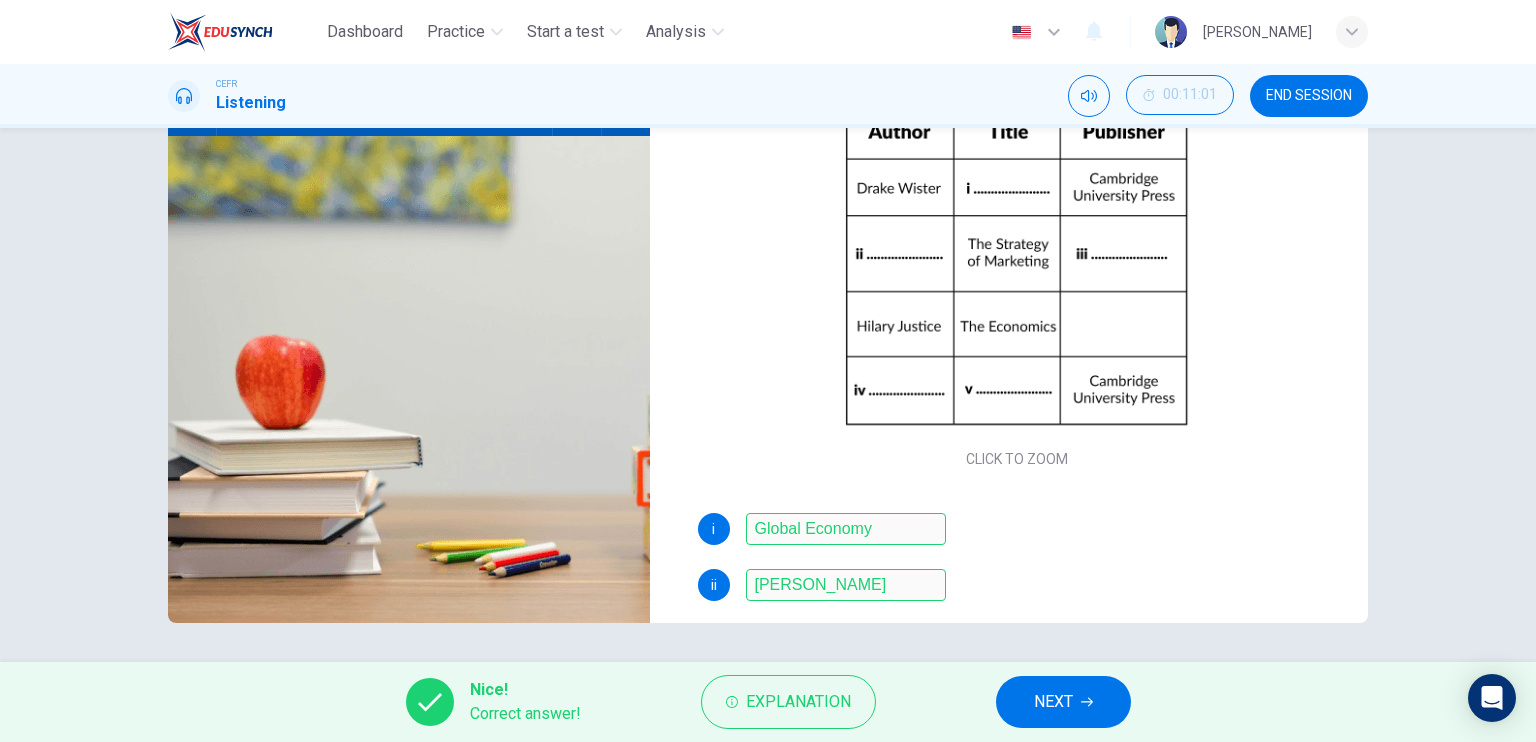 type on "99" 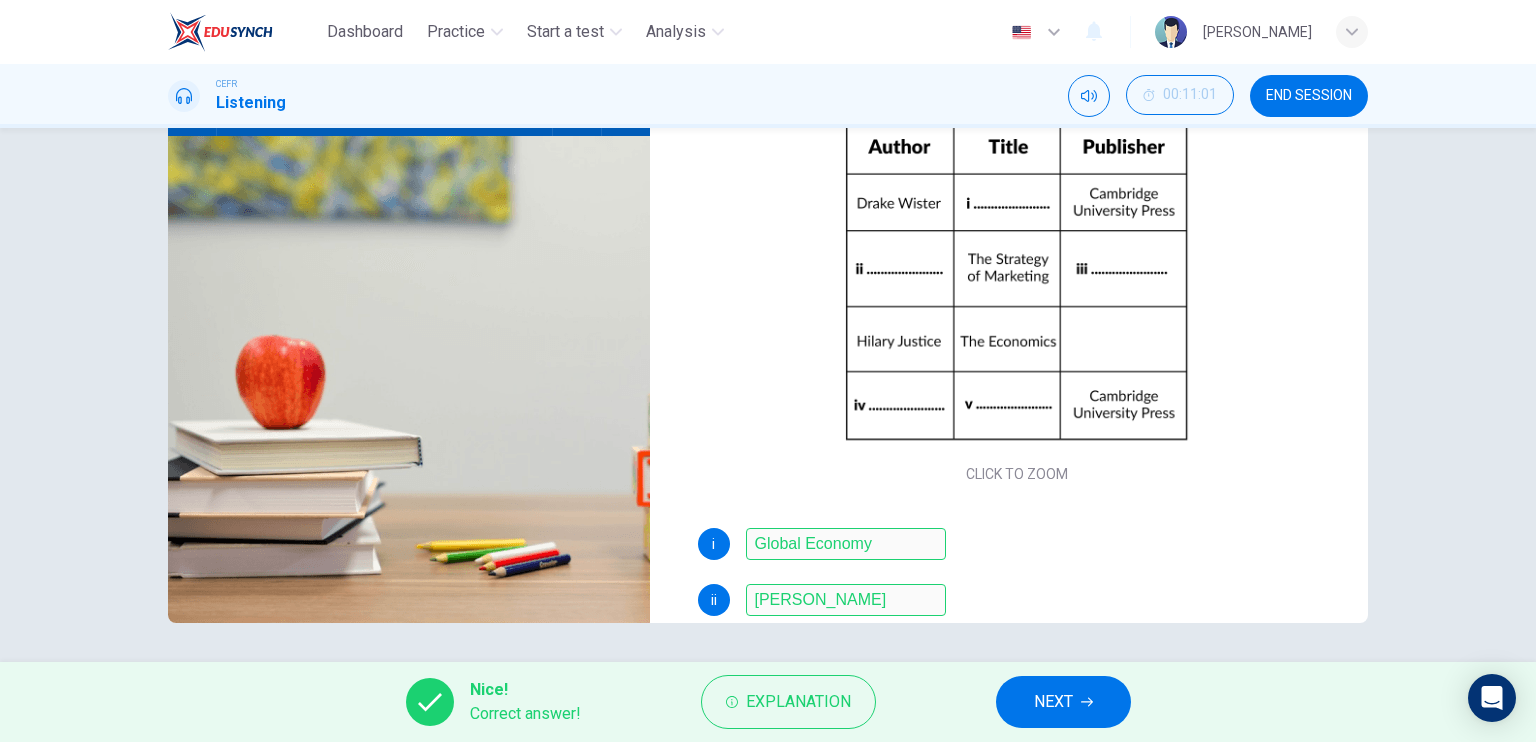click on "NEXT" at bounding box center [1063, 702] 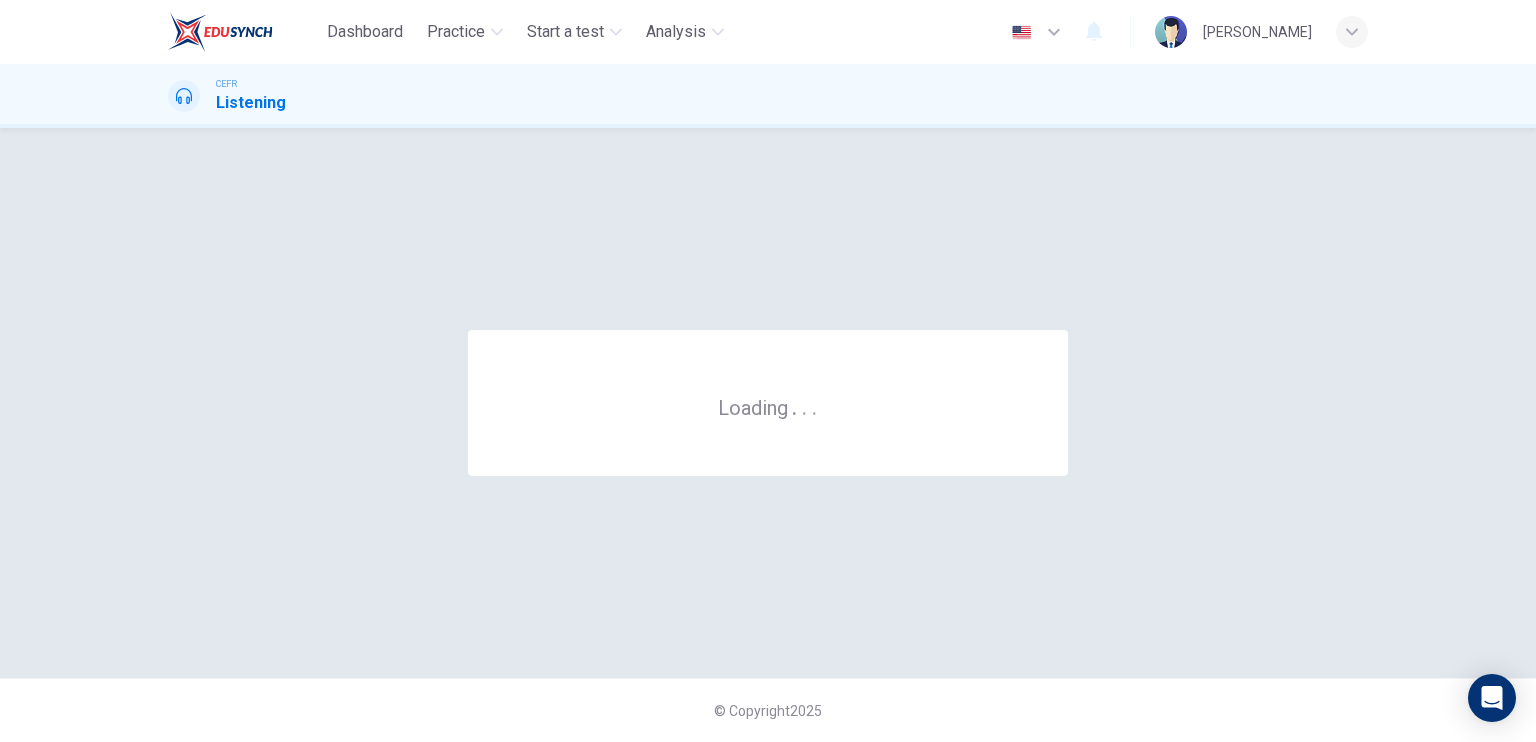 scroll, scrollTop: 0, scrollLeft: 0, axis: both 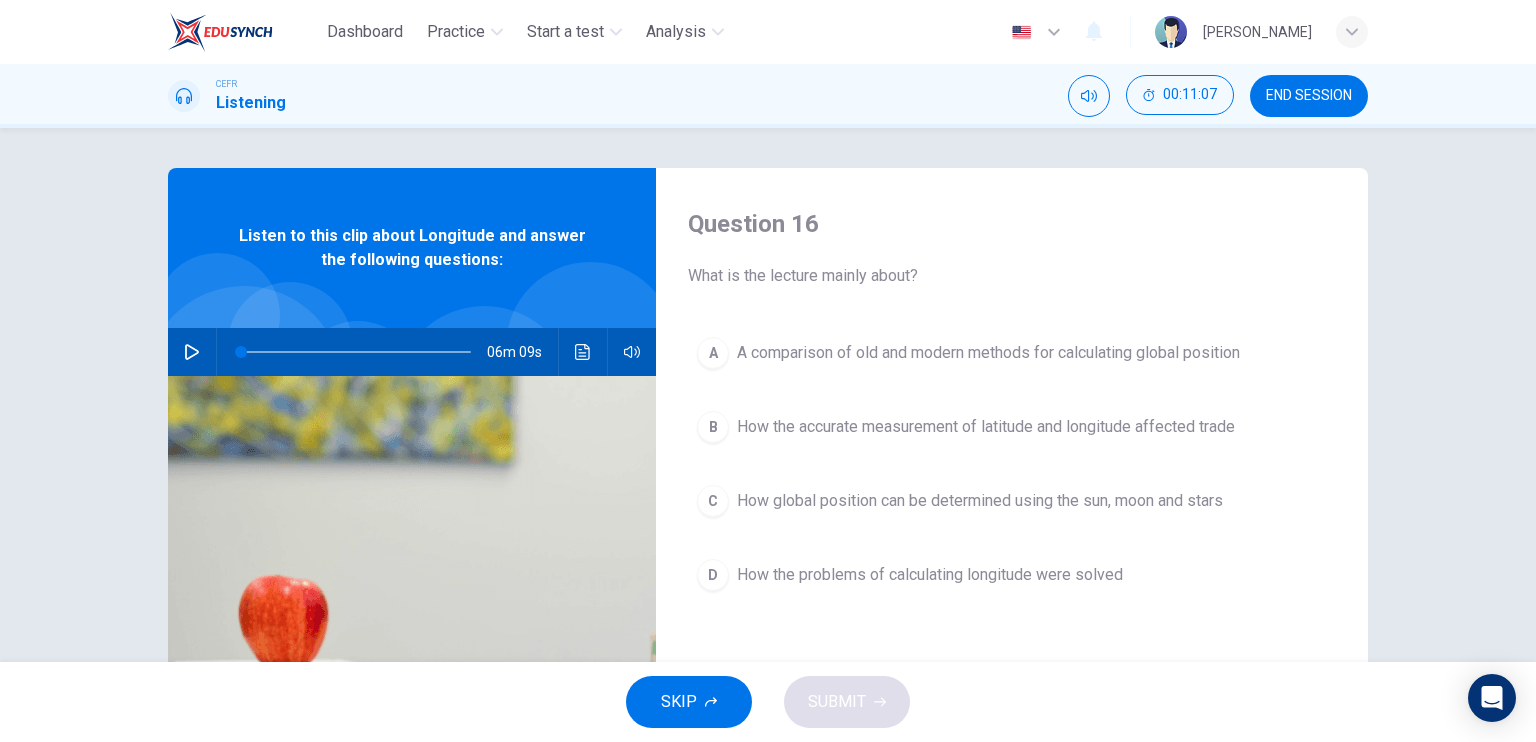 click on "END SESSION" at bounding box center (1309, 96) 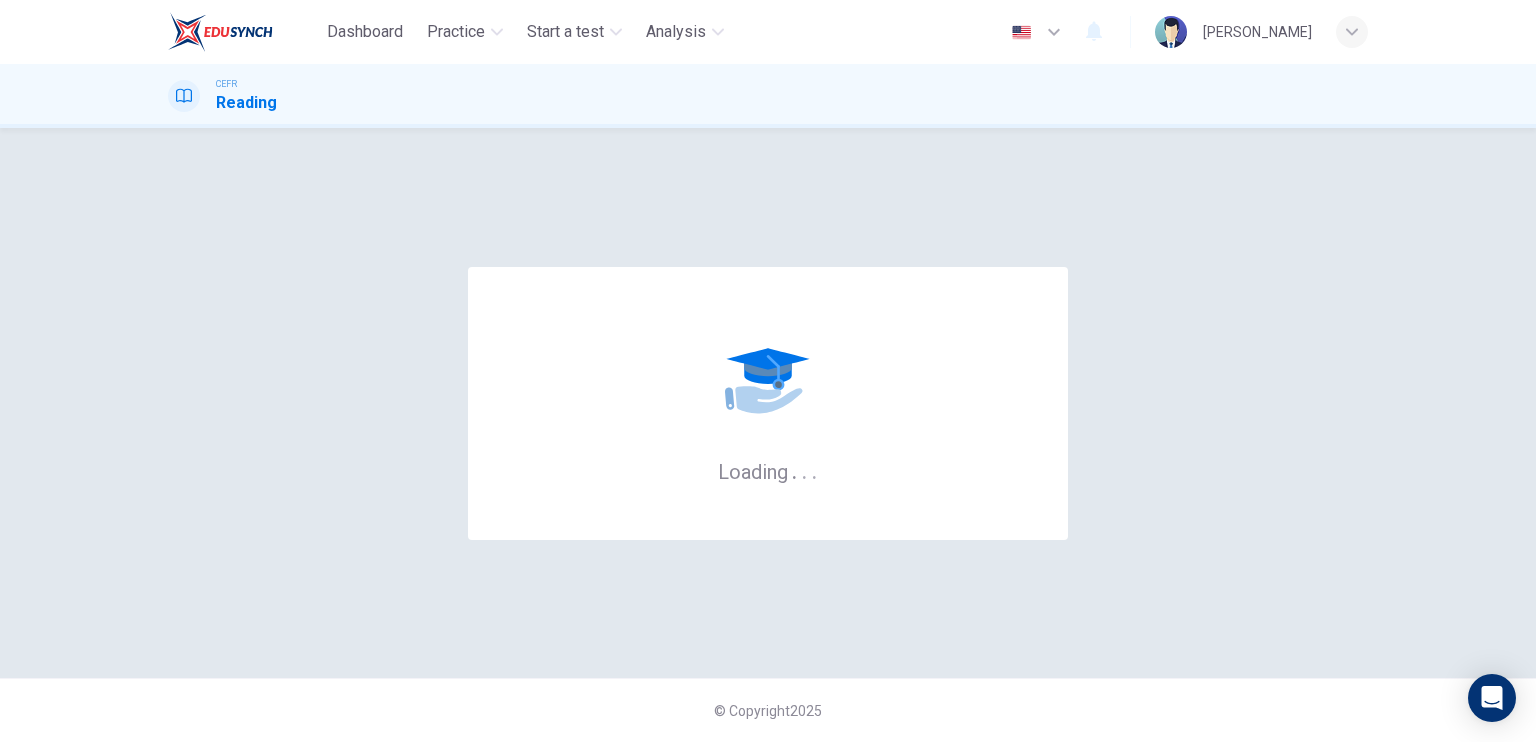 scroll, scrollTop: 0, scrollLeft: 0, axis: both 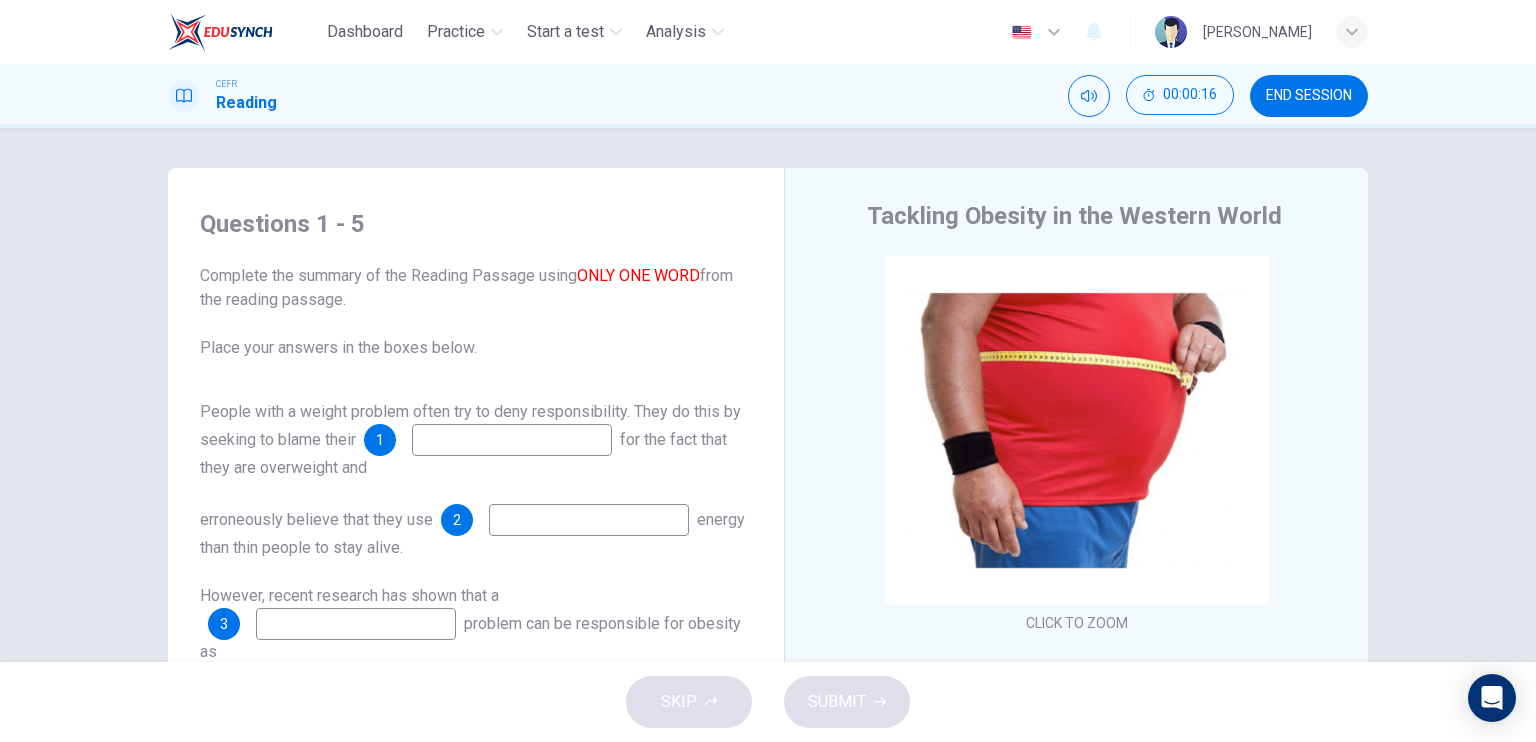click on "Complete the summary of the Reading Passage using  ONLY ONE WORD  from the reading passage.
Place your answers in the boxes below." at bounding box center [476, 312] 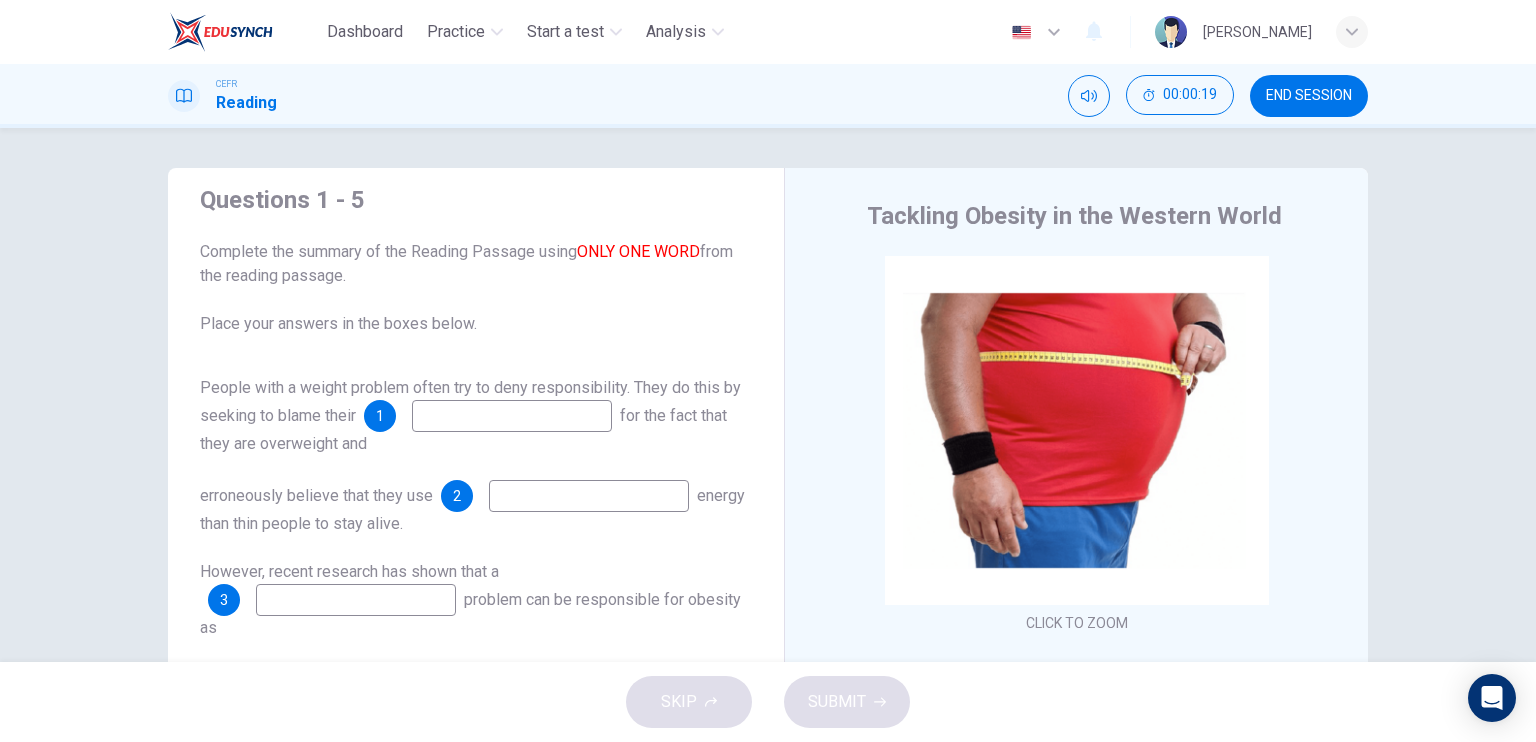 scroll, scrollTop: 24, scrollLeft: 0, axis: vertical 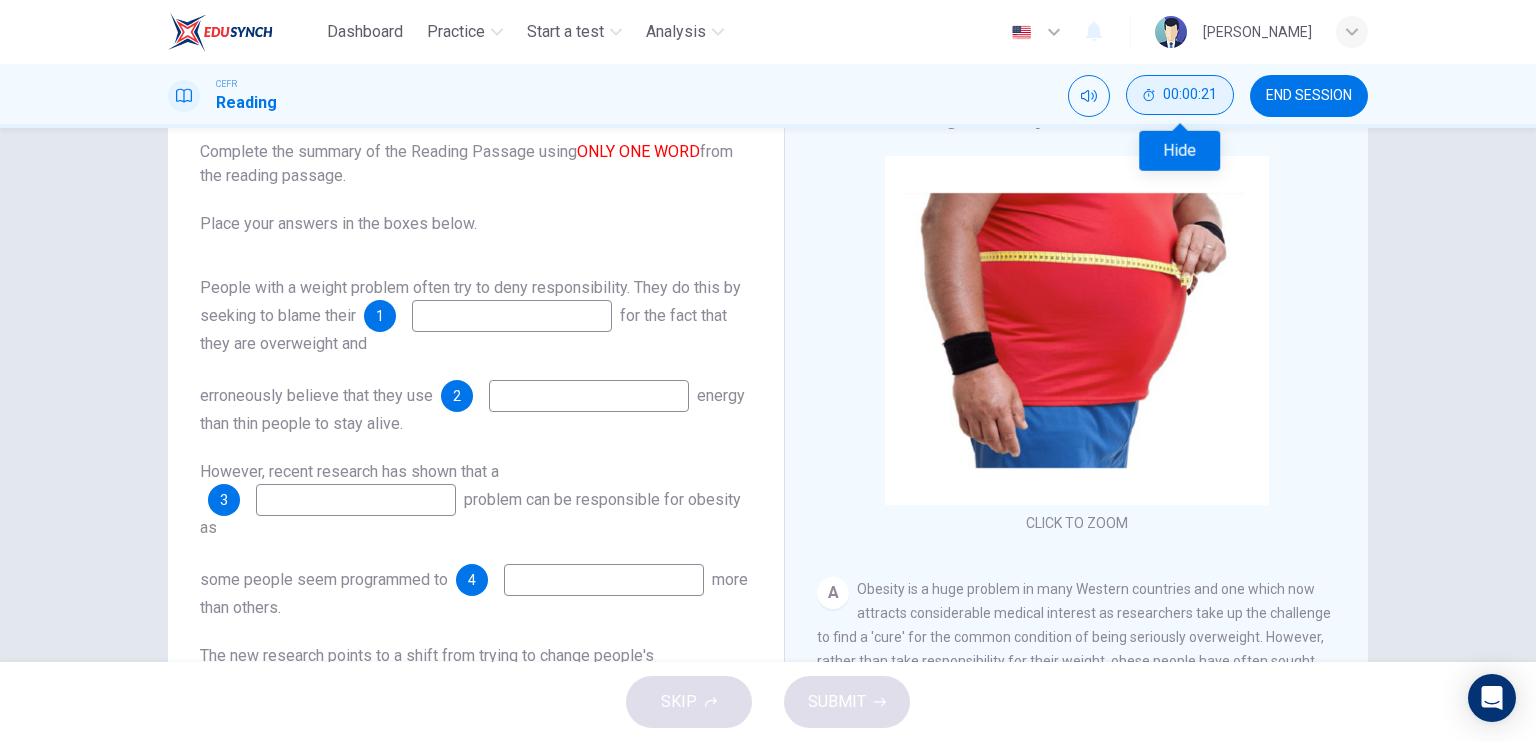 click on "00:00:21" at bounding box center (1190, 95) 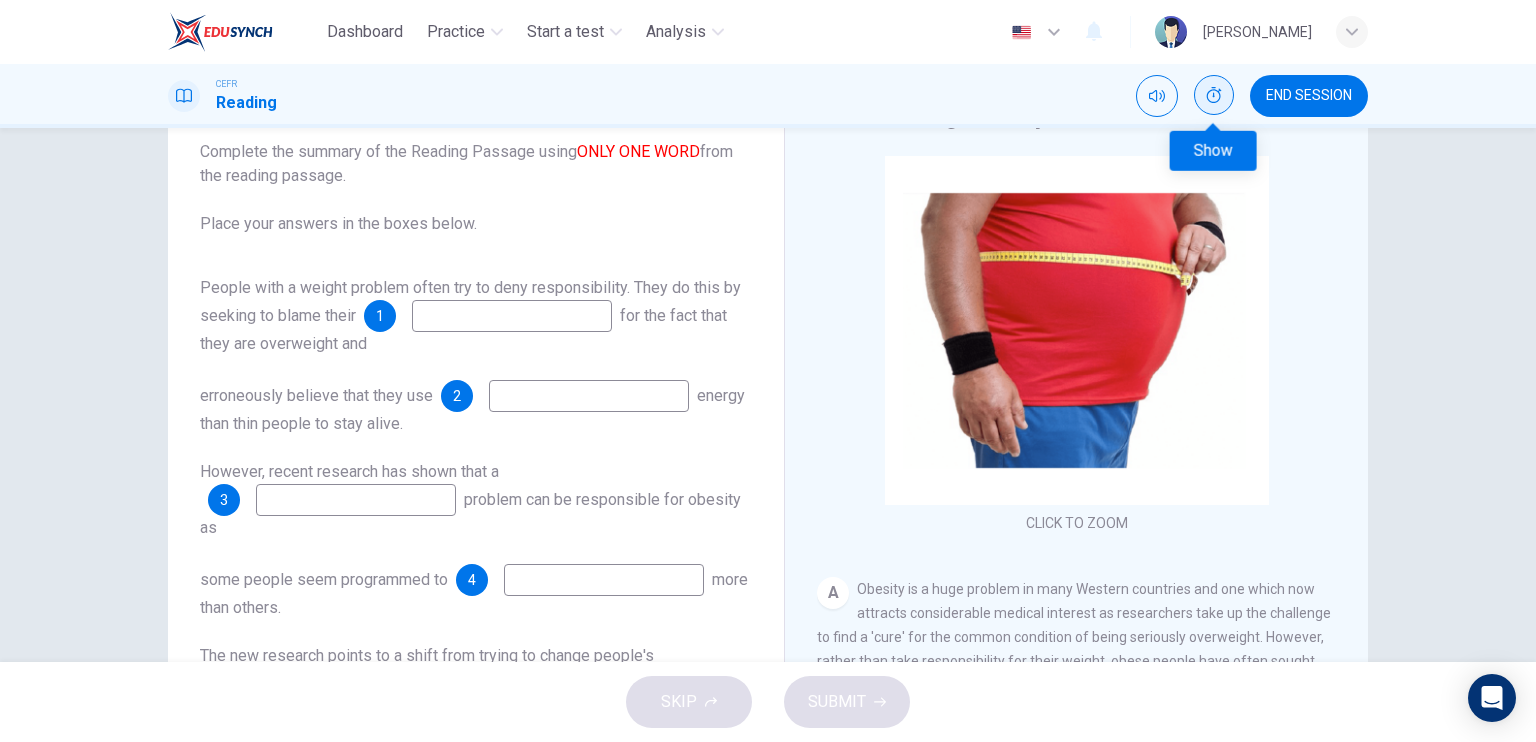 click 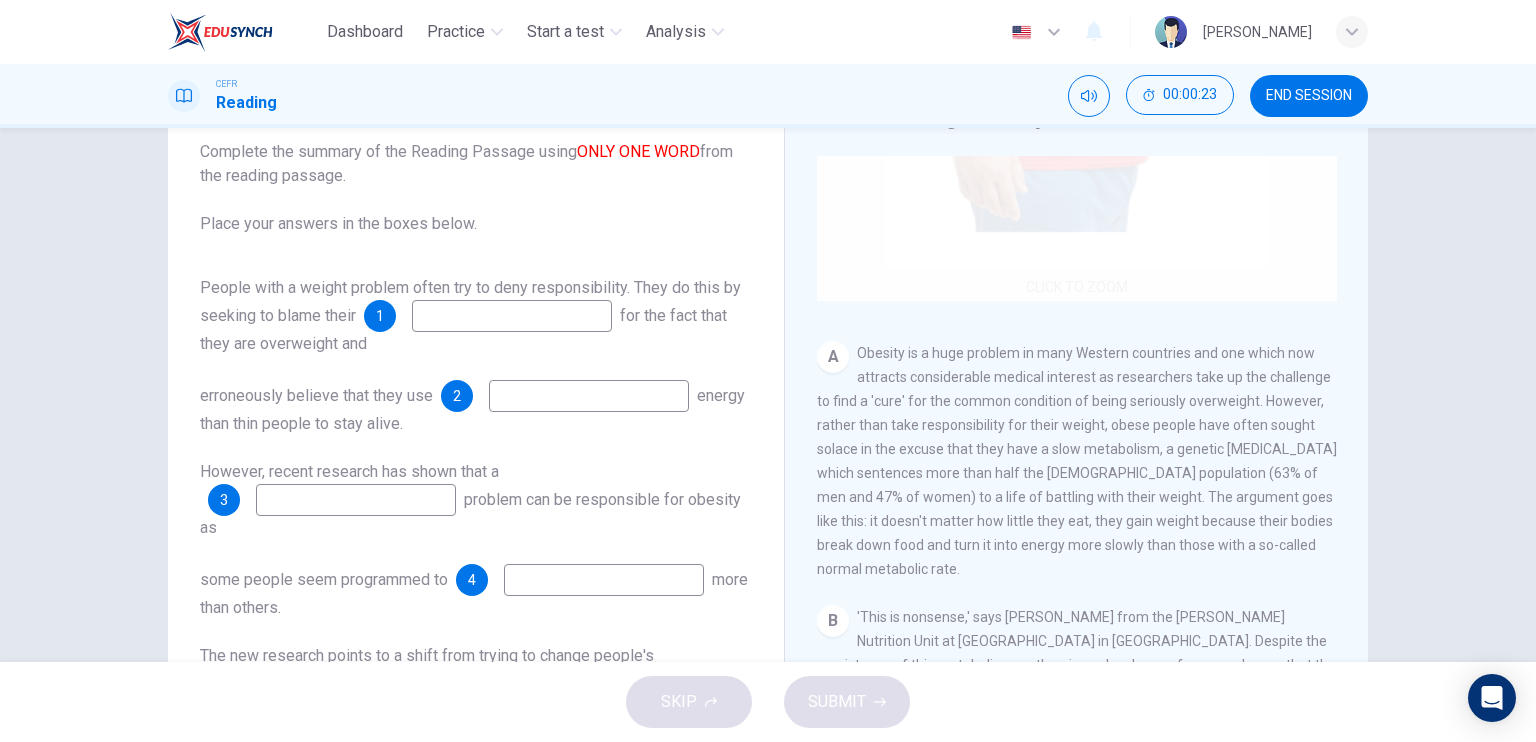 scroll, scrollTop: 300, scrollLeft: 0, axis: vertical 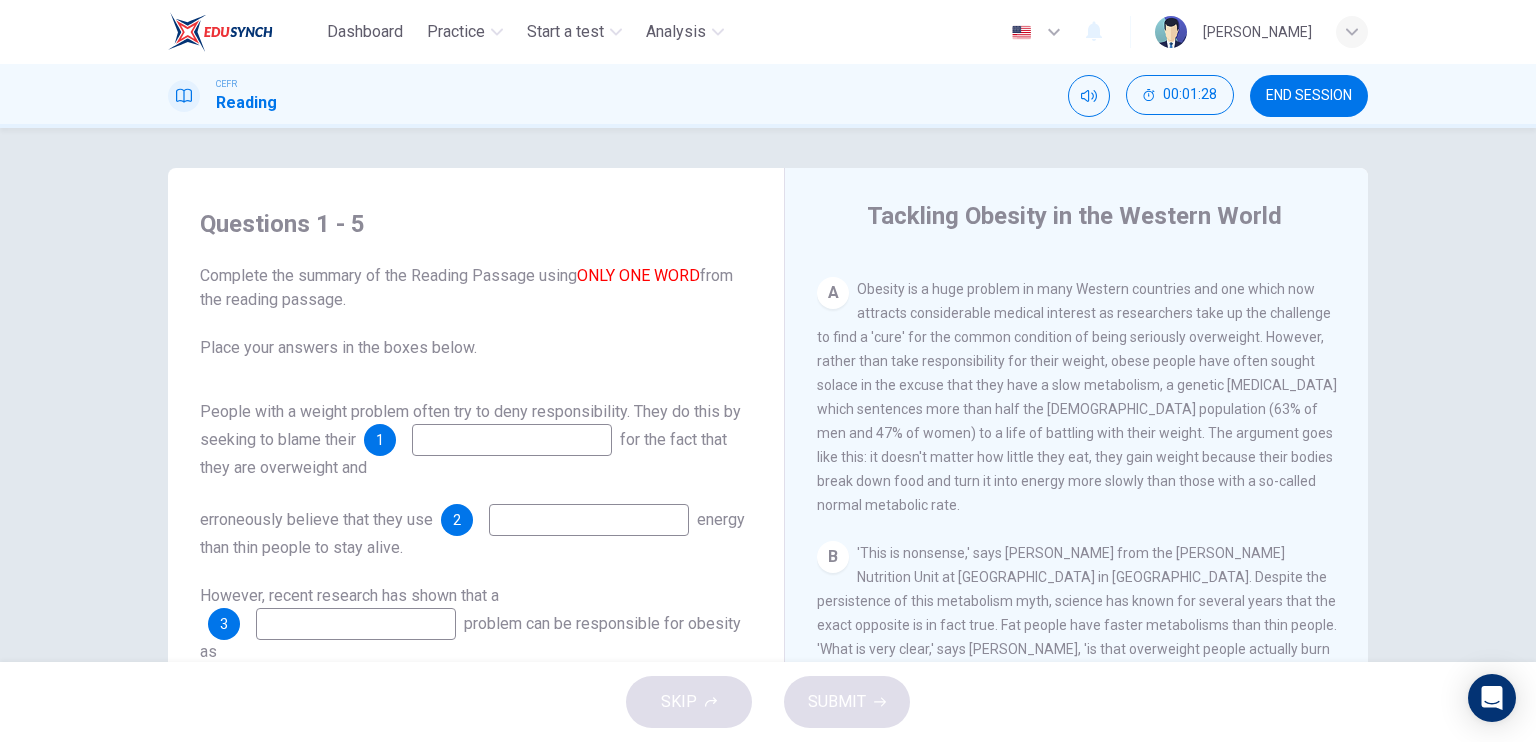 click at bounding box center (589, 520) 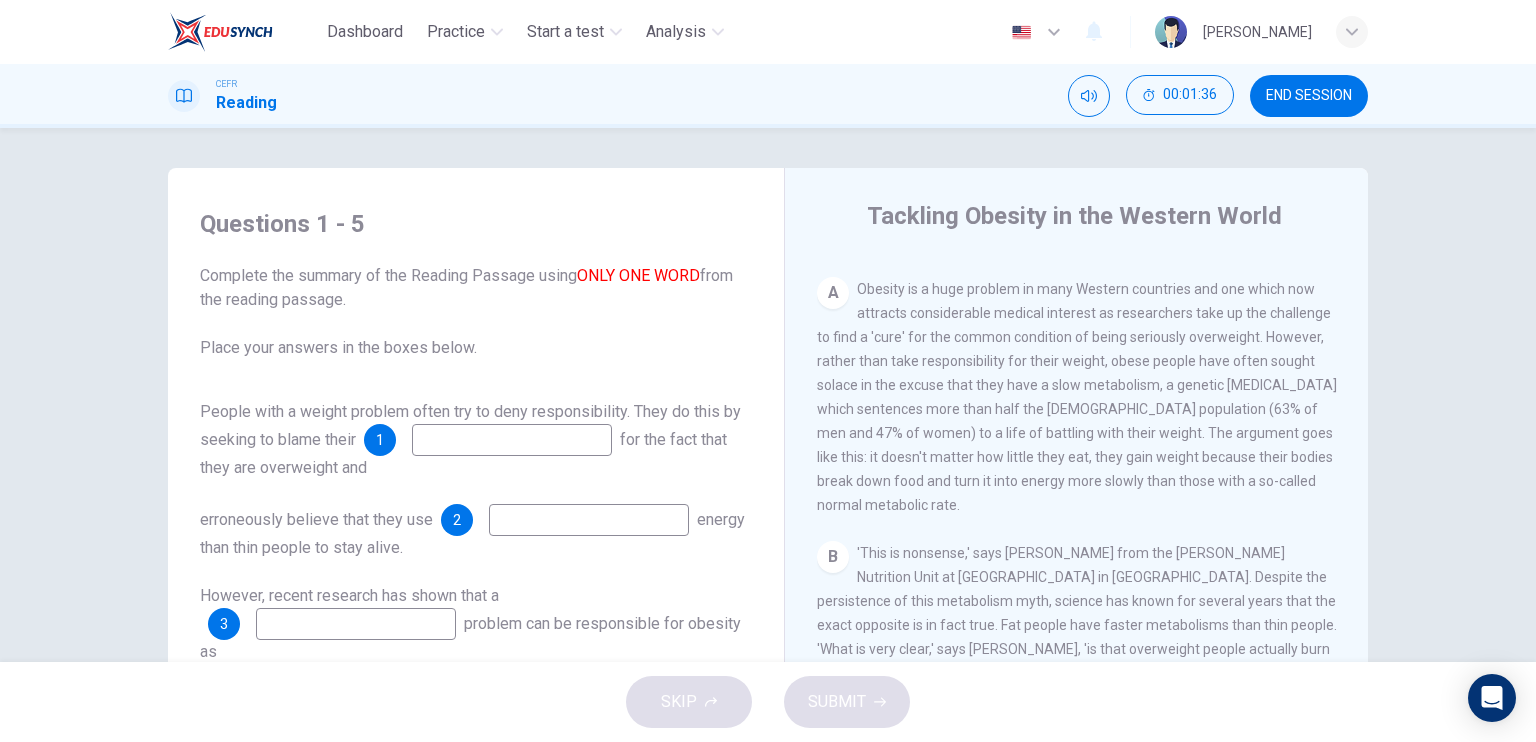 click at bounding box center [512, 440] 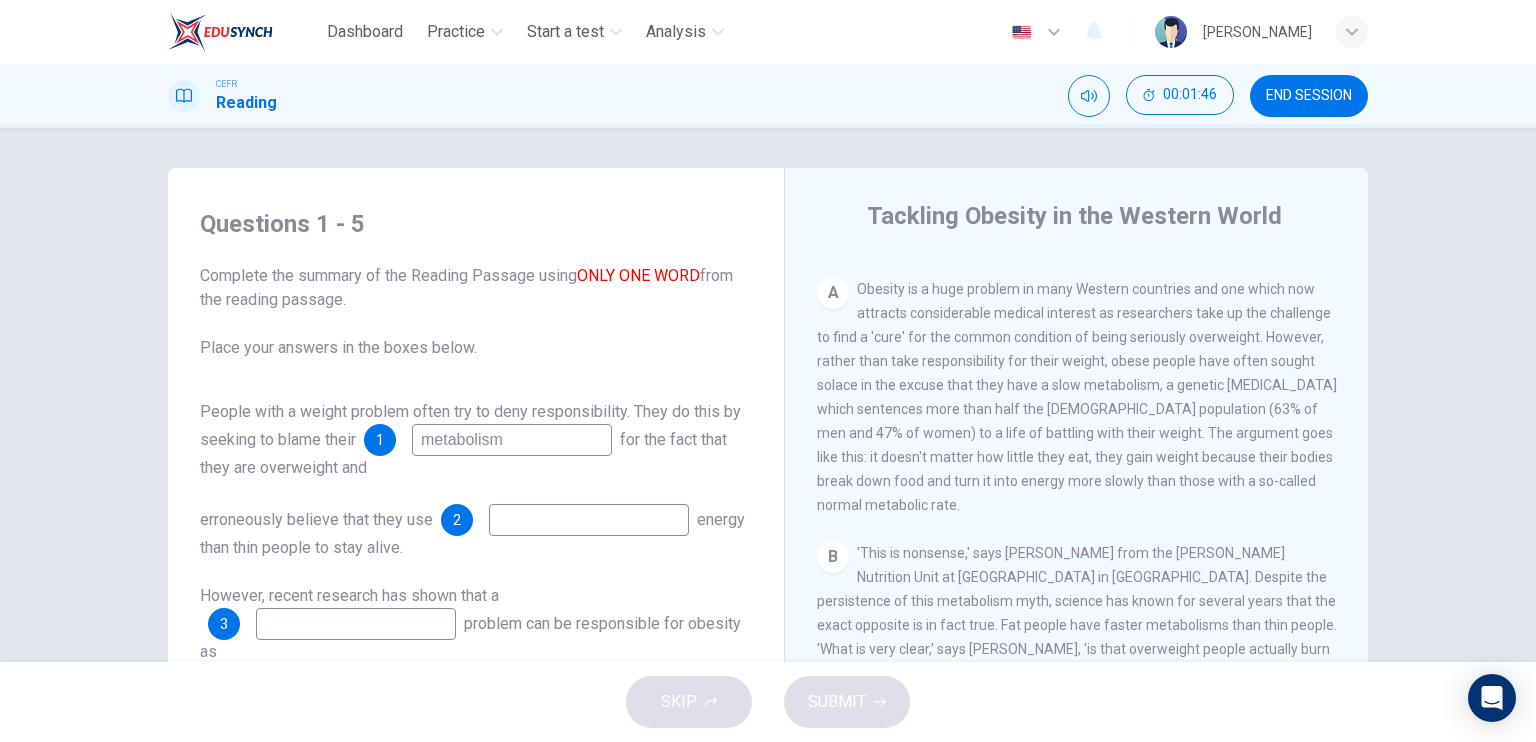 type on "metabolism" 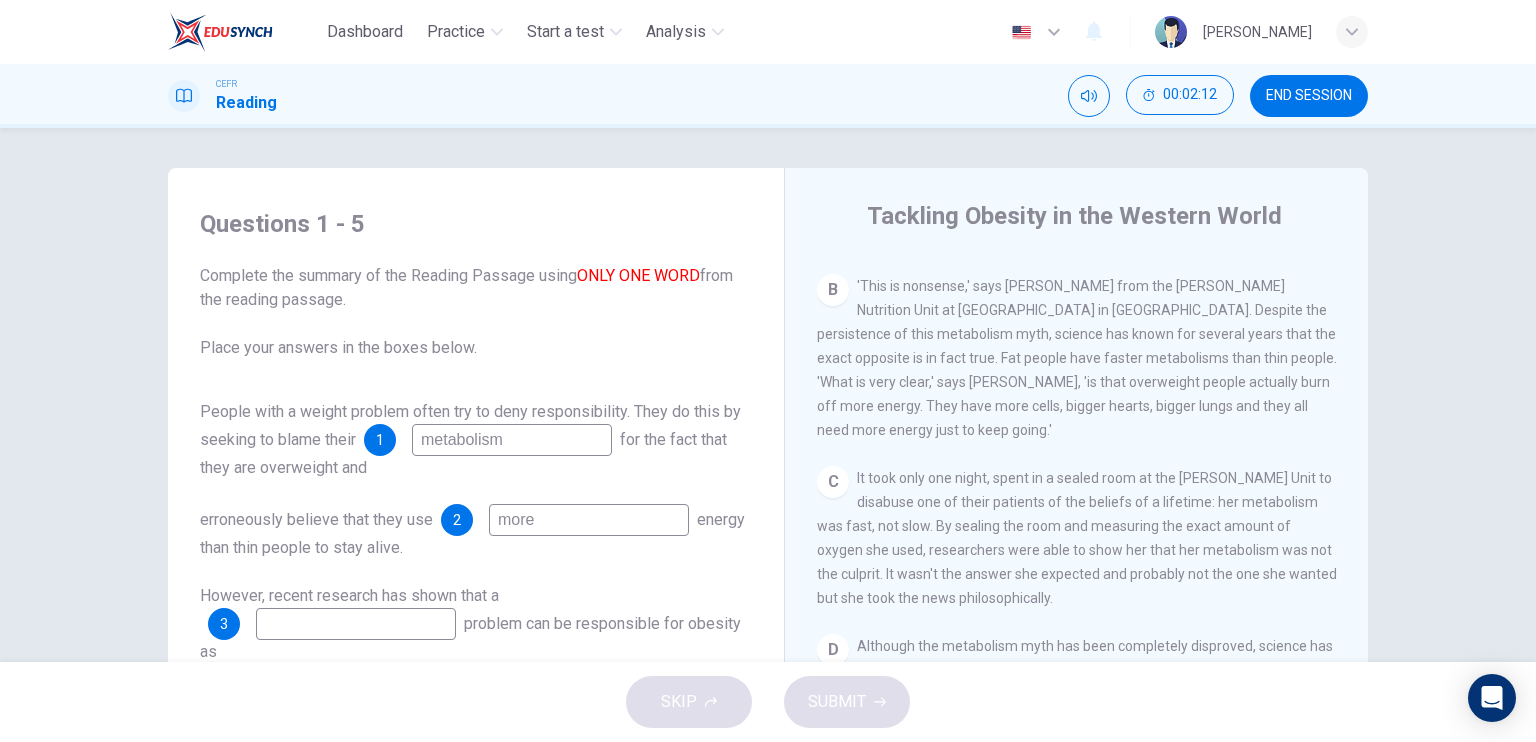 scroll, scrollTop: 700, scrollLeft: 0, axis: vertical 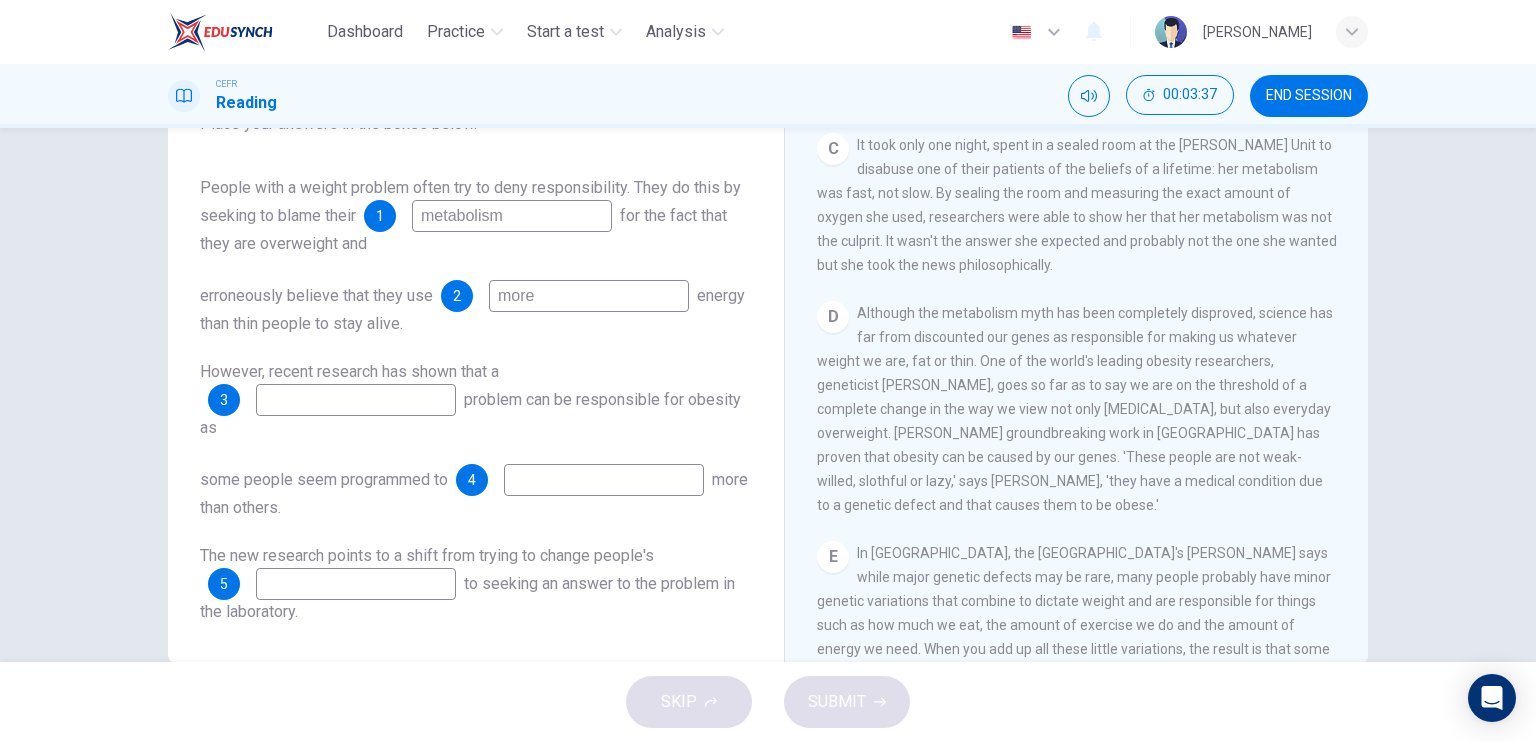 type on "more" 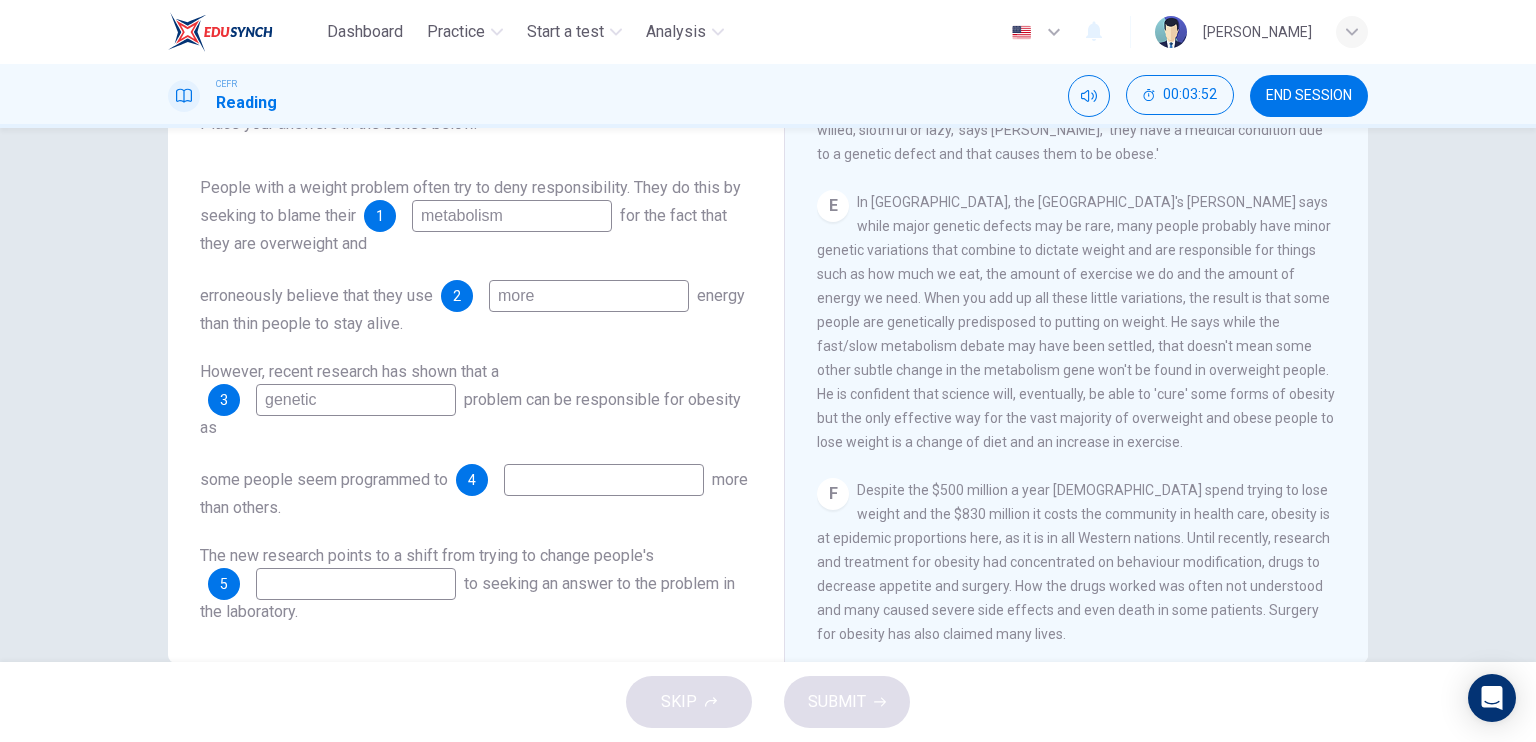 scroll, scrollTop: 1300, scrollLeft: 0, axis: vertical 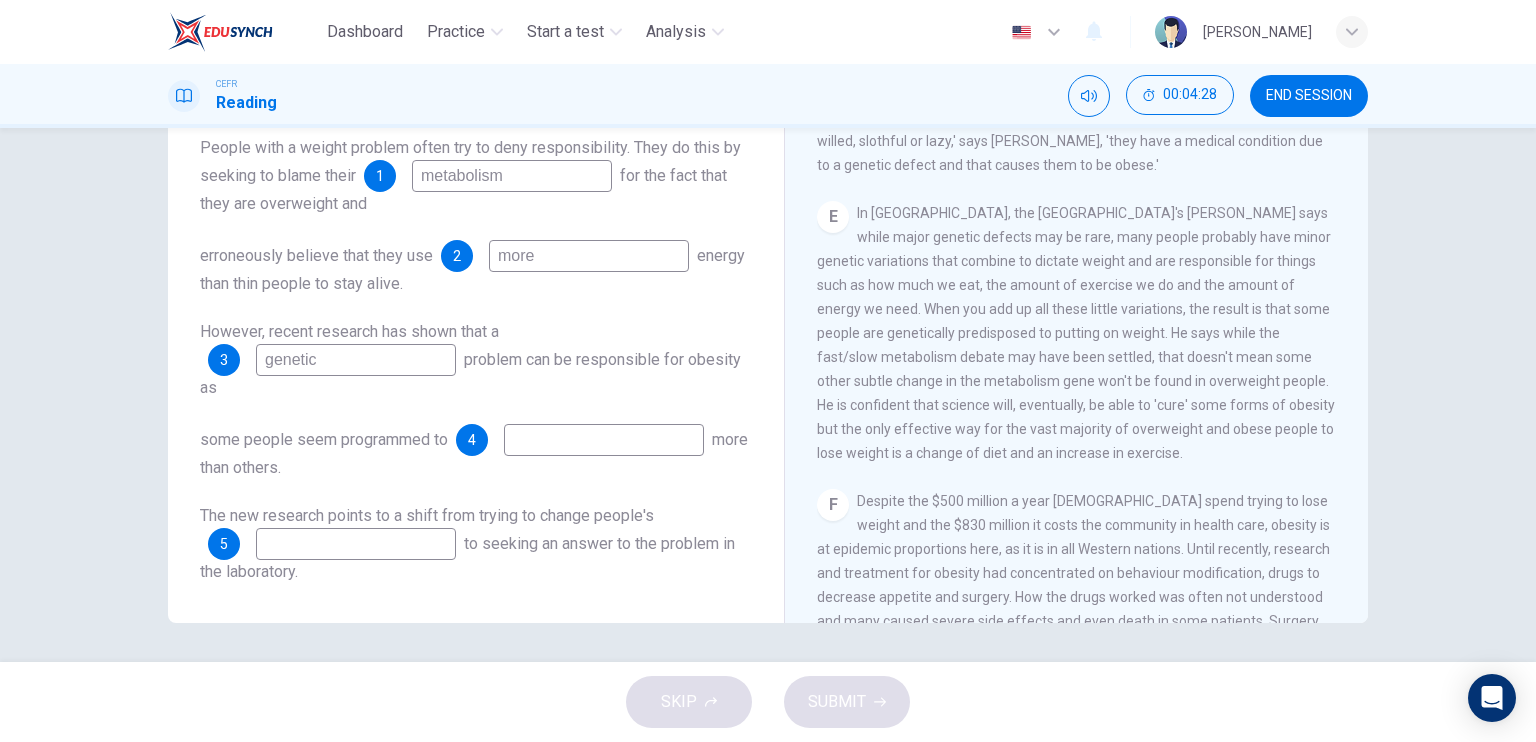 type on "genetic" 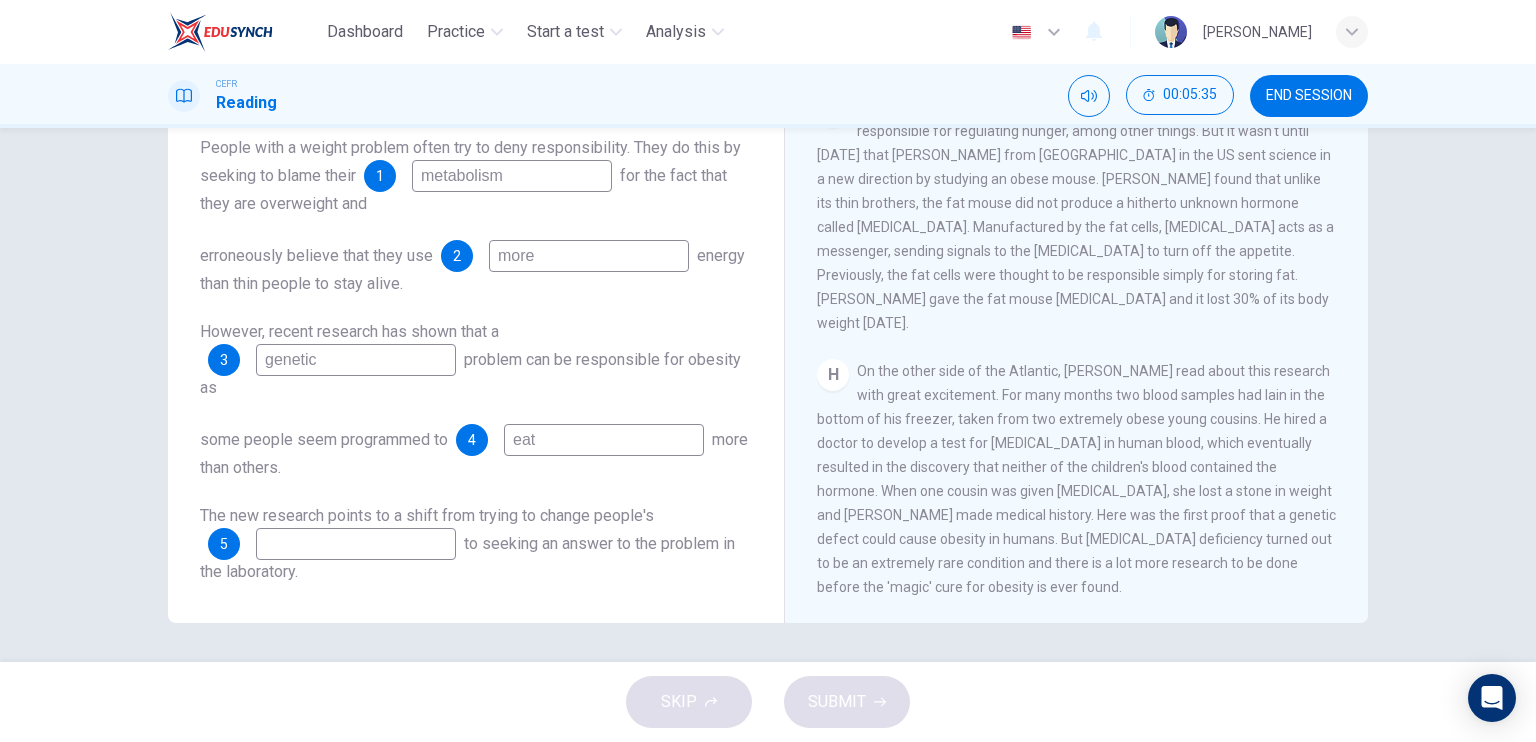 scroll, scrollTop: 1692, scrollLeft: 0, axis: vertical 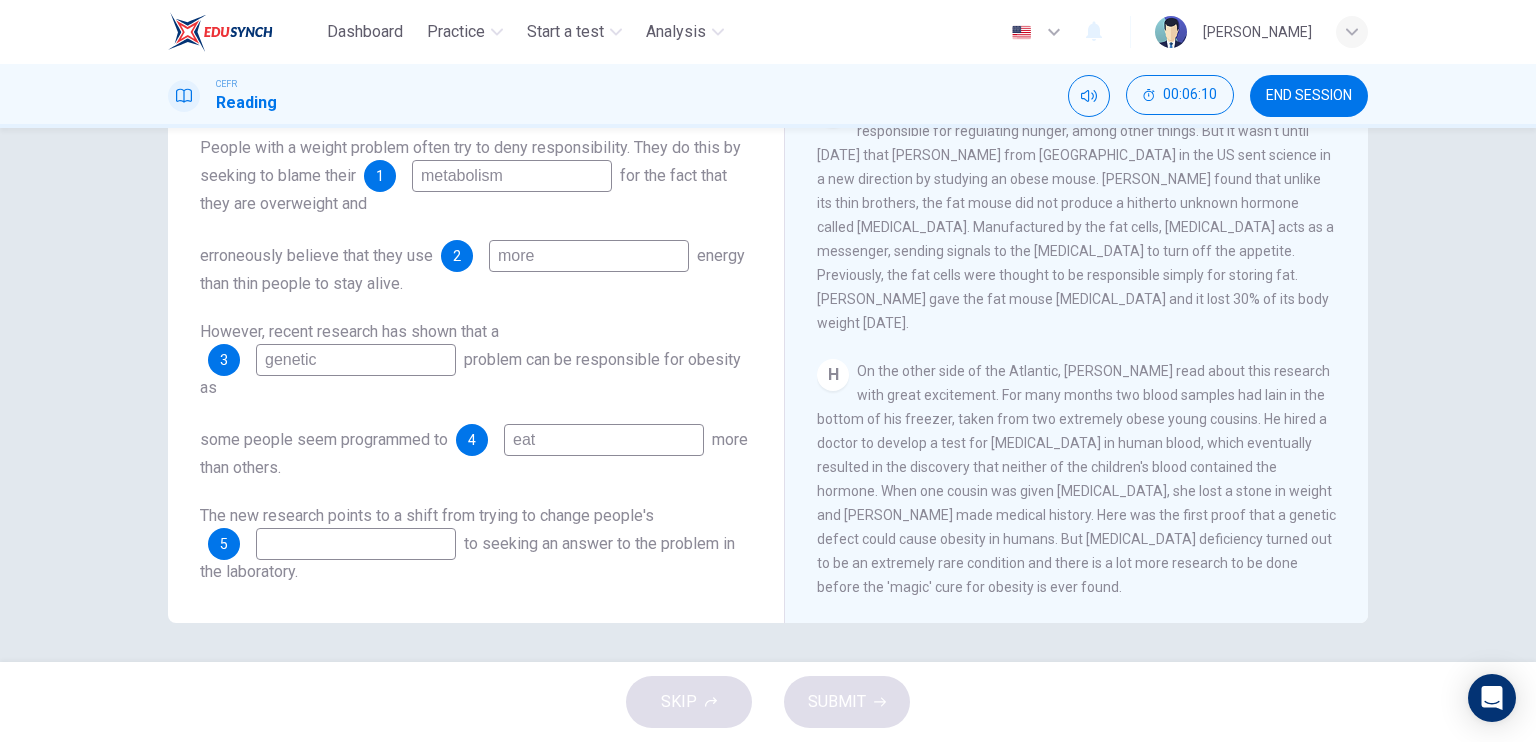 type on "eat" 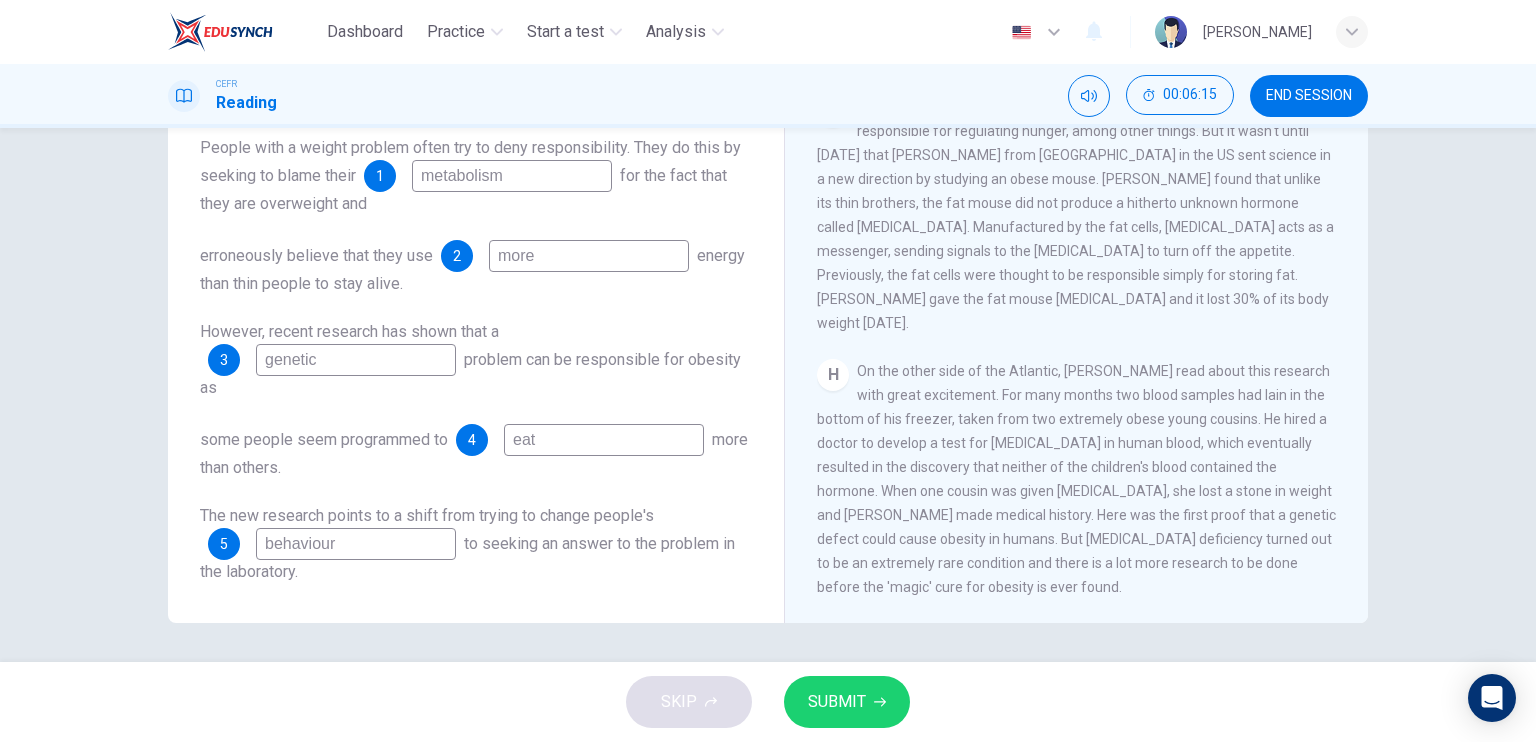 type on "behaviour" 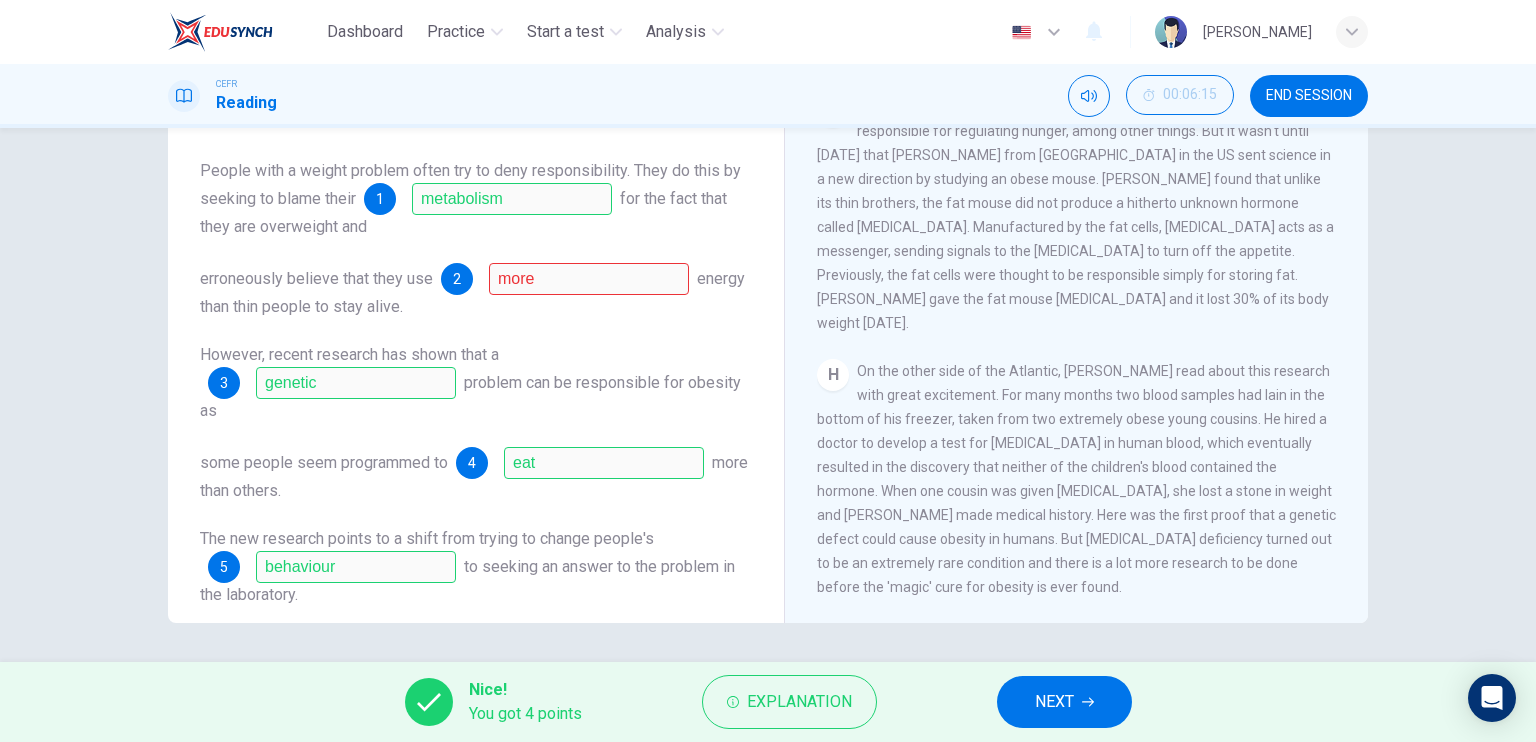 scroll, scrollTop: 0, scrollLeft: 0, axis: both 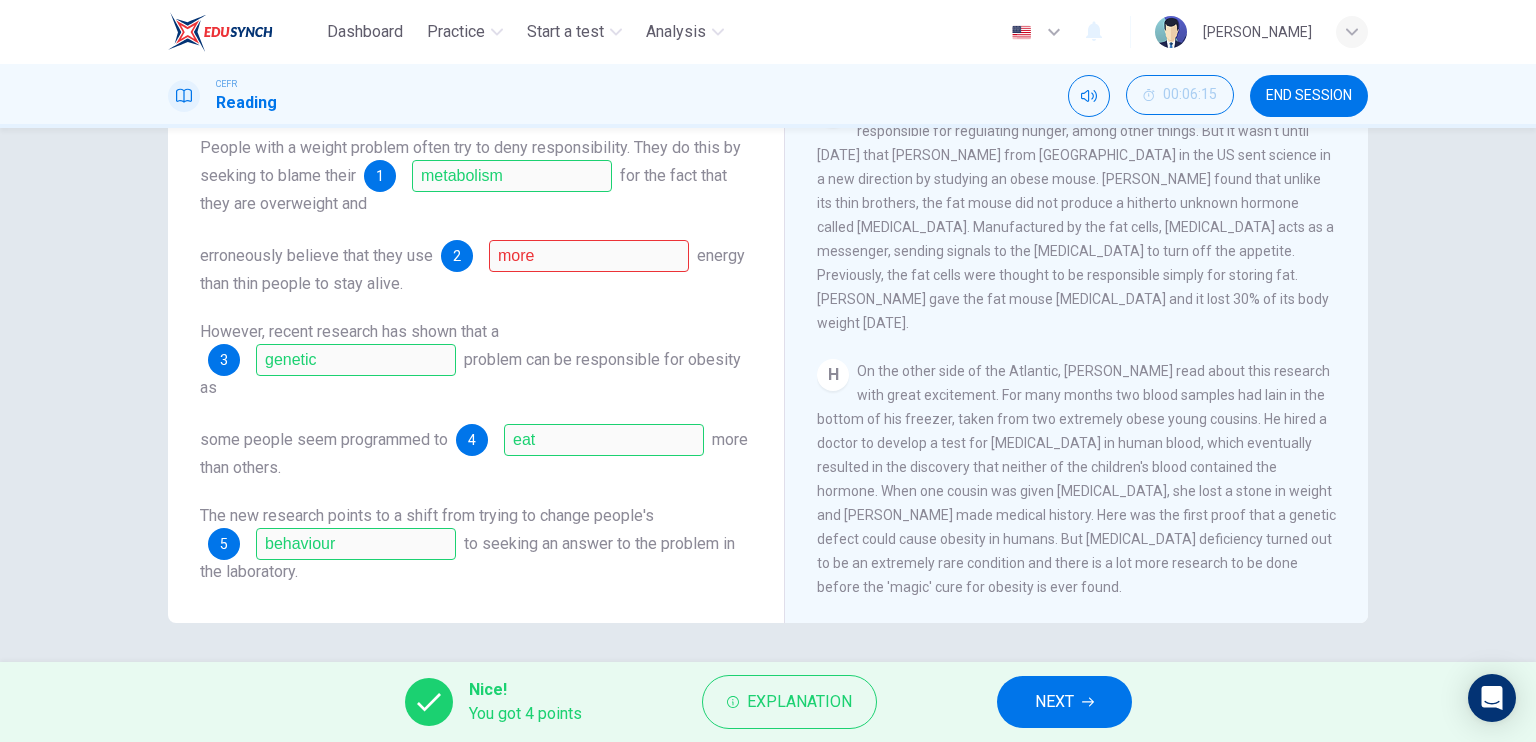 drag, startPoint x: 1055, startPoint y: 687, endPoint x: 972, endPoint y: 639, distance: 95.880135 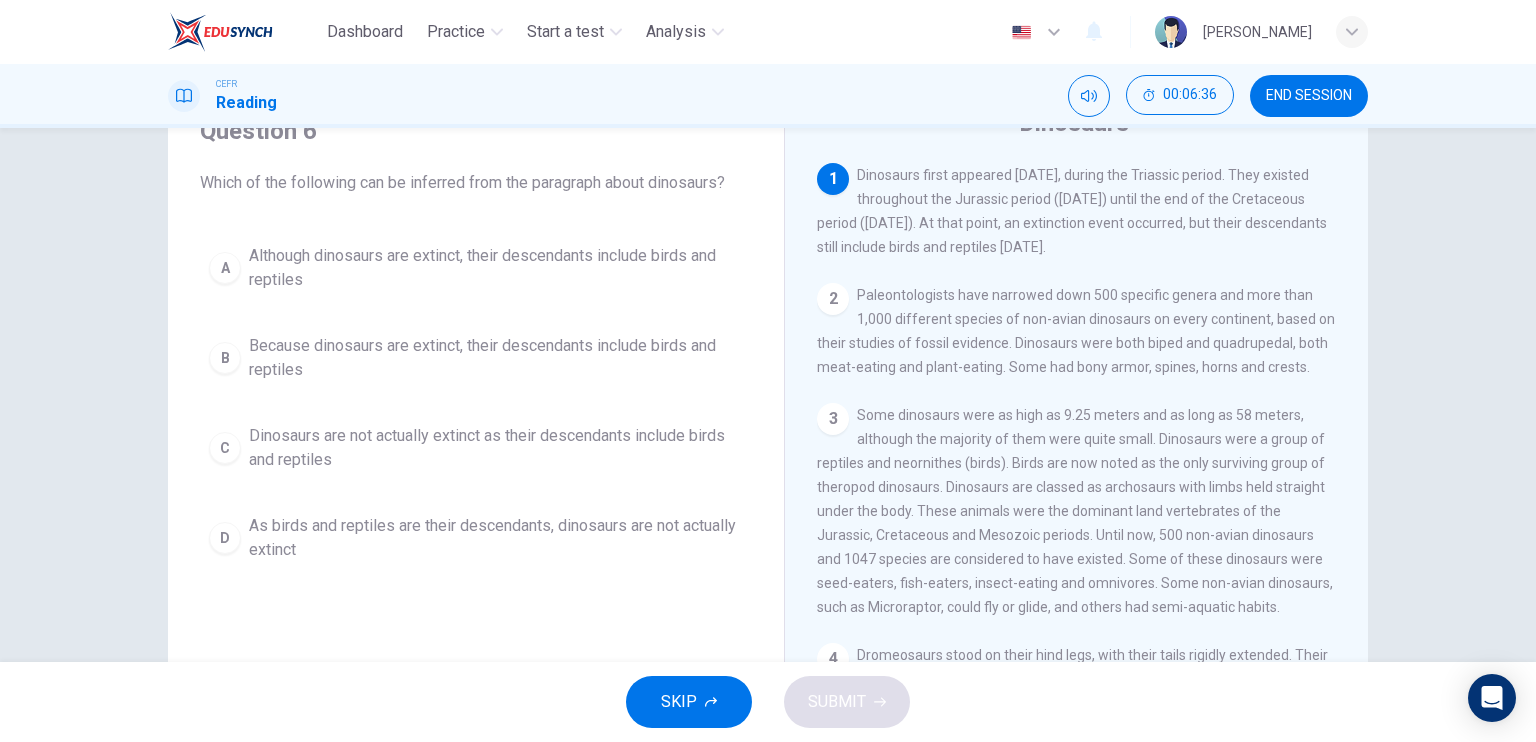scroll, scrollTop: 100, scrollLeft: 0, axis: vertical 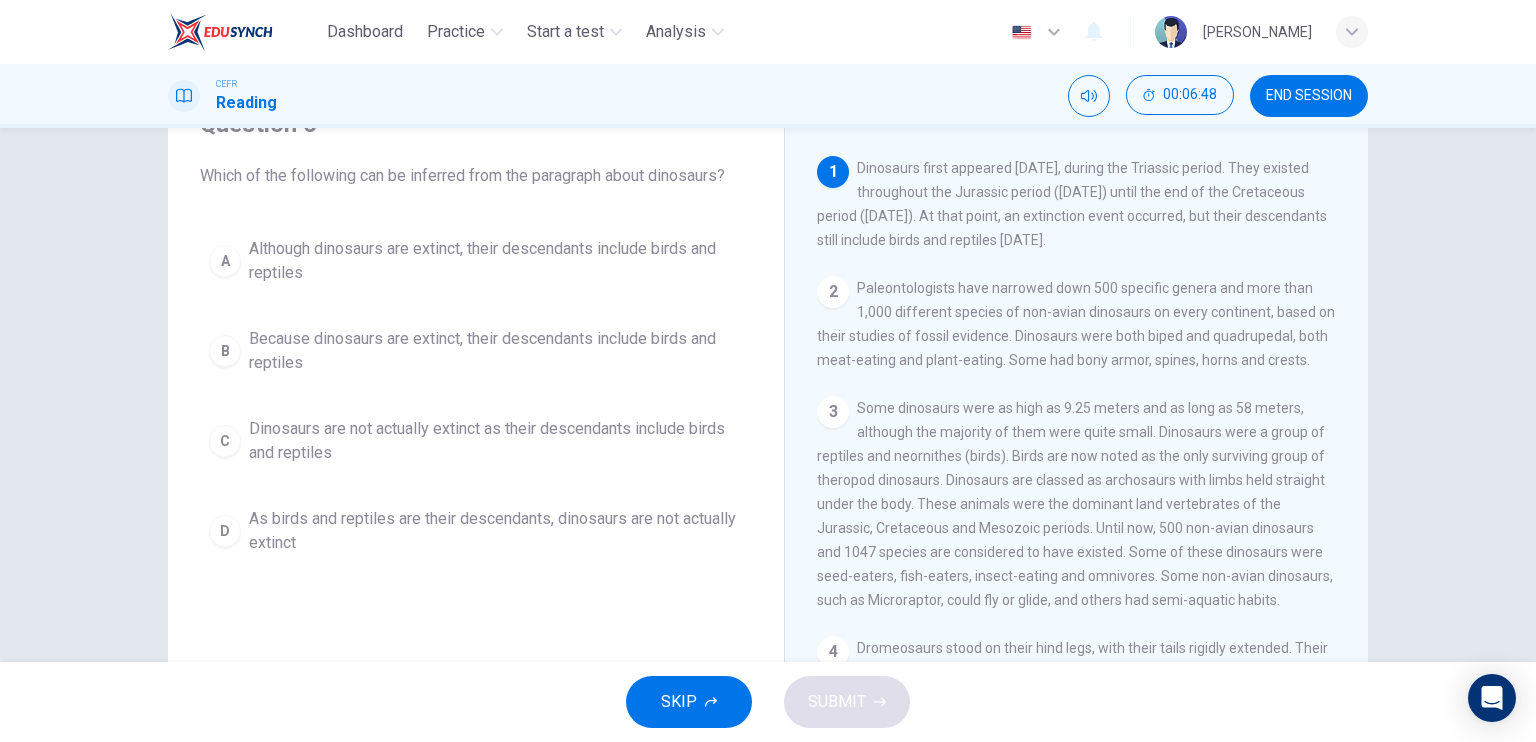 click on "Although dinosaurs are extinct, their descendants include birds and reptiles" at bounding box center (496, 261) 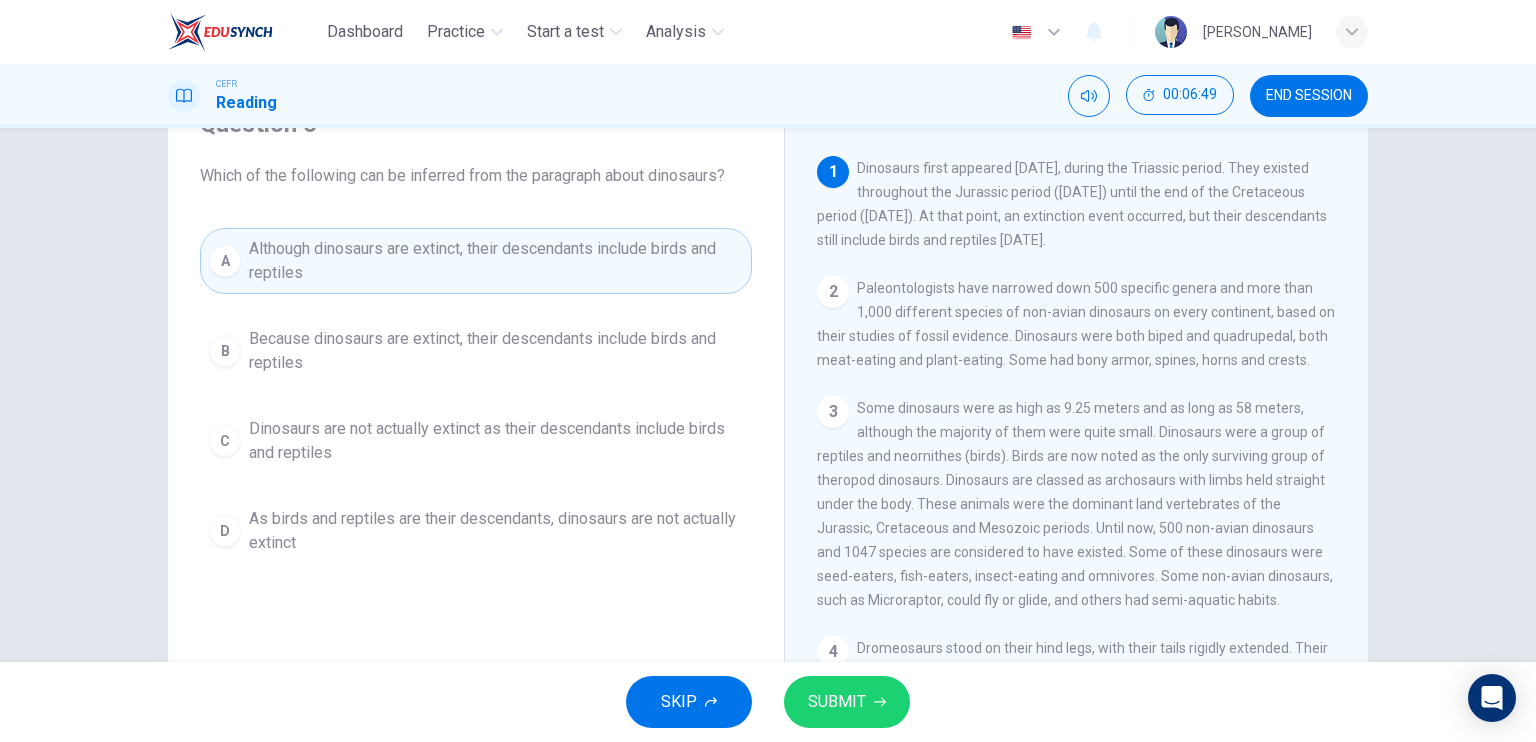 click on "SUBMIT" at bounding box center (837, 702) 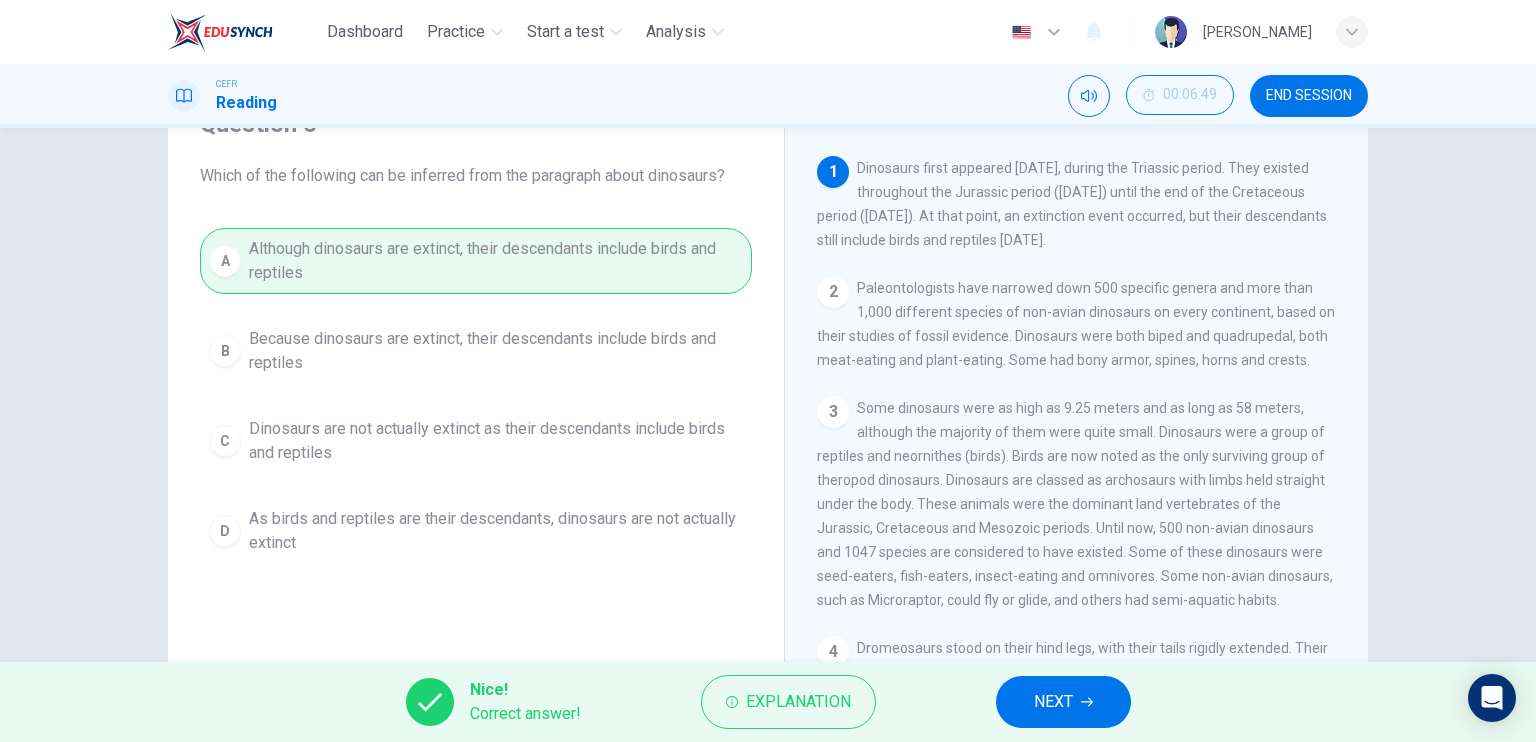 click on "NEXT" at bounding box center [1063, 702] 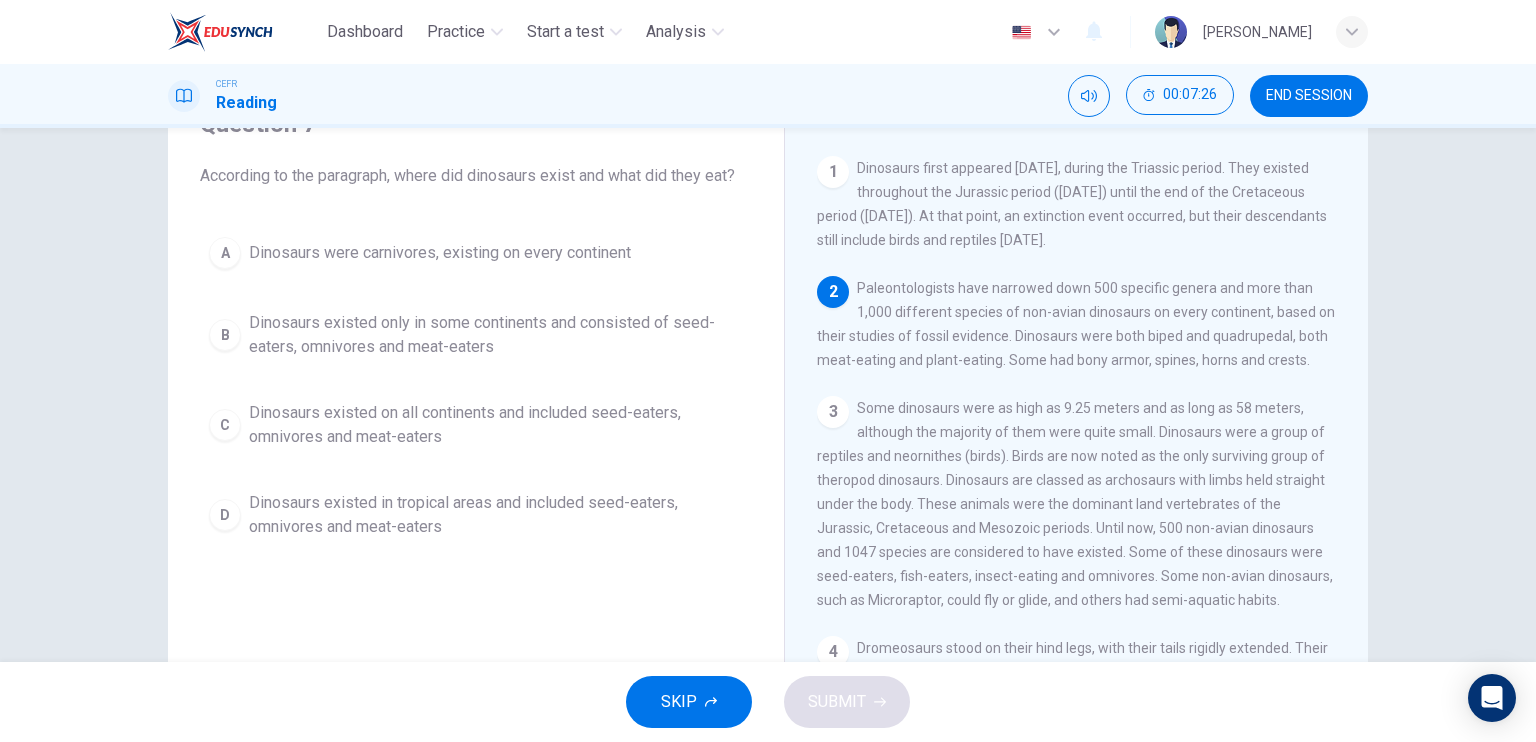 click on "Dinosaurs existed on all continents and included seed-eaters, omnivores and meat-eaters" at bounding box center (496, 425) 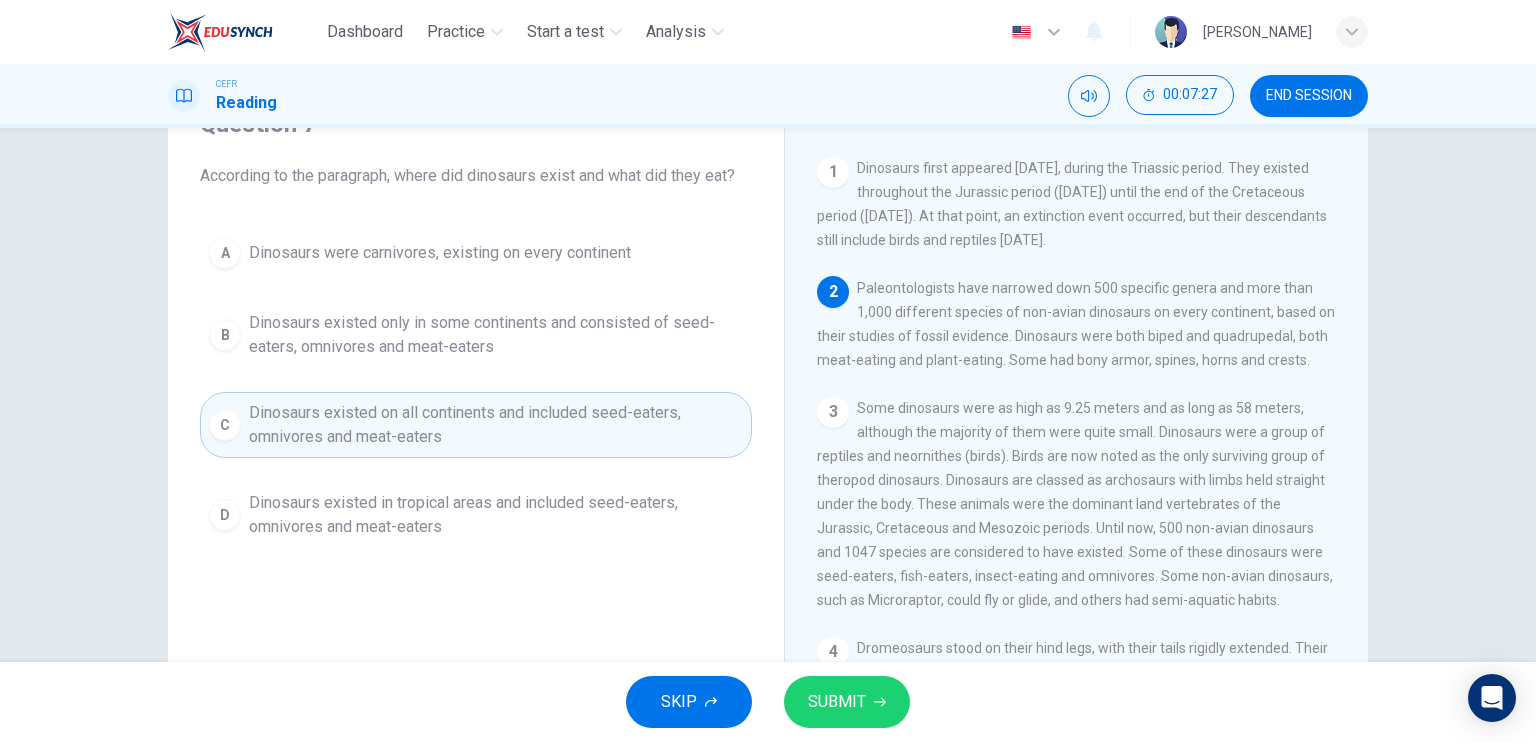 click on "SUBMIT" at bounding box center (847, 702) 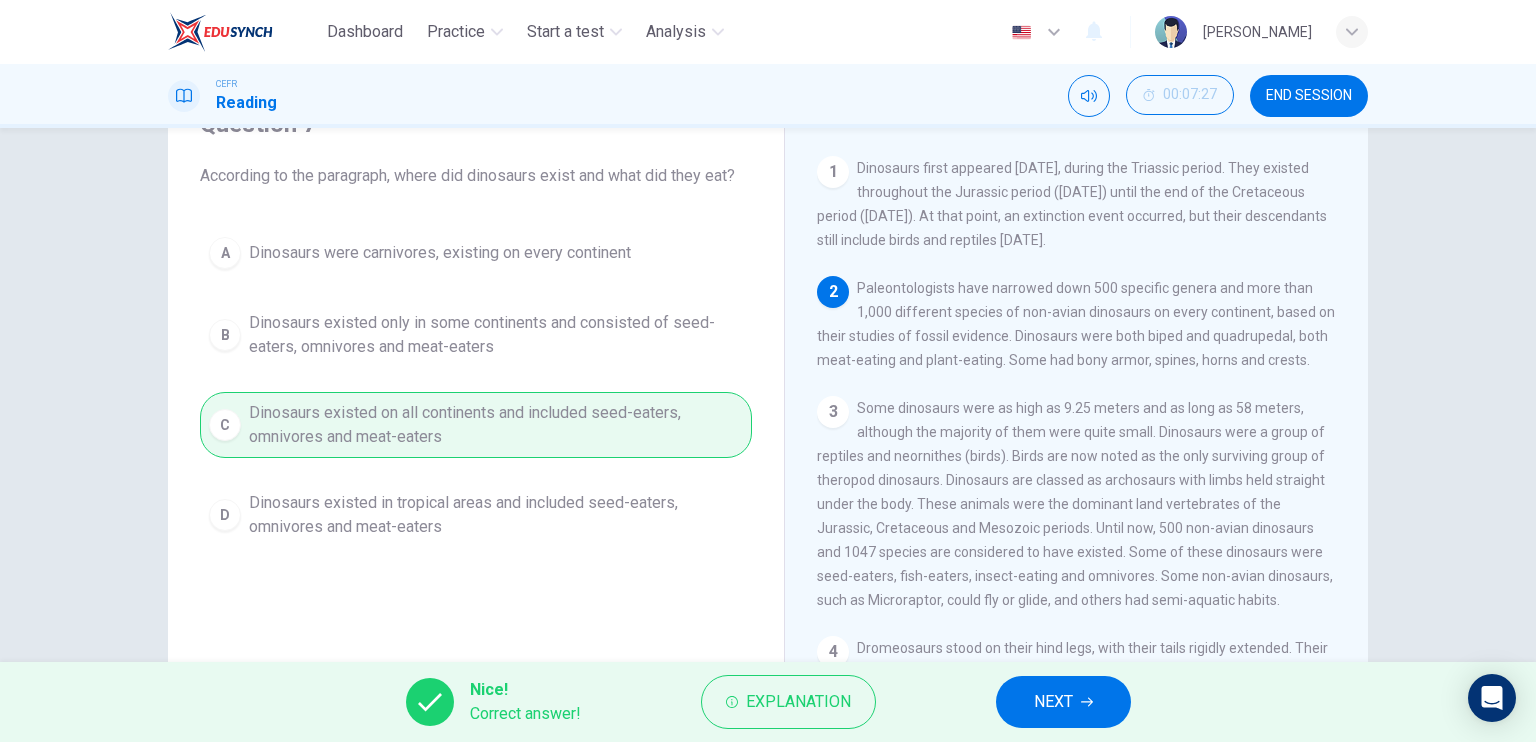 click on "NEXT" at bounding box center (1063, 702) 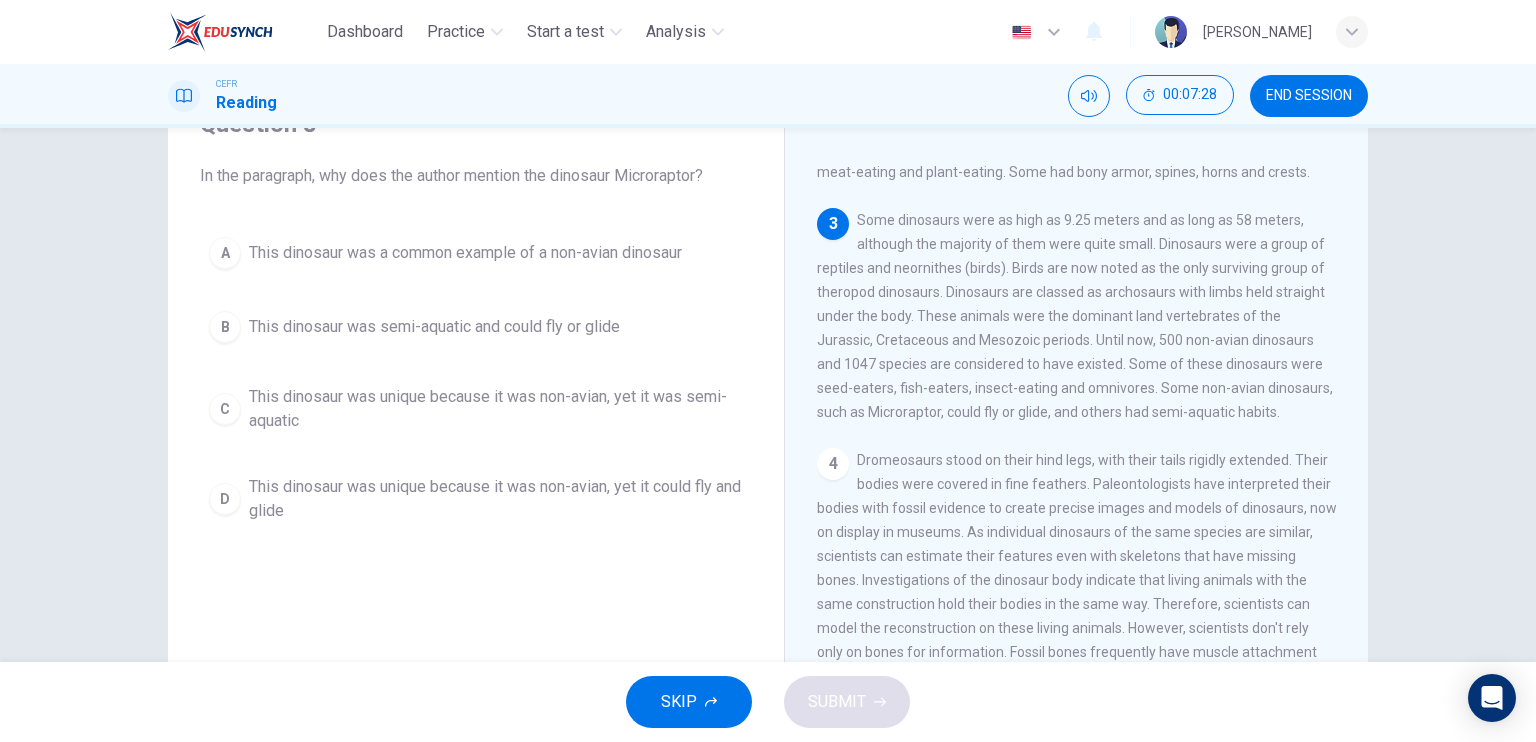 scroll, scrollTop: 200, scrollLeft: 0, axis: vertical 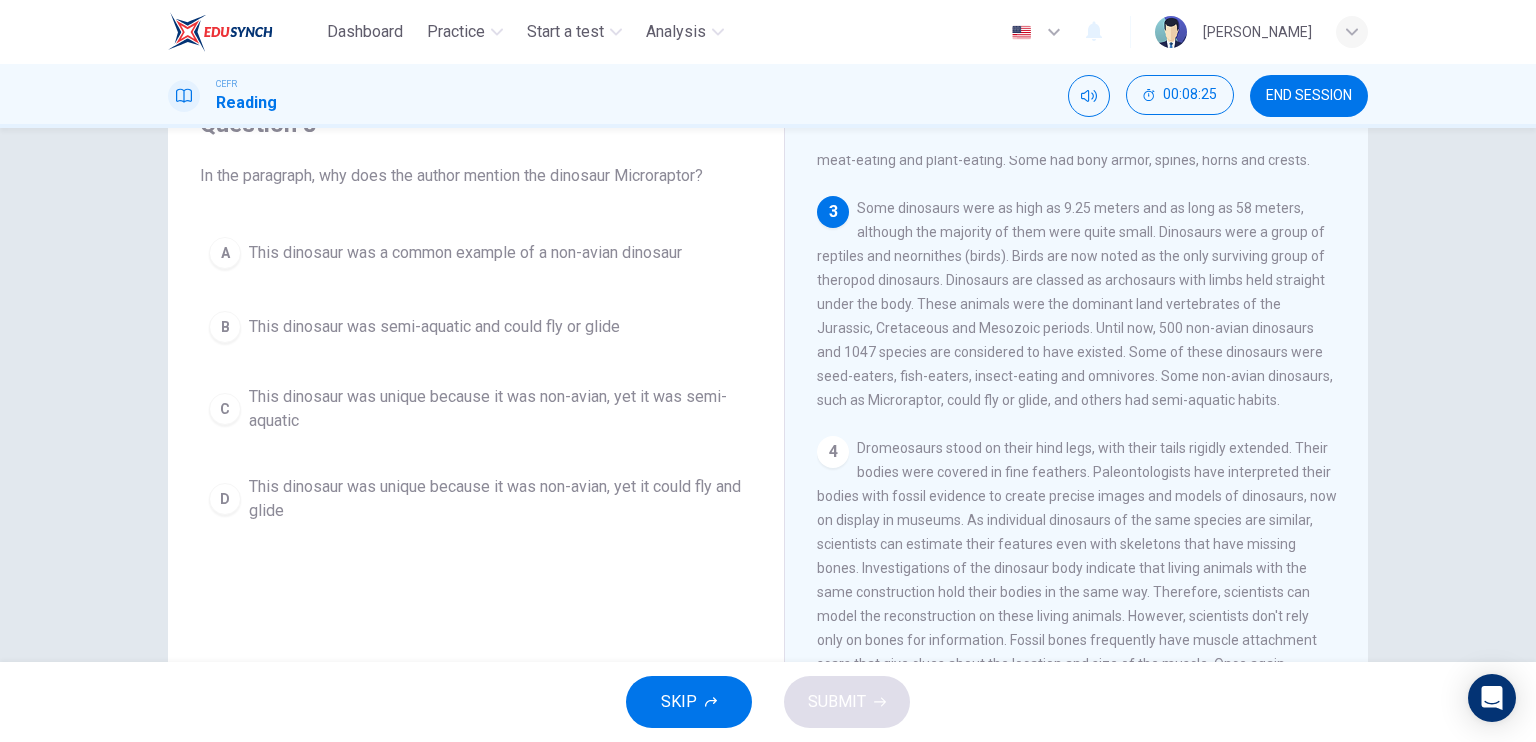 click on "This dinosaur was unique because it was non-avian, yet it could fly and glide" at bounding box center [496, 499] 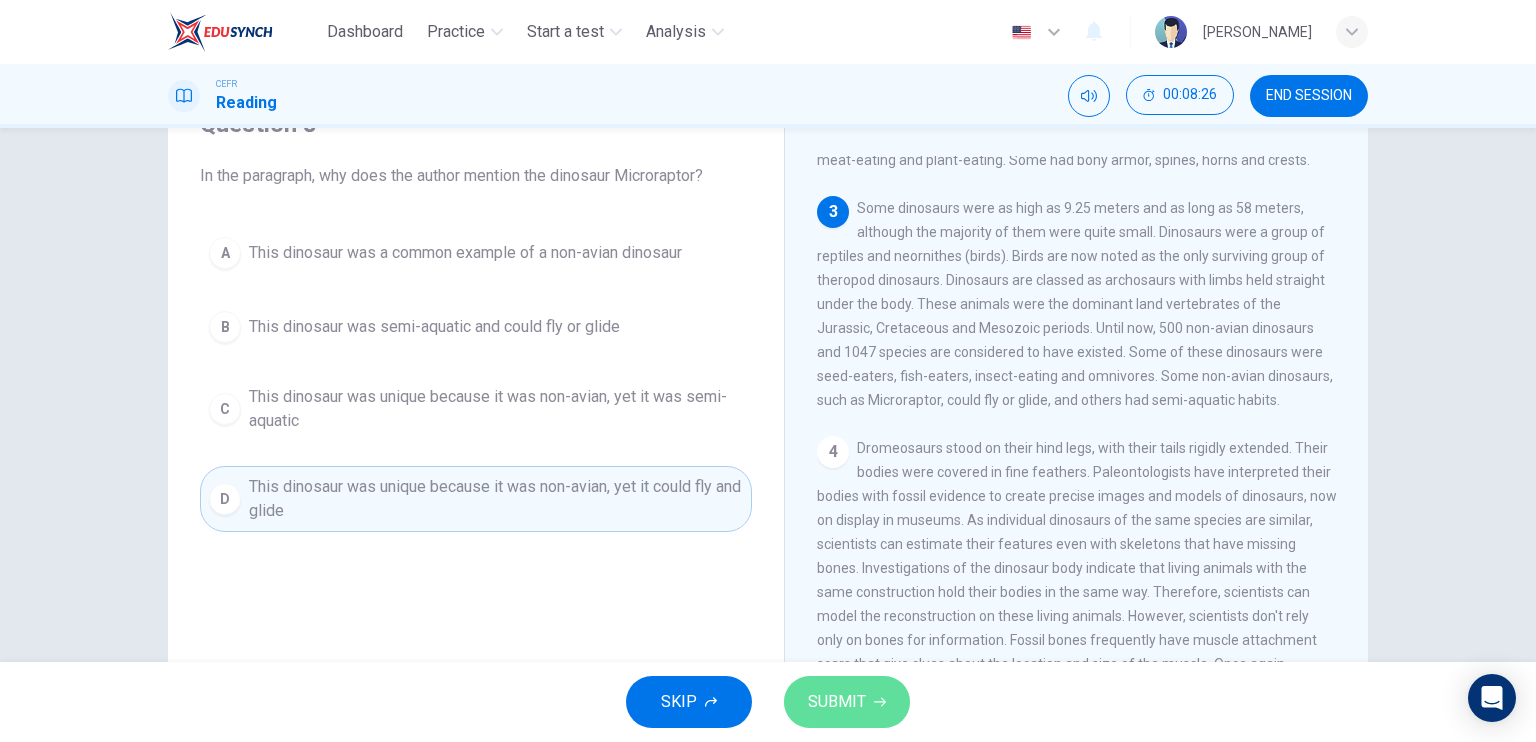 click on "SUBMIT" at bounding box center (837, 702) 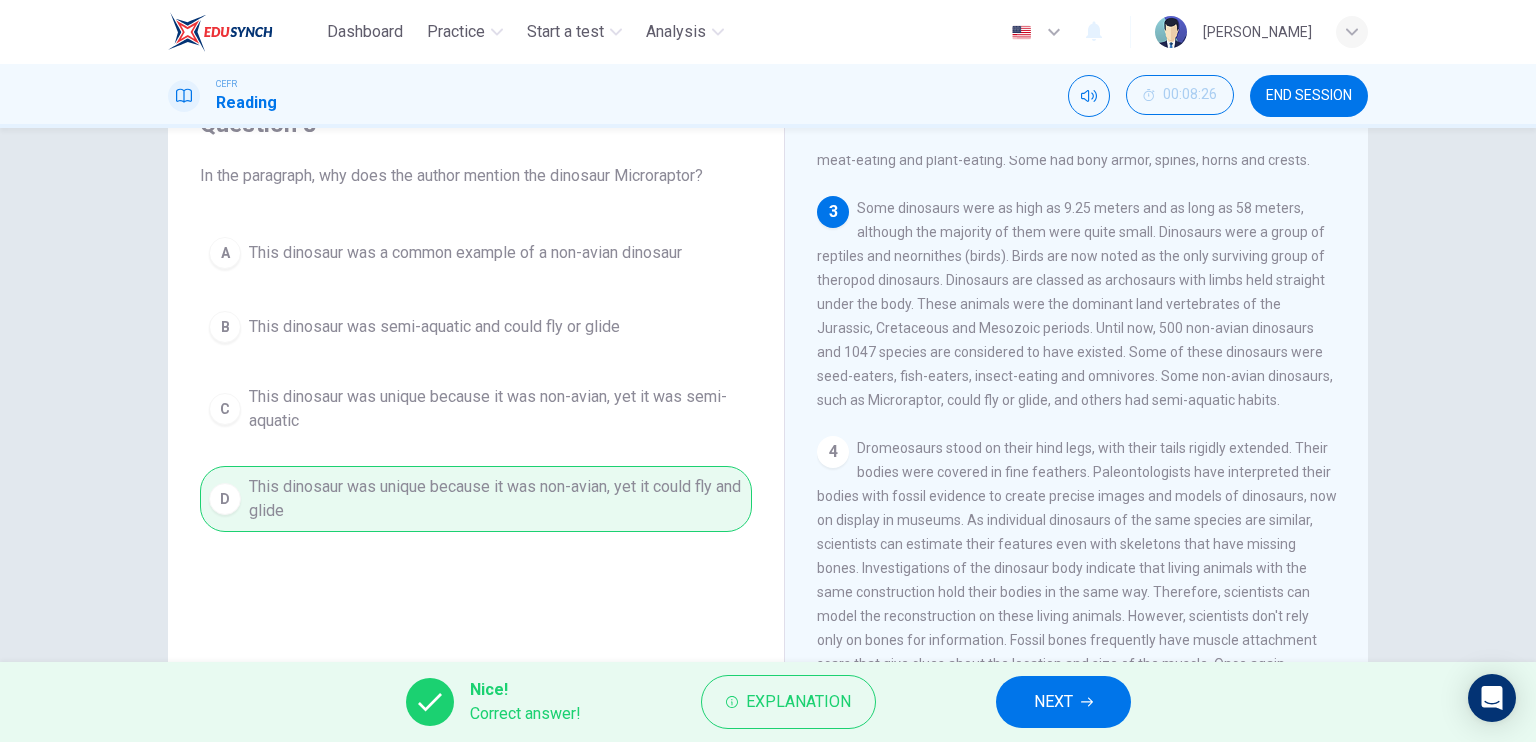 drag, startPoint x: 1064, startPoint y: 711, endPoint x: 1040, endPoint y: 698, distance: 27.294687 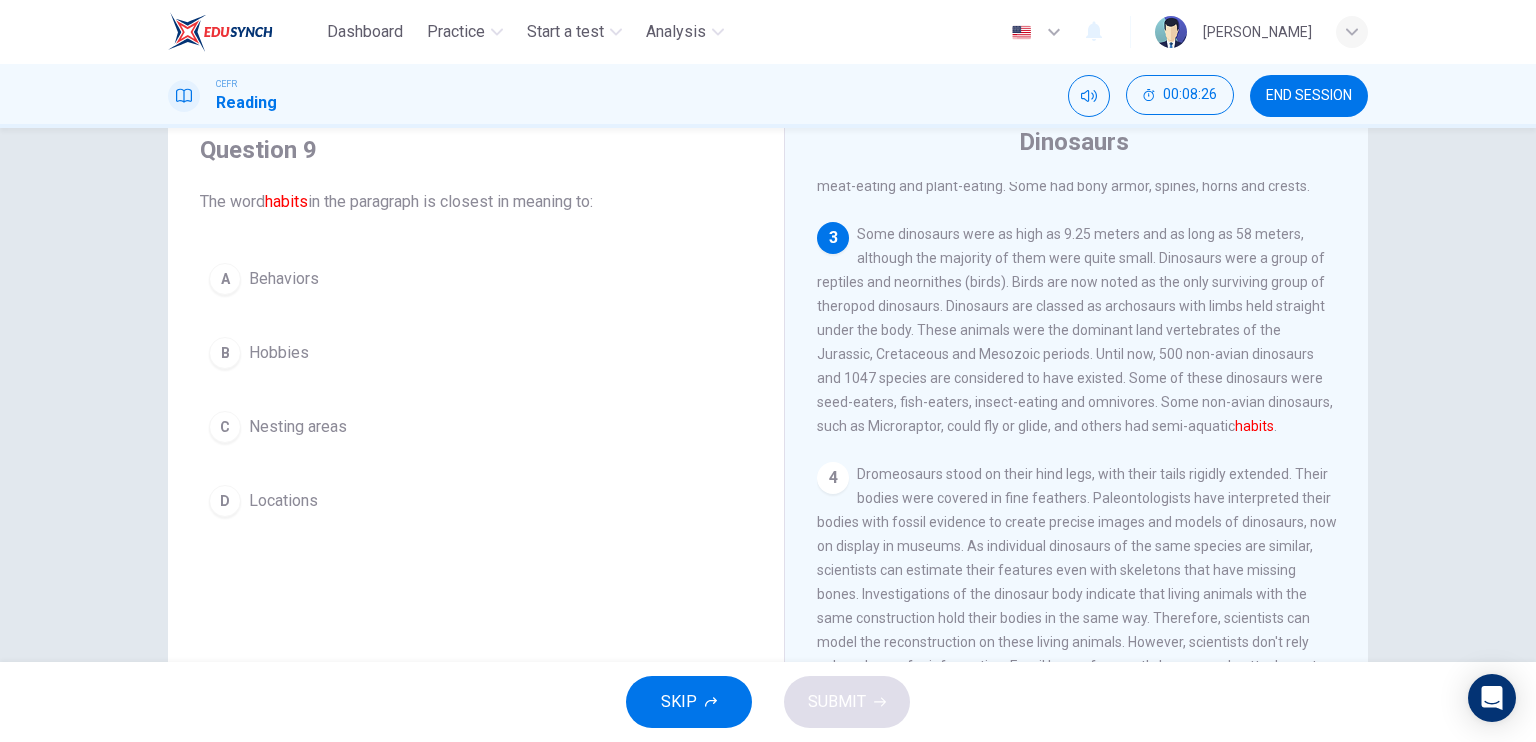 scroll, scrollTop: 0, scrollLeft: 0, axis: both 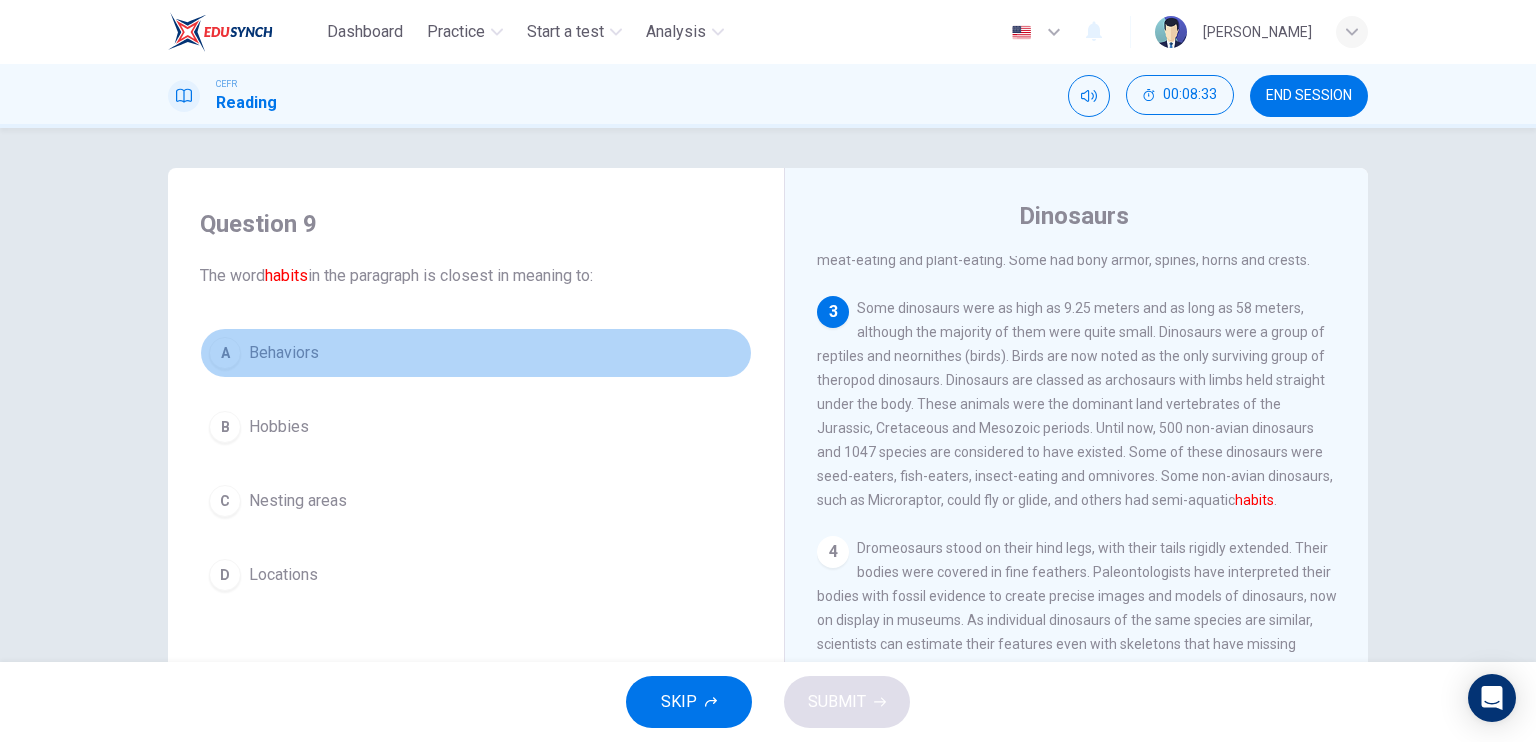 click on "A Behaviors" at bounding box center (476, 353) 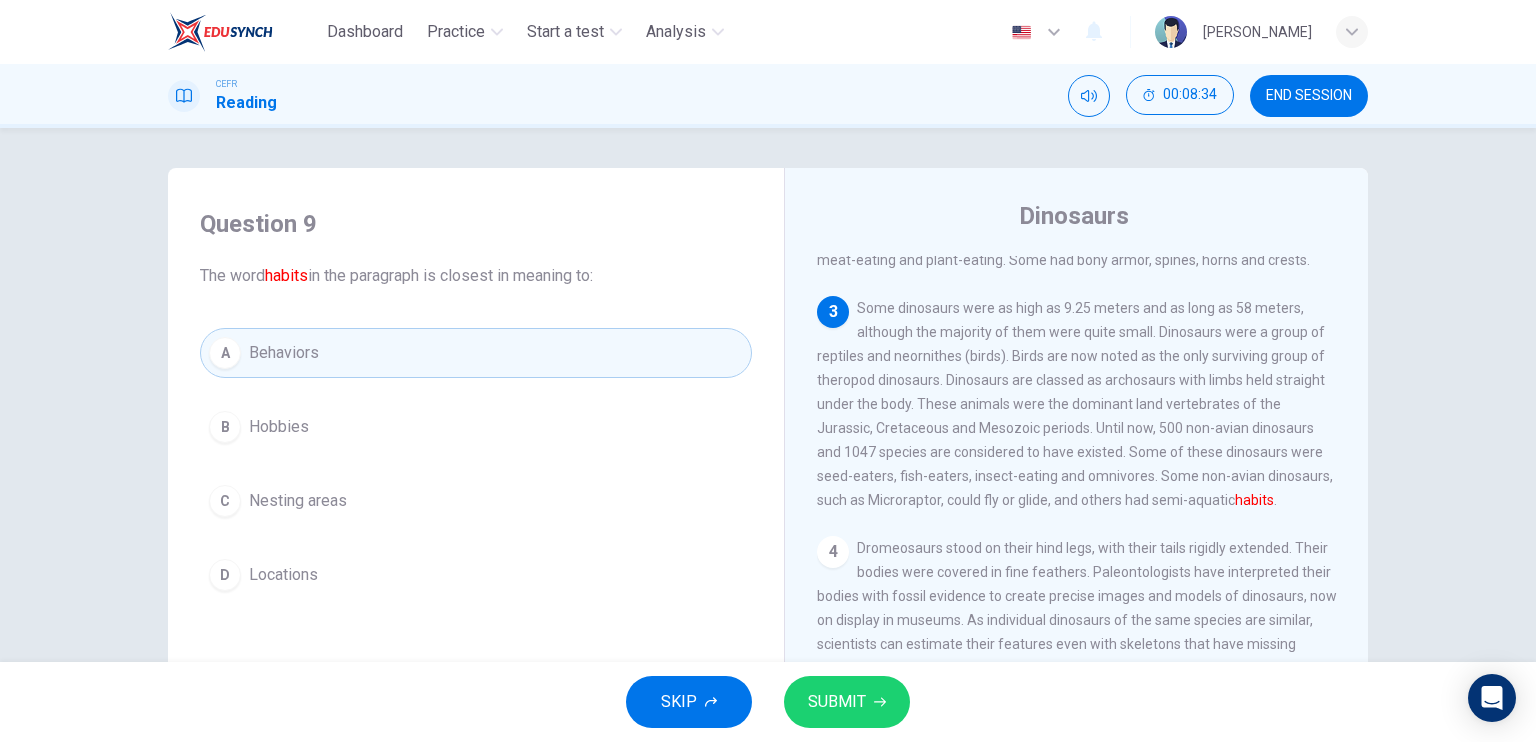 click on "SUBMIT" at bounding box center [847, 702] 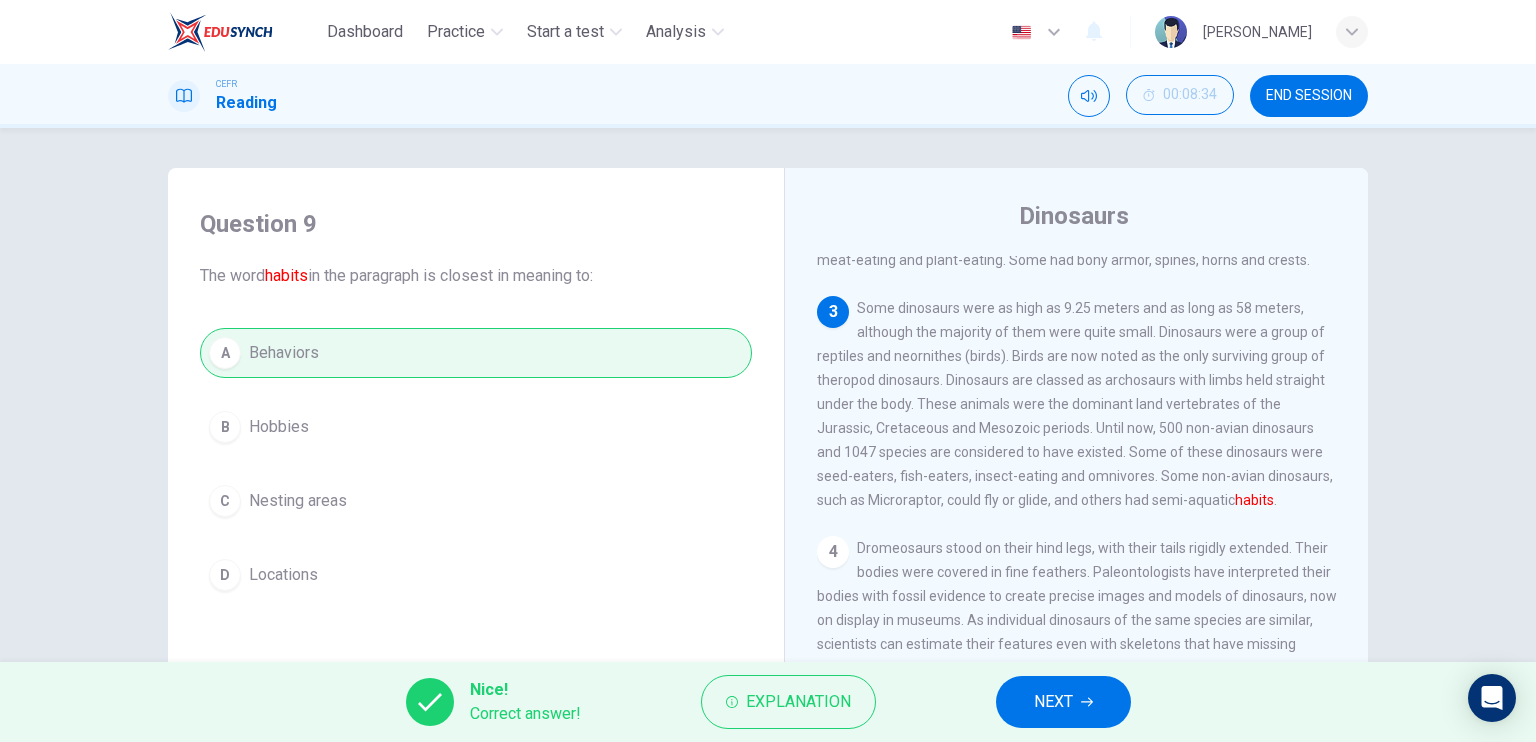 click on "NEXT" at bounding box center [1063, 702] 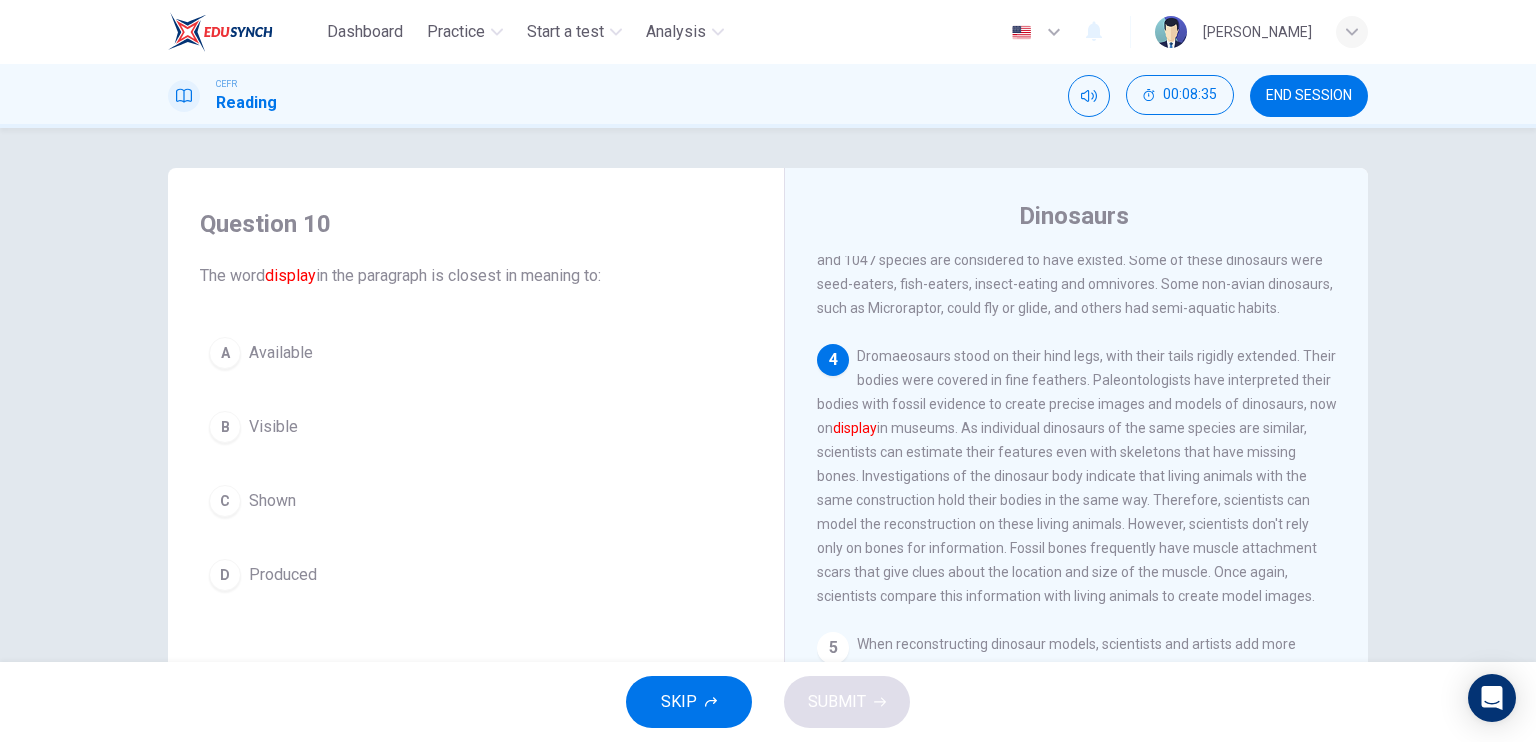 scroll, scrollTop: 400, scrollLeft: 0, axis: vertical 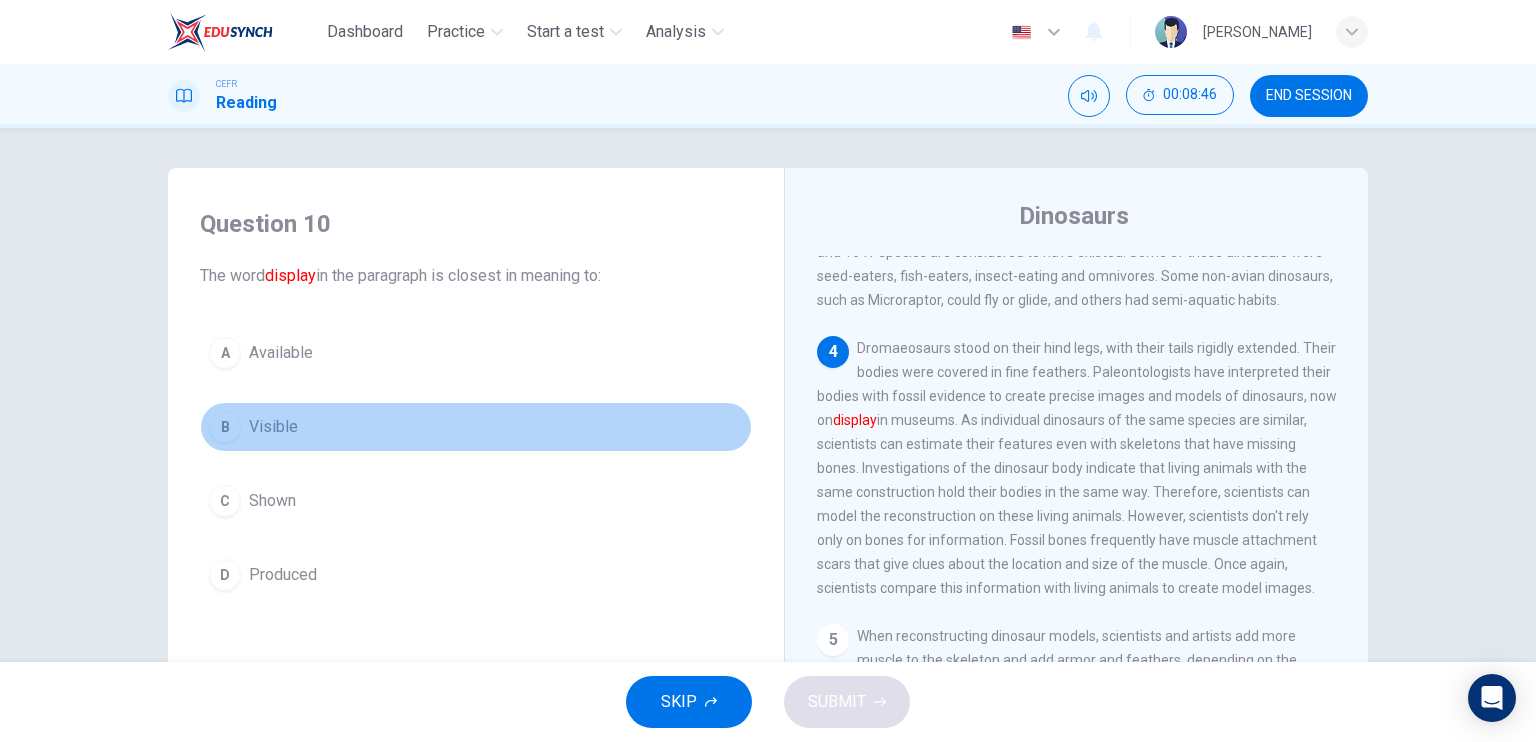 click on "Visible" at bounding box center [273, 427] 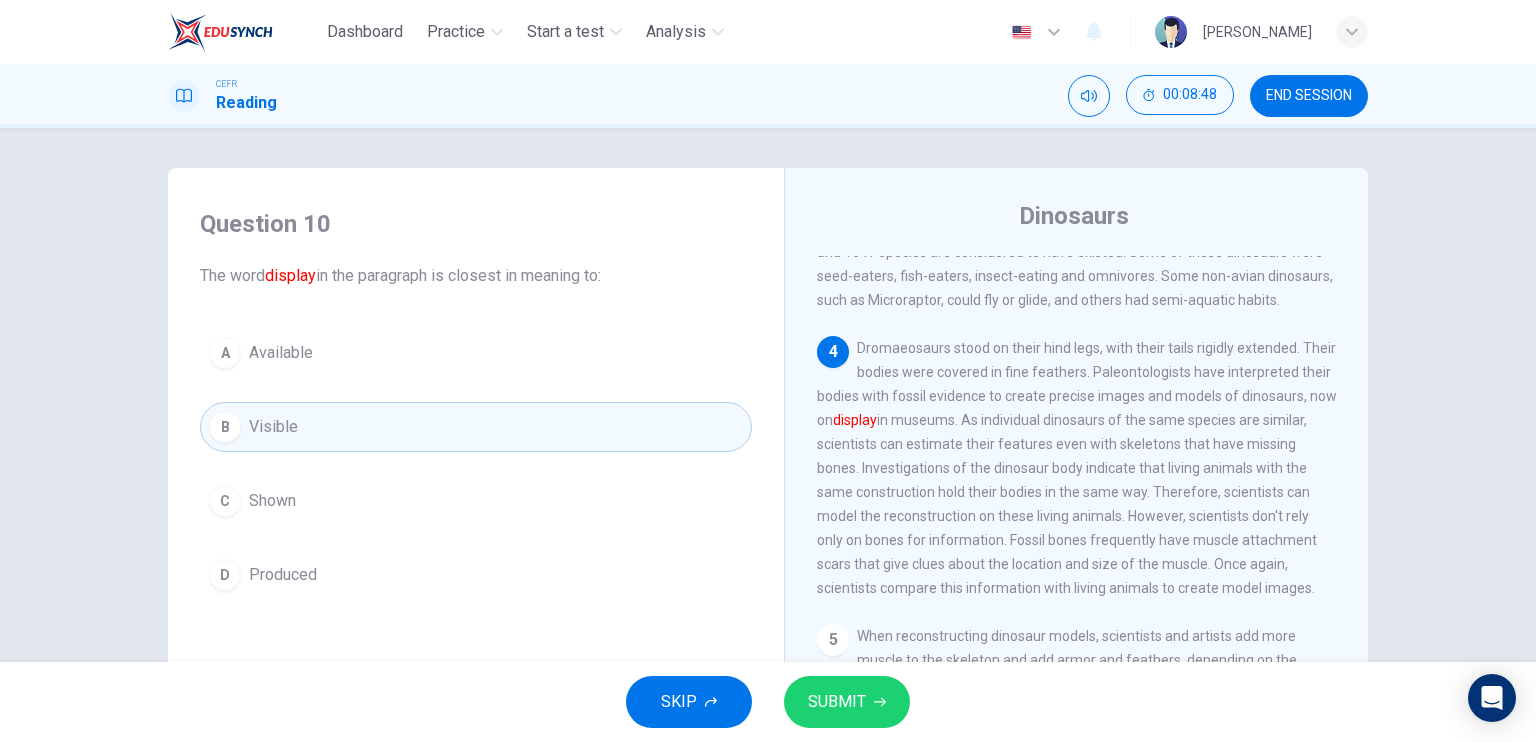 click on "C Shown" at bounding box center (476, 501) 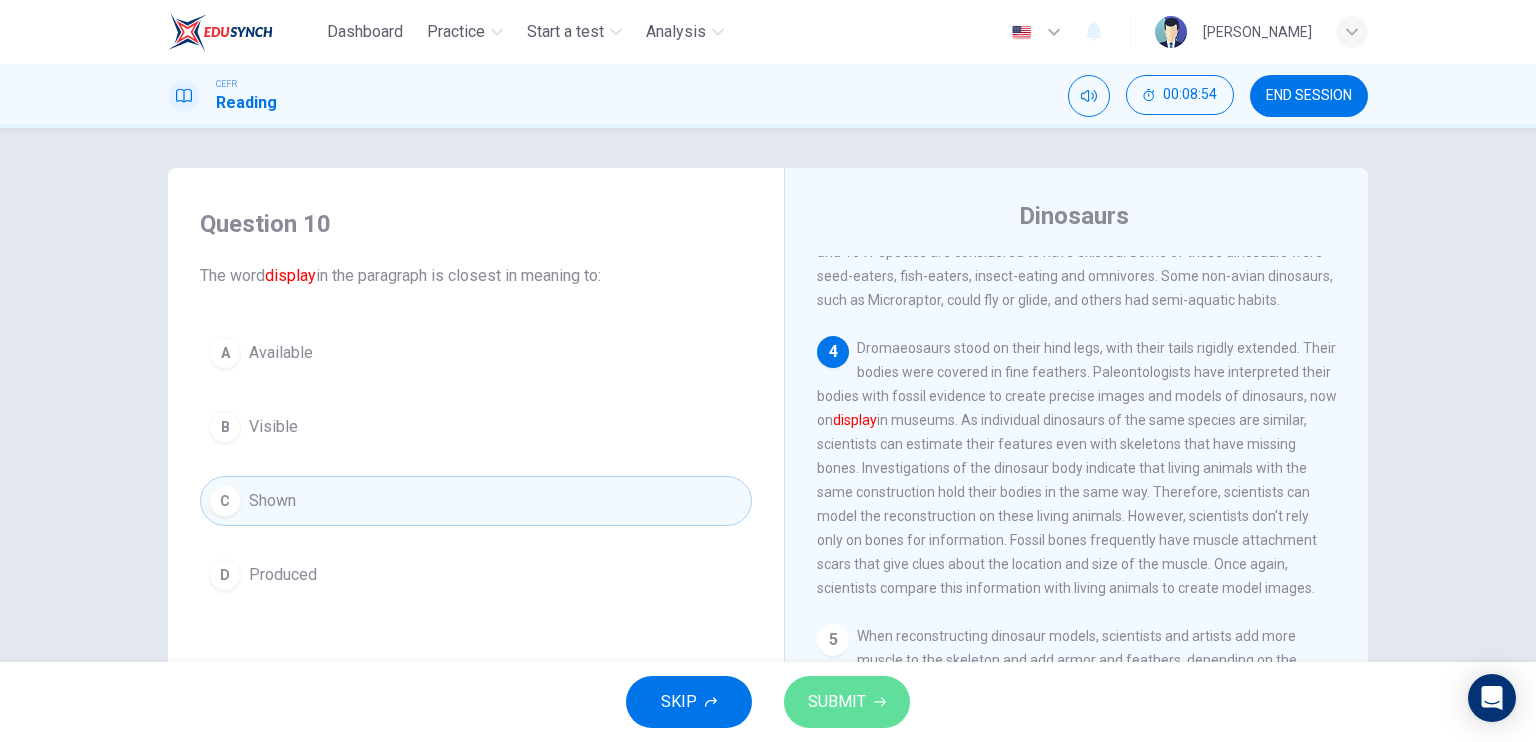 click on "SUBMIT" at bounding box center [847, 702] 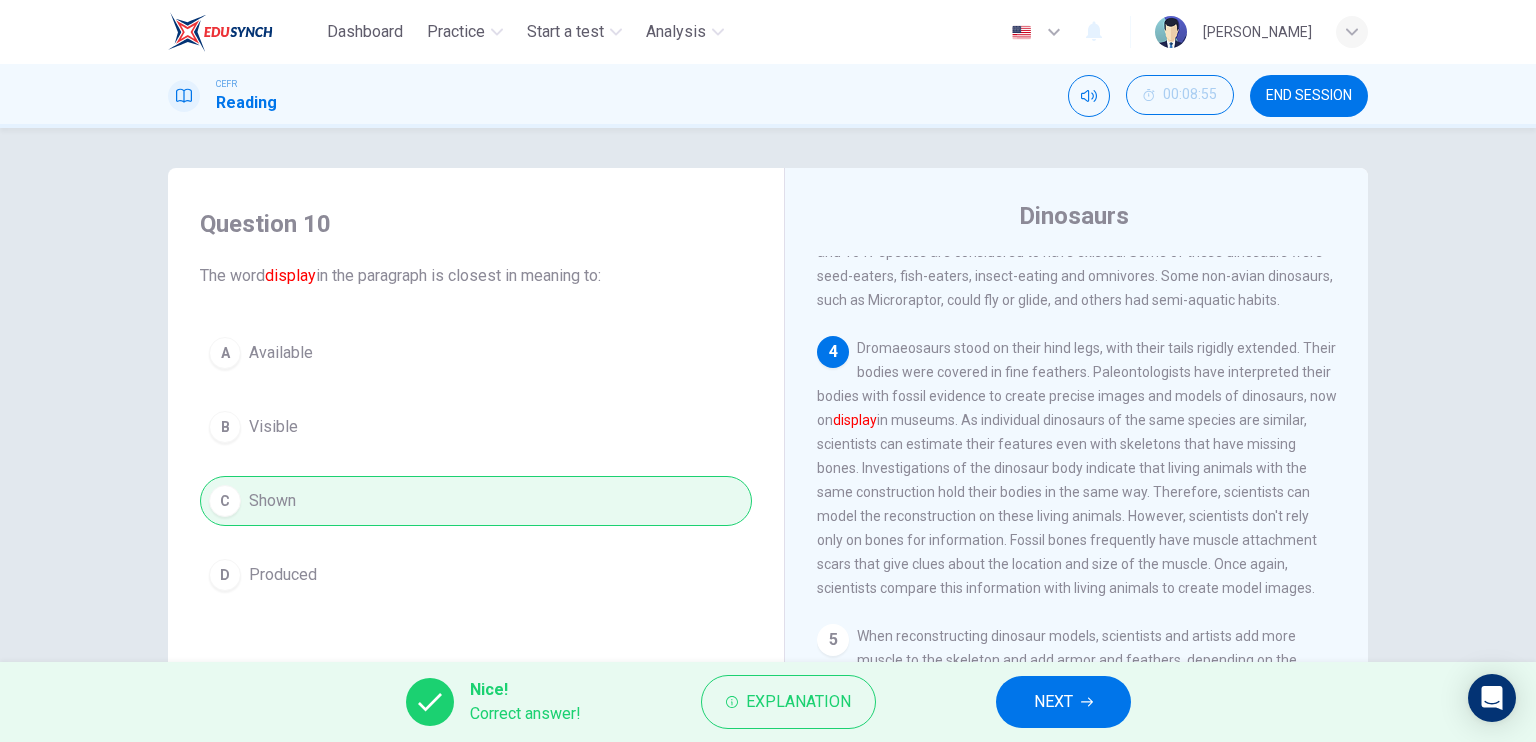 click on "NEXT" at bounding box center [1053, 702] 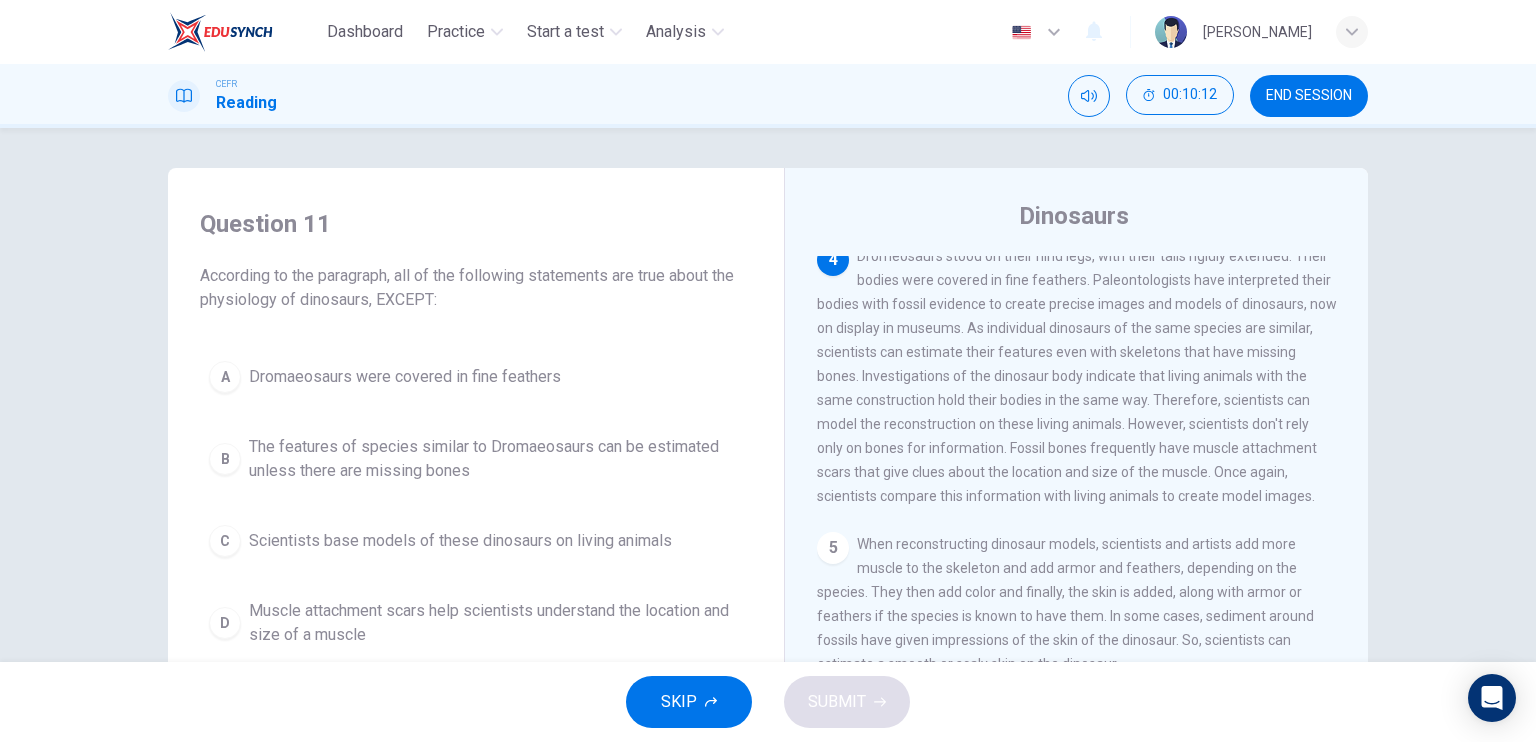 scroll, scrollTop: 500, scrollLeft: 0, axis: vertical 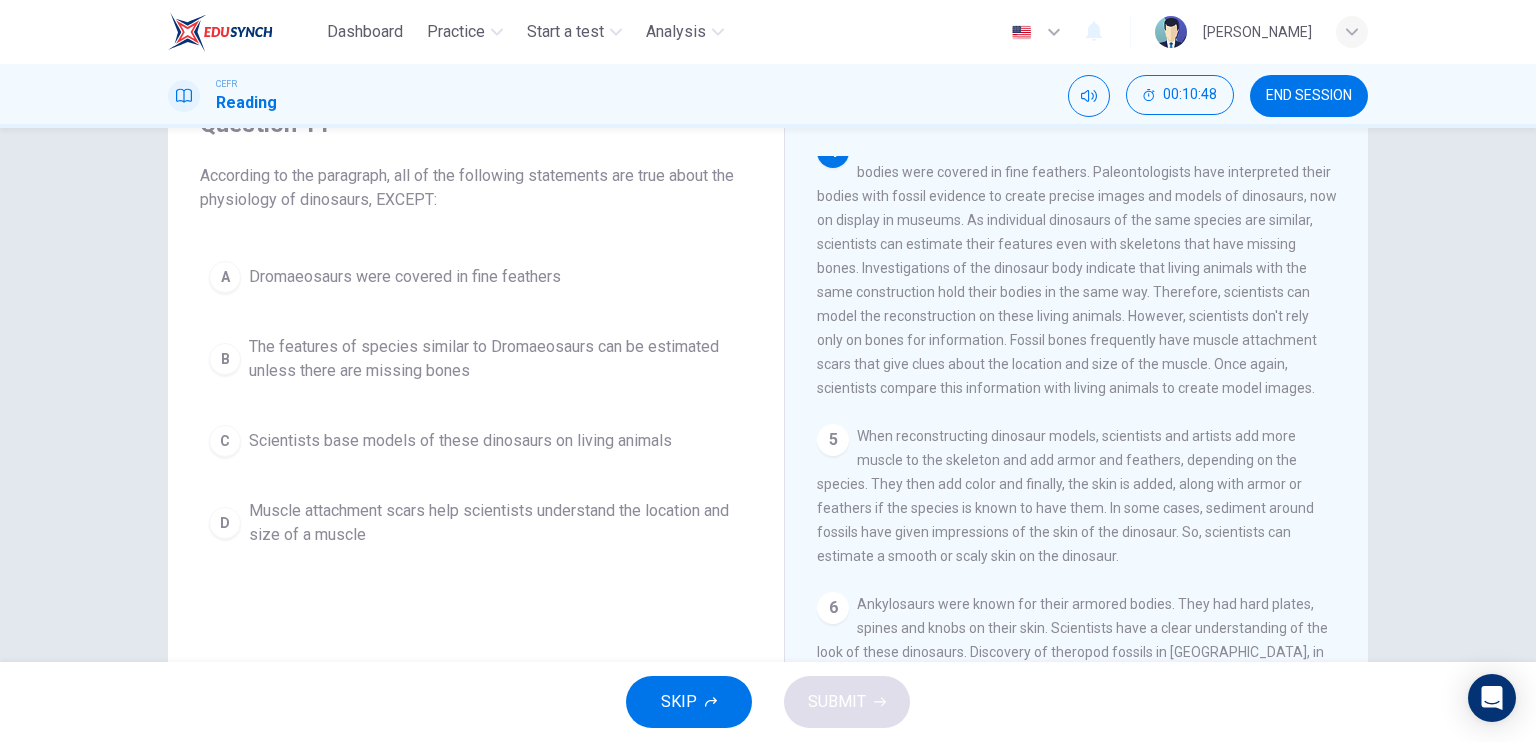 click on "The features of species similar to Dromaeosaurs can be estimated unless there are missing bones" at bounding box center (496, 359) 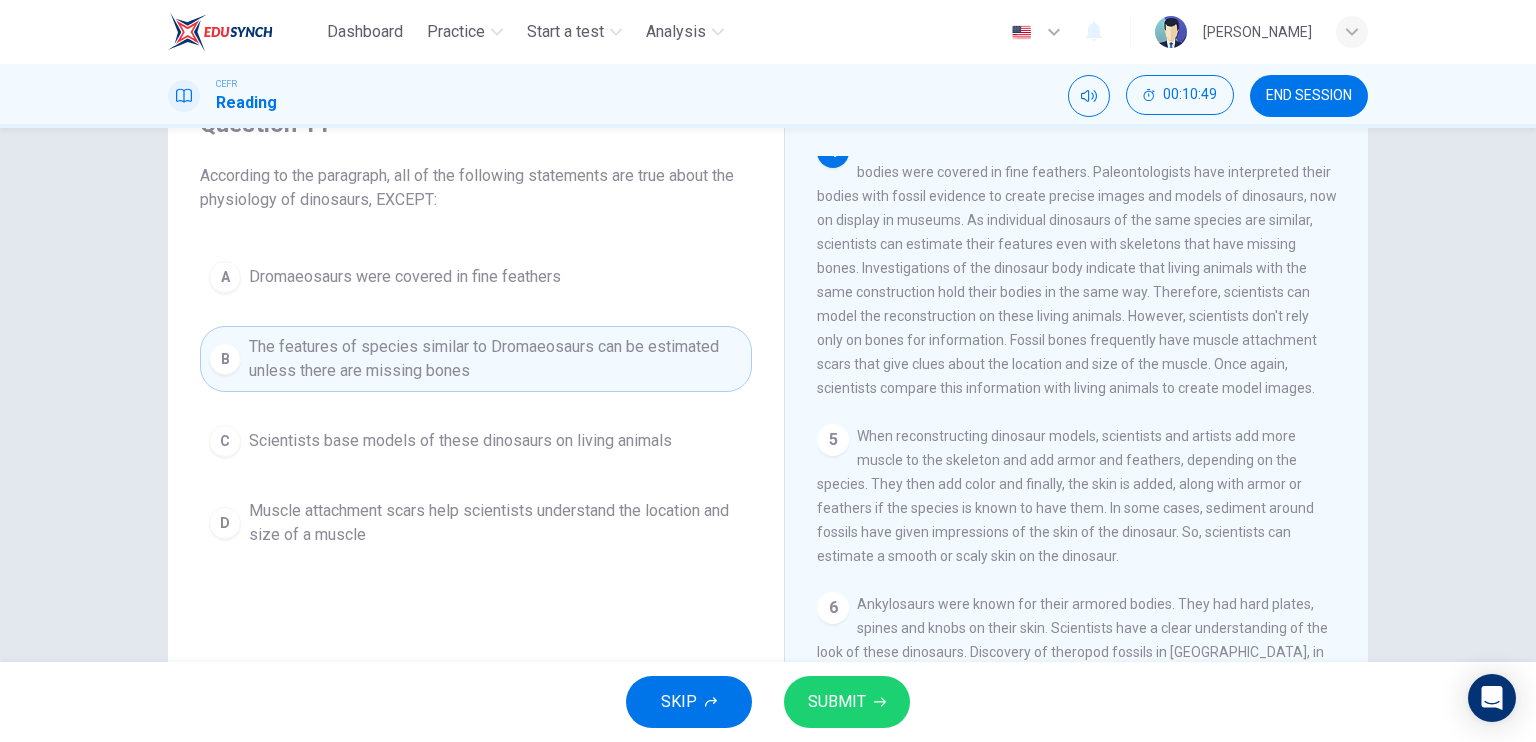 click on "SUBMIT" at bounding box center [847, 702] 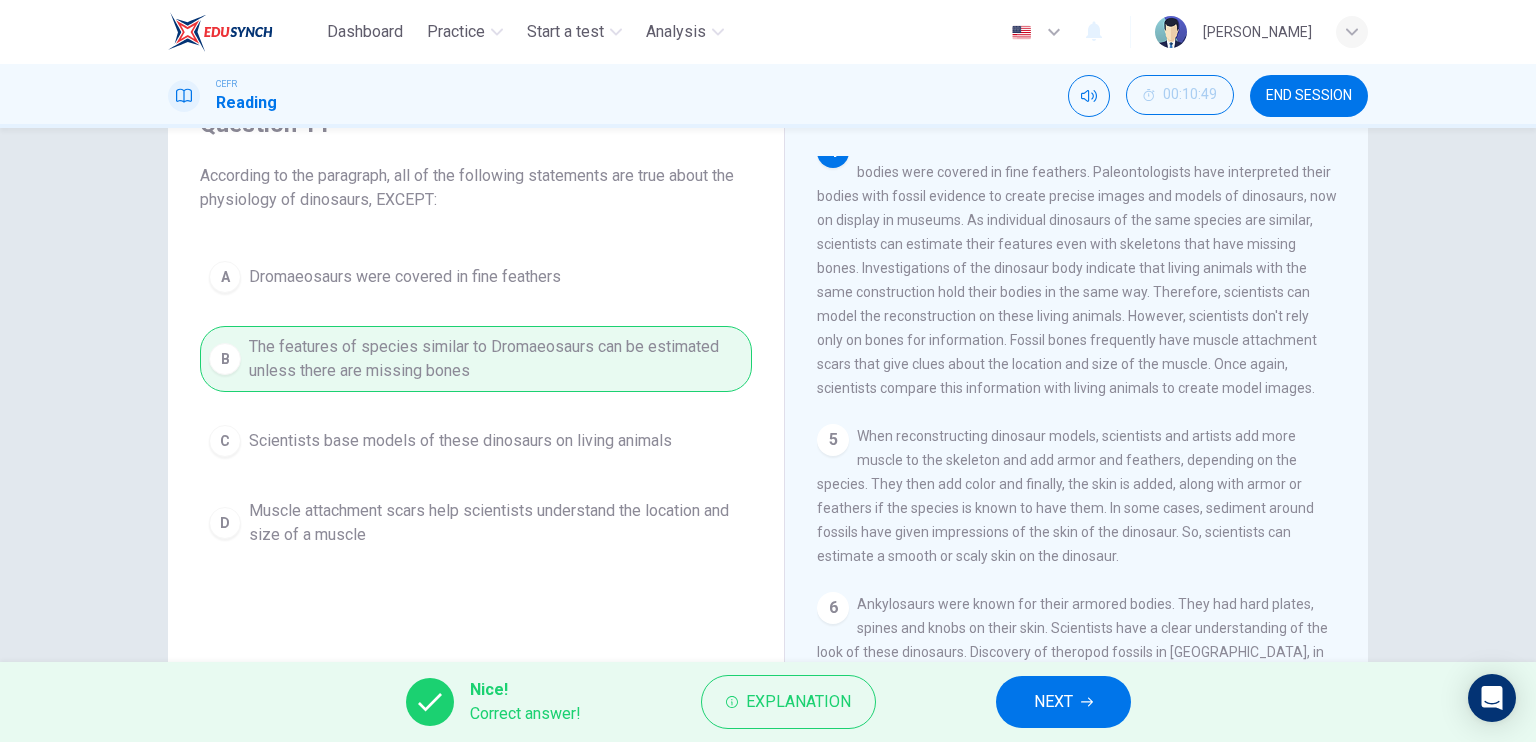 click on "NEXT" at bounding box center [1053, 702] 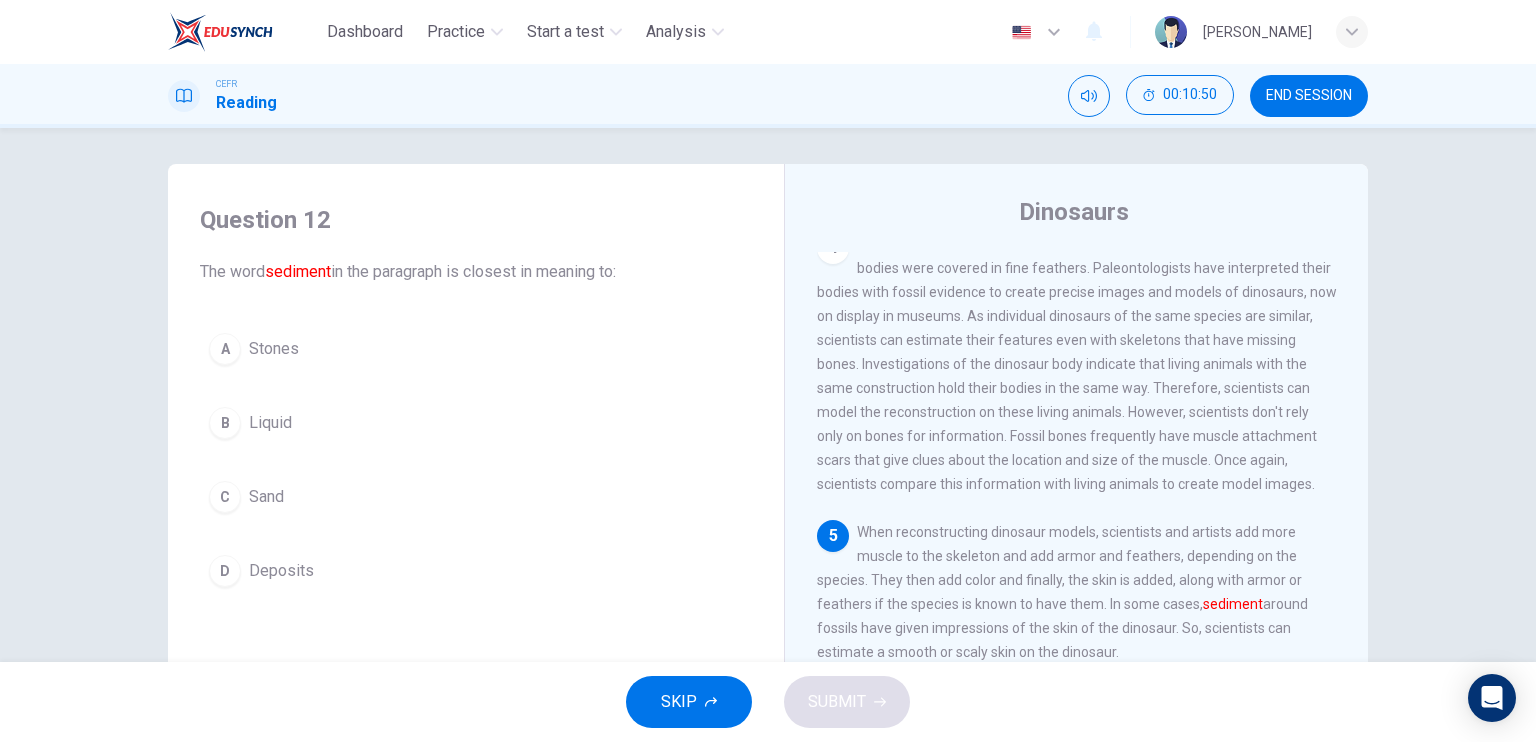 scroll, scrollTop: 0, scrollLeft: 0, axis: both 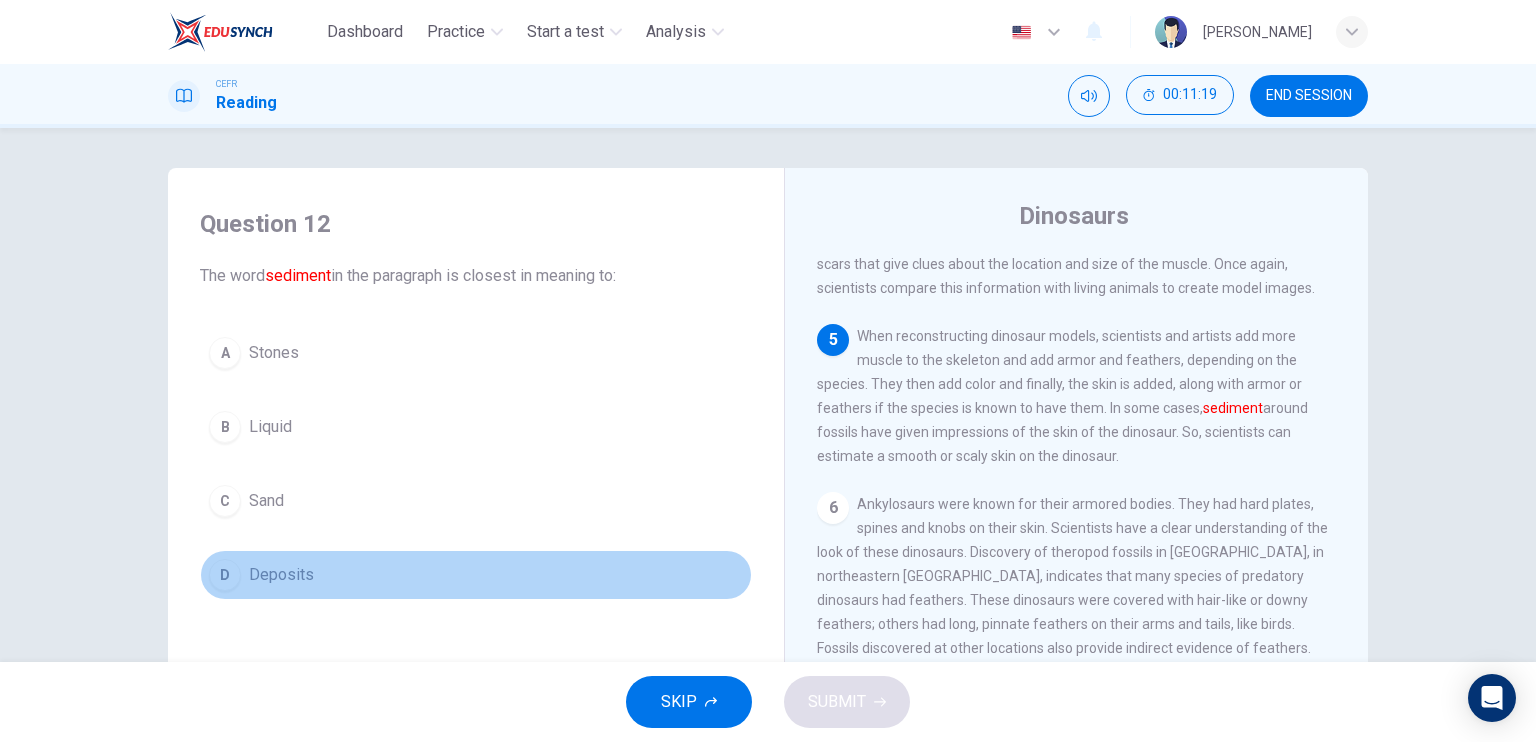 click on "D Deposits" at bounding box center (476, 575) 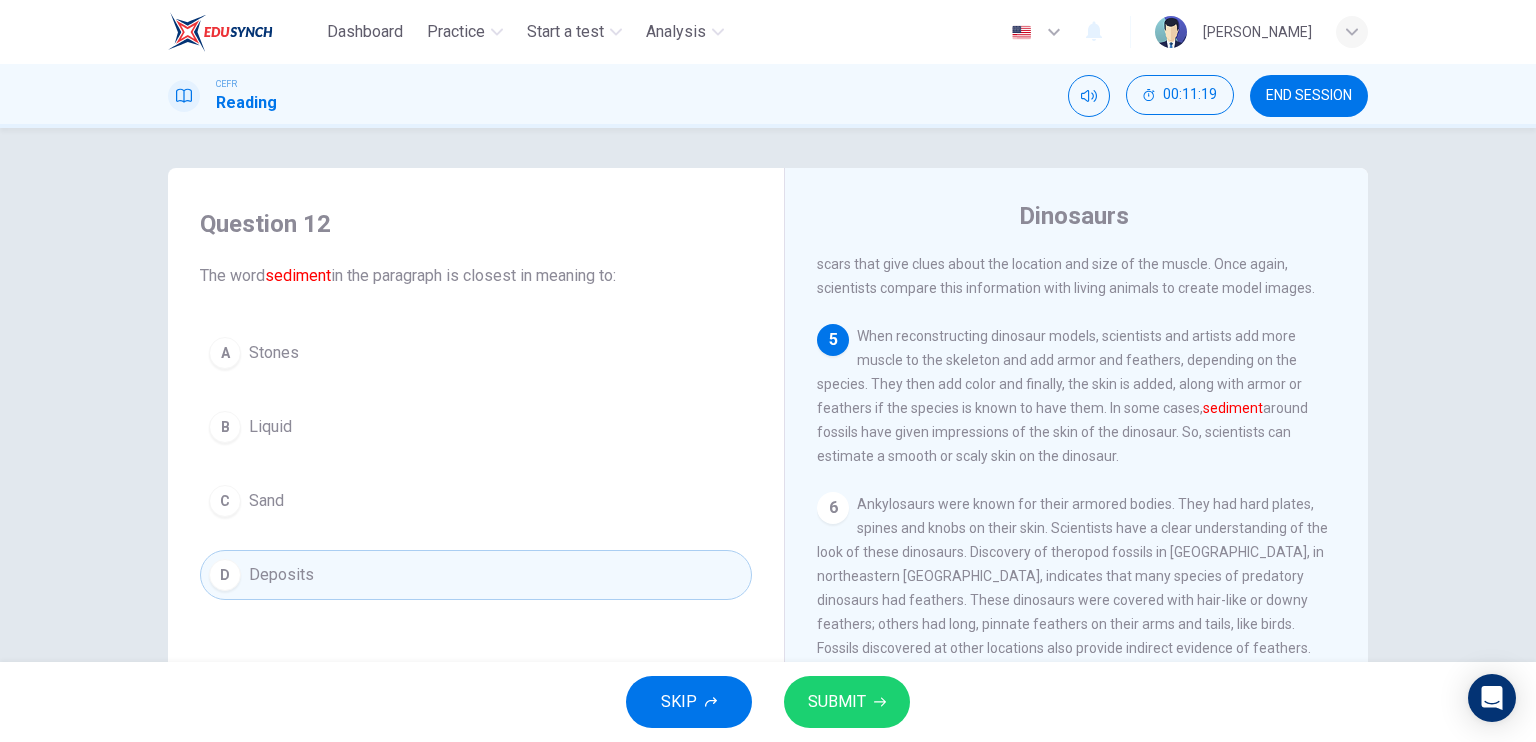 click on "SUBMIT" at bounding box center (837, 702) 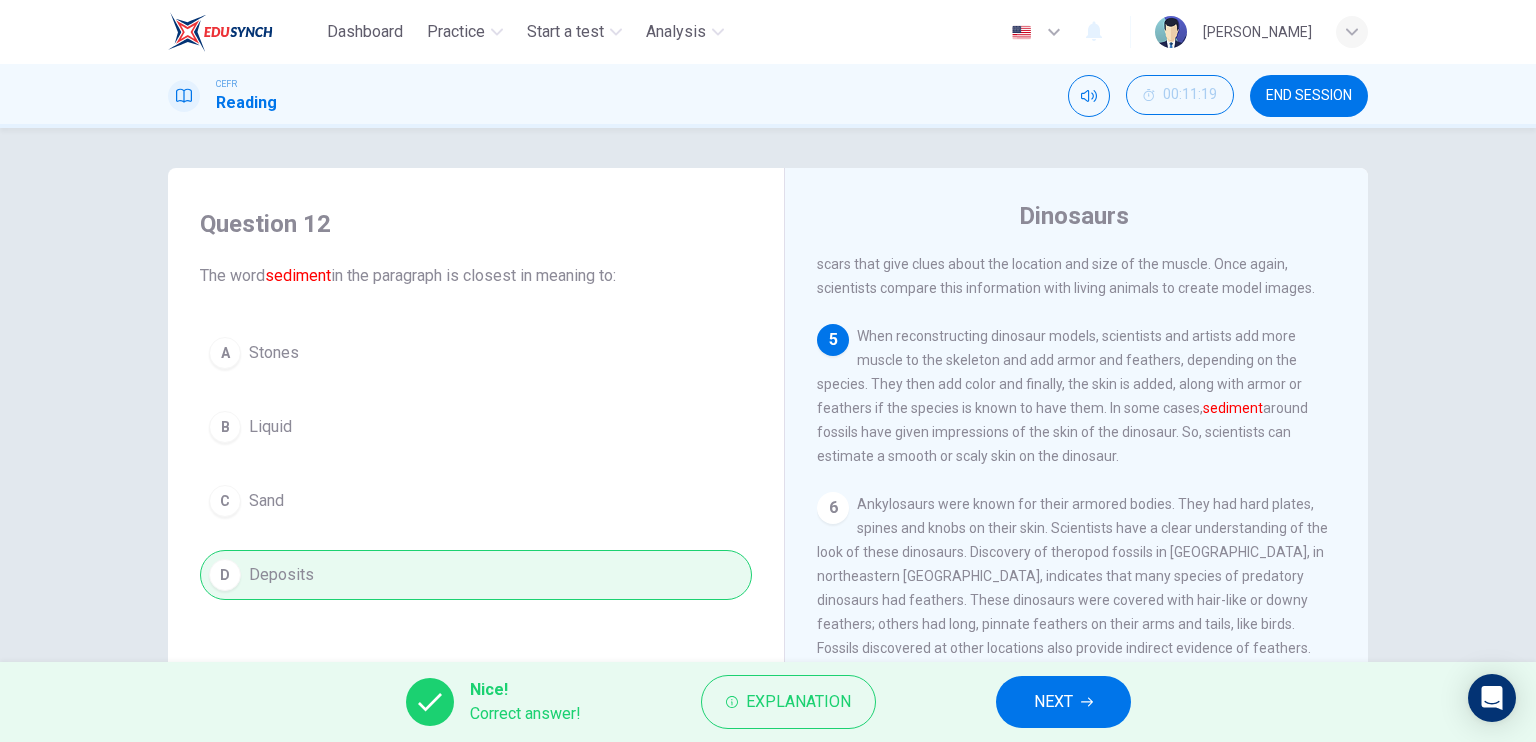 click on "NEXT" at bounding box center (1053, 702) 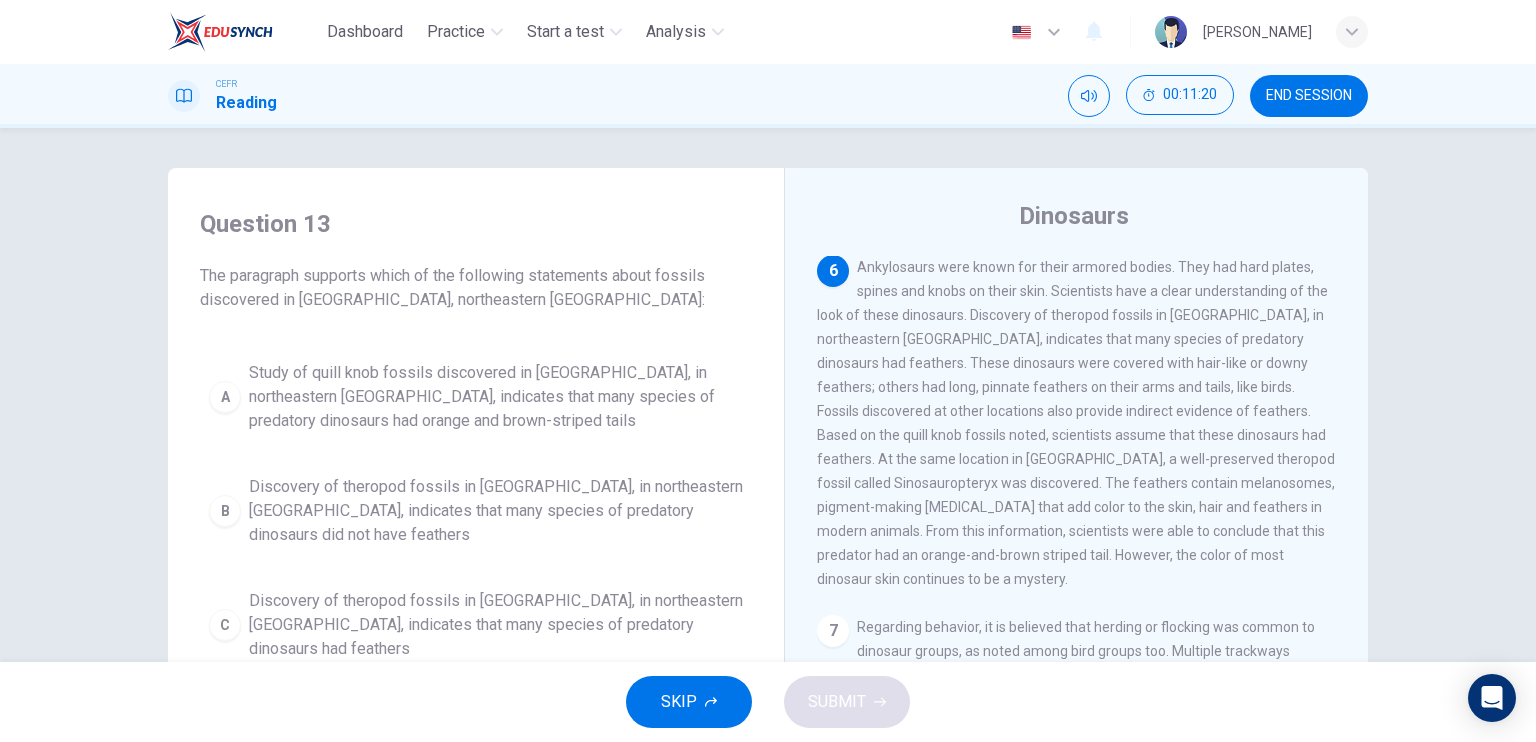 scroll, scrollTop: 1000, scrollLeft: 0, axis: vertical 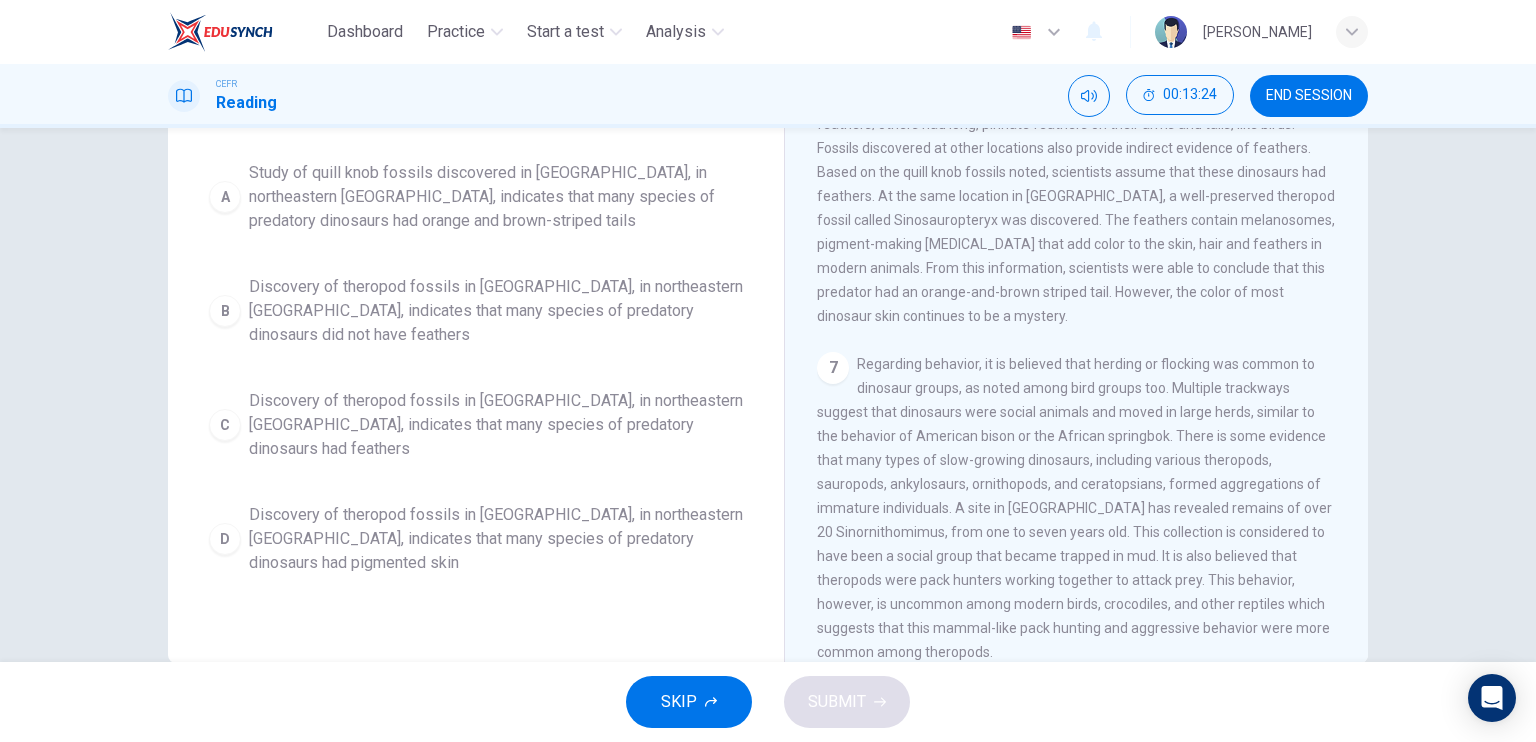 click on "Discovery of theropod fossils in Liaoning, in northeastern China, indicates that many species of predatory dinosaurs had feathers" at bounding box center [496, 425] 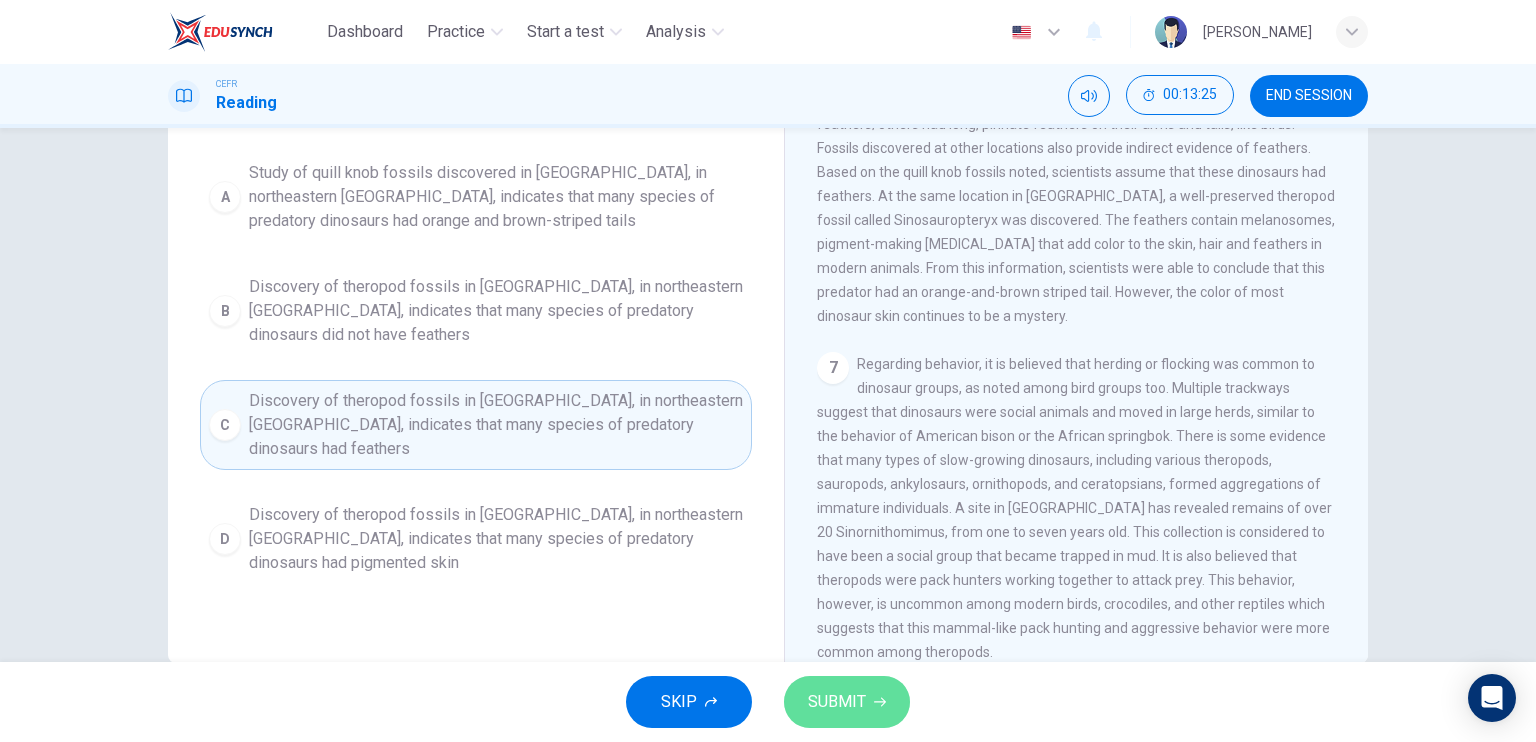 click on "SUBMIT" at bounding box center [837, 702] 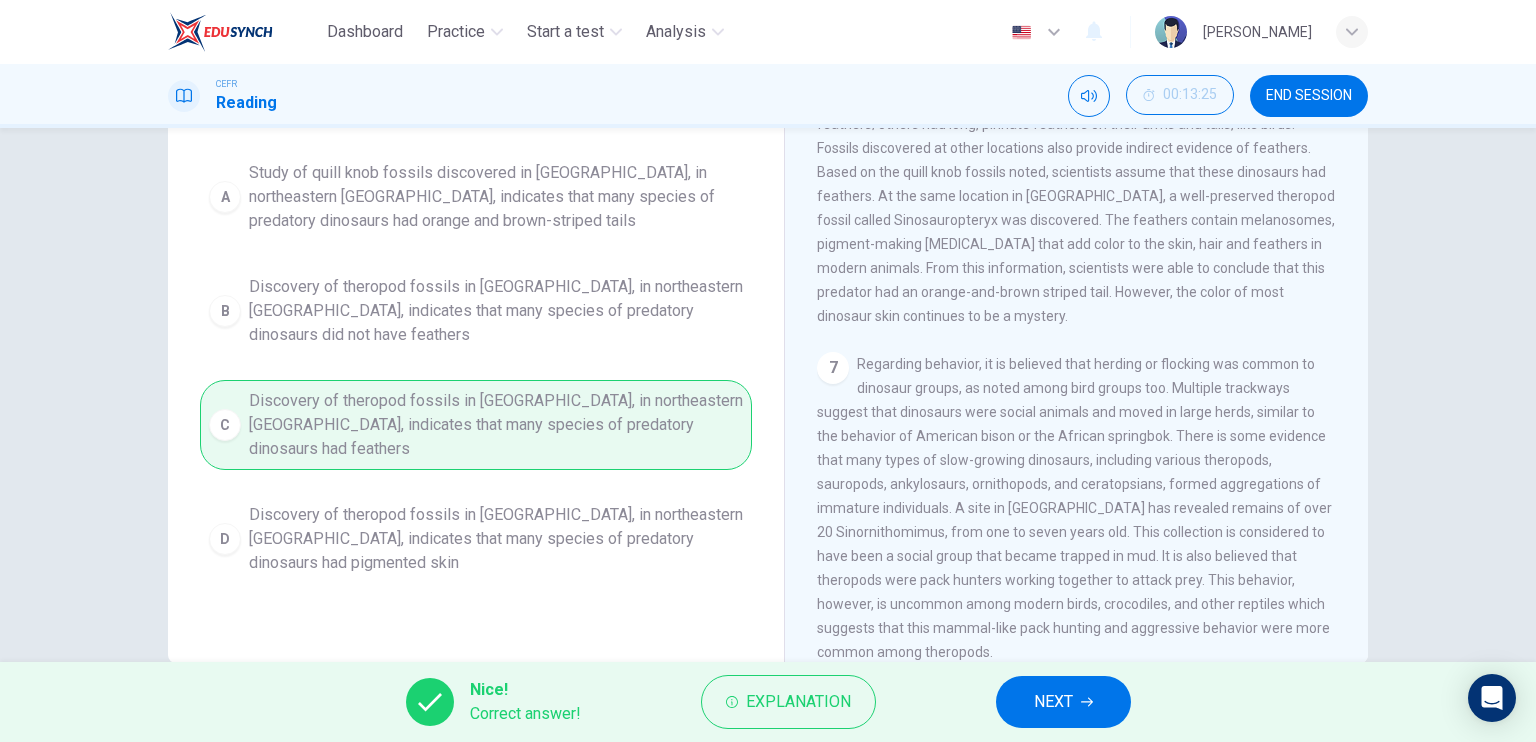 click on "NEXT" at bounding box center (1053, 702) 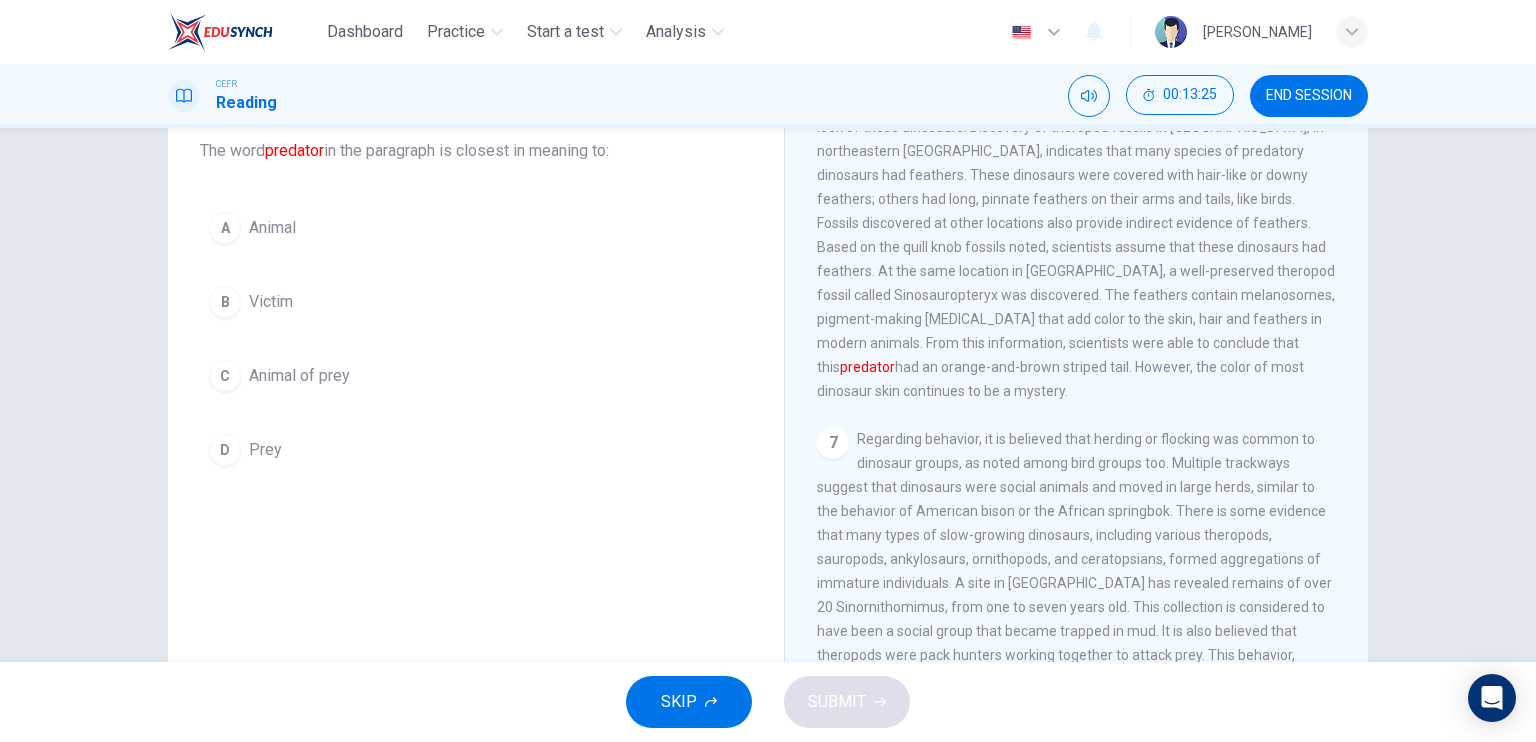 scroll, scrollTop: 0, scrollLeft: 0, axis: both 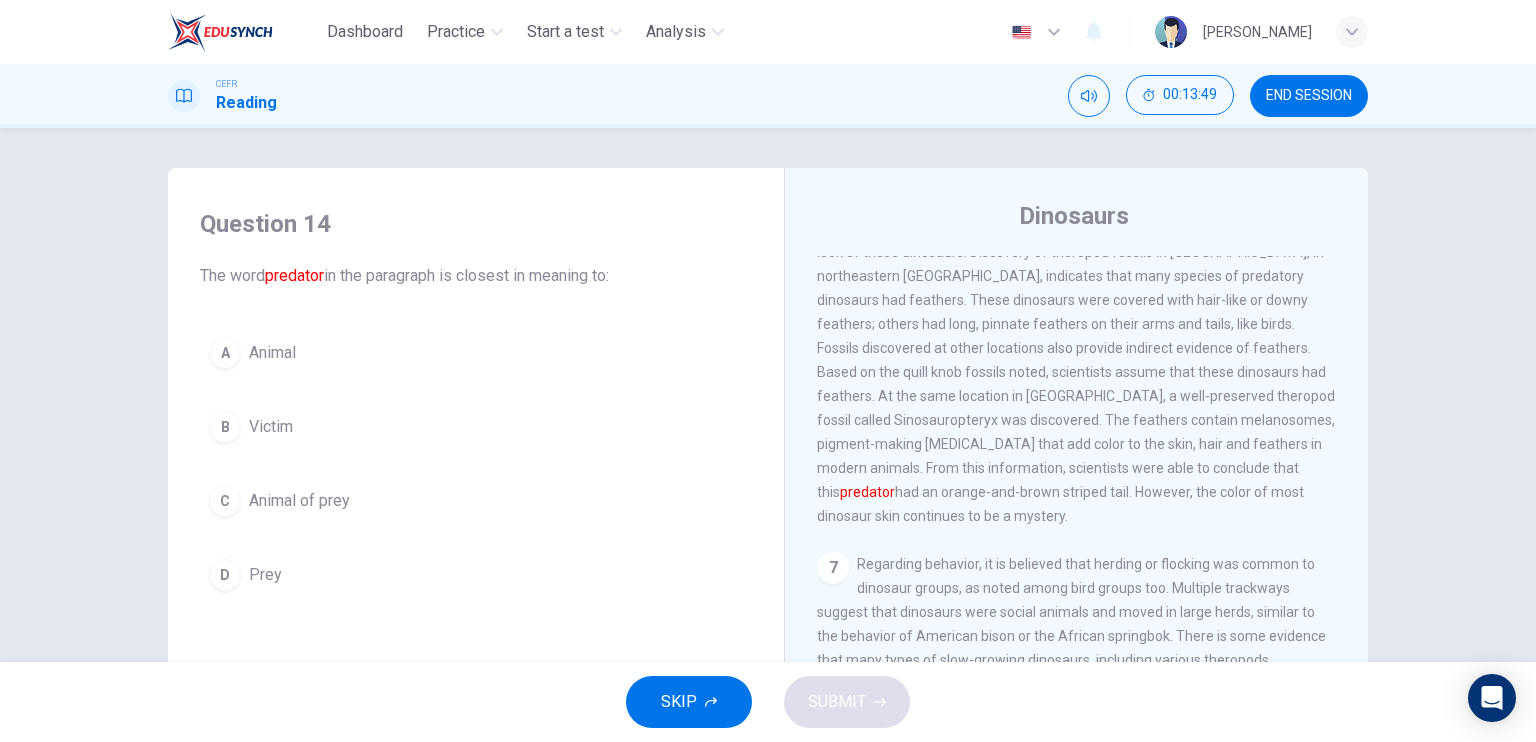 click on "Animal of prey" at bounding box center (299, 501) 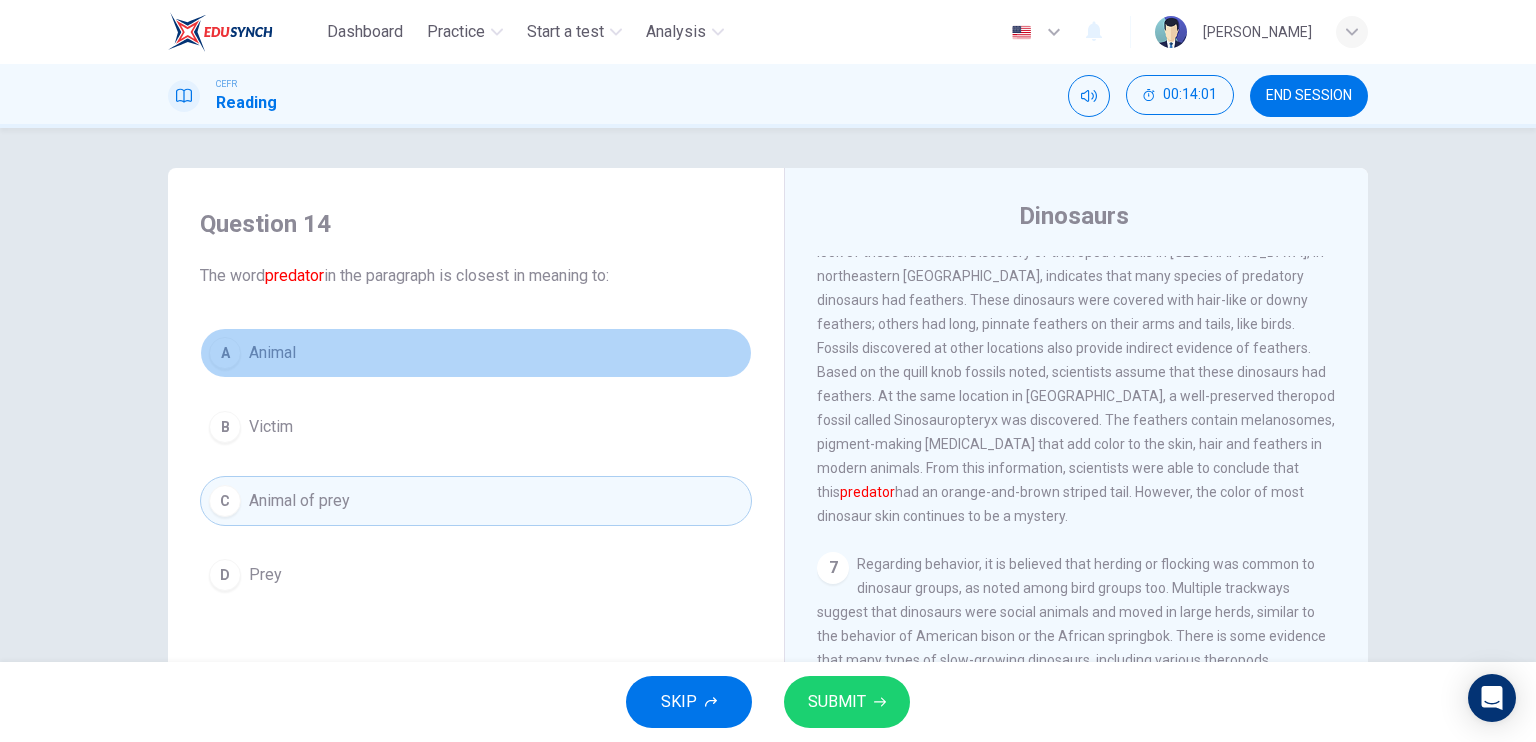 click on "Animal" at bounding box center [272, 353] 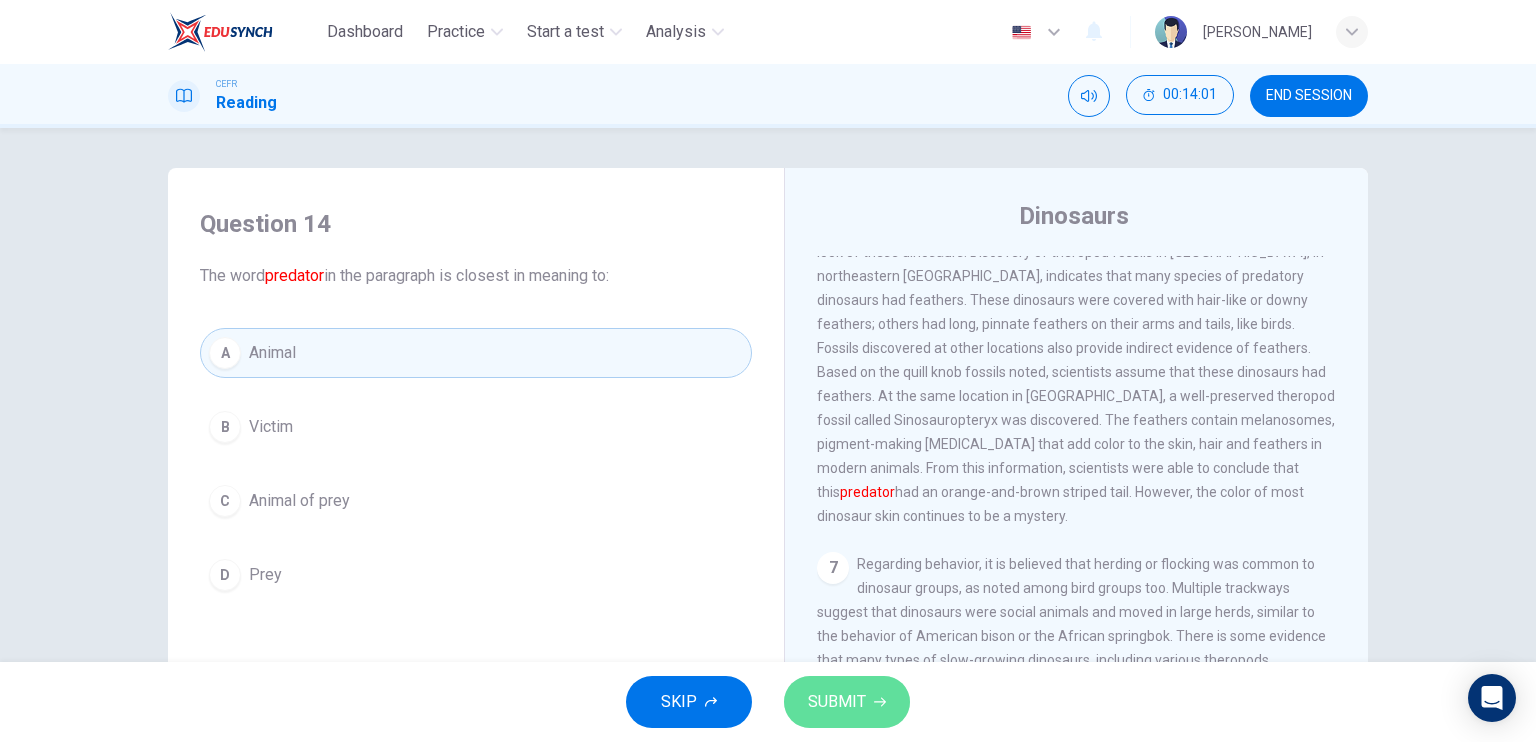 click on "SUBMIT" at bounding box center [847, 702] 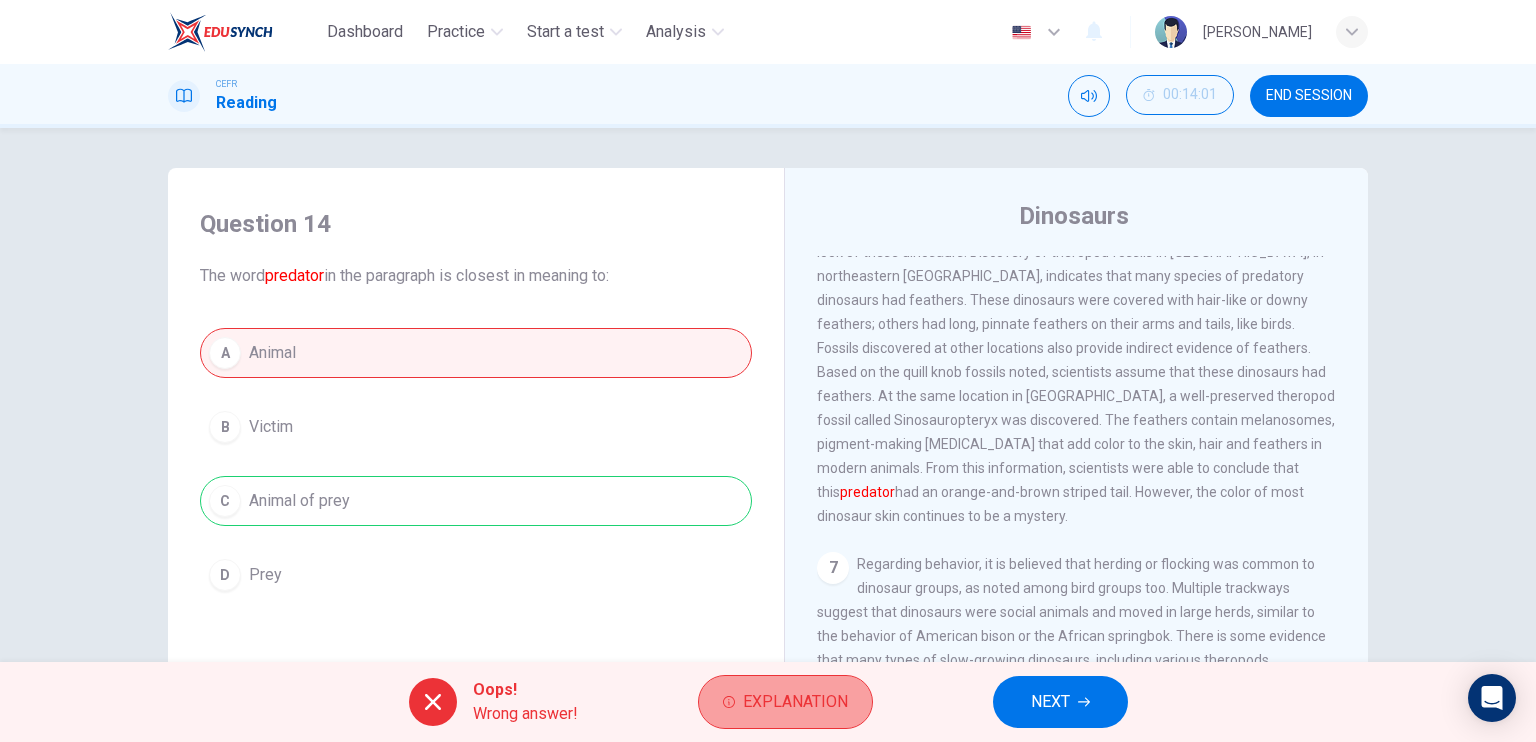 click on "Explanation" at bounding box center [785, 702] 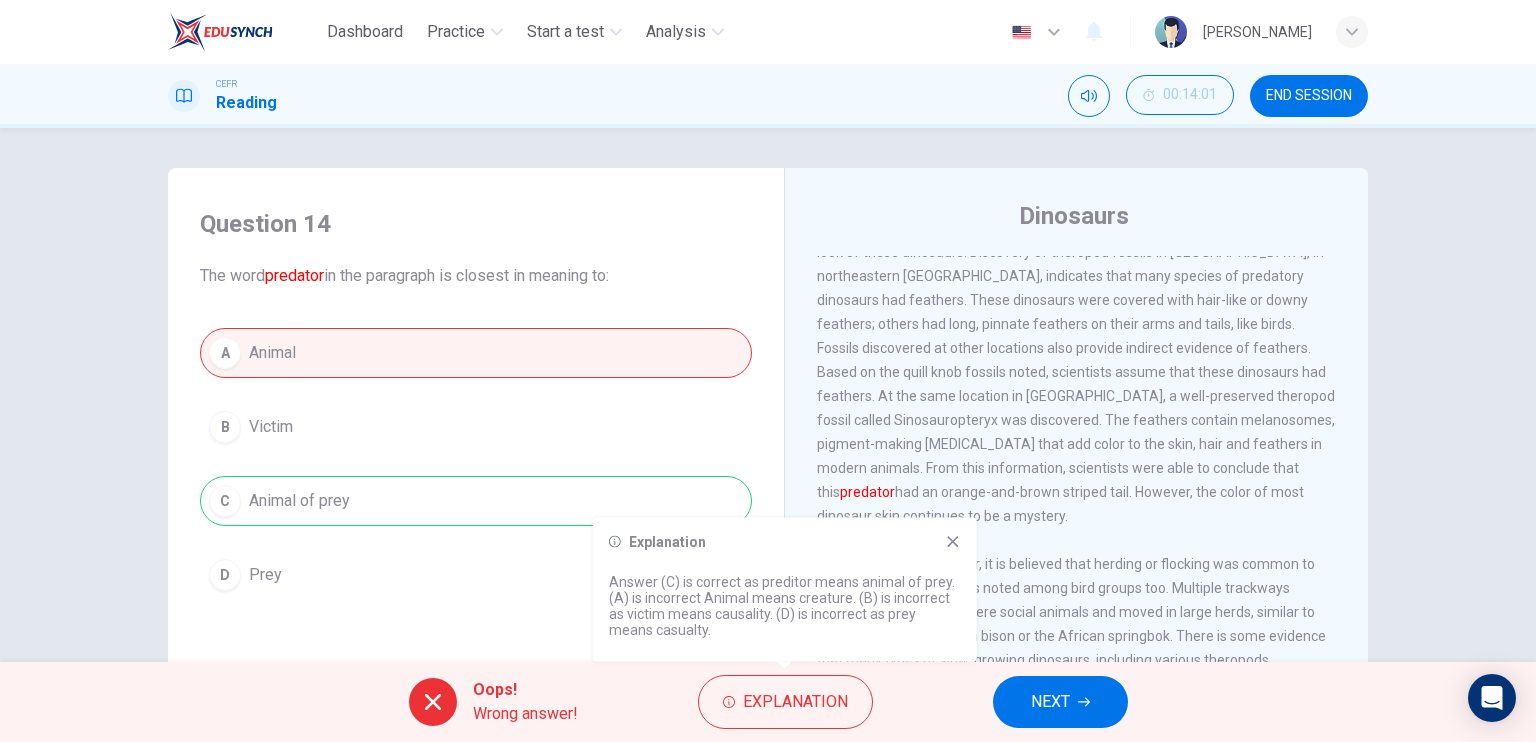 click on "Explanation Answer (C) is correct as preditor means animal of prey. (A) is incorrect Animal means creature. (B) is incorrect as victim means causality. (D) is incorrect as prey means casualty." at bounding box center [785, 590] 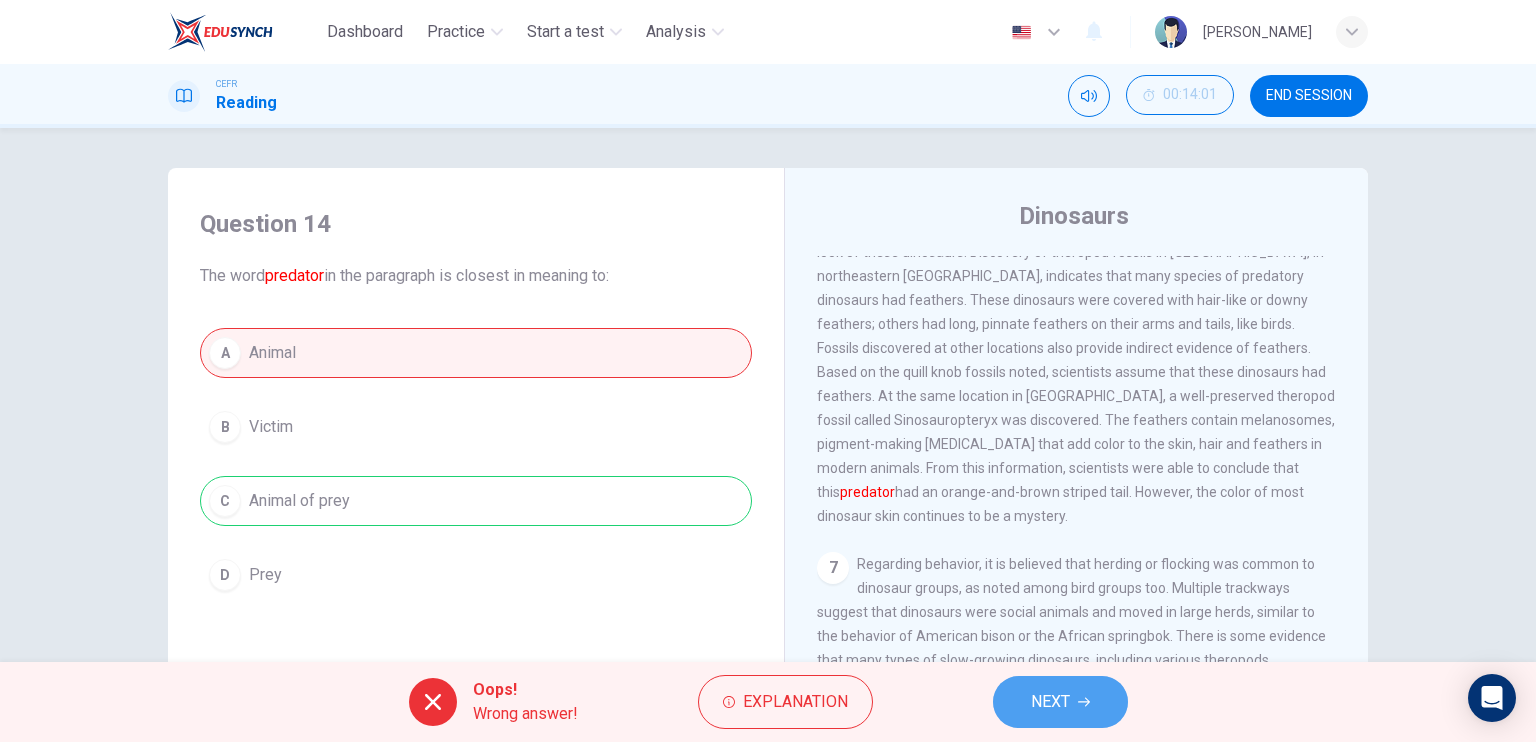 click on "NEXT" at bounding box center (1060, 702) 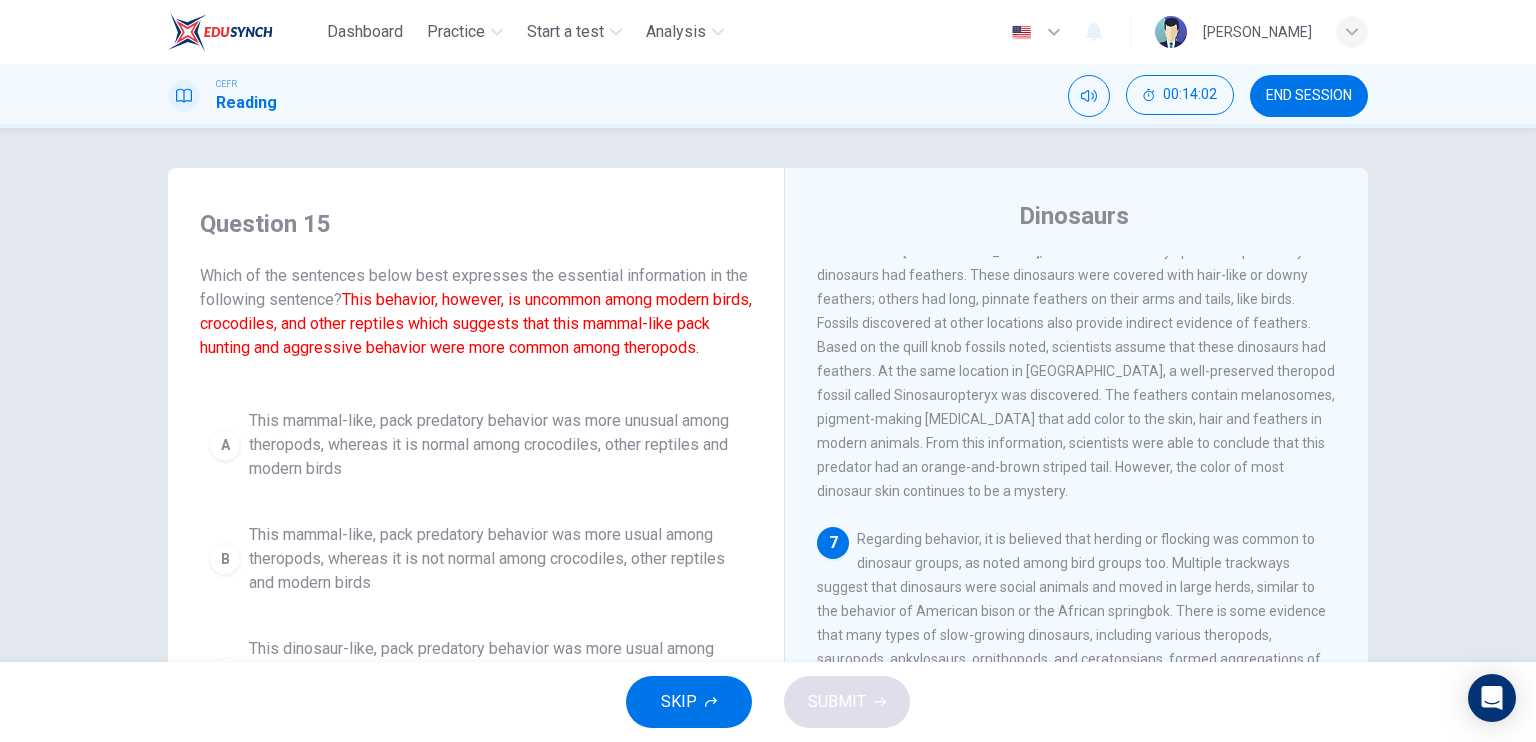 scroll, scrollTop: 1098, scrollLeft: 0, axis: vertical 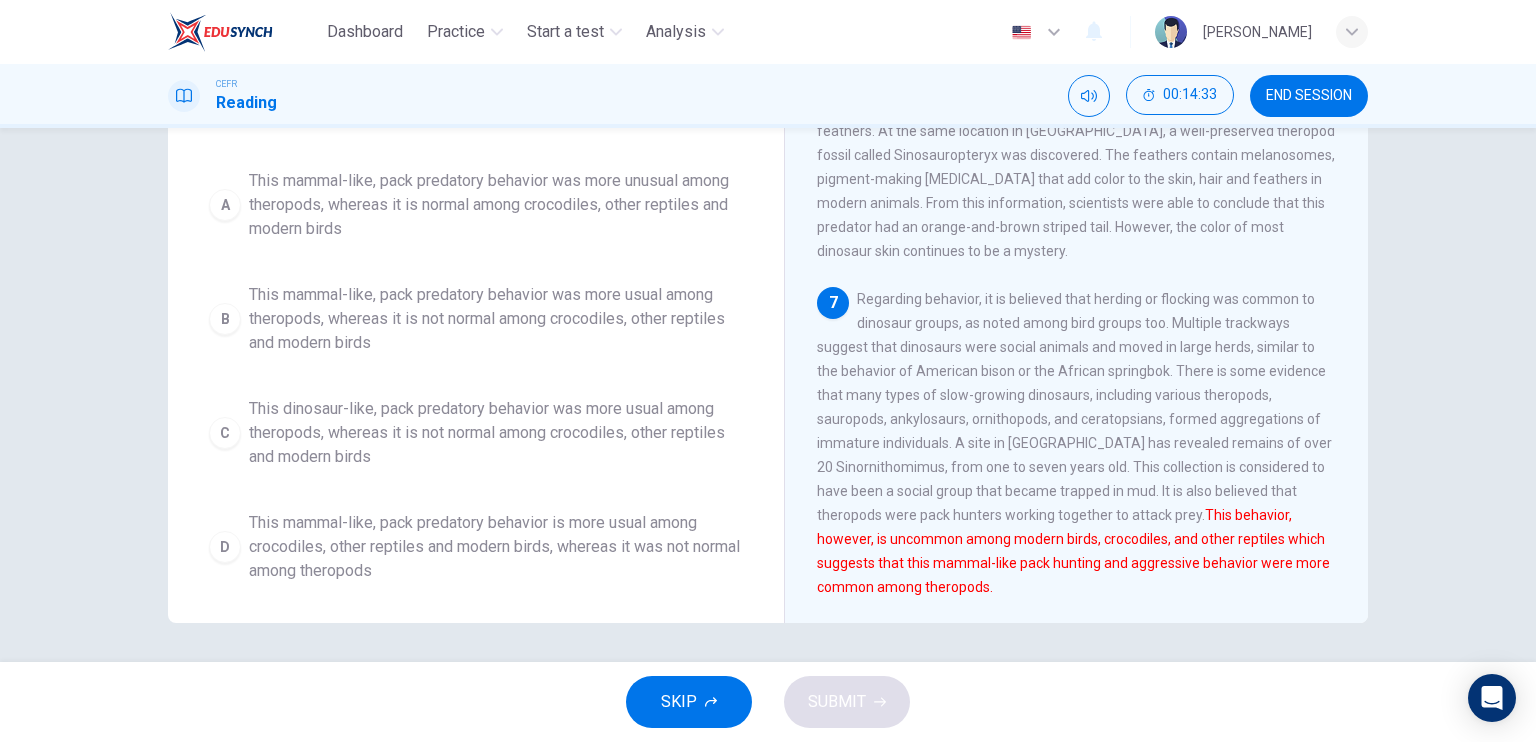 drag, startPoint x: 816, startPoint y: 361, endPoint x: 1005, endPoint y: 354, distance: 189.12958 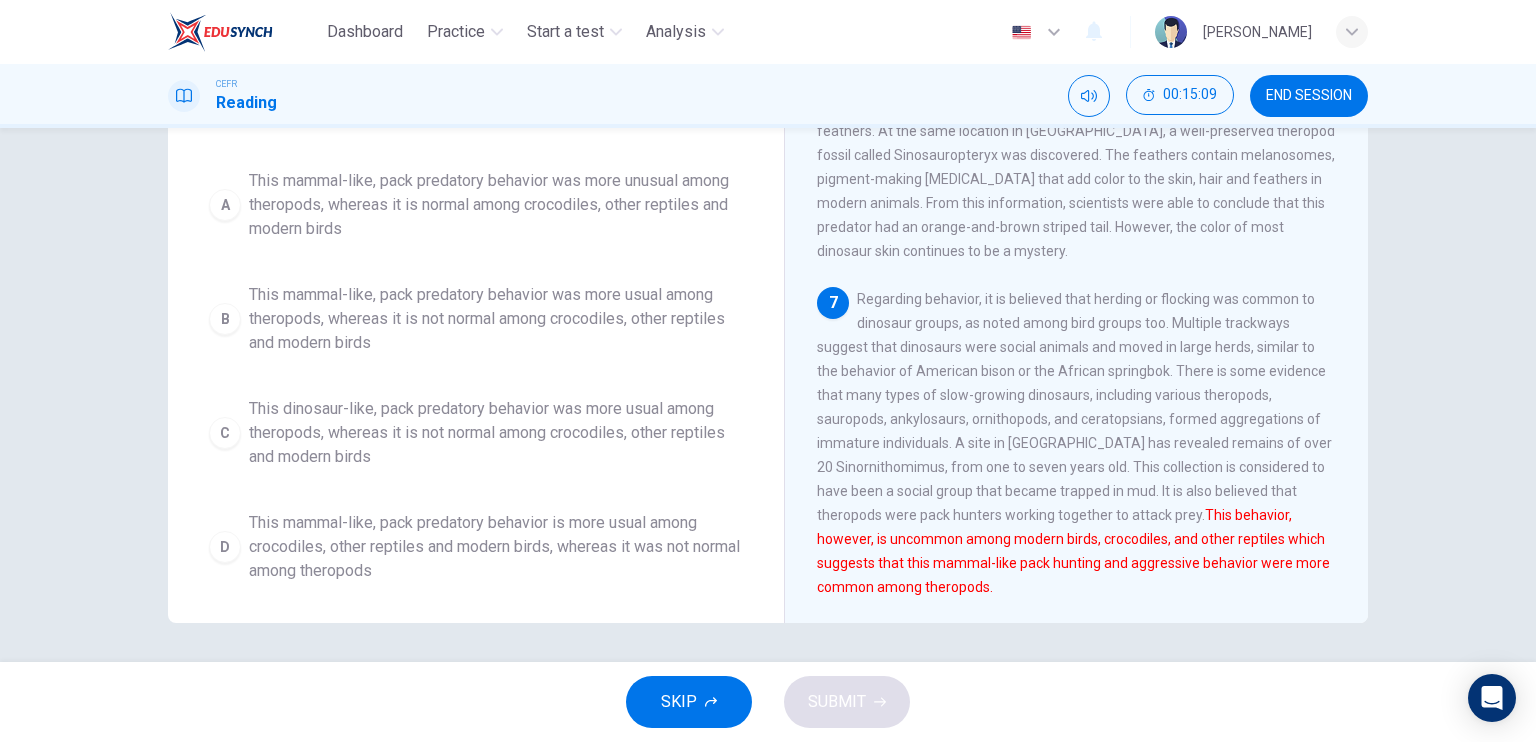 scroll, scrollTop: 1098, scrollLeft: 0, axis: vertical 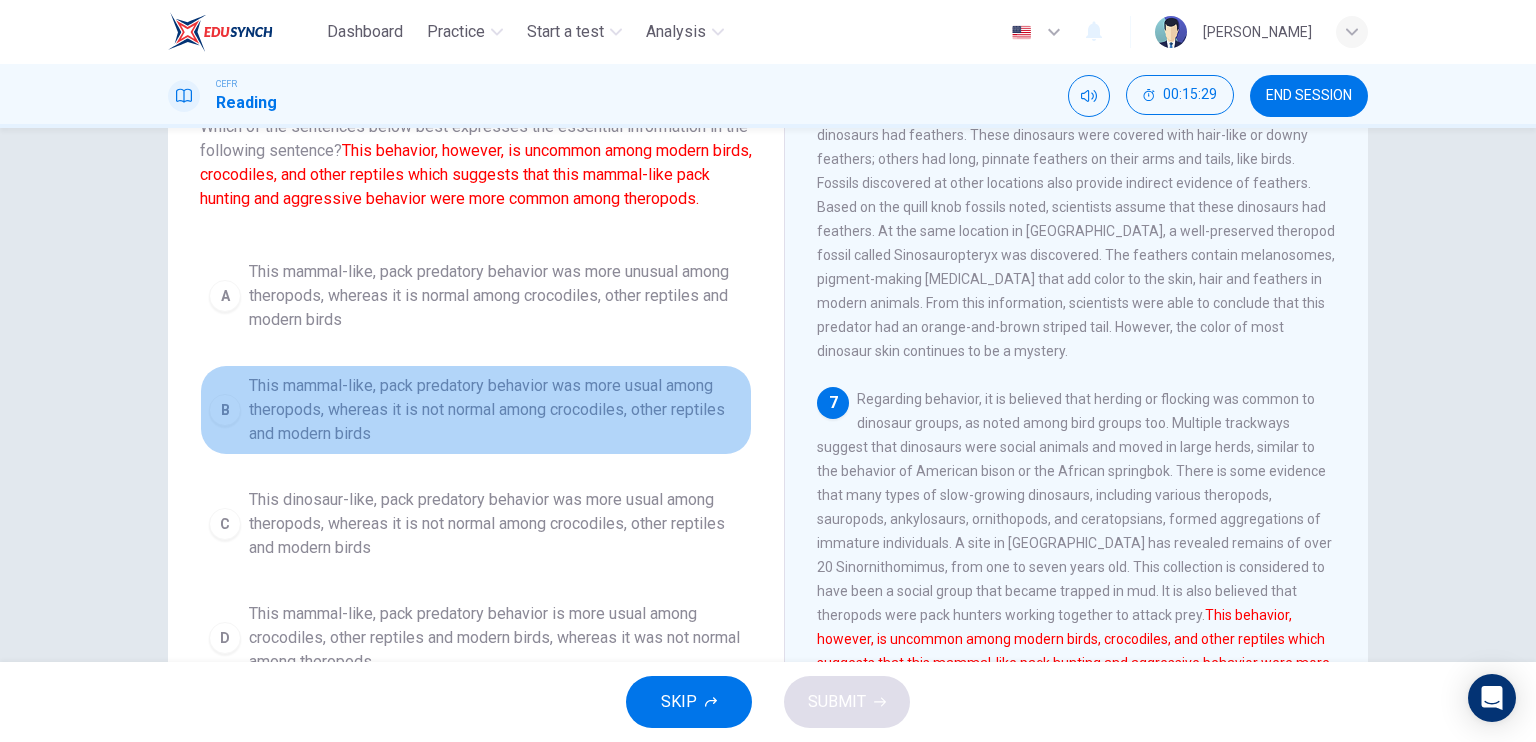 click on "This mammal-like, pack predatory behavior was more usual among theropods, whereas it is not normal among crocodiles, other reptiles and modern birds" at bounding box center [496, 410] 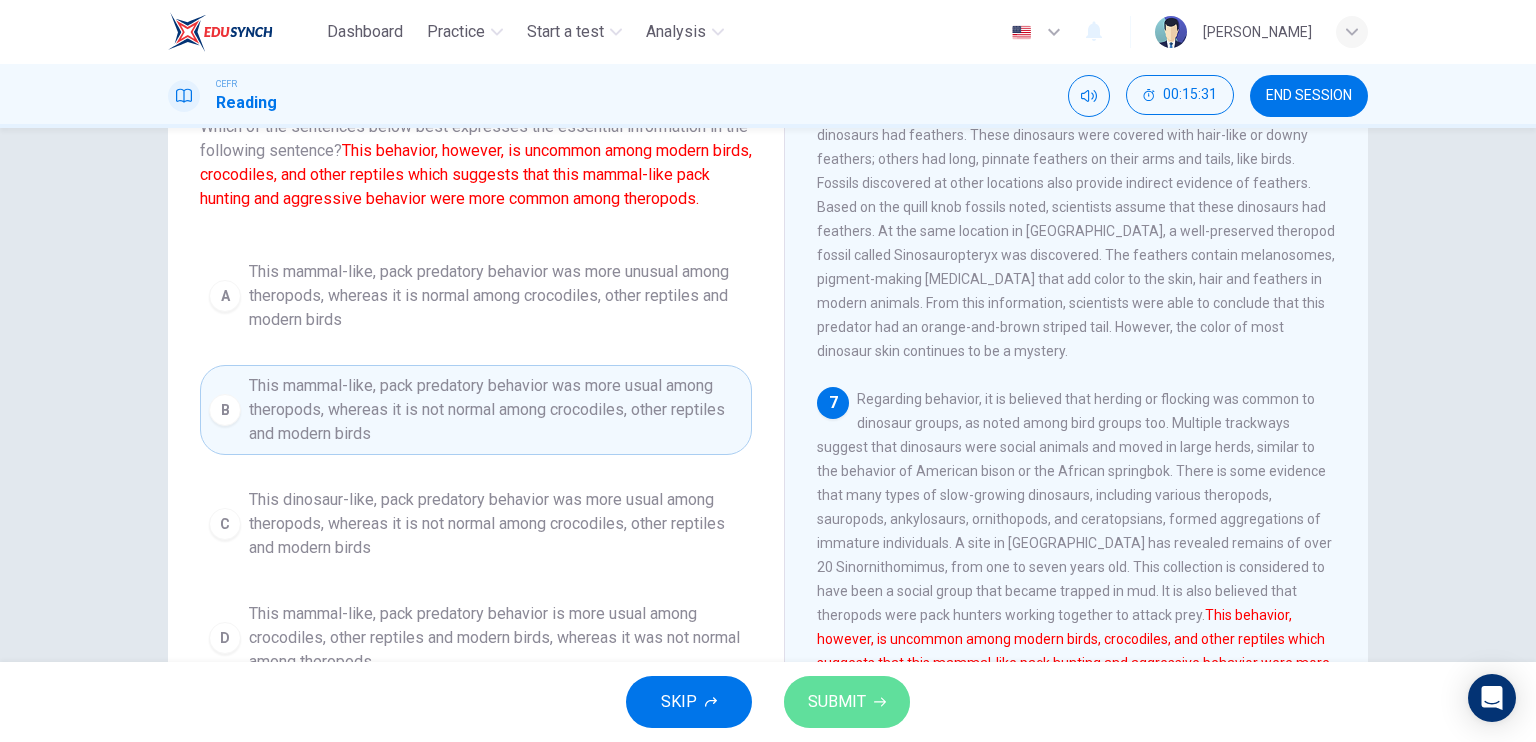 click on "SUBMIT" at bounding box center [847, 702] 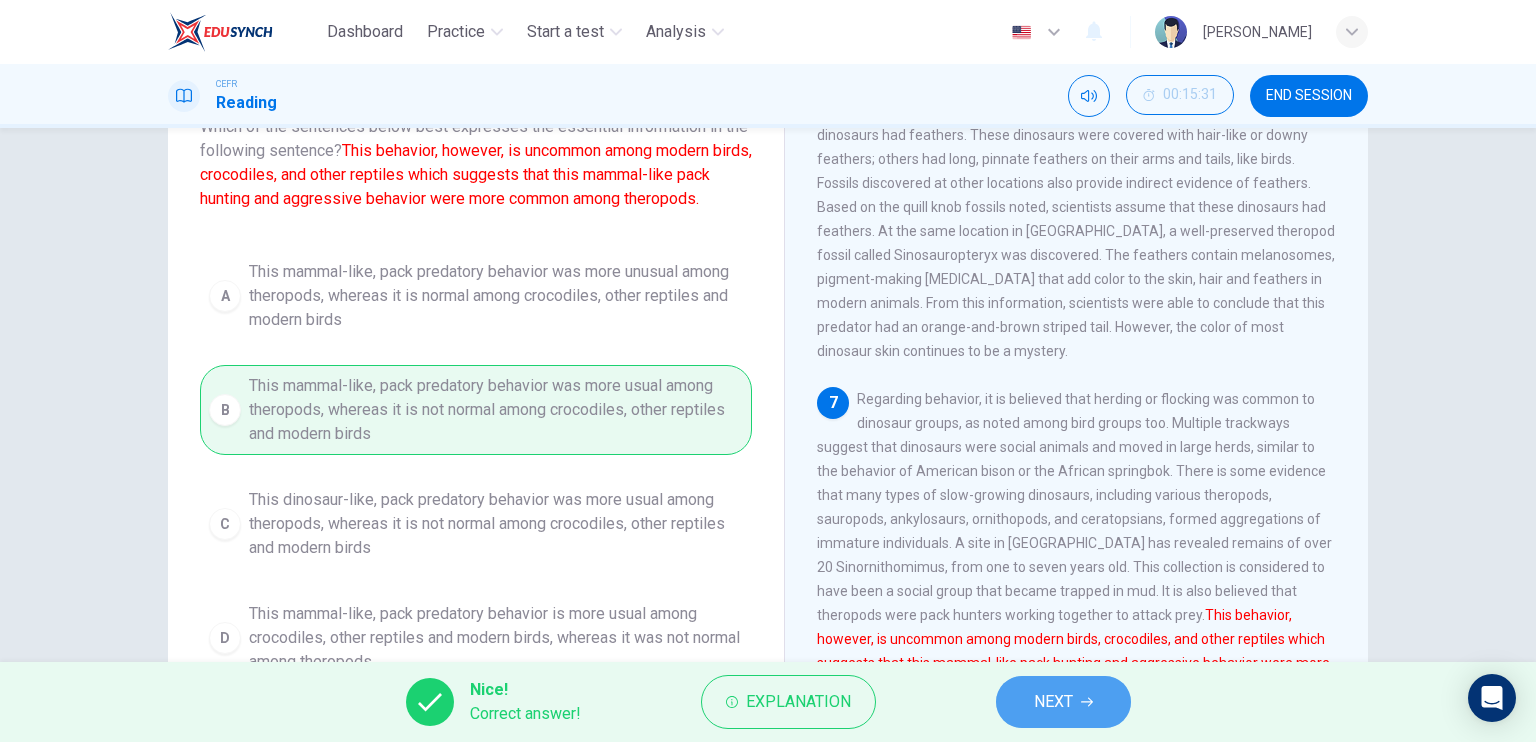 click on "NEXT" at bounding box center [1053, 702] 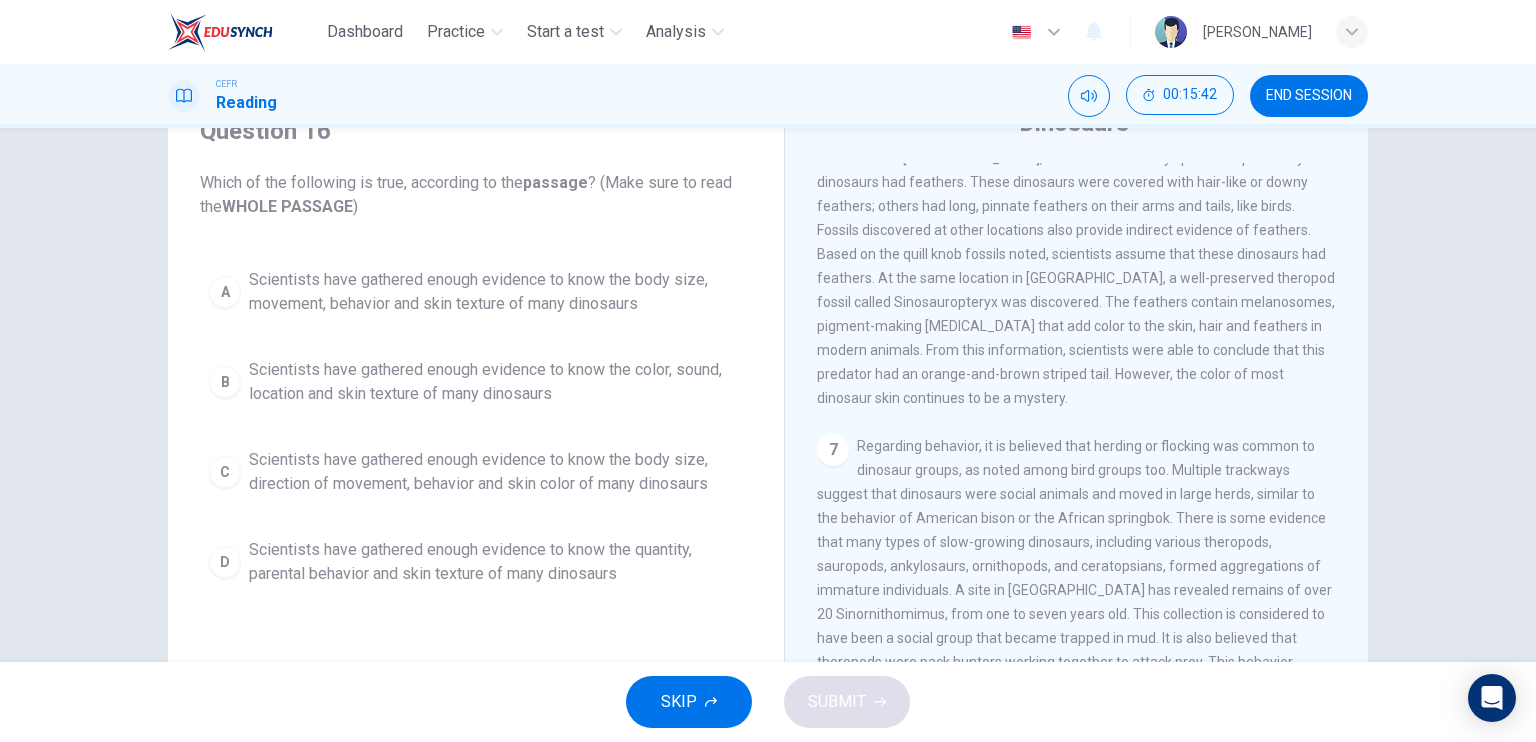 scroll, scrollTop: 100, scrollLeft: 0, axis: vertical 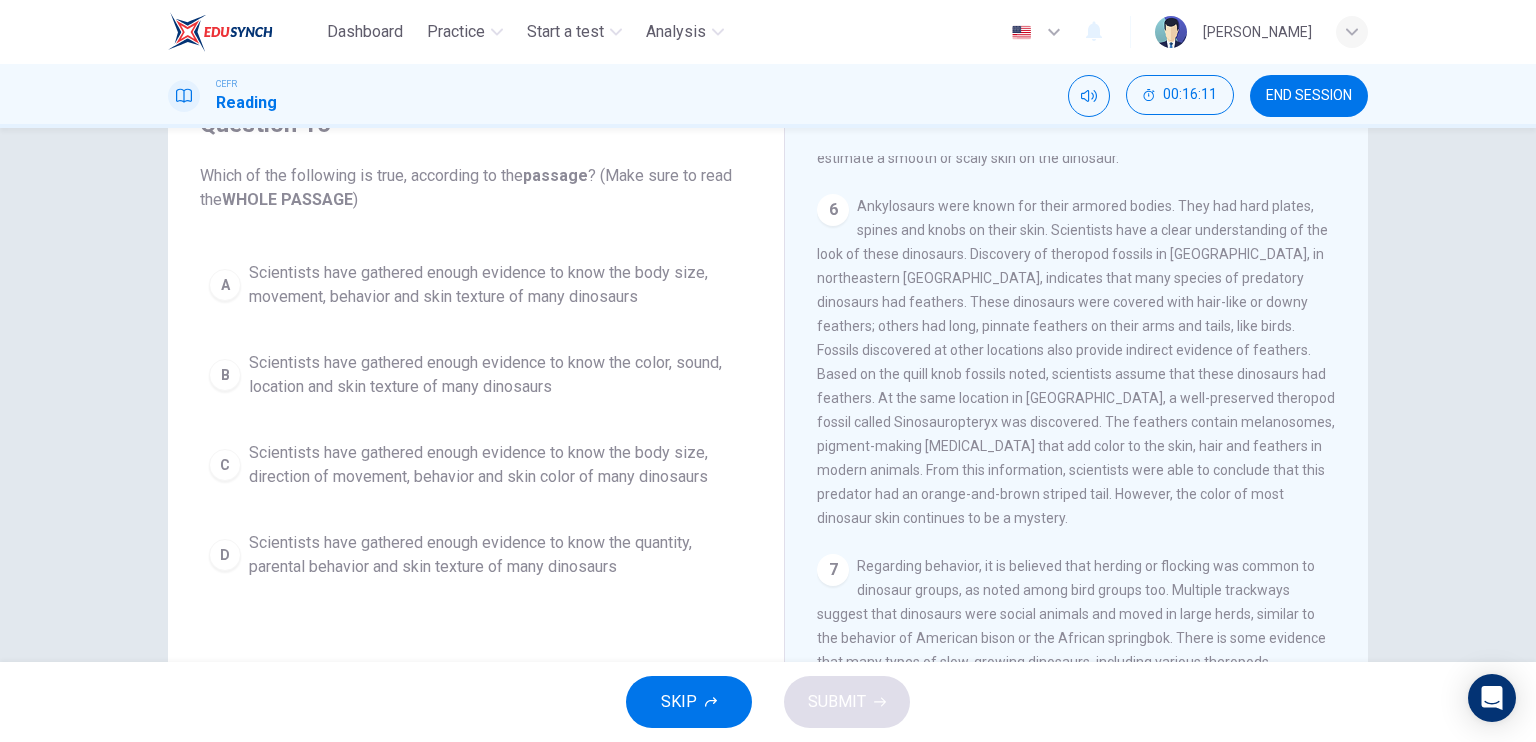 click on "6 Ankylosaurs were known for their armored bodies. They had hard plates, spines and knobs on their skin. Scientists have a clear understanding of the look of these dinosaurs. Discovery of theropod fossils in Liaoning, in northeastern China, indicates that many species of predatory dinosaurs had feathers. These dinosaurs were covered with hair-like or downy feathers; others had long, pinnate feathers on their arms and tails, like birds. Fossils discovered at other locations also provide indirect evidence of feathers. Based on the quill knob fossils noted, scientists assume that these dinosaurs had feathers. At the same location in China, a well-preserved theropod fossil called Sinosauropteryx was discovered. The feathers contain melanosomes, pigment-making organelles that add color to the skin, hair and feathers in modern animals. From this information, scientists were able to conclude that this predator had an orange-and-brown striped tail. However, the color of most dinosaur skin continues to be a mystery." at bounding box center (1077, 362) 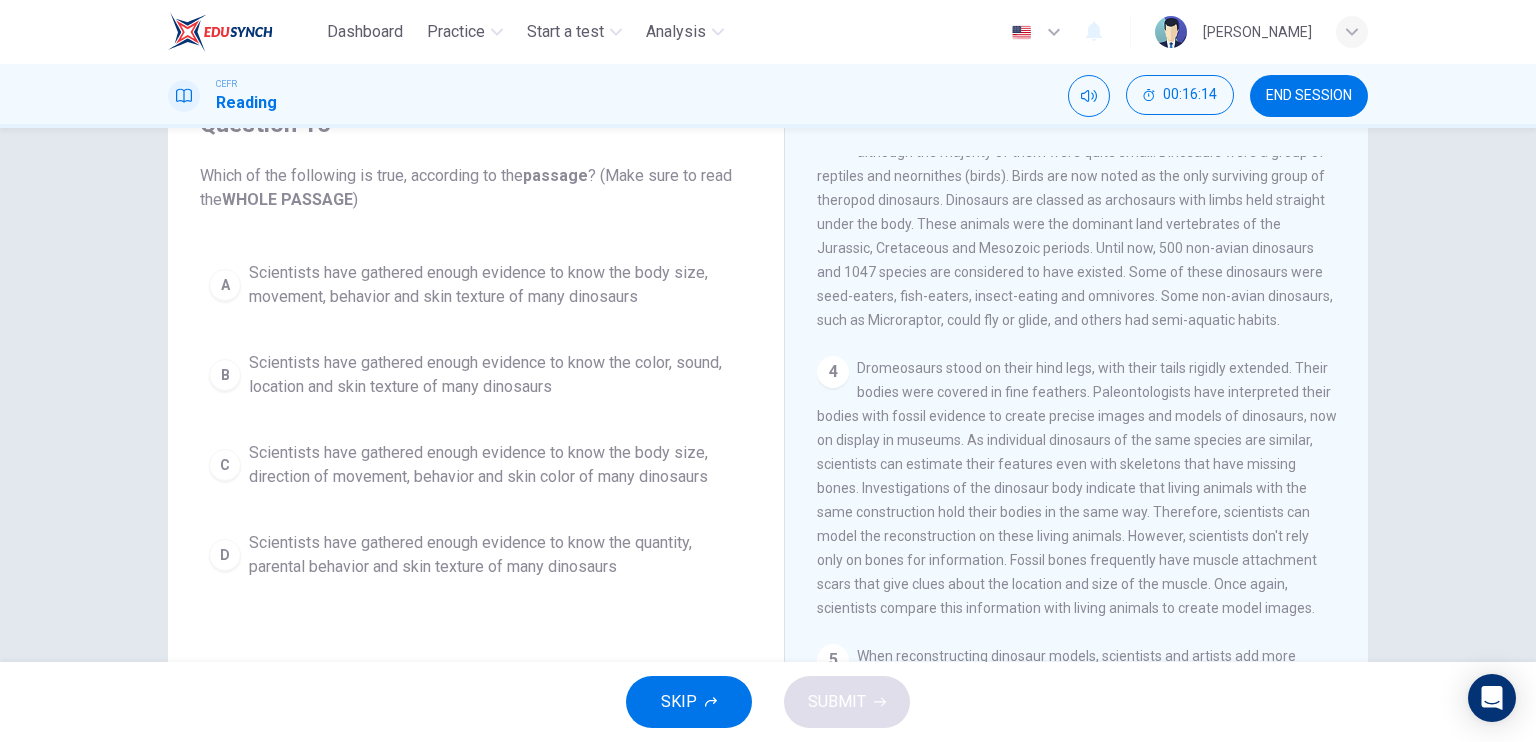 scroll, scrollTop: 0, scrollLeft: 0, axis: both 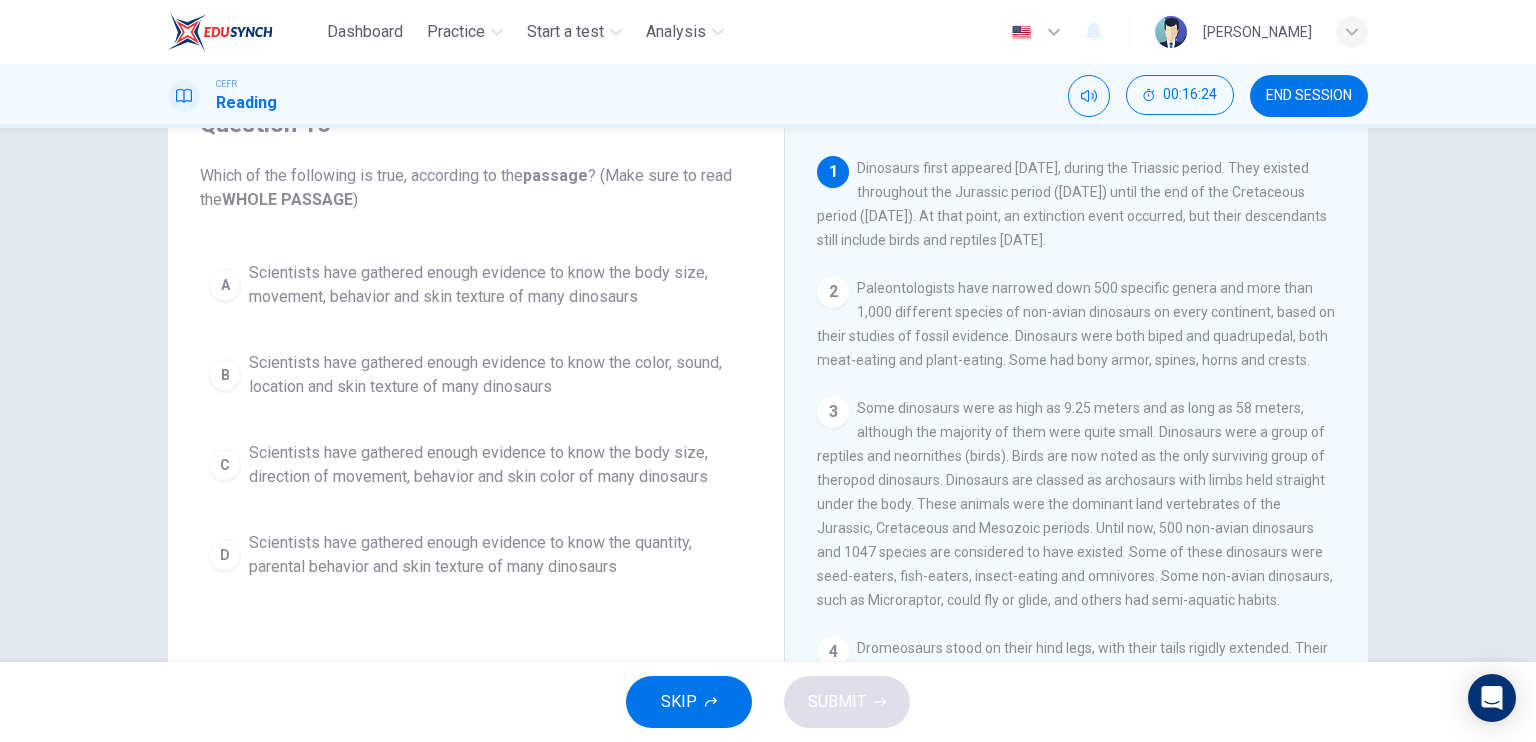 click on "Scientists have gathered enough evidence to know the body size, movement, behavior and skin texture of many dinosaurs" at bounding box center (496, 285) 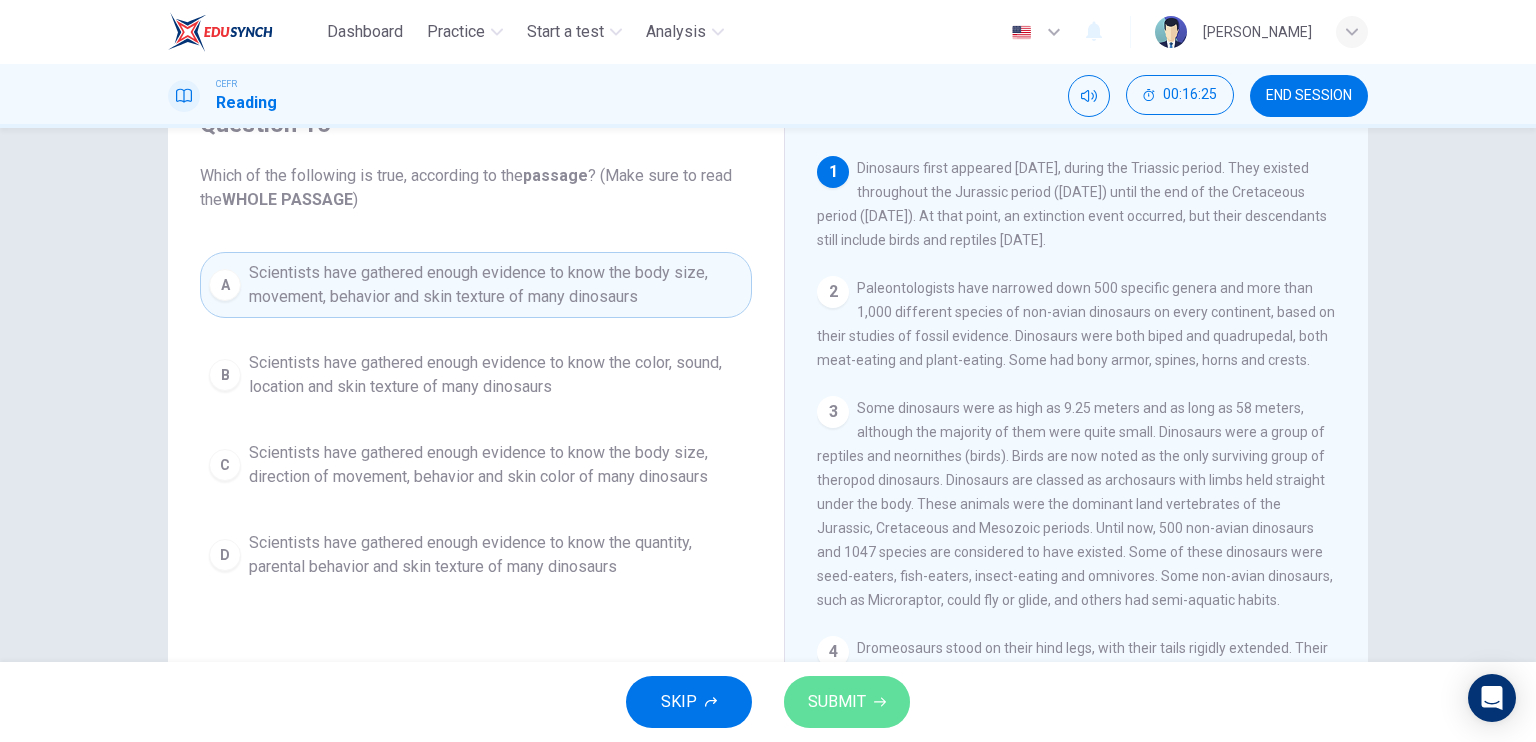 click on "SUBMIT" at bounding box center [837, 702] 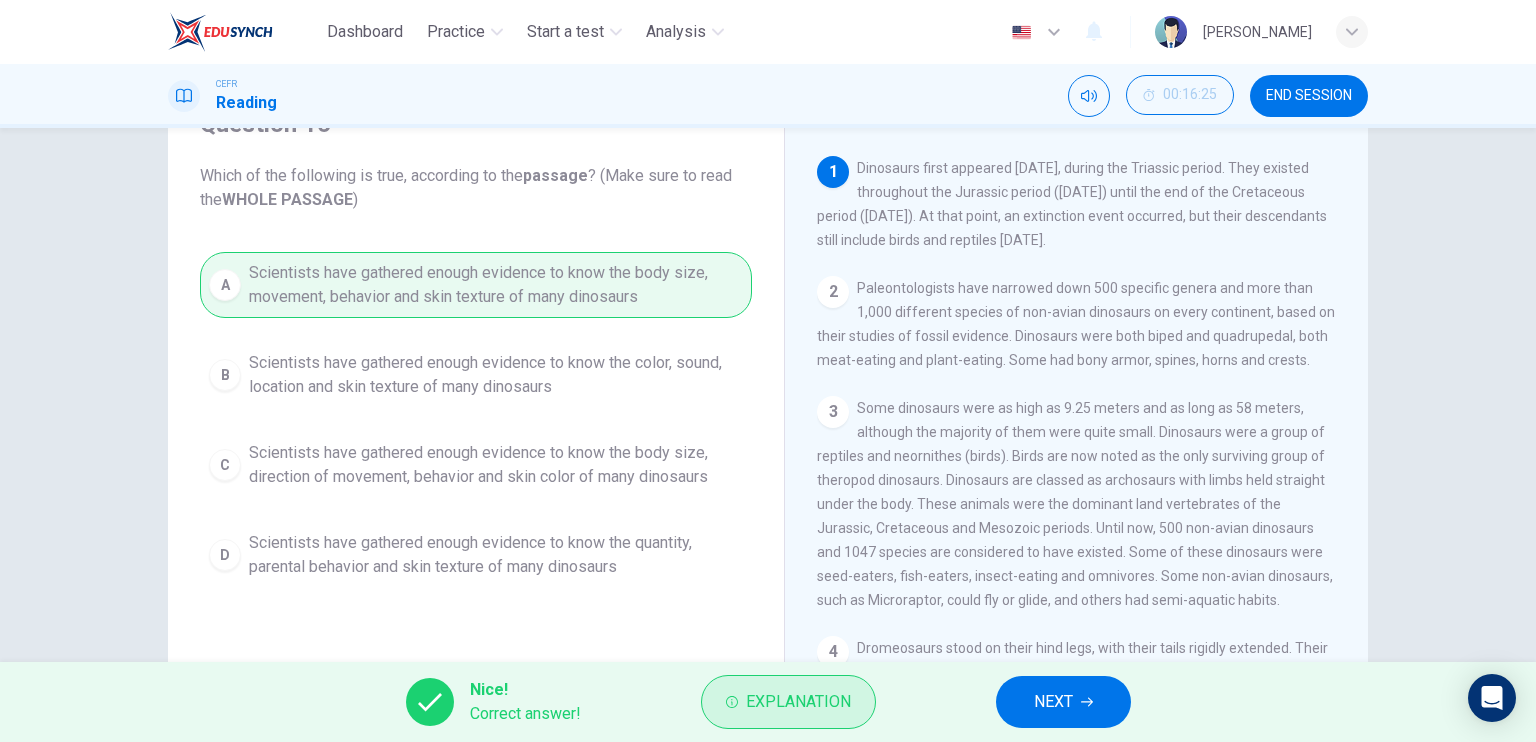 click on "Explanation" at bounding box center (798, 702) 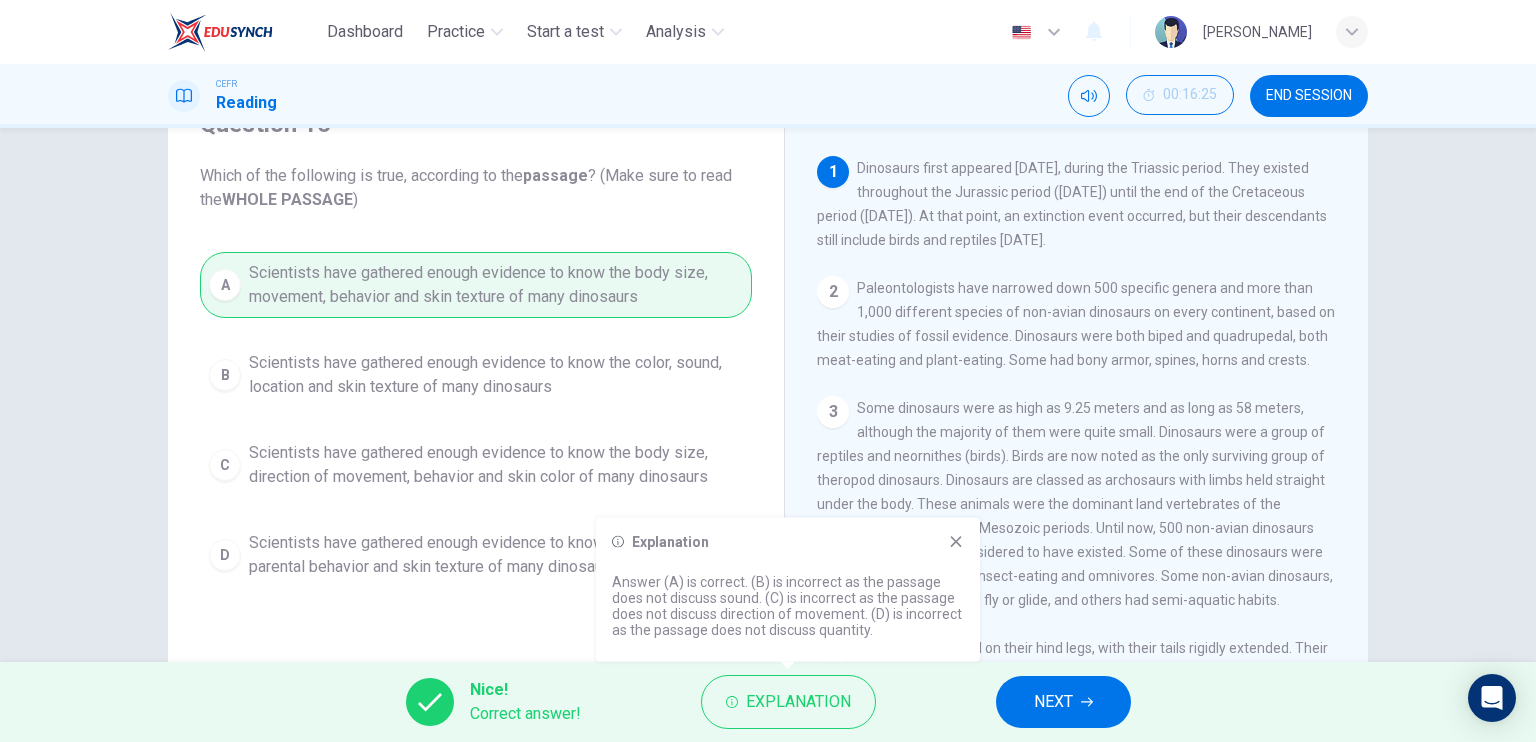 click 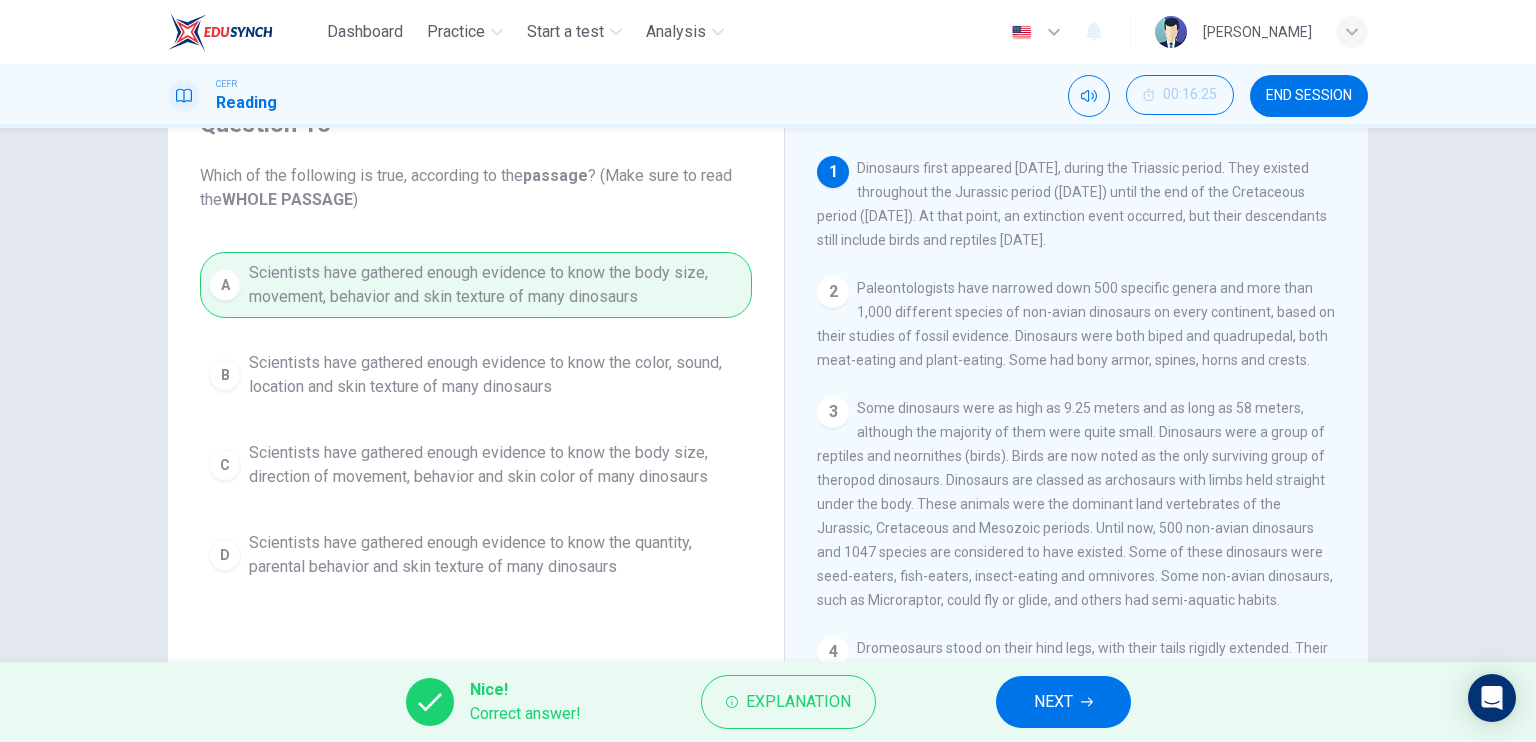 click on "NEXT" at bounding box center (1053, 702) 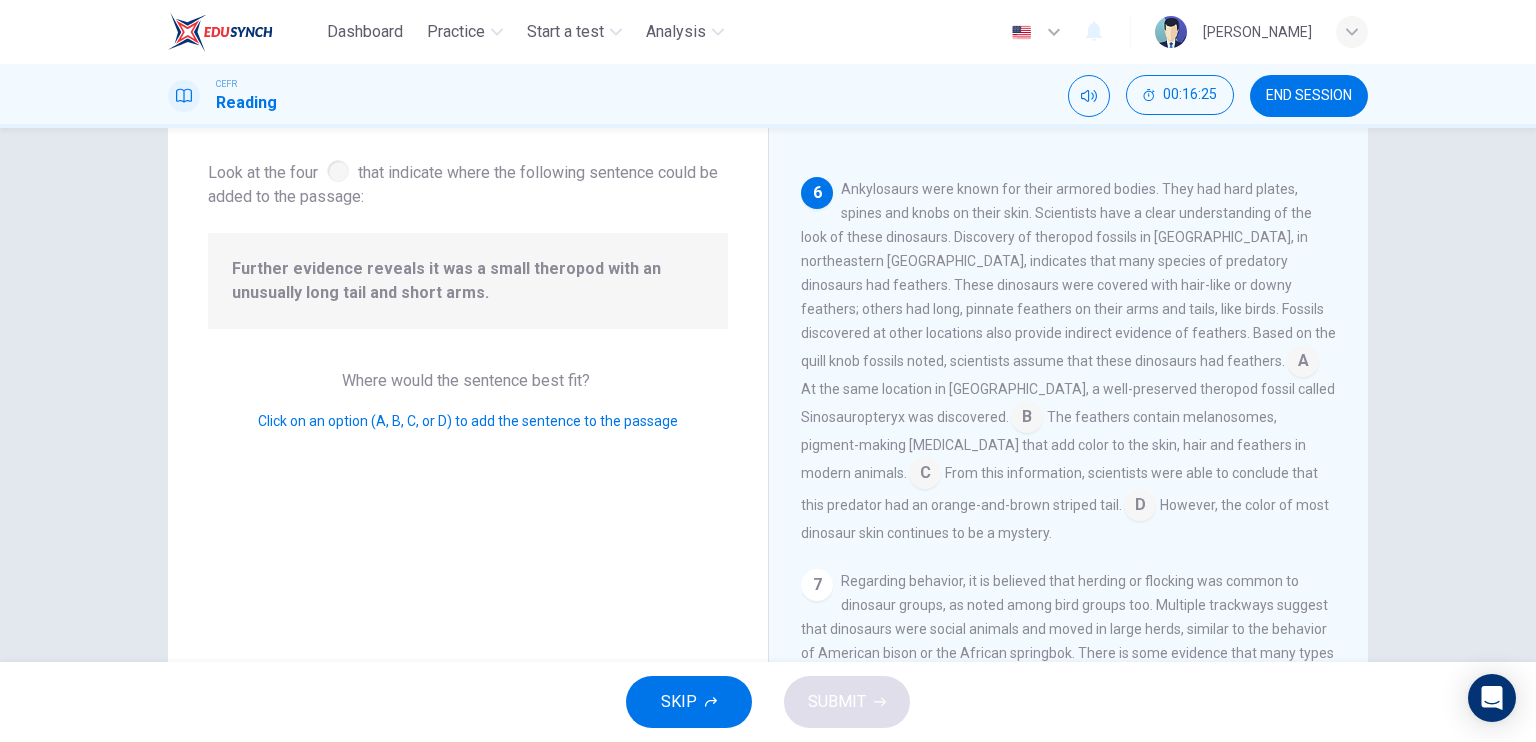 scroll, scrollTop: 932, scrollLeft: 0, axis: vertical 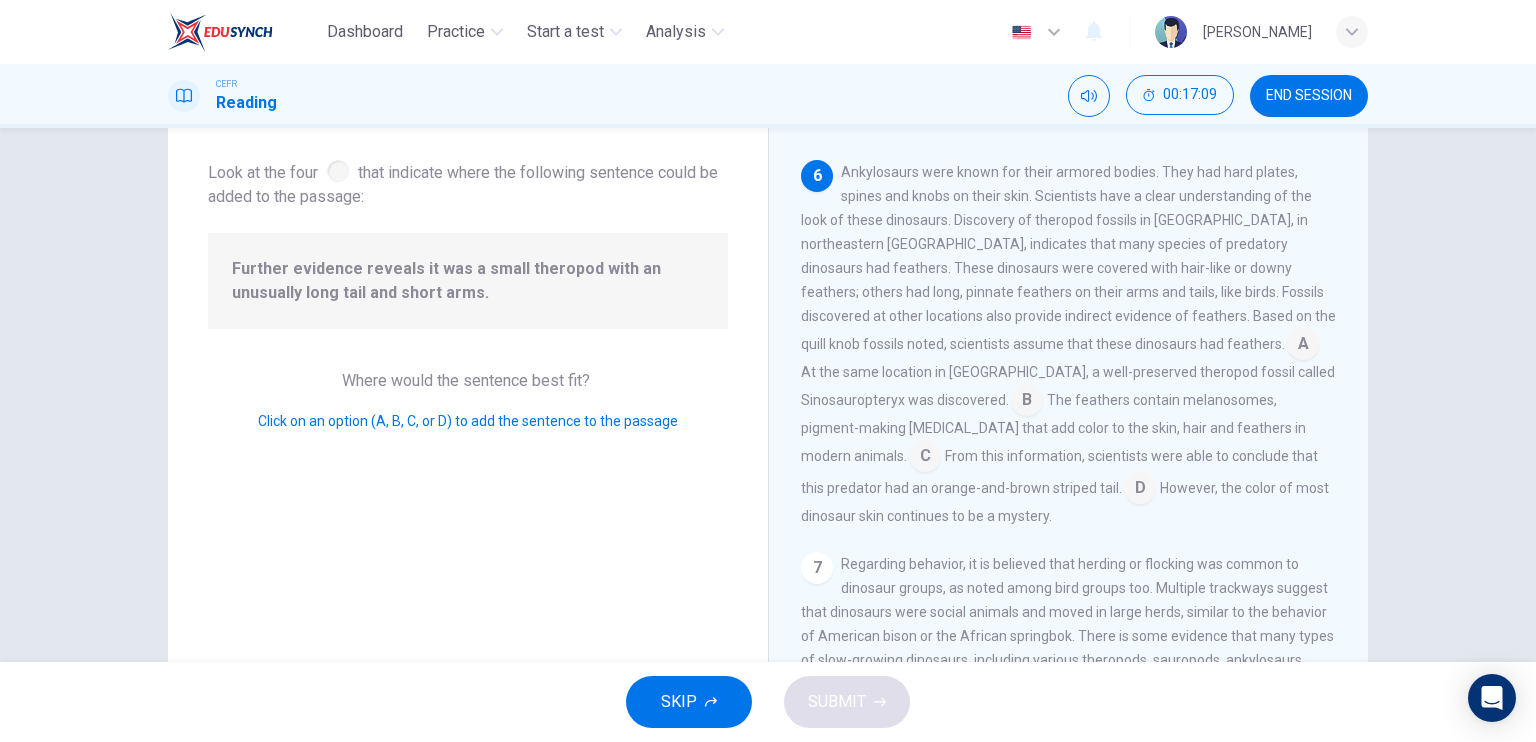 click at bounding box center (925, 458) 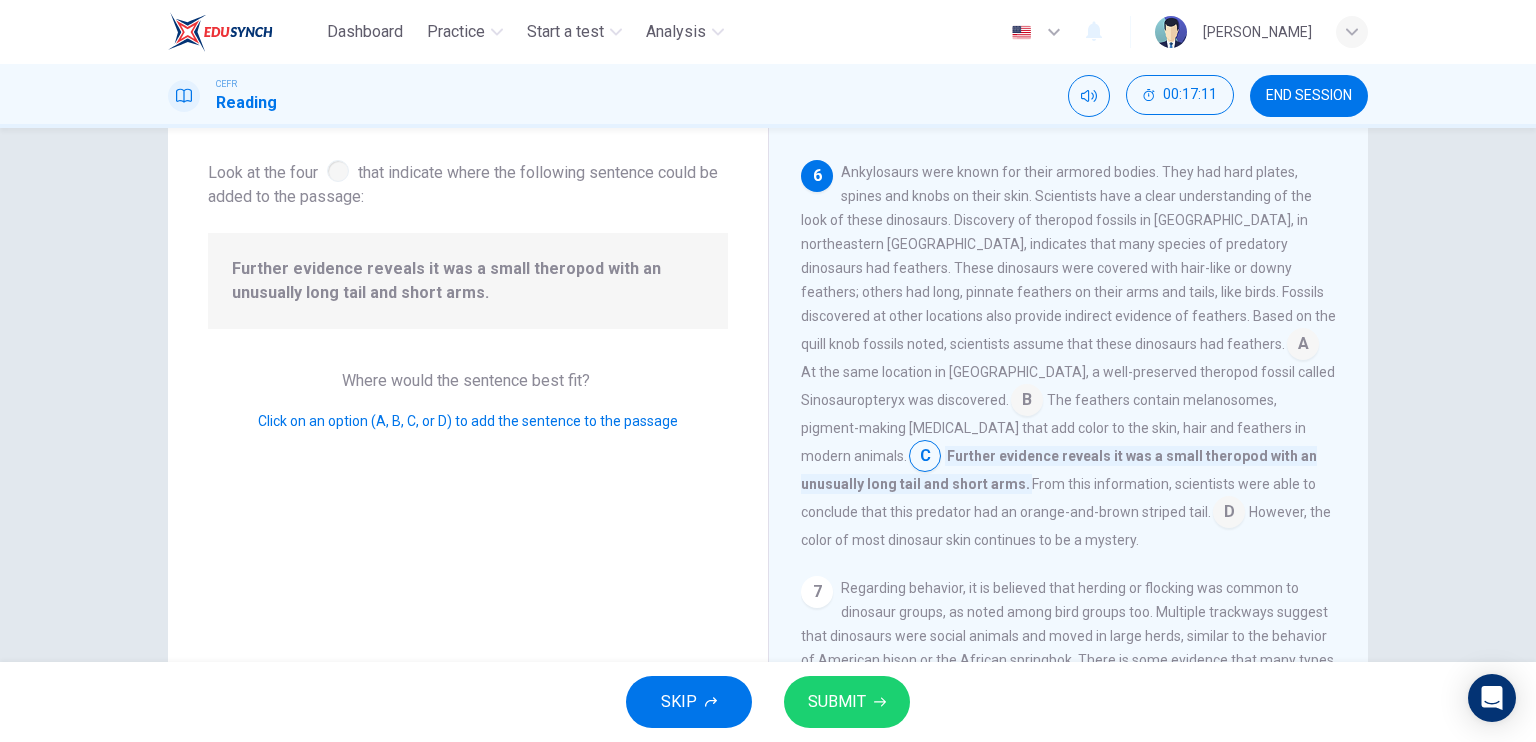 click 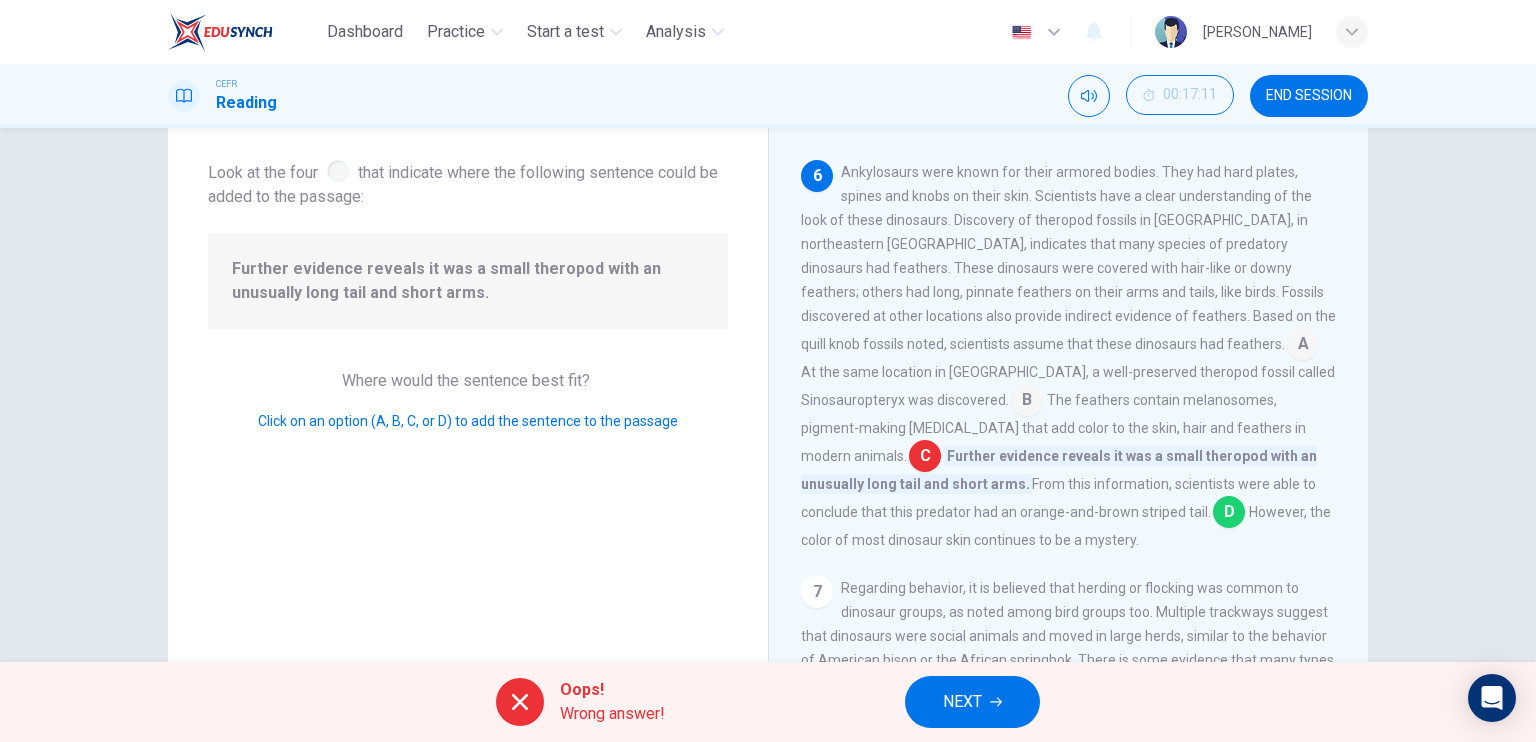 click at bounding box center (1229, 514) 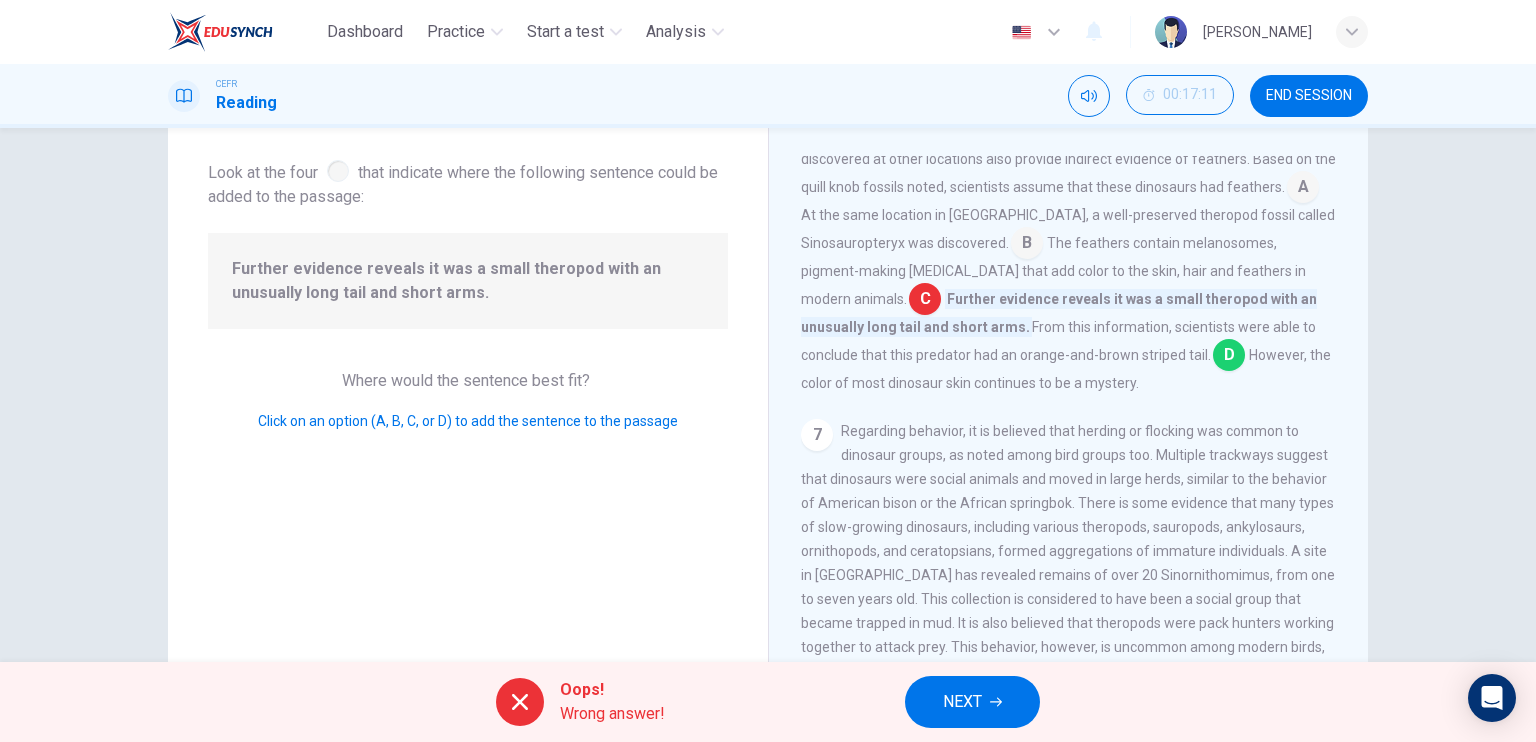 scroll, scrollTop: 1125, scrollLeft: 0, axis: vertical 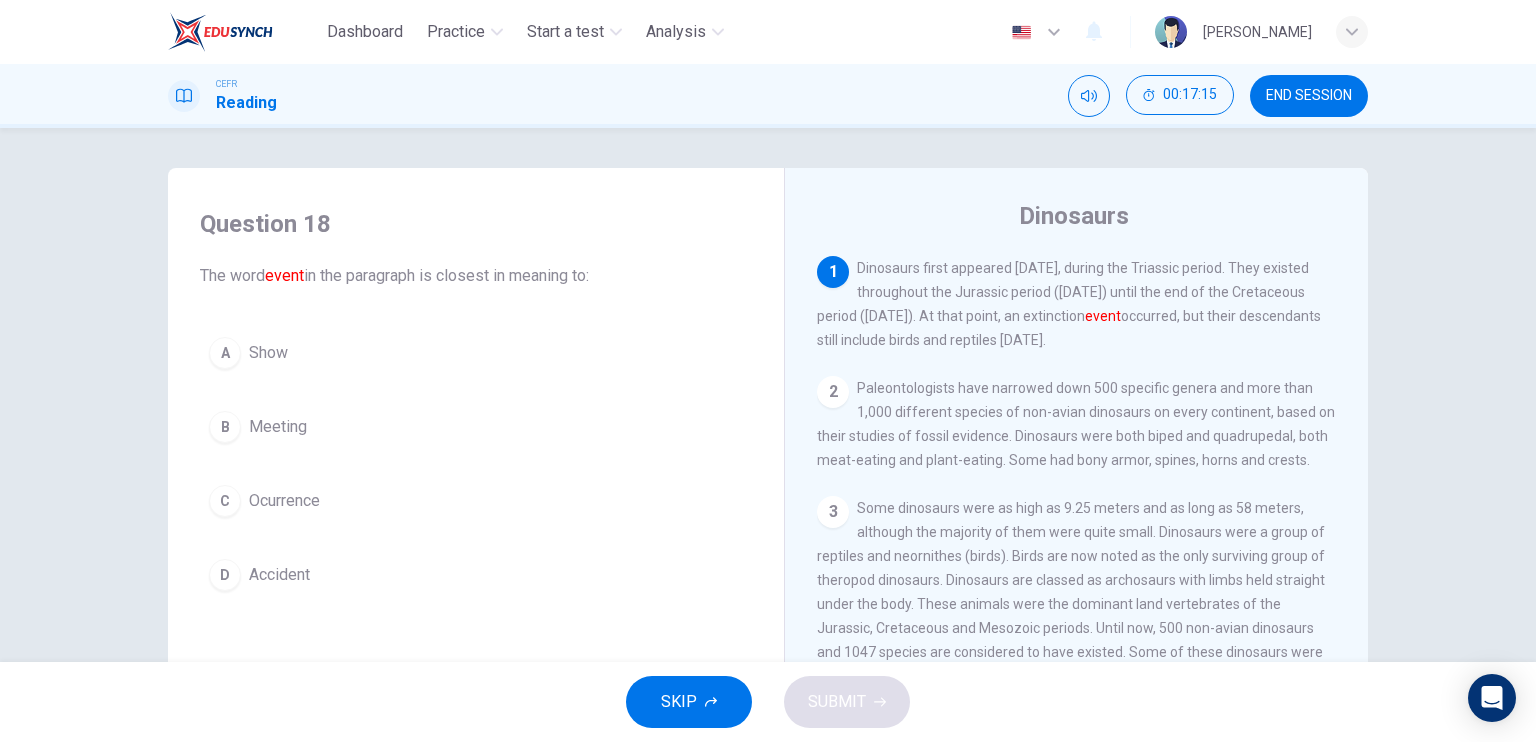 click on "A Show B Meeting C Ocurrence D Accident" at bounding box center (476, 464) 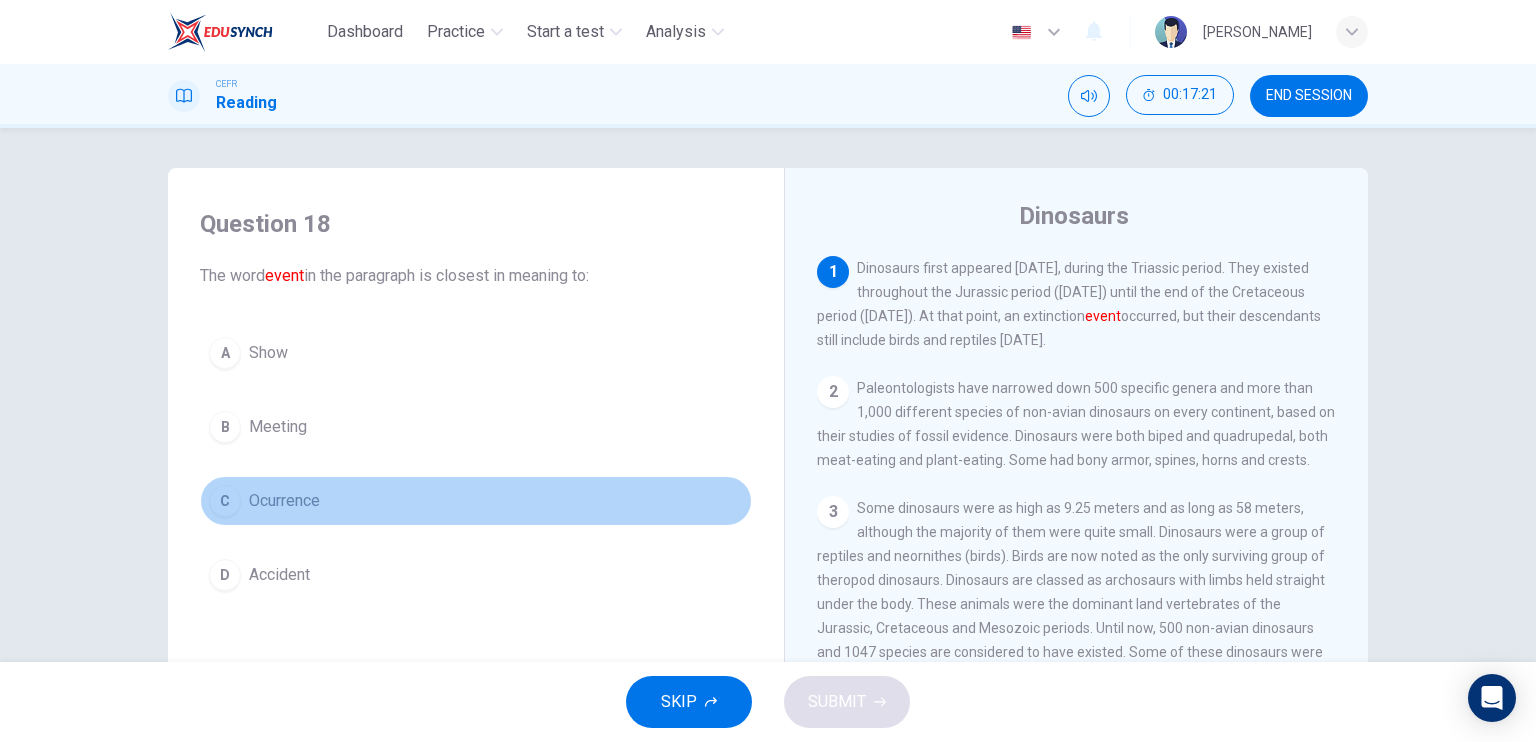 click on "C Ocurrence" at bounding box center [476, 501] 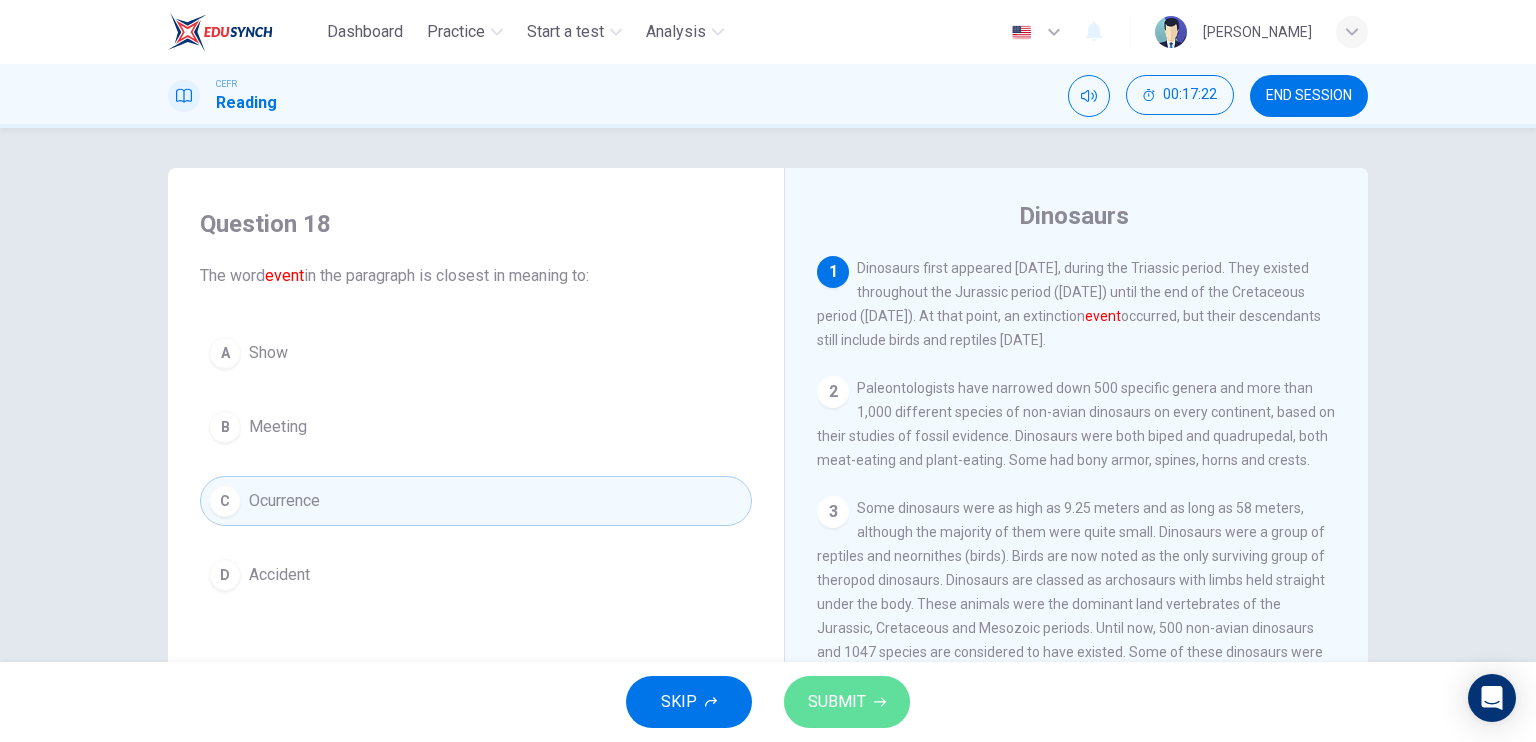 click on "SUBMIT" at bounding box center (847, 702) 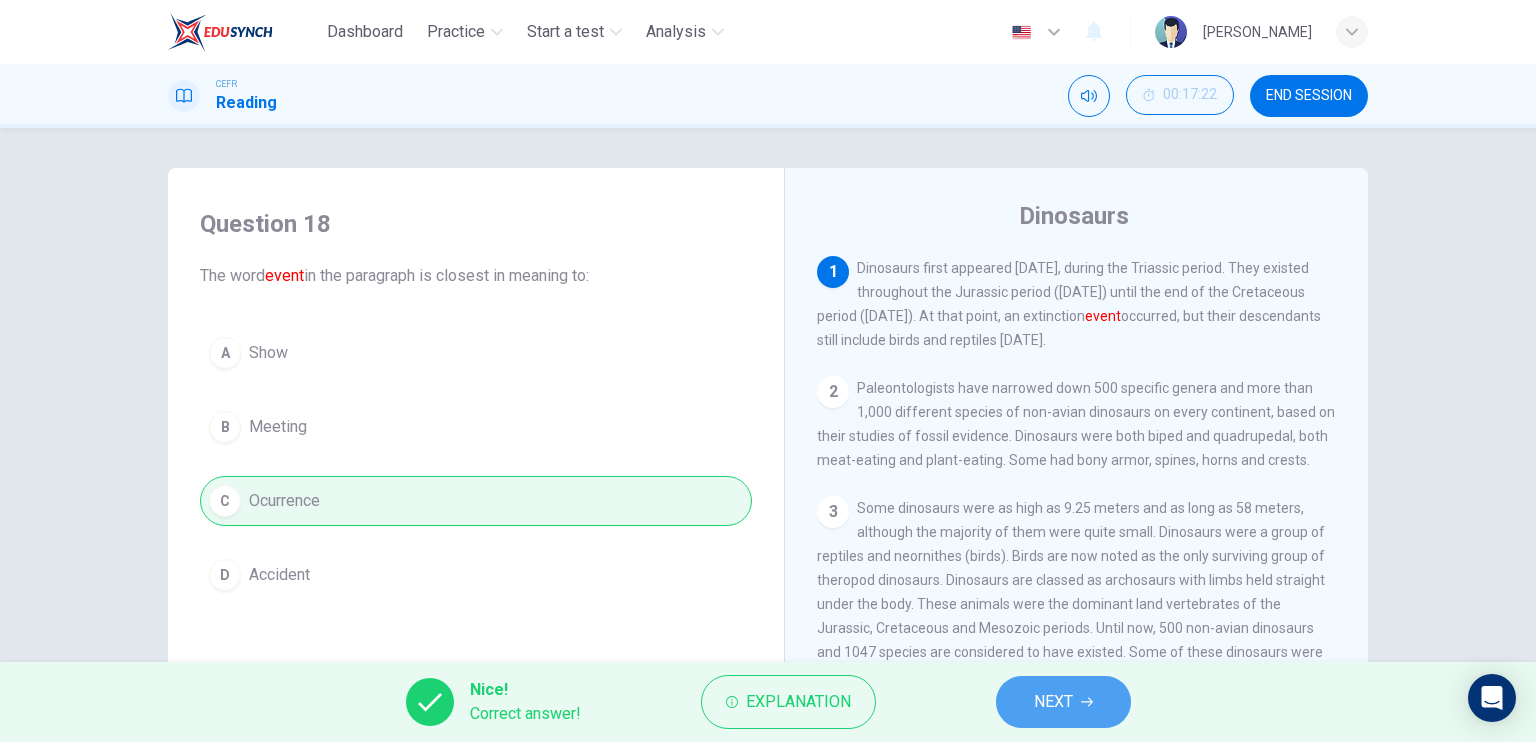 click on "NEXT" at bounding box center (1063, 702) 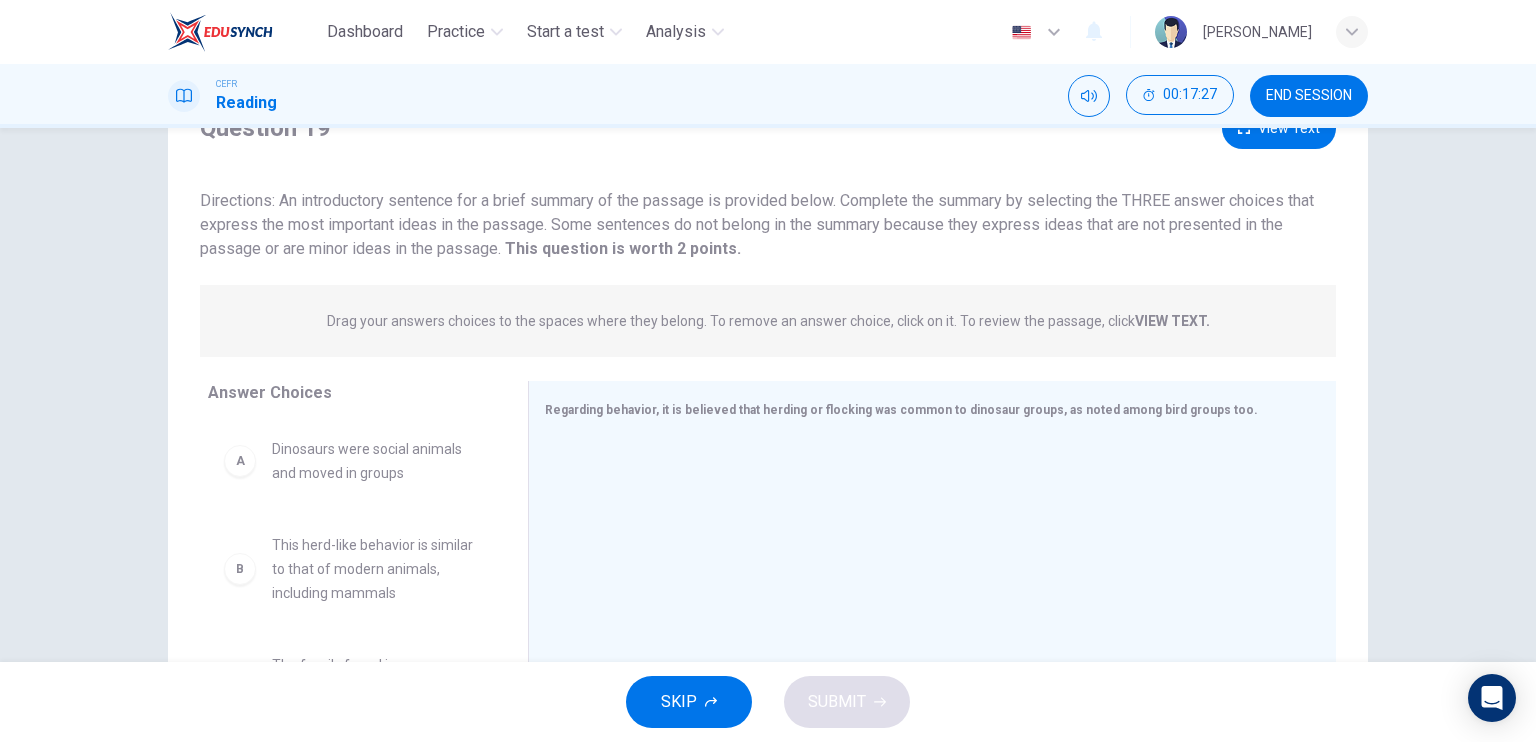 scroll, scrollTop: 100, scrollLeft: 0, axis: vertical 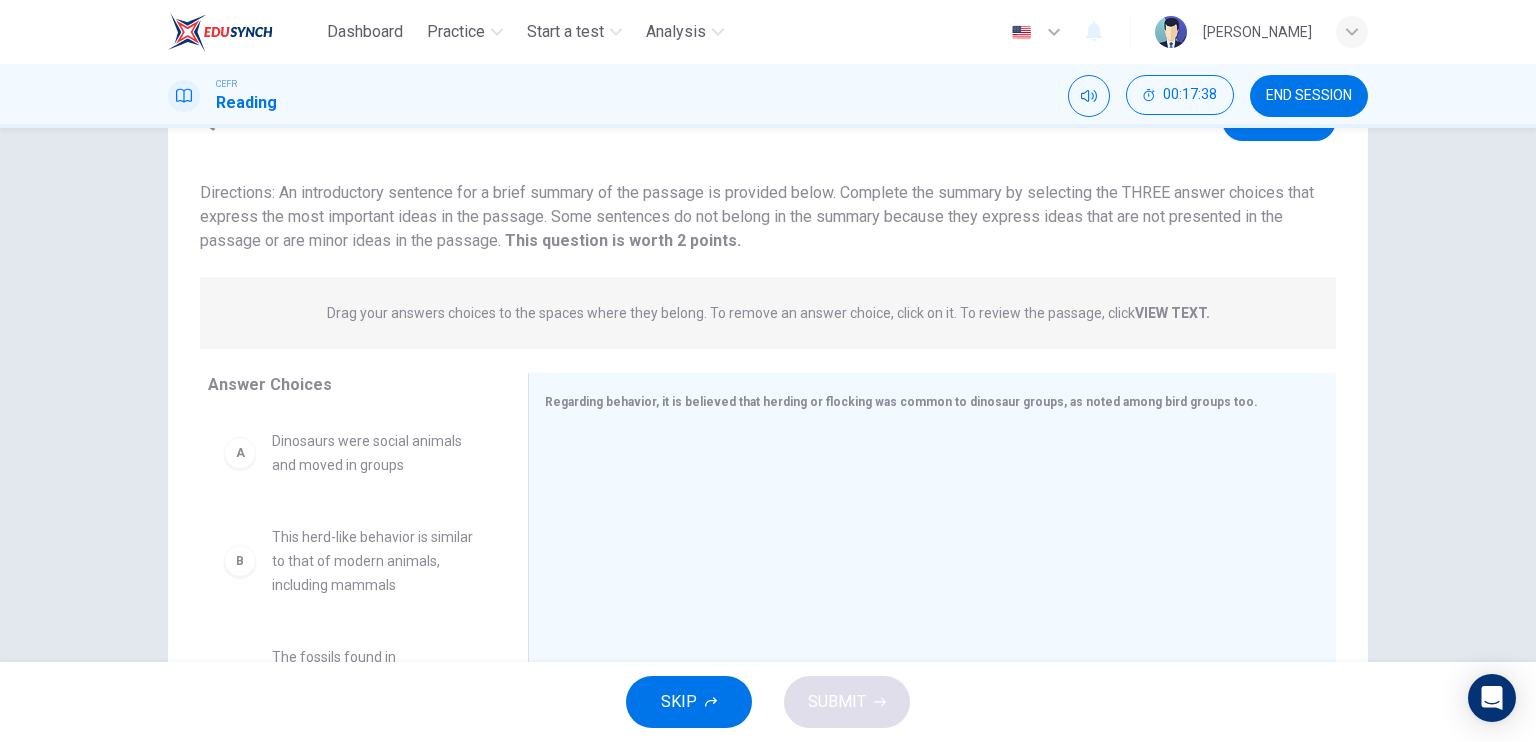 click on "Drag your answers choices to the spaces where they belong. To remove an answer choice, click on it. To review the passage, click   VIEW TEXT. Click on the answer choices below to select your answers. To remove an answer choice, go to the Answers tab and click on it. To review the passage, click the PASSAGE tab." at bounding box center [768, 313] 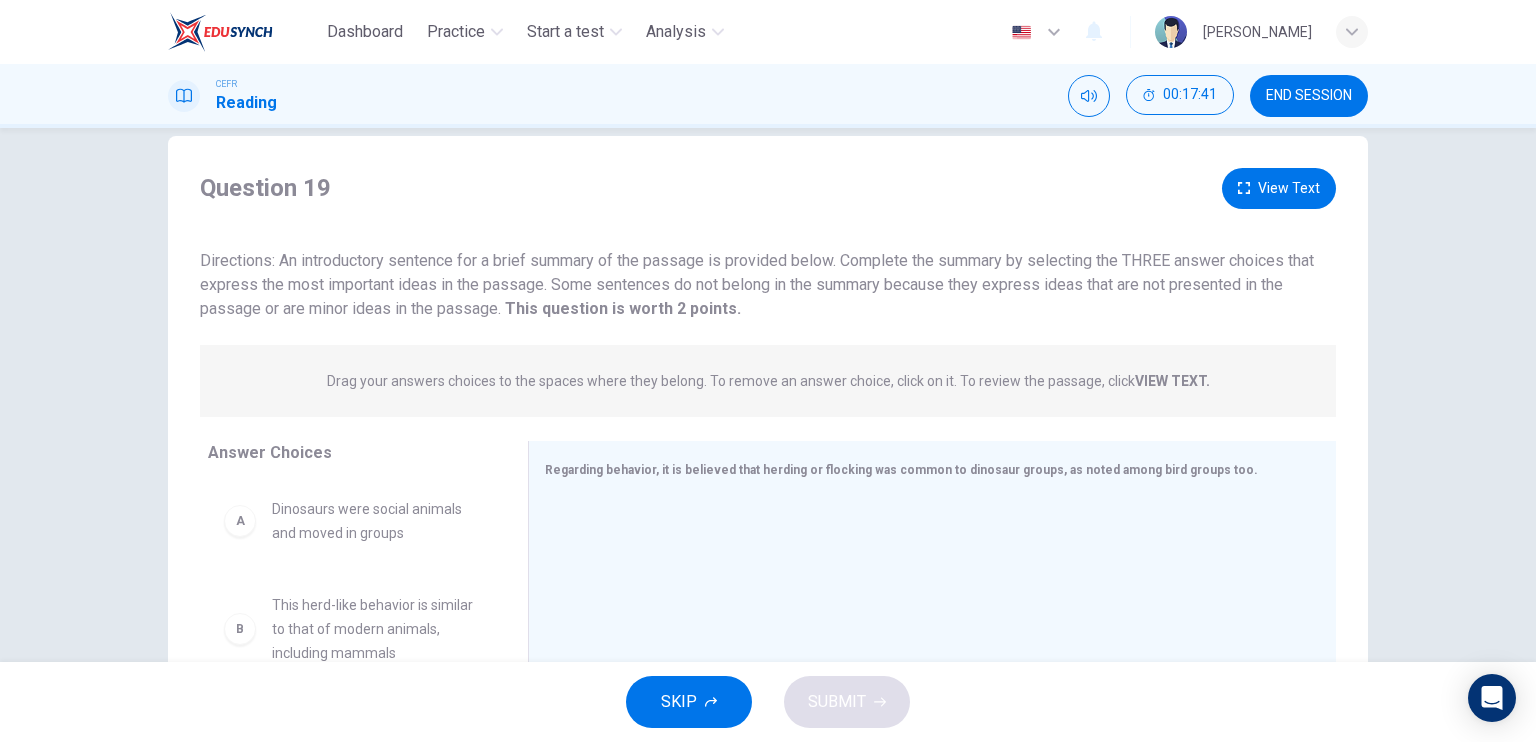 scroll, scrollTop: 0, scrollLeft: 0, axis: both 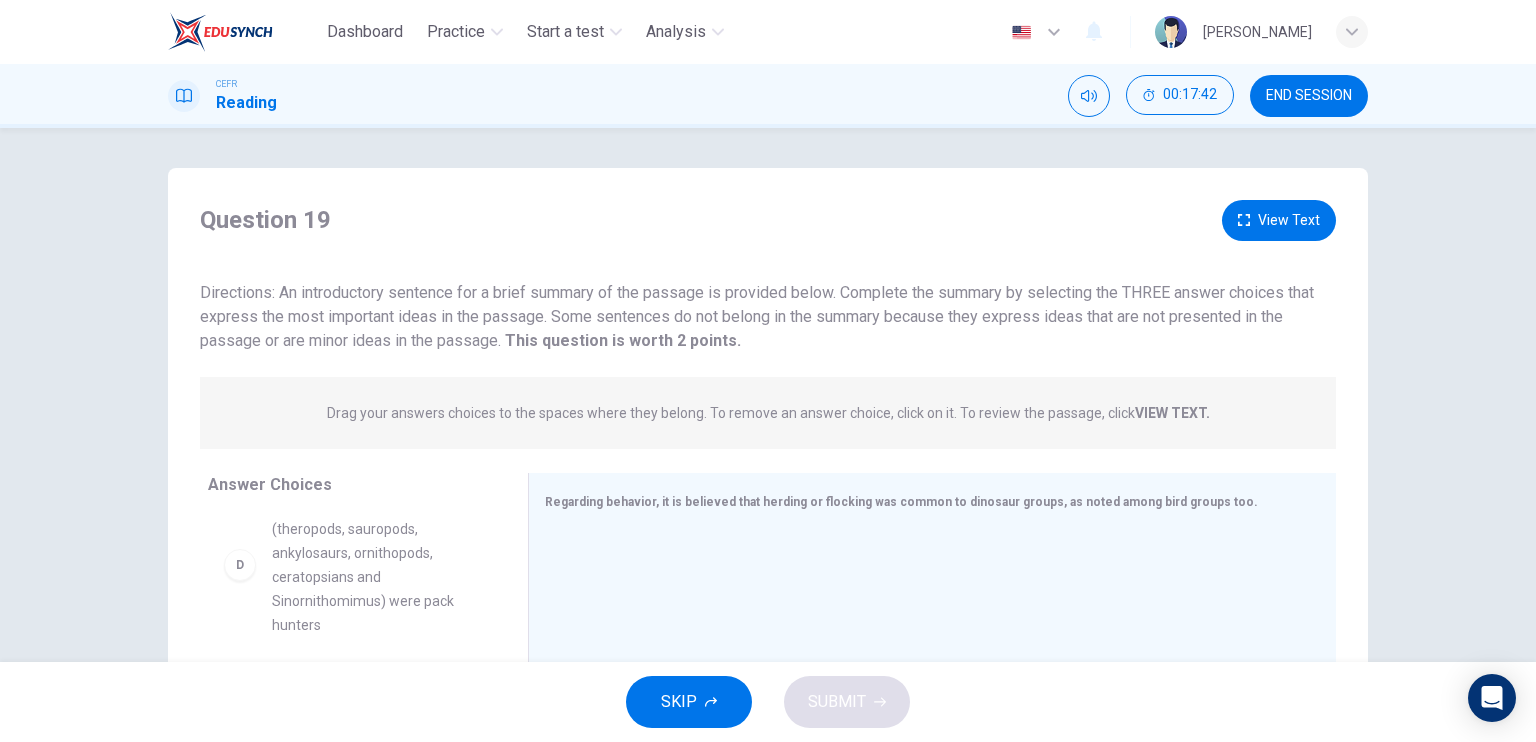 drag, startPoint x: 793, startPoint y: 399, endPoint x: 1037, endPoint y: 419, distance: 244.8183 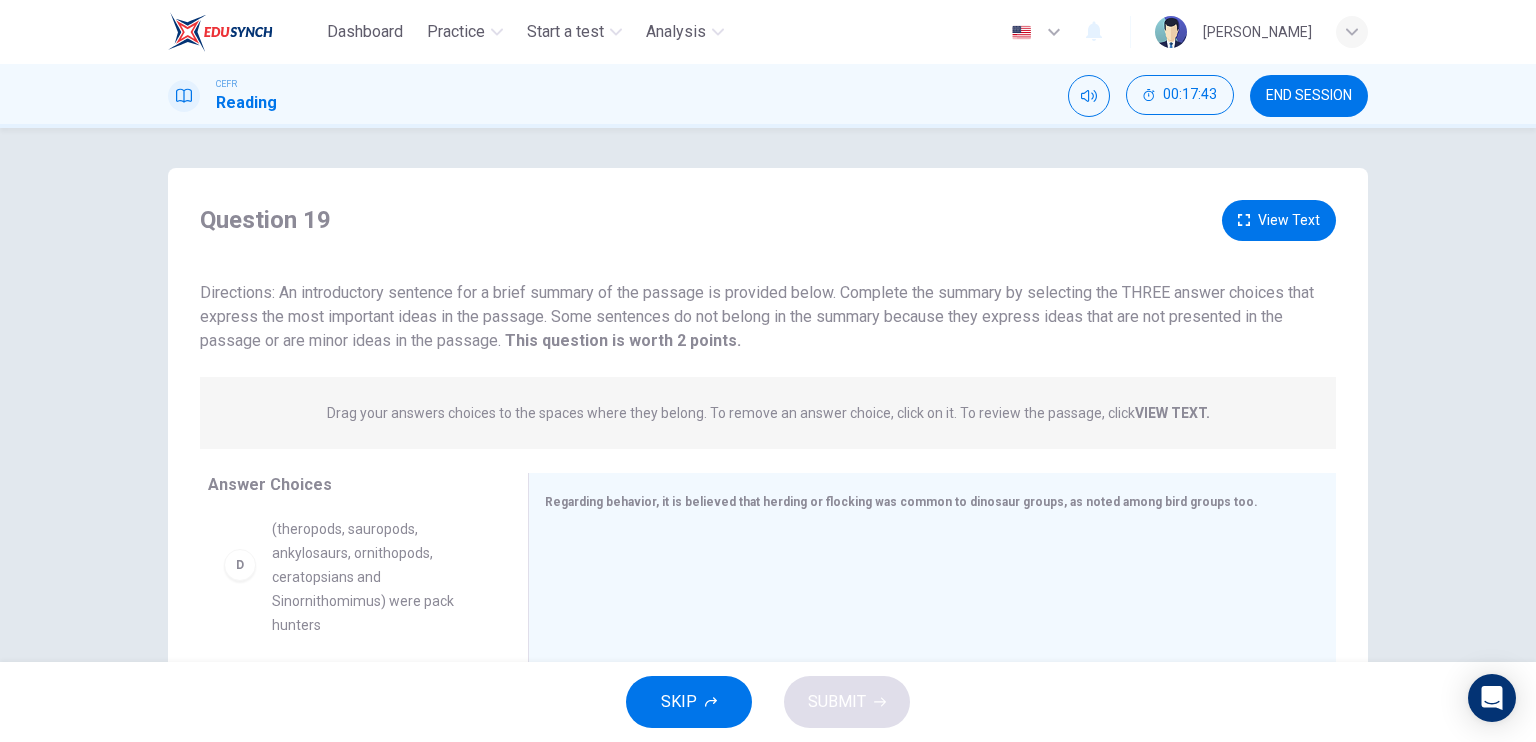 click on "View Text" at bounding box center [1279, 220] 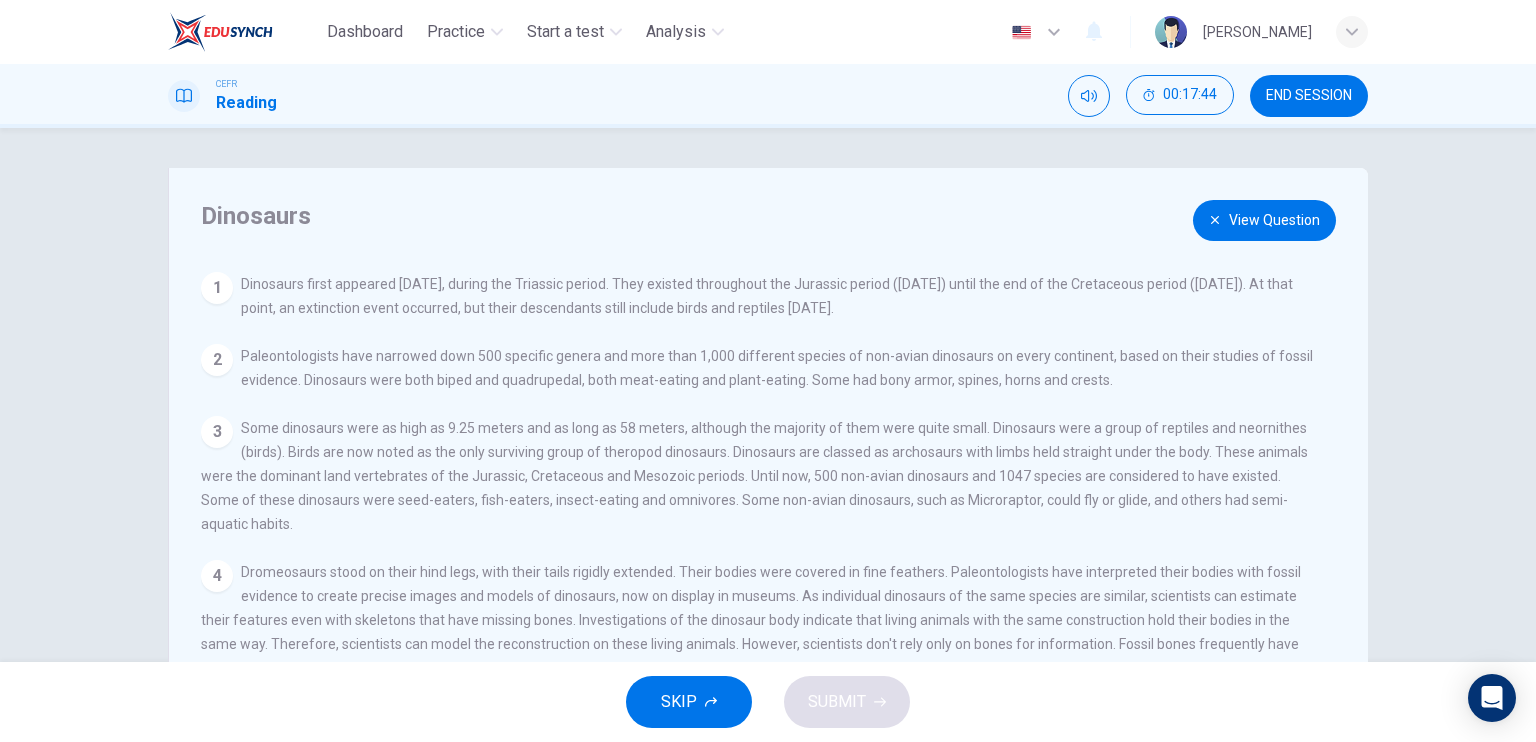 click on "View Question" at bounding box center [1264, 220] 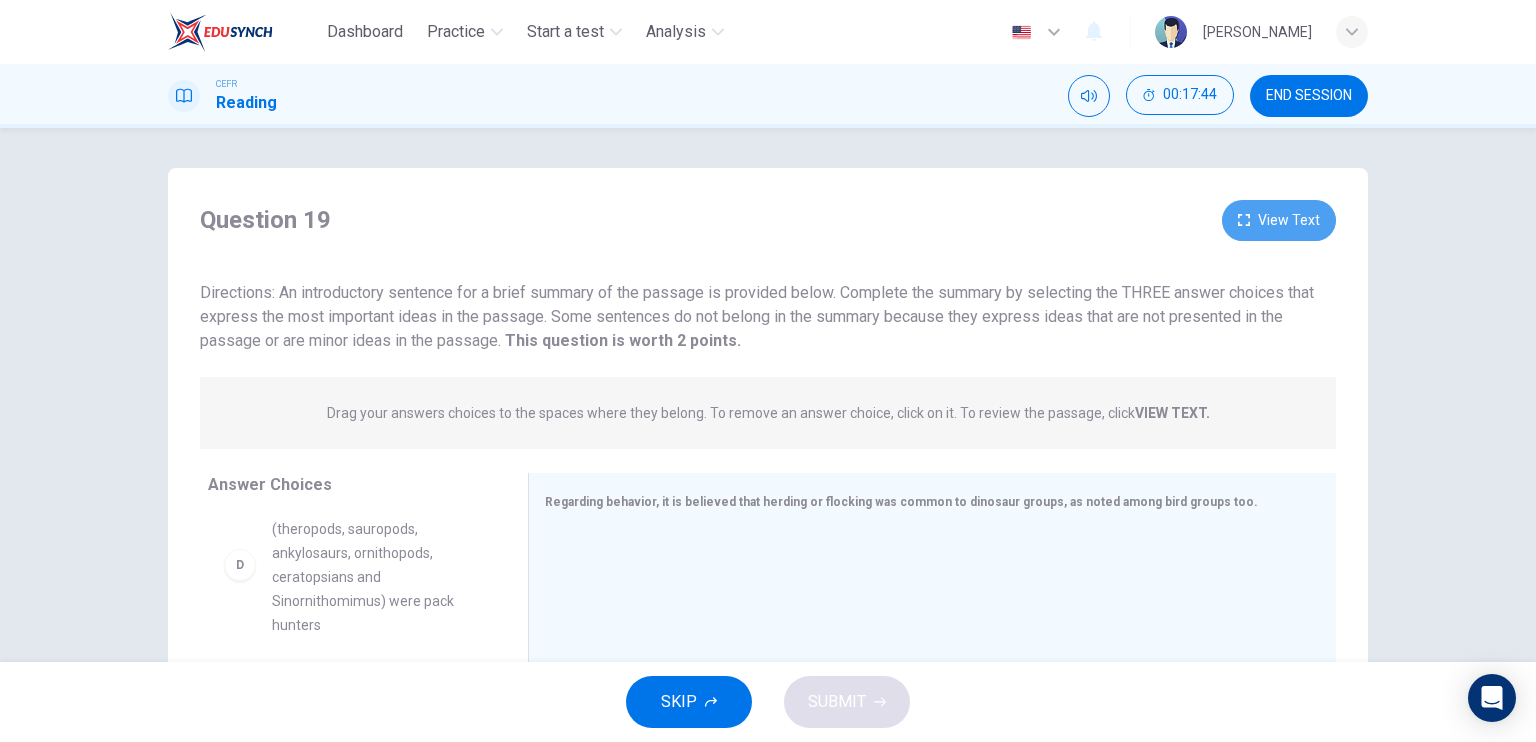 click on "View Text" at bounding box center [1279, 220] 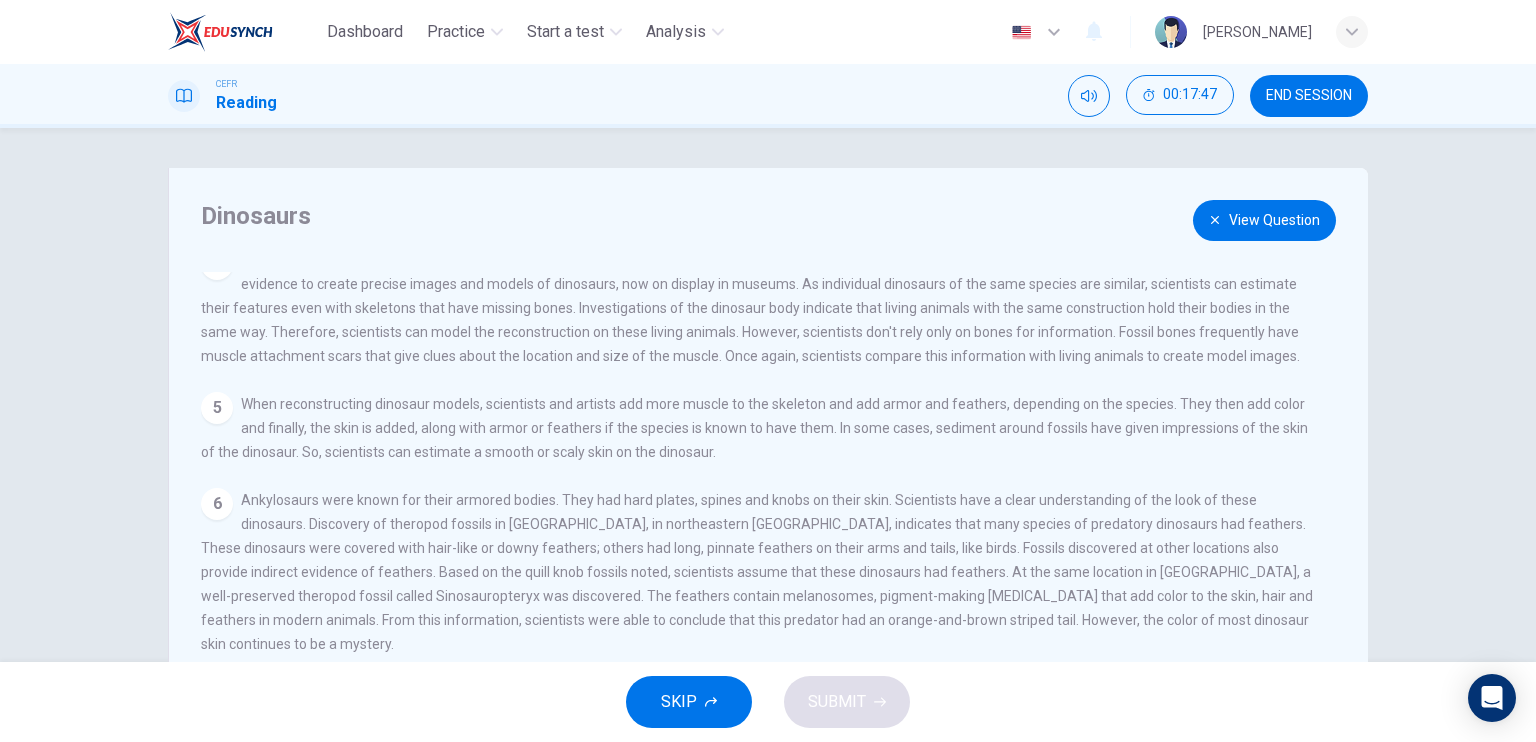 scroll, scrollTop: 0, scrollLeft: 0, axis: both 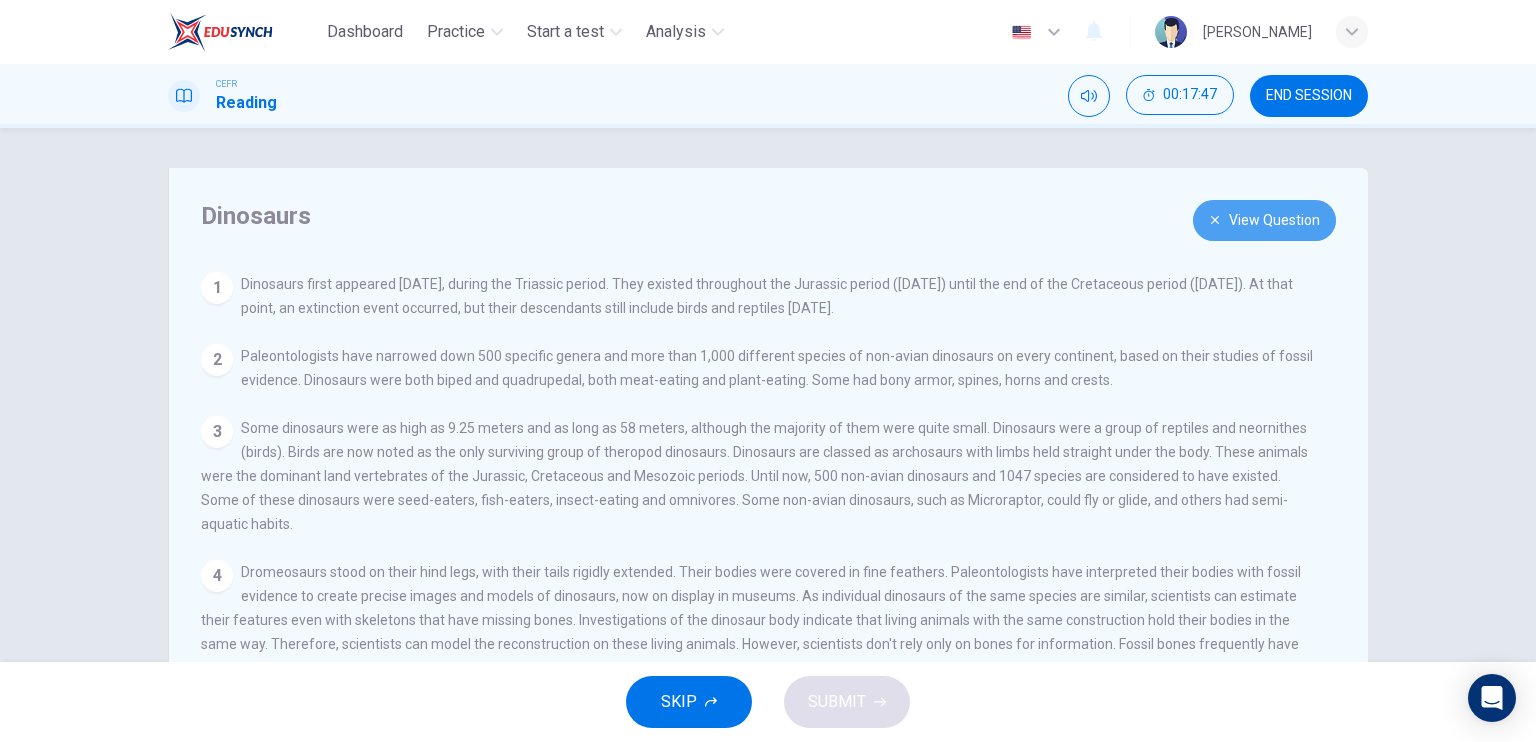 click on "View Question" at bounding box center (1264, 220) 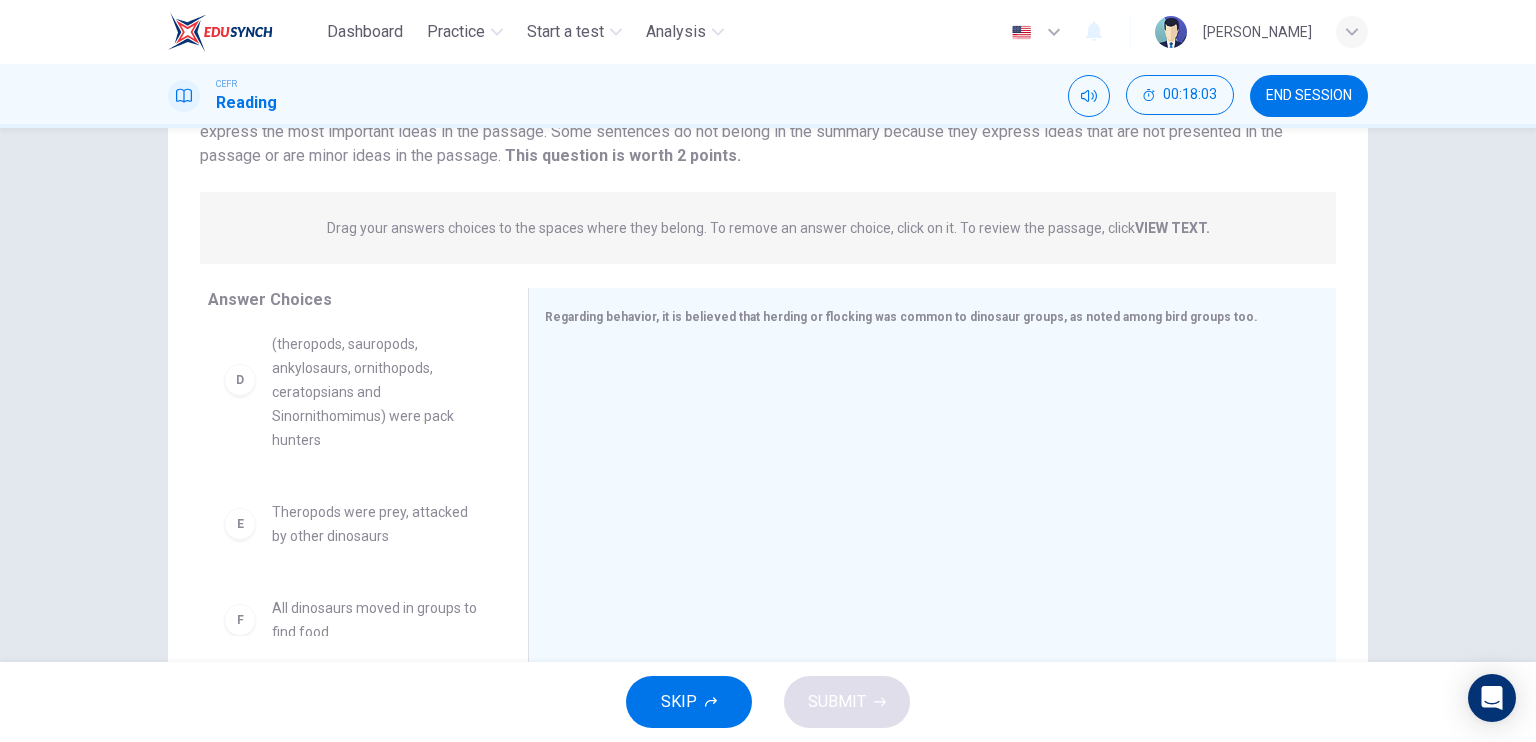 scroll, scrollTop: 200, scrollLeft: 0, axis: vertical 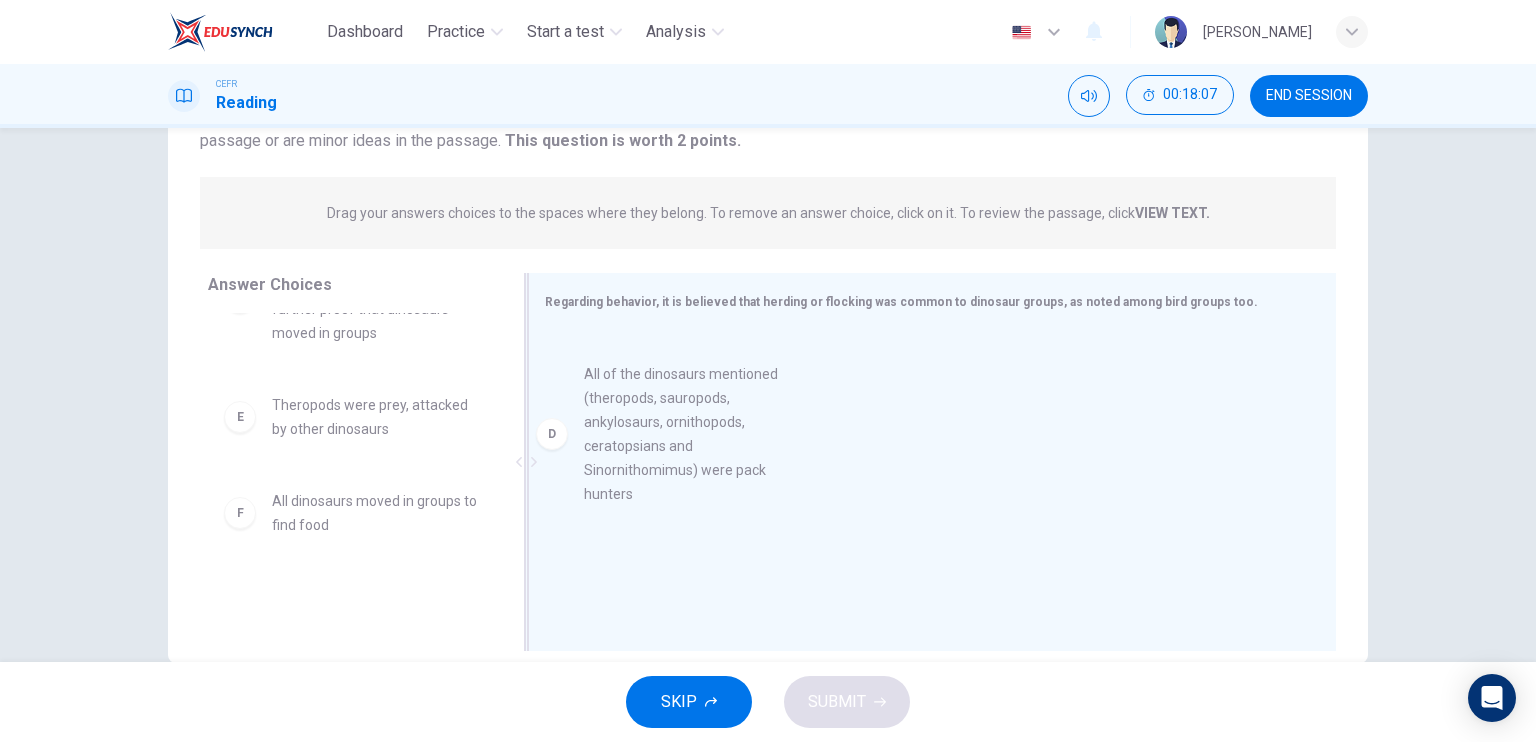 drag, startPoint x: 253, startPoint y: 451, endPoint x: 742, endPoint y: 448, distance: 489.00922 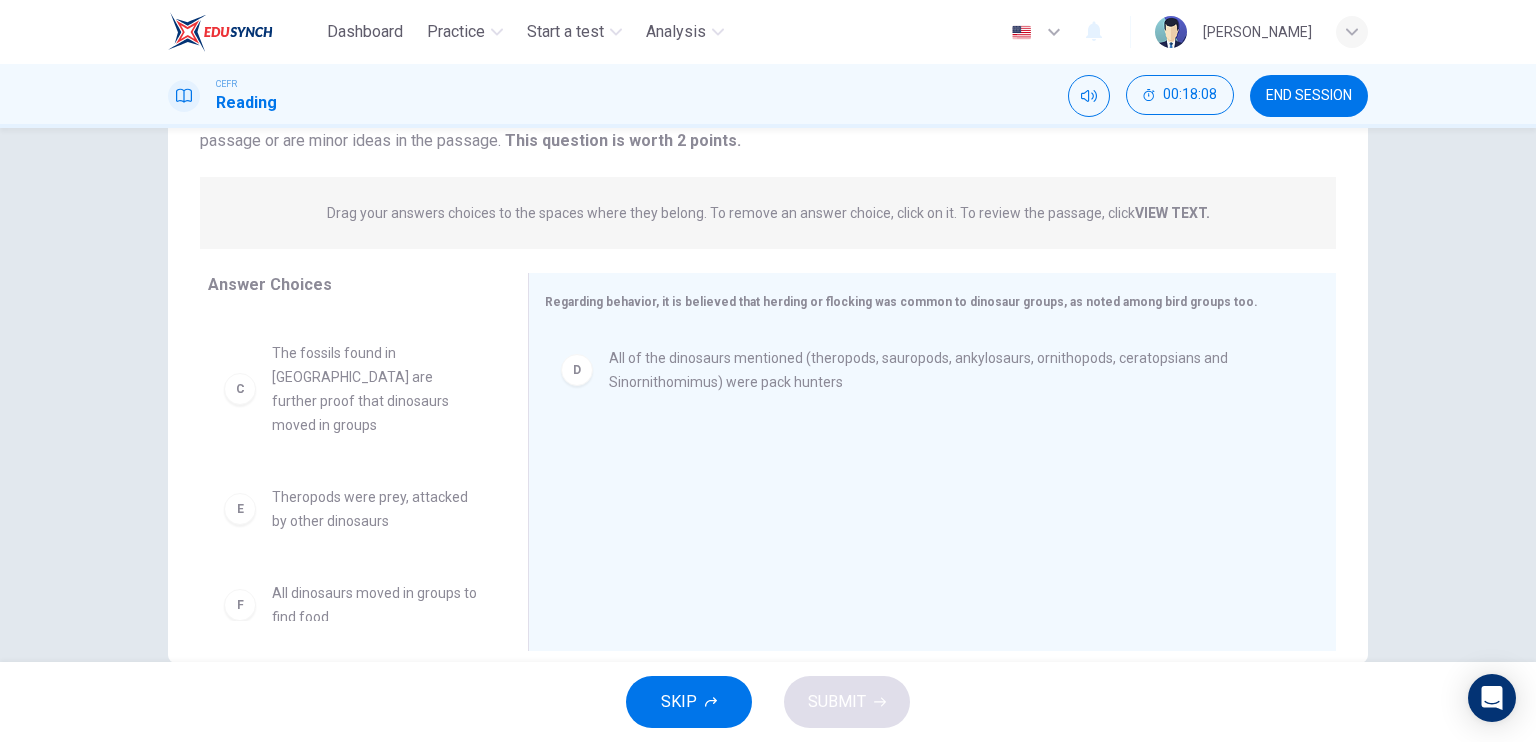 scroll, scrollTop: 204, scrollLeft: 0, axis: vertical 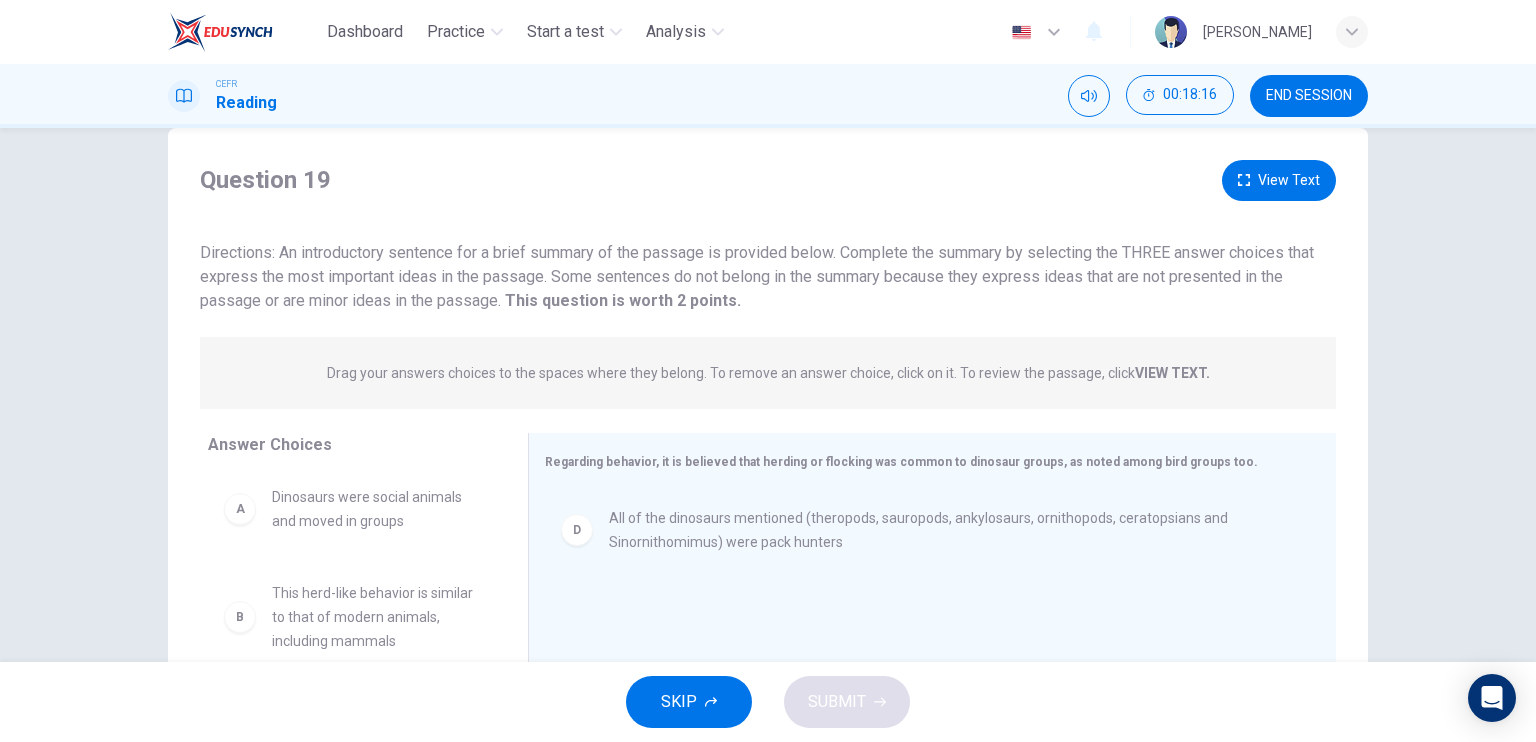 click on "View Text" at bounding box center (1279, 180) 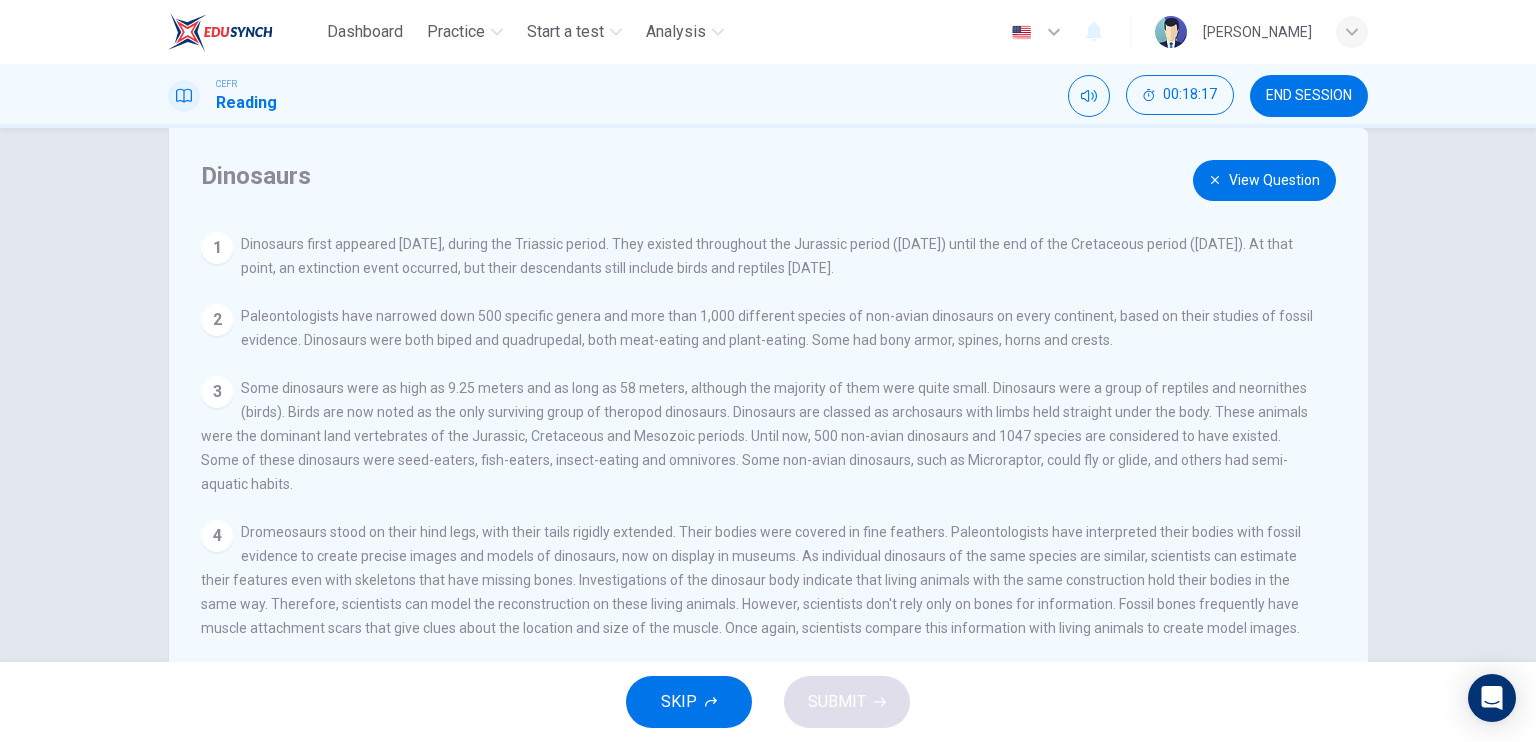 scroll, scrollTop: 312, scrollLeft: 0, axis: vertical 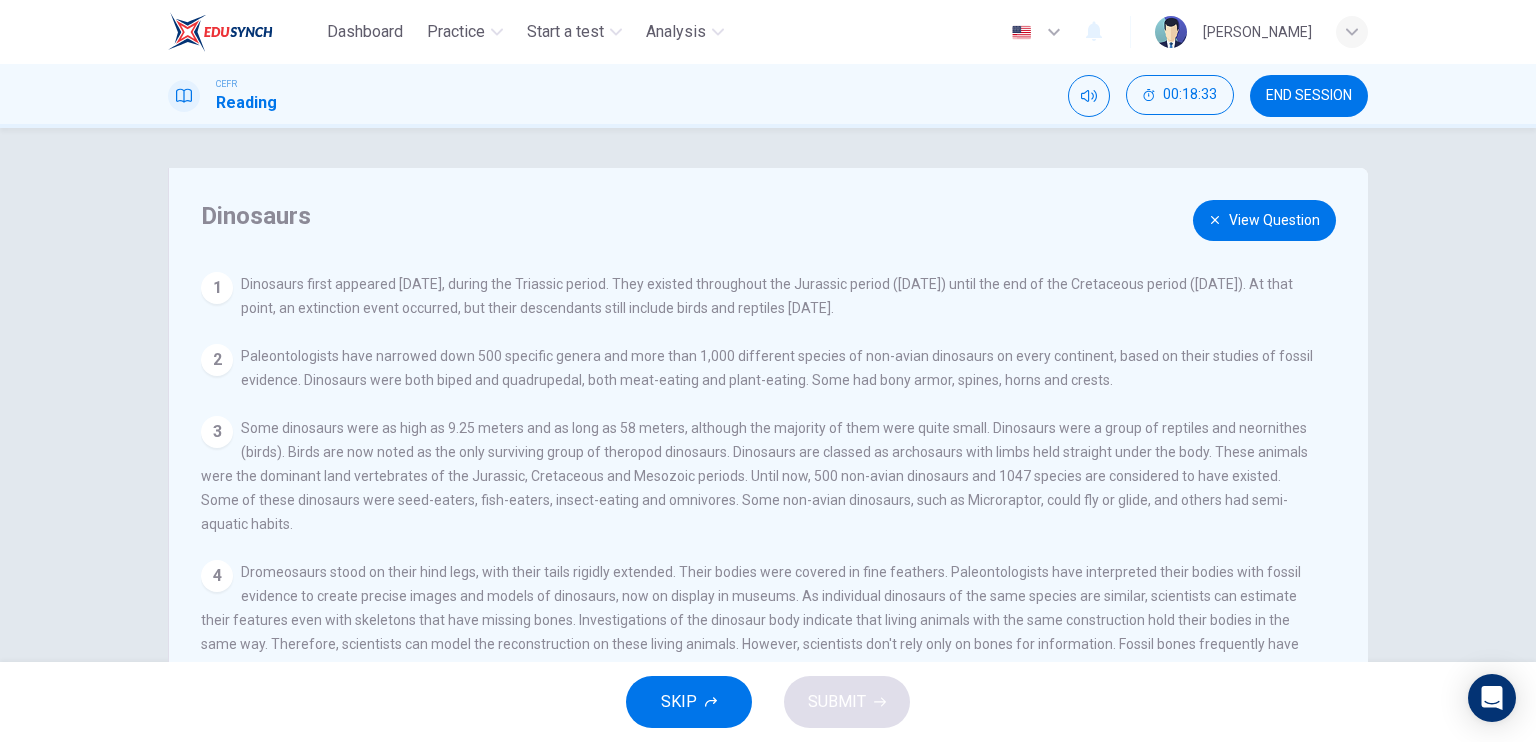 click on "View Question" at bounding box center (1264, 220) 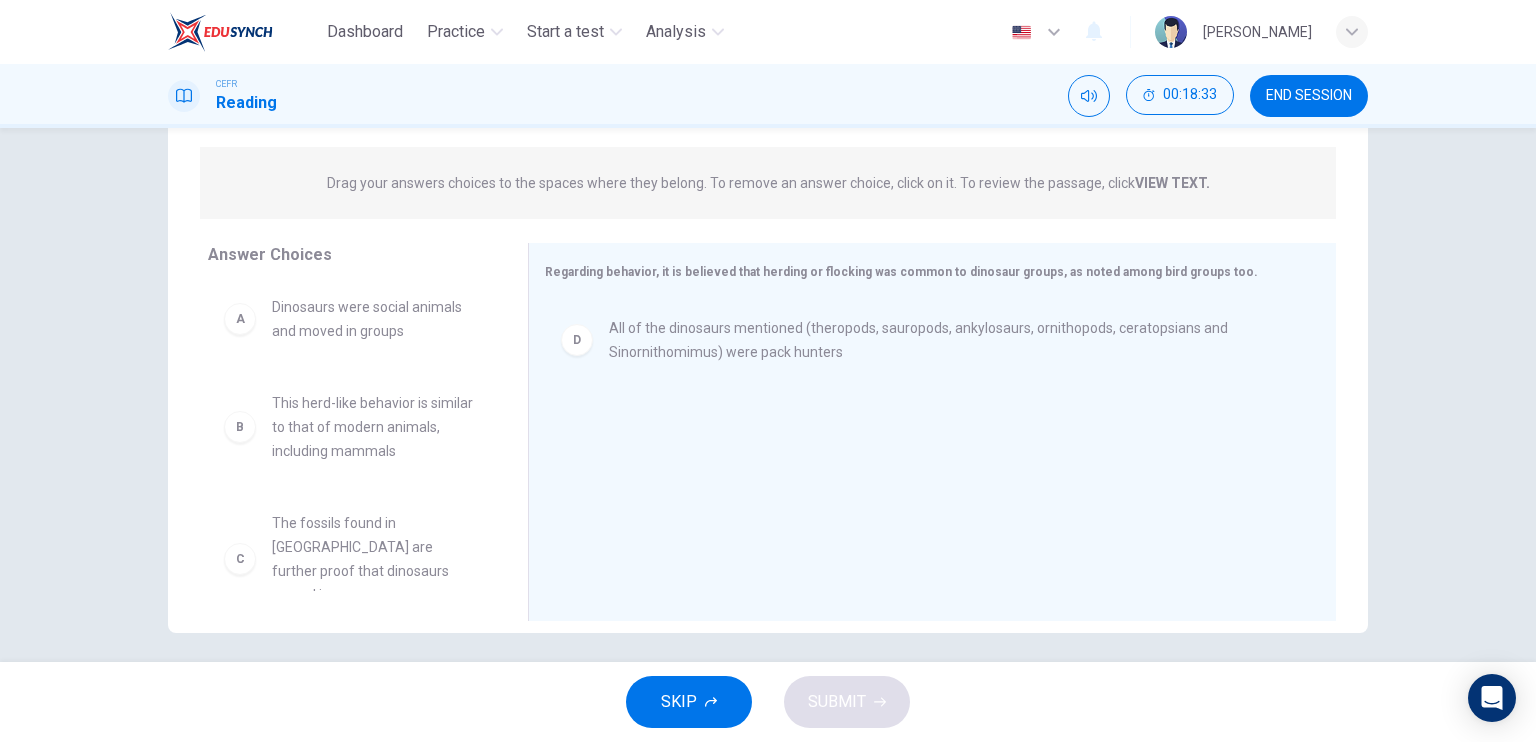 scroll, scrollTop: 240, scrollLeft: 0, axis: vertical 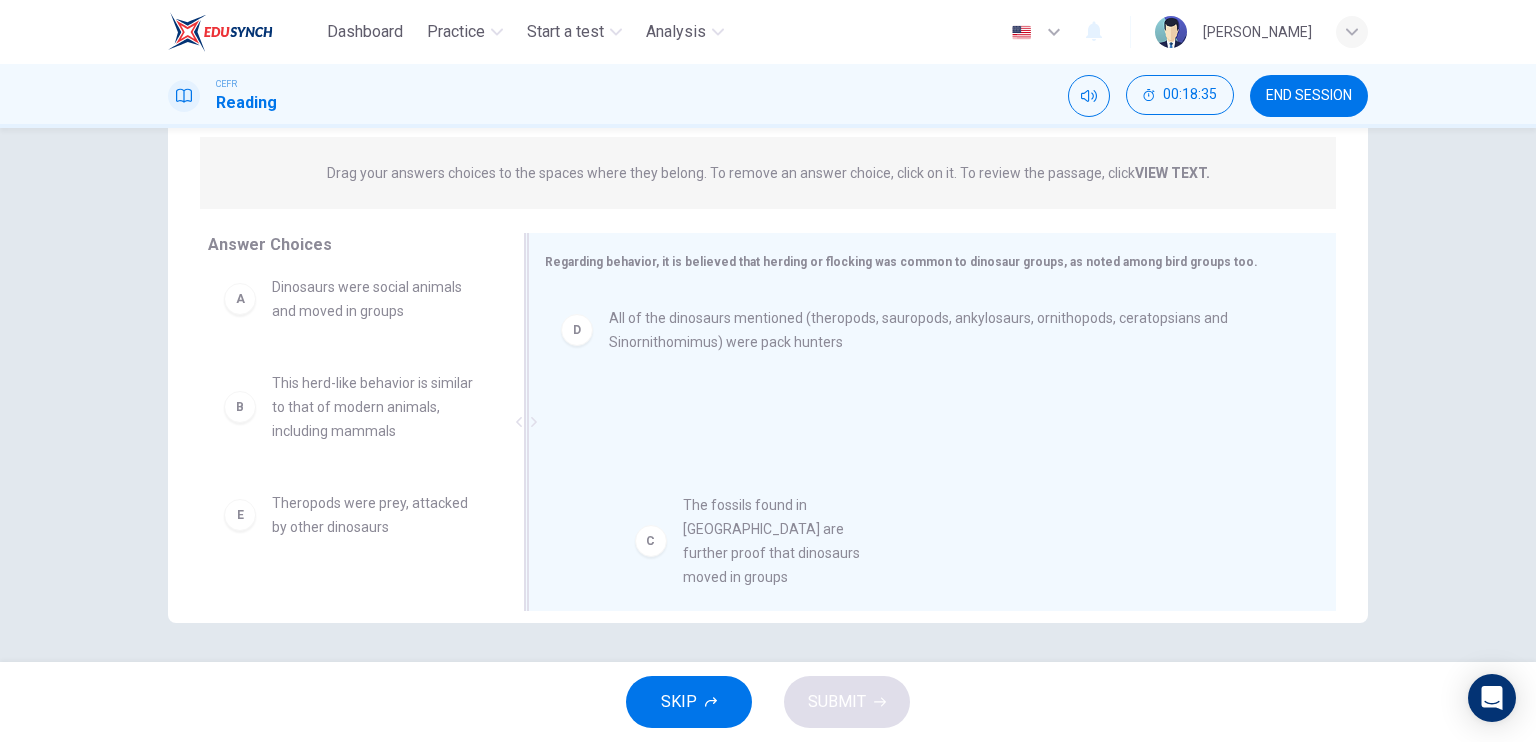 drag, startPoint x: 247, startPoint y: 541, endPoint x: 733, endPoint y: 517, distance: 486.59222 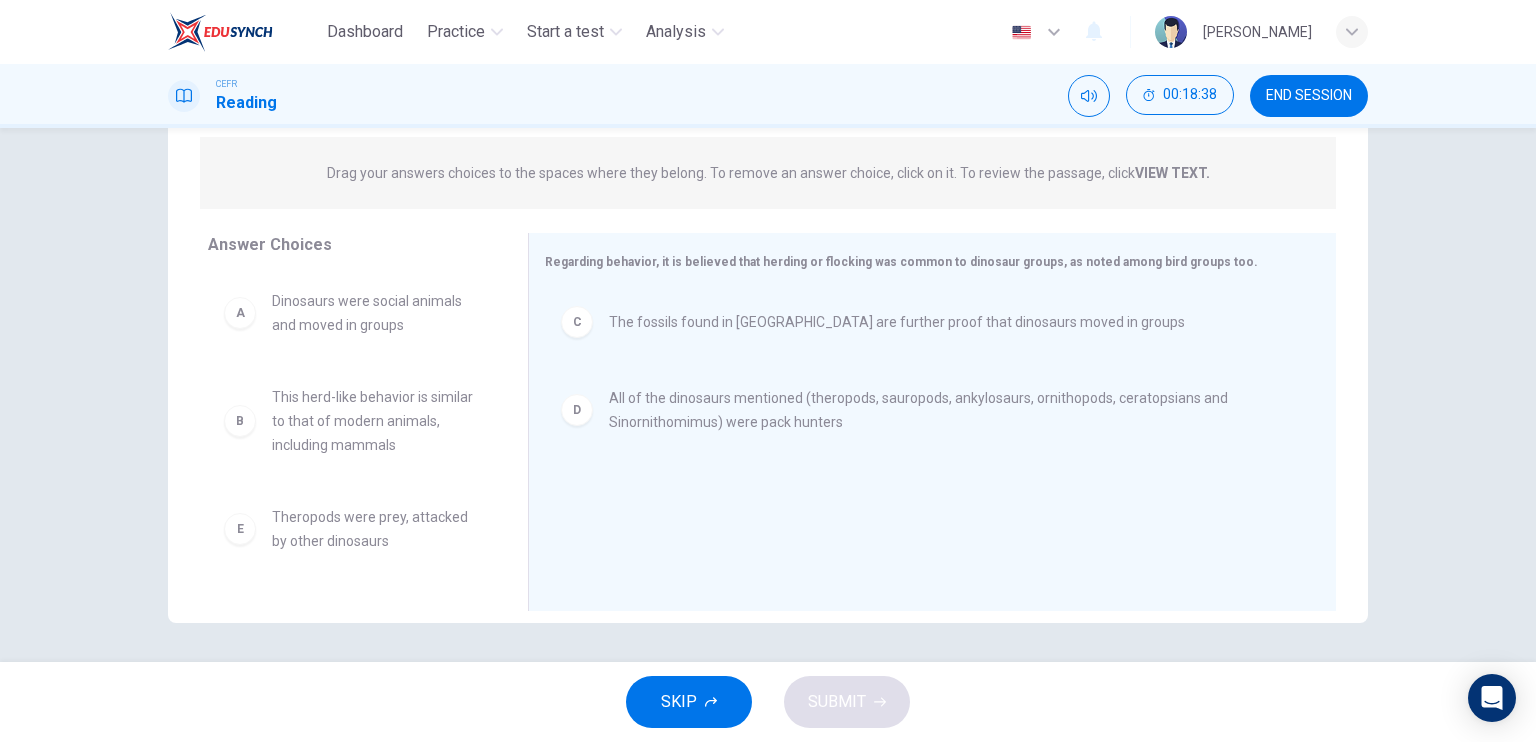 scroll, scrollTop: 0, scrollLeft: 0, axis: both 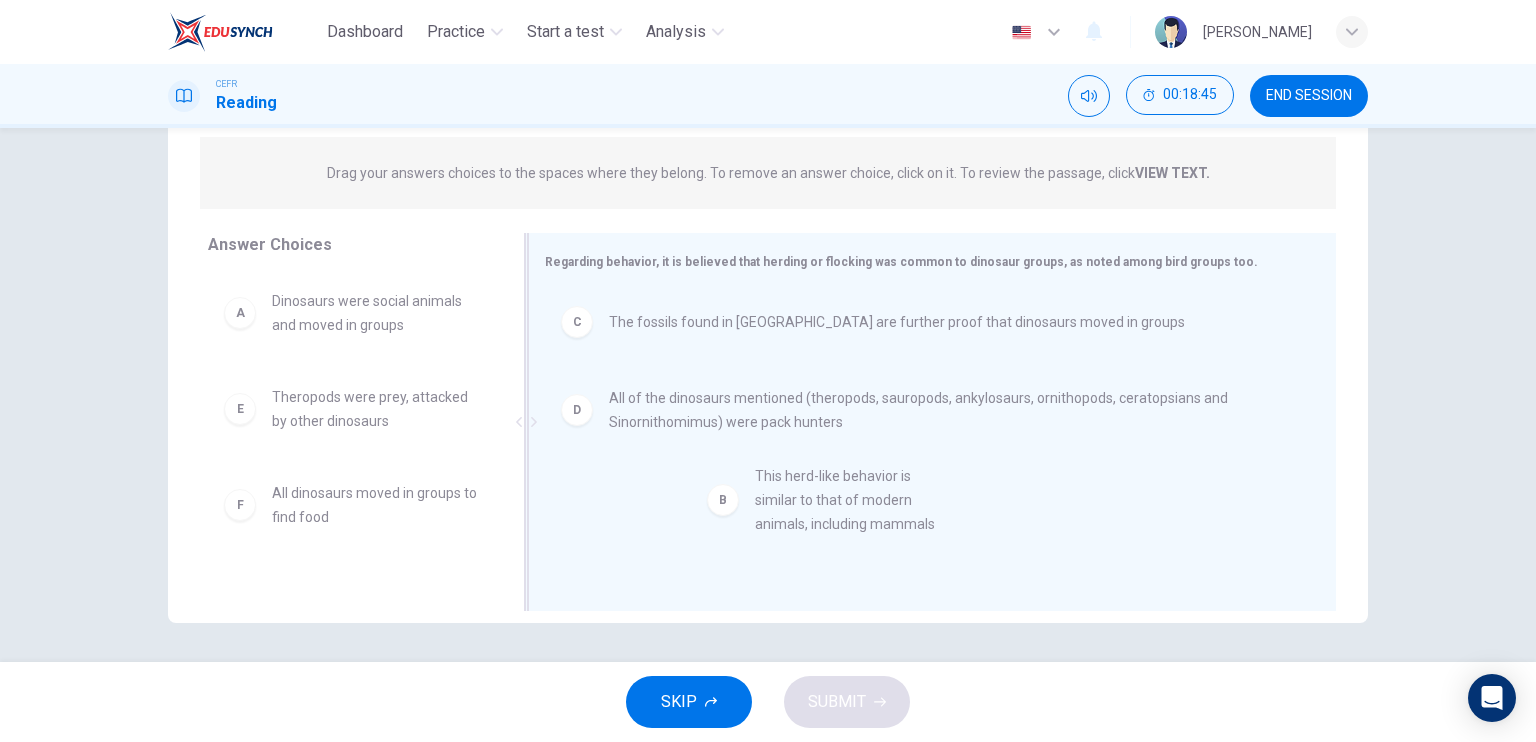 drag, startPoint x: 328, startPoint y: 435, endPoint x: 753, endPoint y: 518, distance: 433.02887 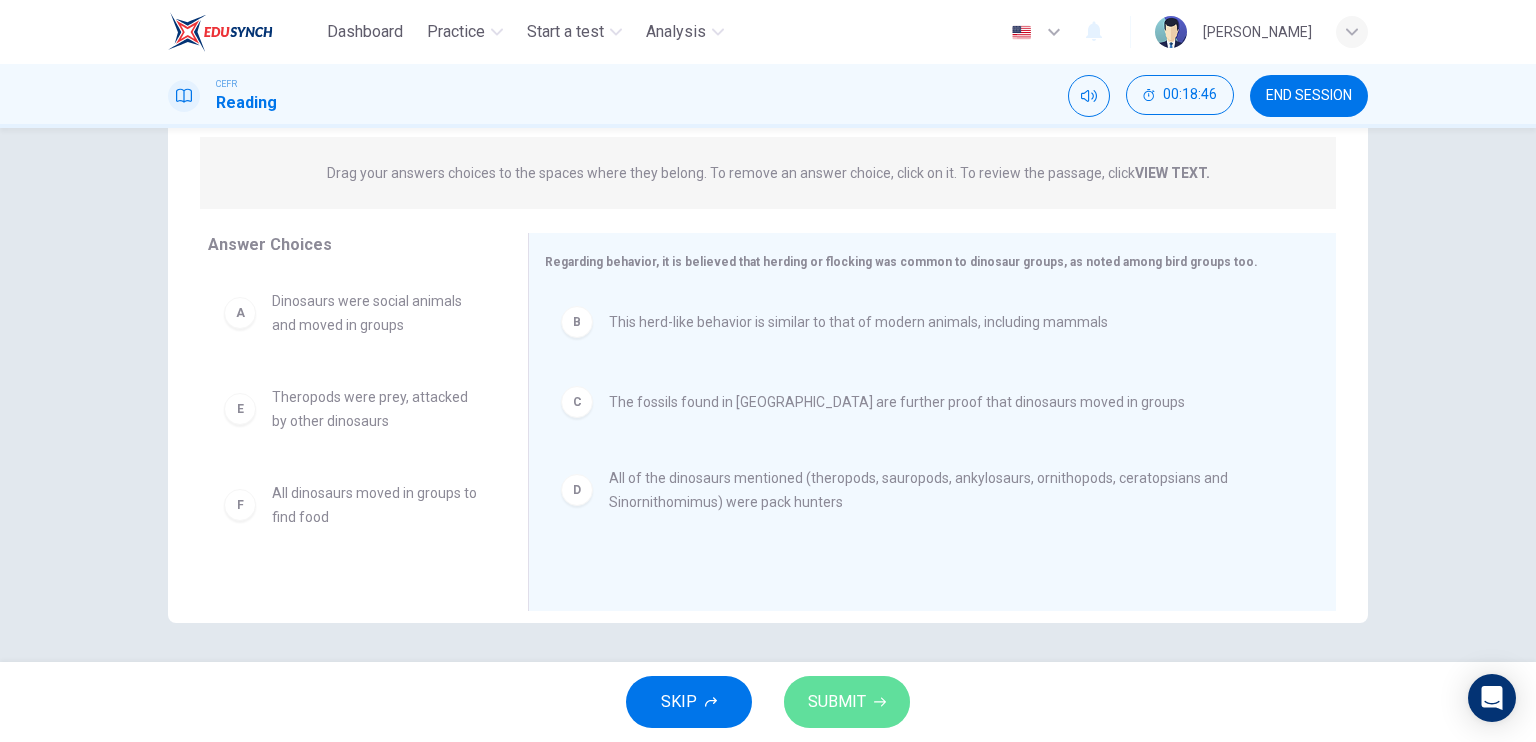 click on "SUBMIT" at bounding box center (847, 702) 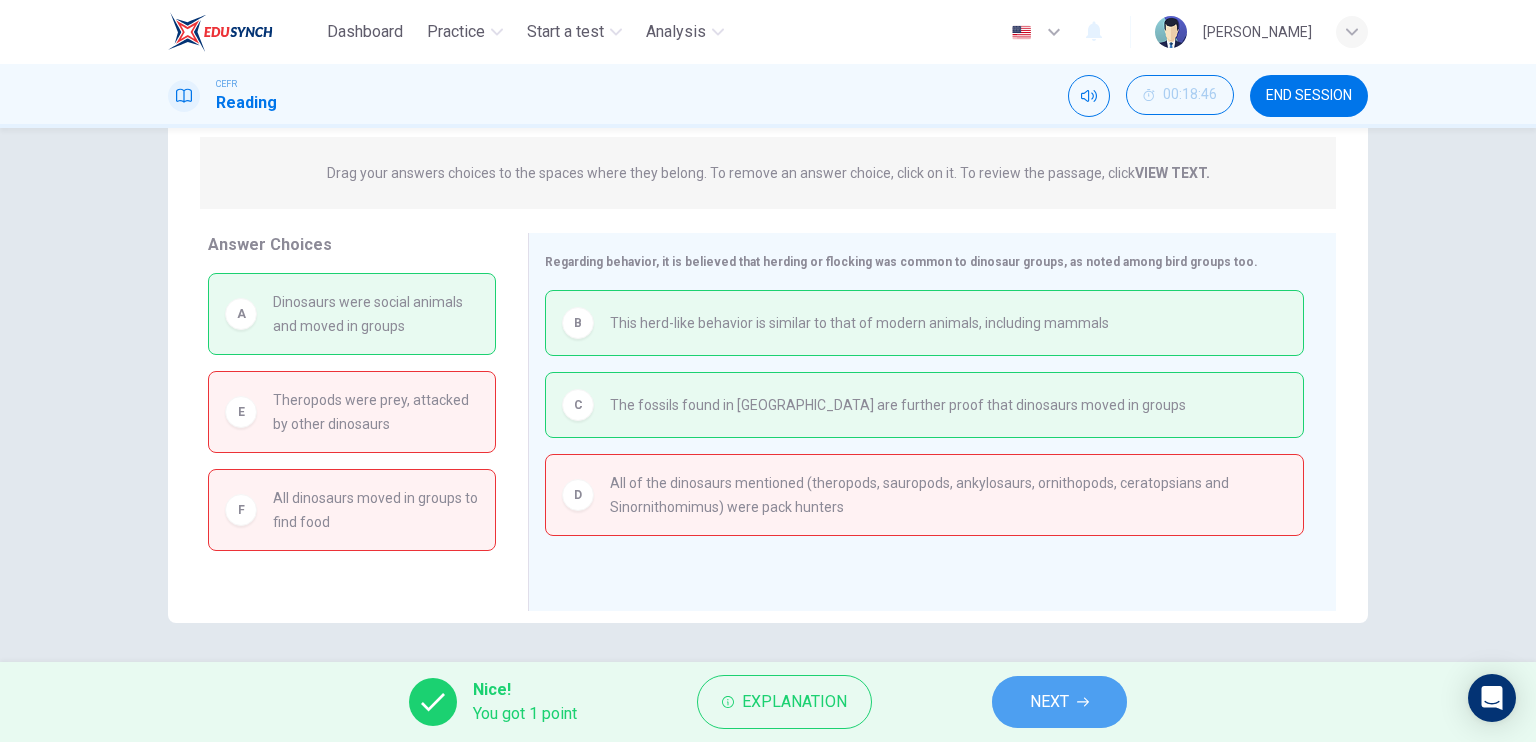 click 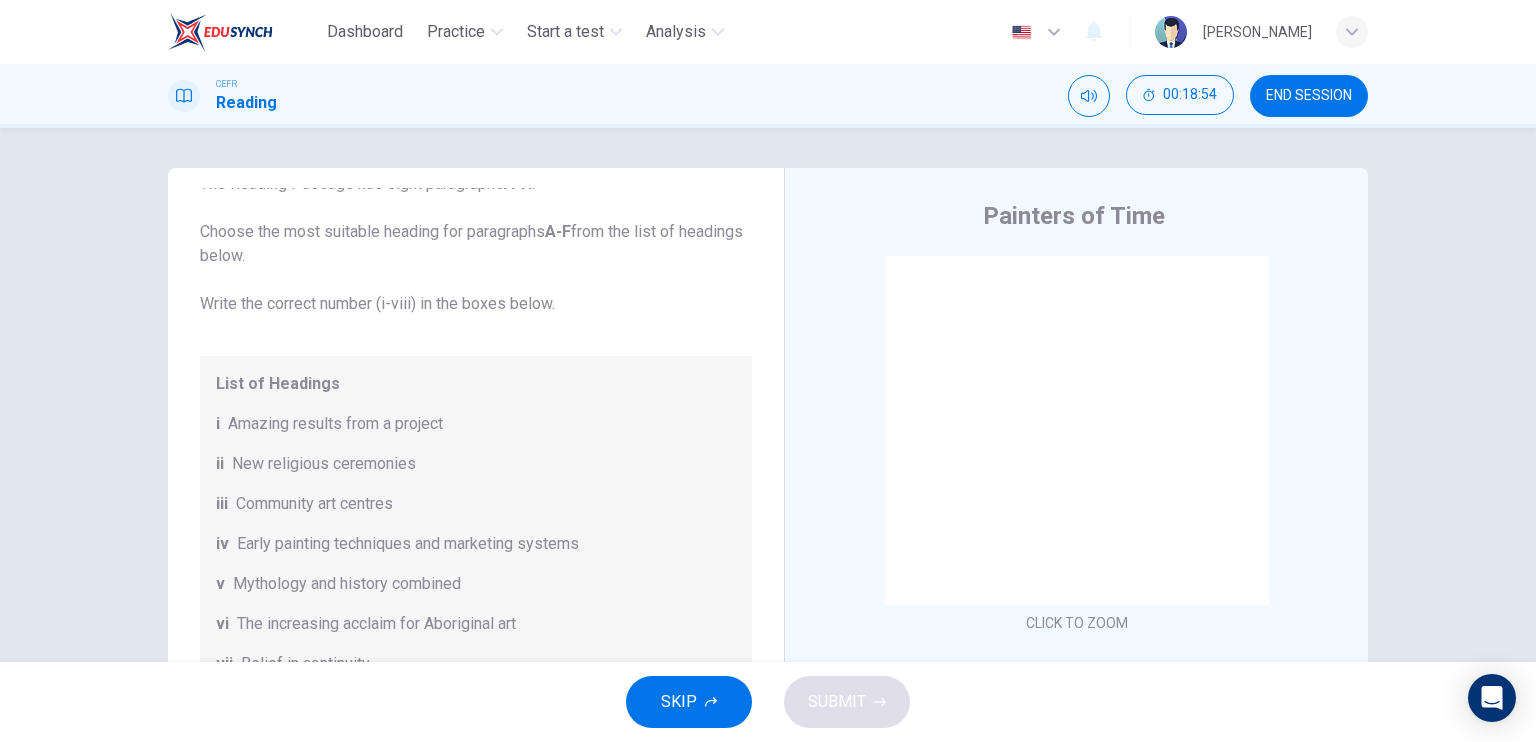 scroll, scrollTop: 100, scrollLeft: 0, axis: vertical 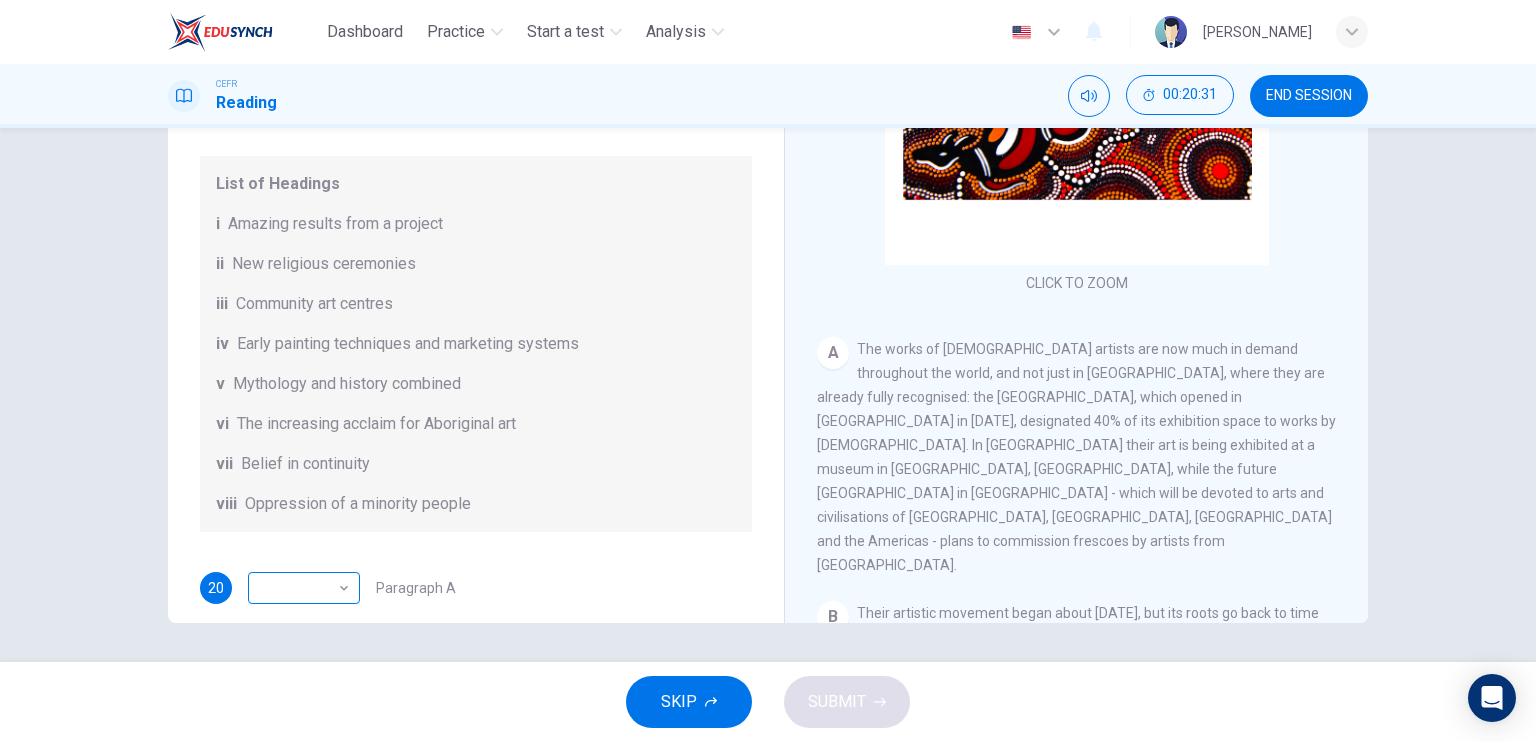 click on "Dashboard Practice Start a test Analysis English en ​ MUHAMMAD HARRIFFUDIN BIN SAUDI CEFR Reading 00:20:31 END SESSION Questions 20 - 25 The Reading Passage has eight paragraphs  A-H .
Choose the most suitable heading for paragraphs  A-F  from the list of headings below.
Write the correct number (i-viii) in the boxes below. List of Headings i Amazing results from a project ii New religious ceremonies iii Community art centres iv Early painting techniques and marketing systems v Mythology and history combined vi The increasing acclaim for Aboriginal art vii Belief in continuity viii Oppression of a minority people 20 ​ ​ Paragraph A 21 ​ ​ Paragraph B 22 ​ ​ Paragraph C 23 ​ ​ Paragraph D 24 ​ ​ Paragraph E 25 ​ ​ Paragraph F Painters of Time CLICK TO ZOOM Click to Zoom A B C D E F G H  Today, Aboriginal painting has become a great success. Some works sell for more than $25,000, and exceptional items may fetch as much as $180,000 in Australia. SKIP SUBMIT
Dashboard Practice" at bounding box center [768, 371] 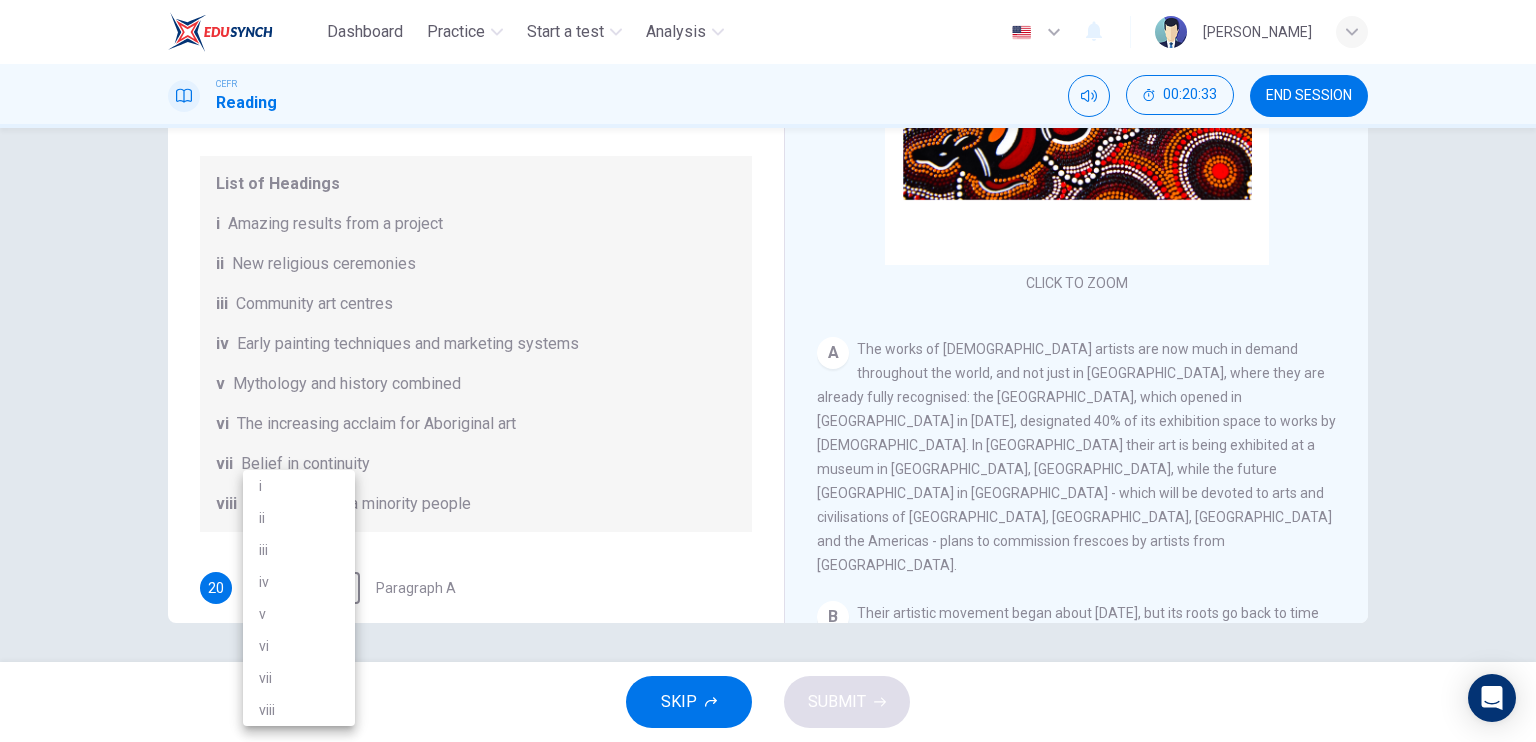 click on "vi" at bounding box center (299, 646) 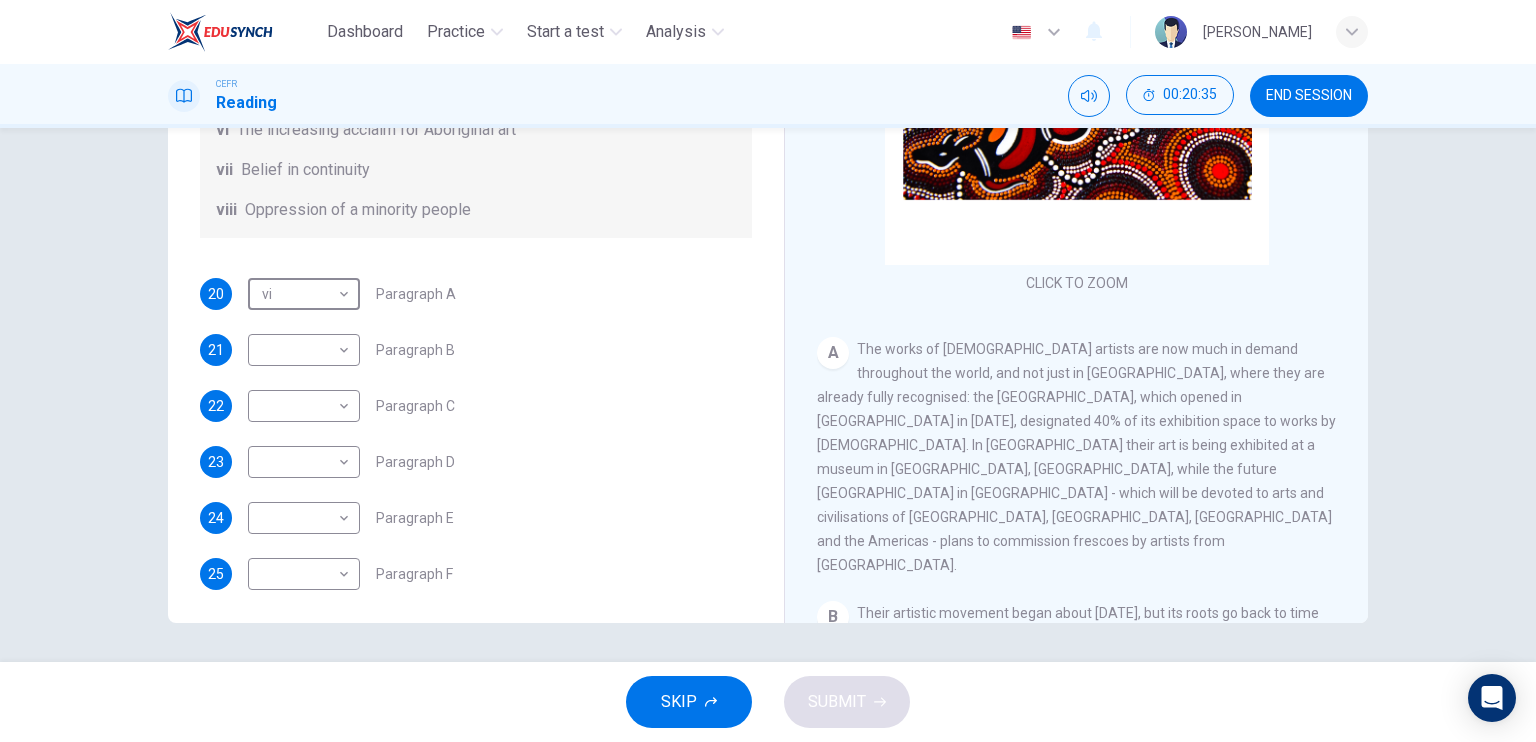 scroll, scrollTop: 352, scrollLeft: 0, axis: vertical 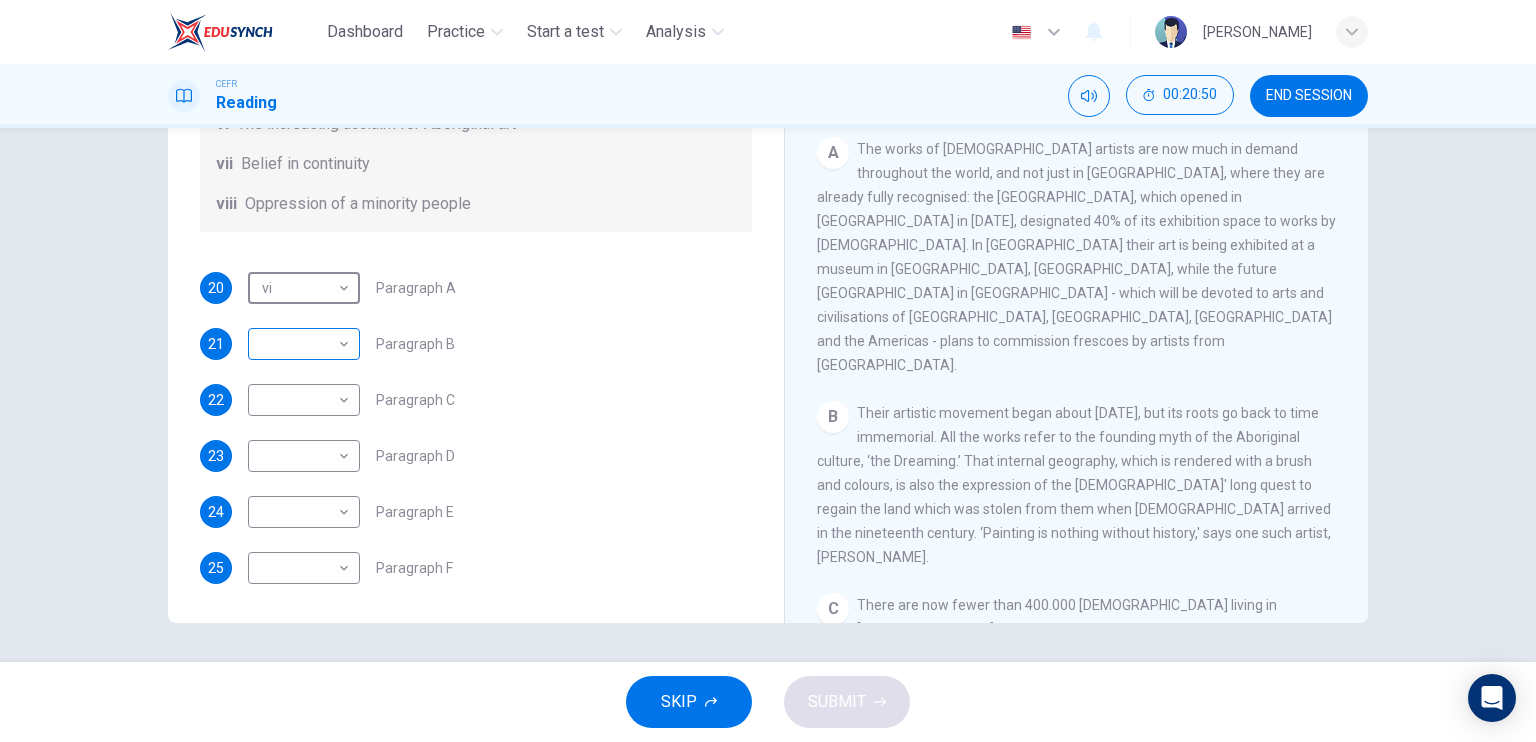 click on "Dashboard Practice Start a test Analysis English en ​ MUHAMMAD HARRIFFUDIN BIN SAUDI CEFR Reading 00:20:50 END SESSION Questions 20 - 25 The Reading Passage has eight paragraphs  A-H .
Choose the most suitable heading for paragraphs  A-F  from the list of headings below.
Write the correct number (i-viii) in the boxes below. List of Headings i Amazing results from a project ii New religious ceremonies iii Community art centres iv Early painting techniques and marketing systems v Mythology and history combined vi The increasing acclaim for Aboriginal art vii Belief in continuity viii Oppression of a minority people 20 vi vi ​ Paragraph A 21 ​ ​ Paragraph B 22 ​ ​ Paragraph C 23 ​ ​ Paragraph D 24 ​ ​ Paragraph E 25 ​ ​ Paragraph F Painters of Time CLICK TO ZOOM Click to Zoom A B C D E F G H  Today, Aboriginal painting has become a great success. Some works sell for more than $25,000, and exceptional items may fetch as much as $180,000 in Australia. SKIP SUBMIT
Dashboard 2025" at bounding box center (768, 371) 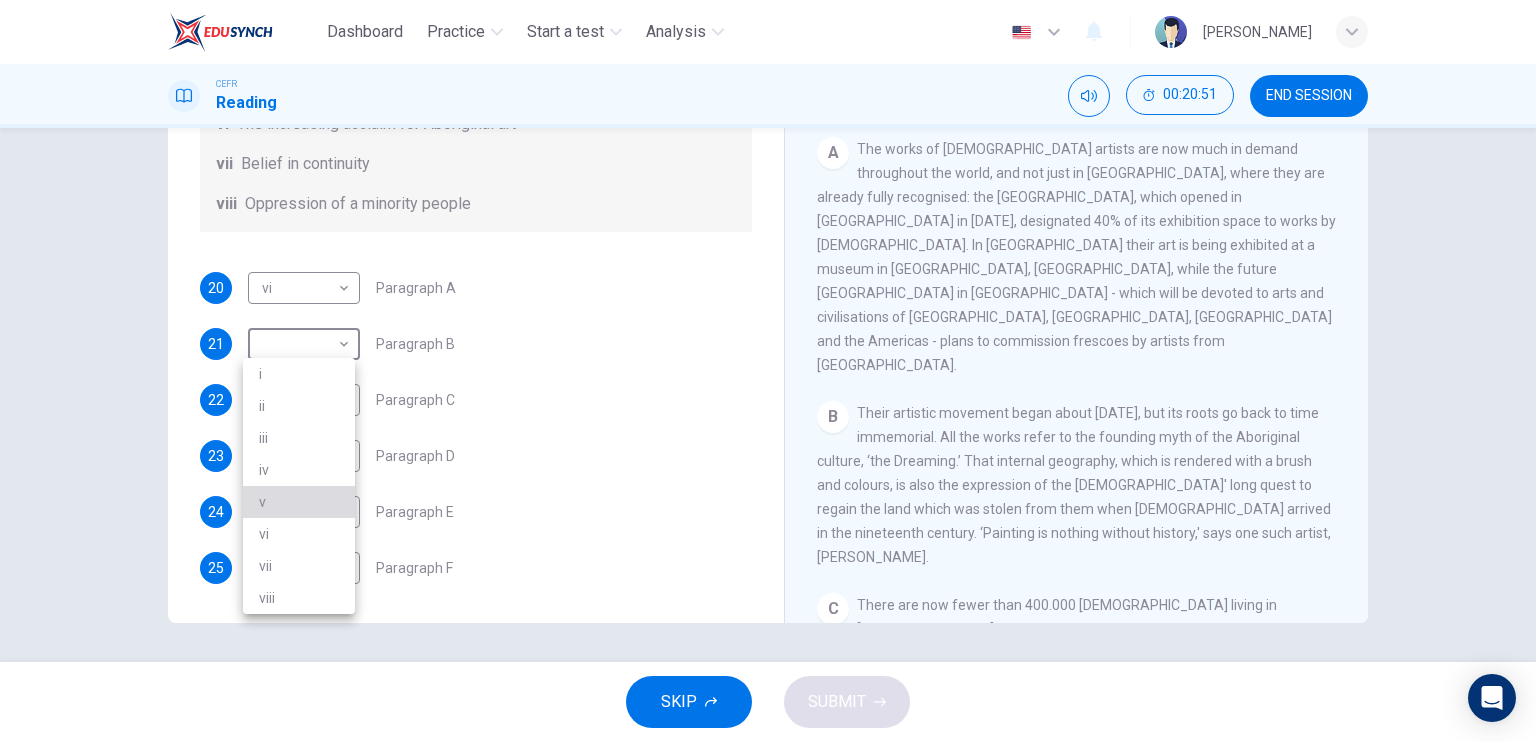 click on "v" at bounding box center (299, 502) 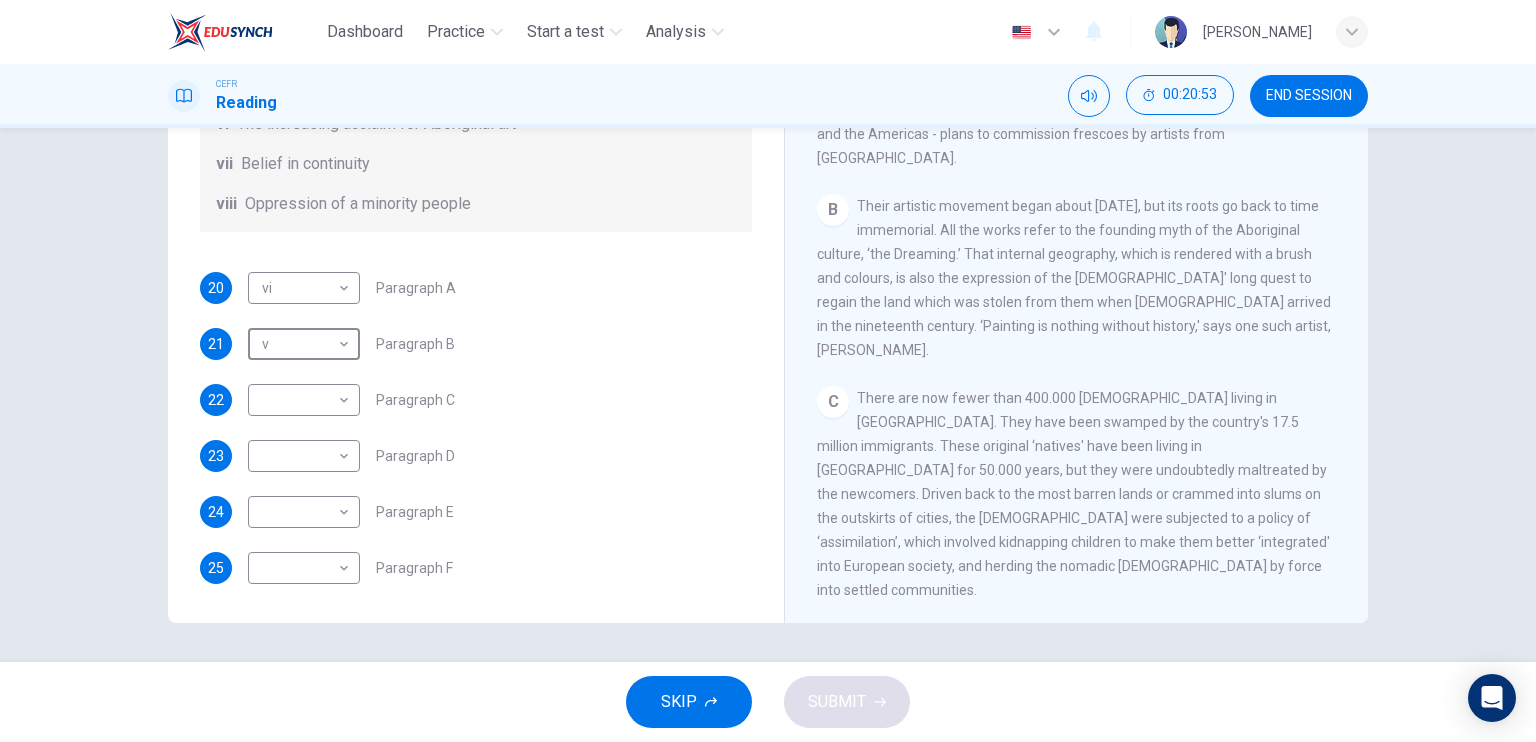 scroll, scrollTop: 500, scrollLeft: 0, axis: vertical 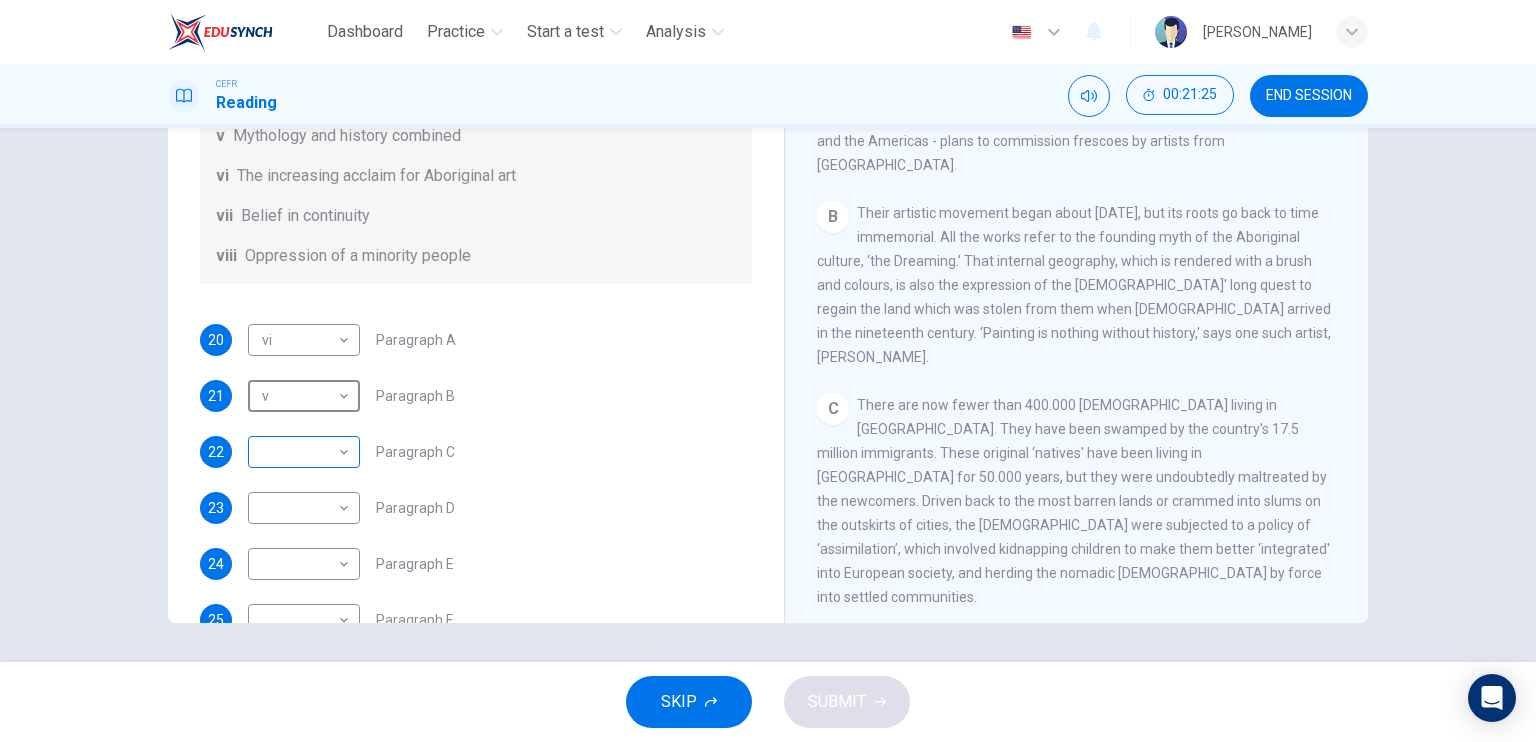 click on "Dashboard Practice Start a test Analysis English en ​ MUHAMMAD HARRIFFUDIN BIN SAUDI CEFR Reading 00:21:25 END SESSION Questions 20 - 25 The Reading Passage has eight paragraphs  A-H .
Choose the most suitable heading for paragraphs  A-F  from the list of headings below.
Write the correct number (i-viii) in the boxes below. List of Headings i Amazing results from a project ii New religious ceremonies iii Community art centres iv Early painting techniques and marketing systems v Mythology and history combined vi The increasing acclaim for Aboriginal art vii Belief in continuity viii Oppression of a minority people 20 vi vi ​ Paragraph A 21 v v ​ Paragraph B 22 ​ ​ Paragraph C 23 ​ ​ Paragraph D 24 ​ ​ Paragraph E 25 ​ ​ Paragraph F Painters of Time CLICK TO ZOOM Click to Zoom A B C D E F G H  Today, Aboriginal painting has become a great success. Some works sell for more than $25,000, and exceptional items may fetch as much as $180,000 in Australia. SKIP SUBMIT
Dashboard 2025" at bounding box center [768, 371] 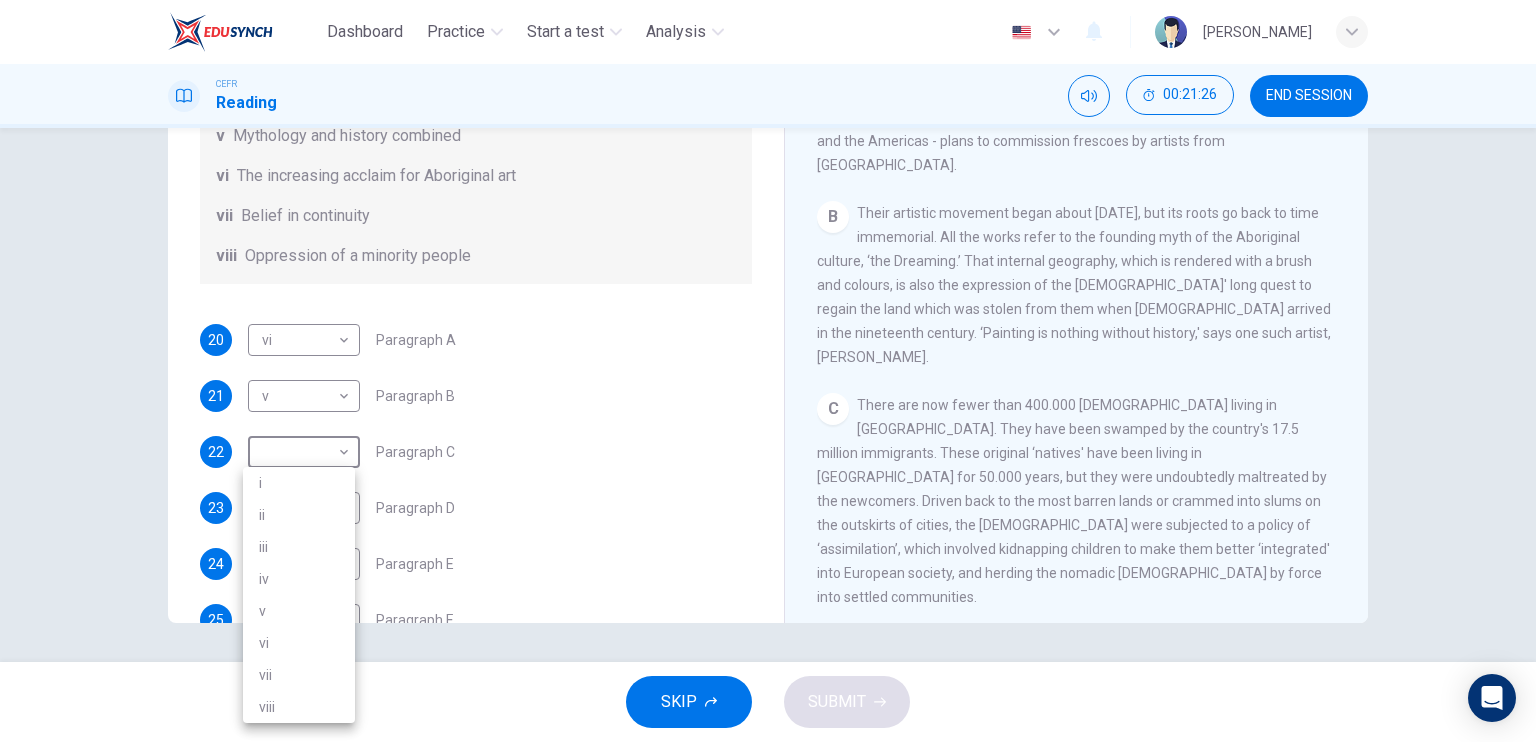 click on "viii" at bounding box center (299, 707) 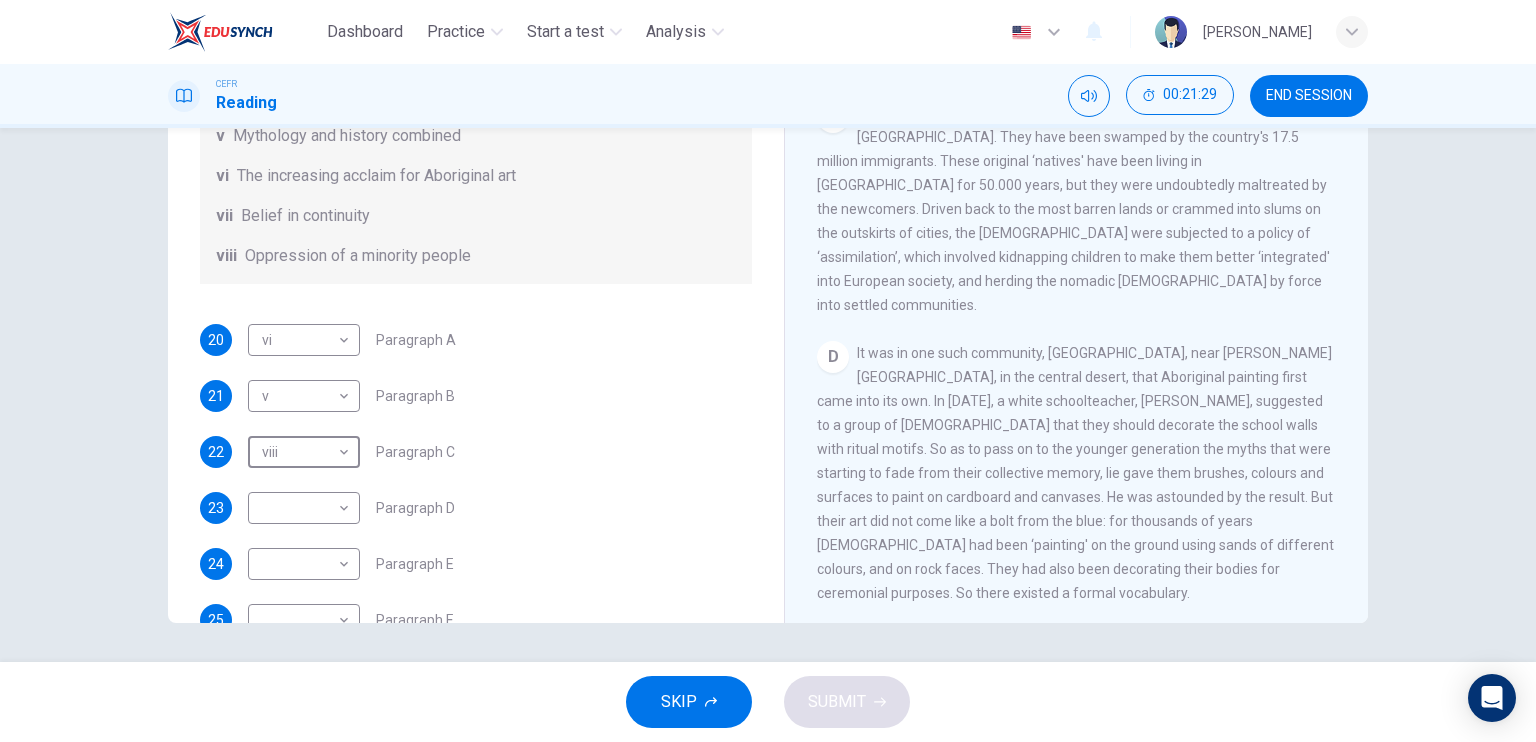 scroll, scrollTop: 800, scrollLeft: 0, axis: vertical 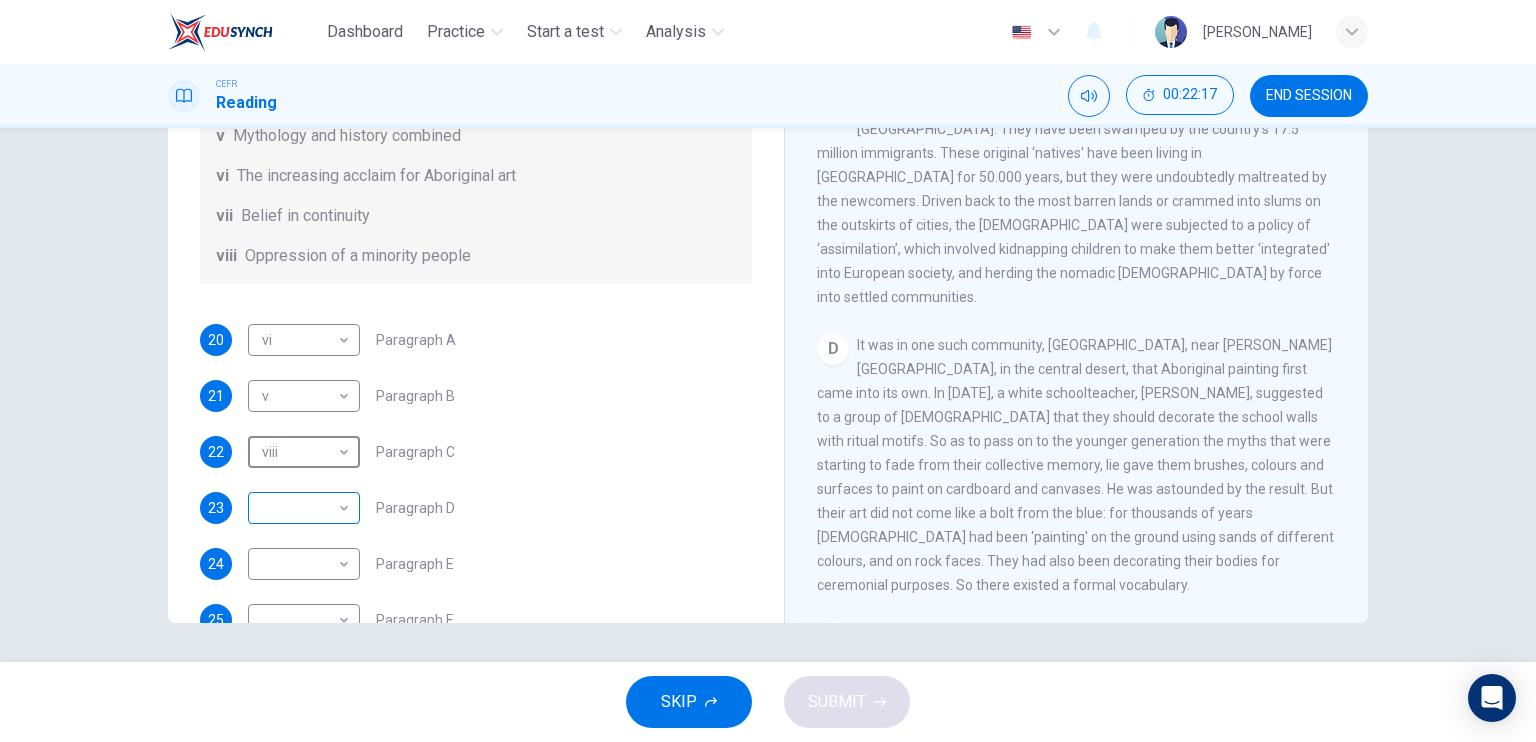 click on "Dashboard Practice Start a test Analysis English en ​ MUHAMMAD HARRIFFUDIN BIN SAUDI CEFR Reading 00:22:17 END SESSION Questions 20 - 25 The Reading Passage has eight paragraphs  A-H .
Choose the most suitable heading for paragraphs  A-F  from the list of headings below.
Write the correct number (i-viii) in the boxes below. List of Headings i Amazing results from a project ii New religious ceremonies iii Community art centres iv Early painting techniques and marketing systems v Mythology and history combined vi The increasing acclaim for Aboriginal art vii Belief in continuity viii Oppression of a minority people 20 vi vi ​ Paragraph A 21 v v ​ Paragraph B 22 viii viii ​ Paragraph C 23 ​ ​ Paragraph D 24 ​ ​ Paragraph E 25 ​ ​ Paragraph F Painters of Time CLICK TO ZOOM Click to Zoom A B C D E F G H  Today, Aboriginal painting has become a great success. Some works sell for more than $25,000, and exceptional items may fetch as much as $180,000 in Australia. SKIP SUBMIT
Dashboard" at bounding box center (768, 371) 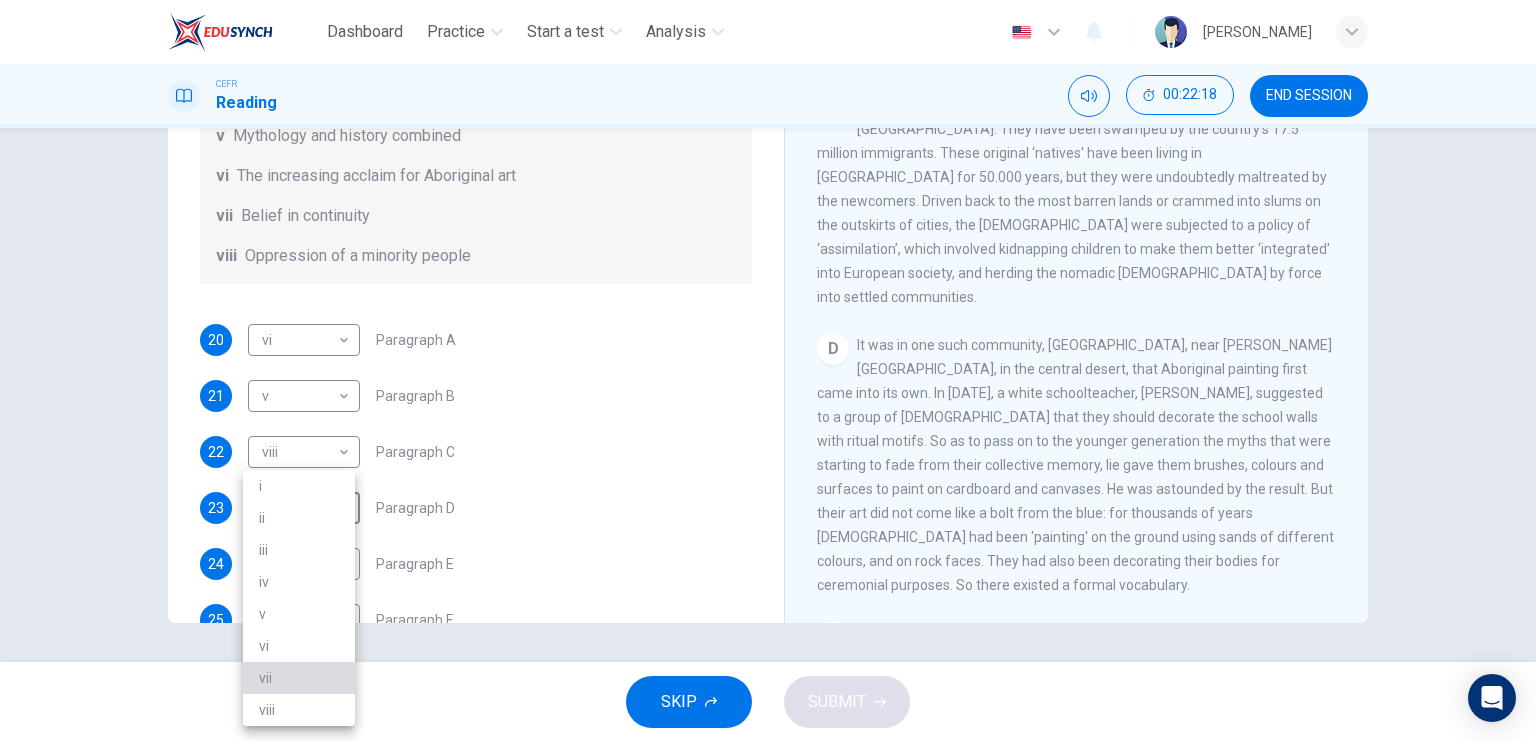 click on "vii" at bounding box center (299, 678) 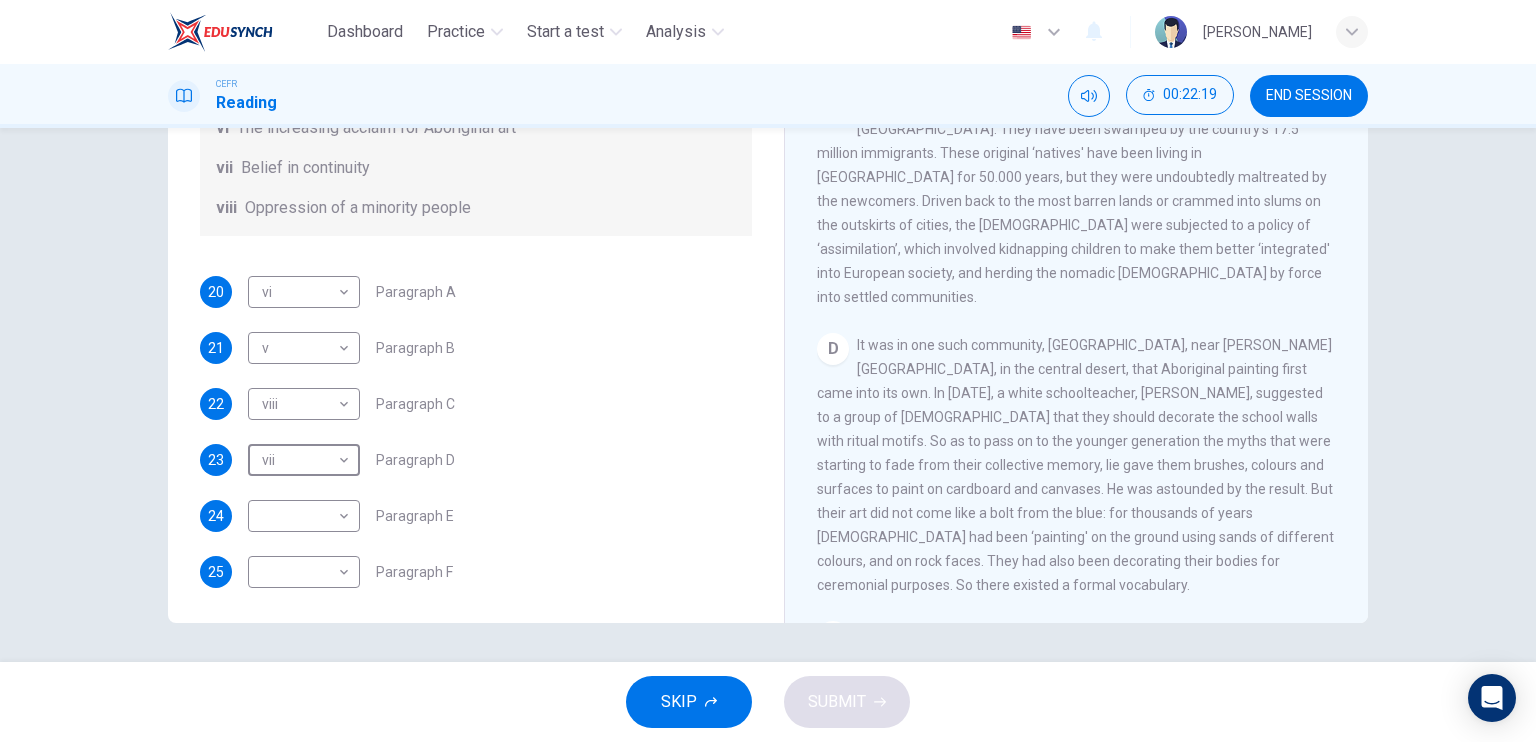 scroll, scrollTop: 352, scrollLeft: 0, axis: vertical 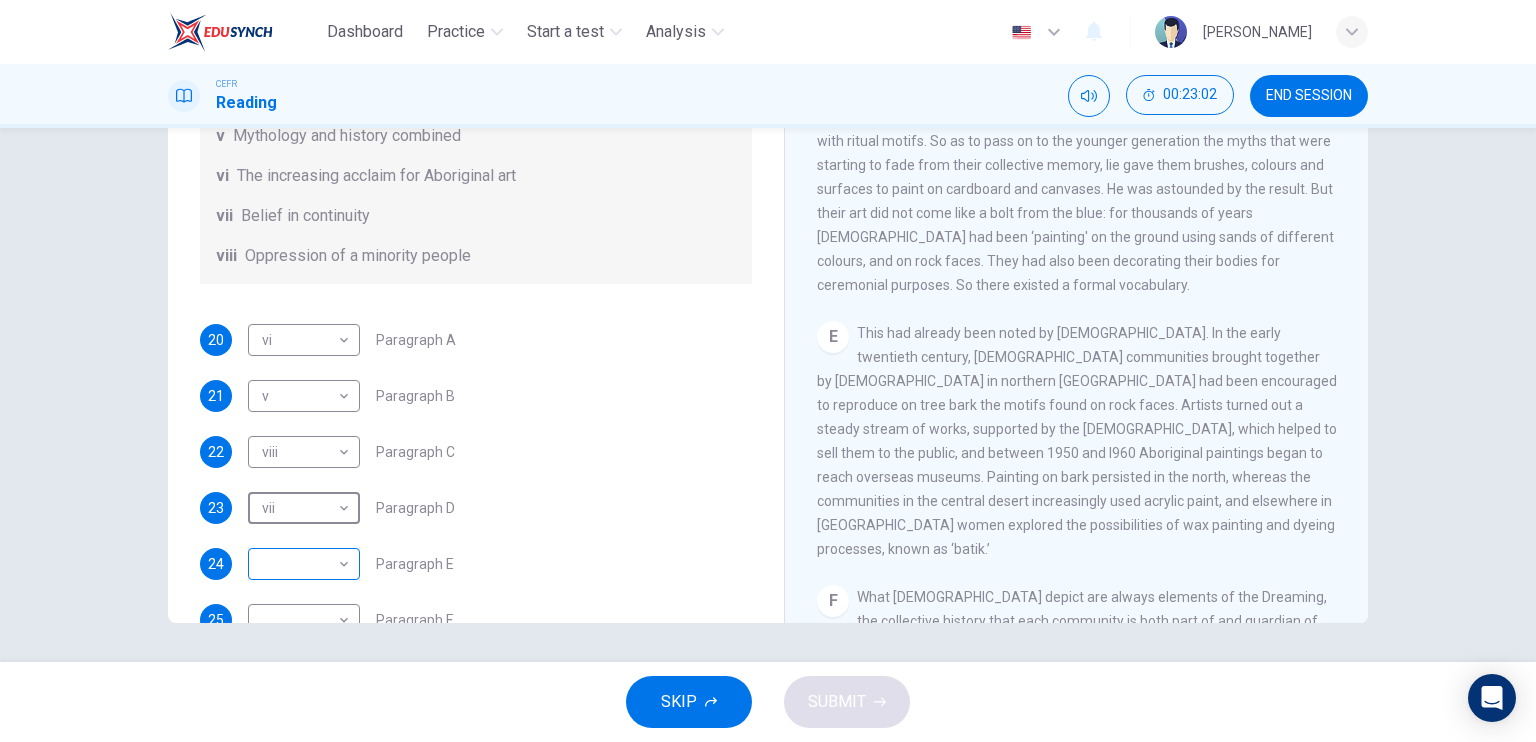click on "Dashboard Practice Start a test Analysis English en ​ MUHAMMAD HARRIFFUDIN BIN SAUDI CEFR Reading 00:23:02 END SESSION Questions 20 - 25 The Reading Passage has eight paragraphs  A-H .
Choose the most suitable heading for paragraphs  A-F  from the list of headings below.
Write the correct number (i-viii) in the boxes below. List of Headings i Amazing results from a project ii New religious ceremonies iii Community art centres iv Early painting techniques and marketing systems v Mythology and history combined vi The increasing acclaim for Aboriginal art vii Belief in continuity viii Oppression of a minority people 20 vi vi ​ Paragraph A 21 v v ​ Paragraph B 22 viii viii ​ Paragraph C 23 vii vii ​ Paragraph D 24 ​ ​ Paragraph E 25 ​ ​ Paragraph F Painters of Time CLICK TO ZOOM Click to Zoom A B C D E F G H  Today, Aboriginal painting has become a great success. Some works sell for more than $25,000, and exceptional items may fetch as much as $180,000 in Australia. SKIP SUBMIT
2025" at bounding box center (768, 371) 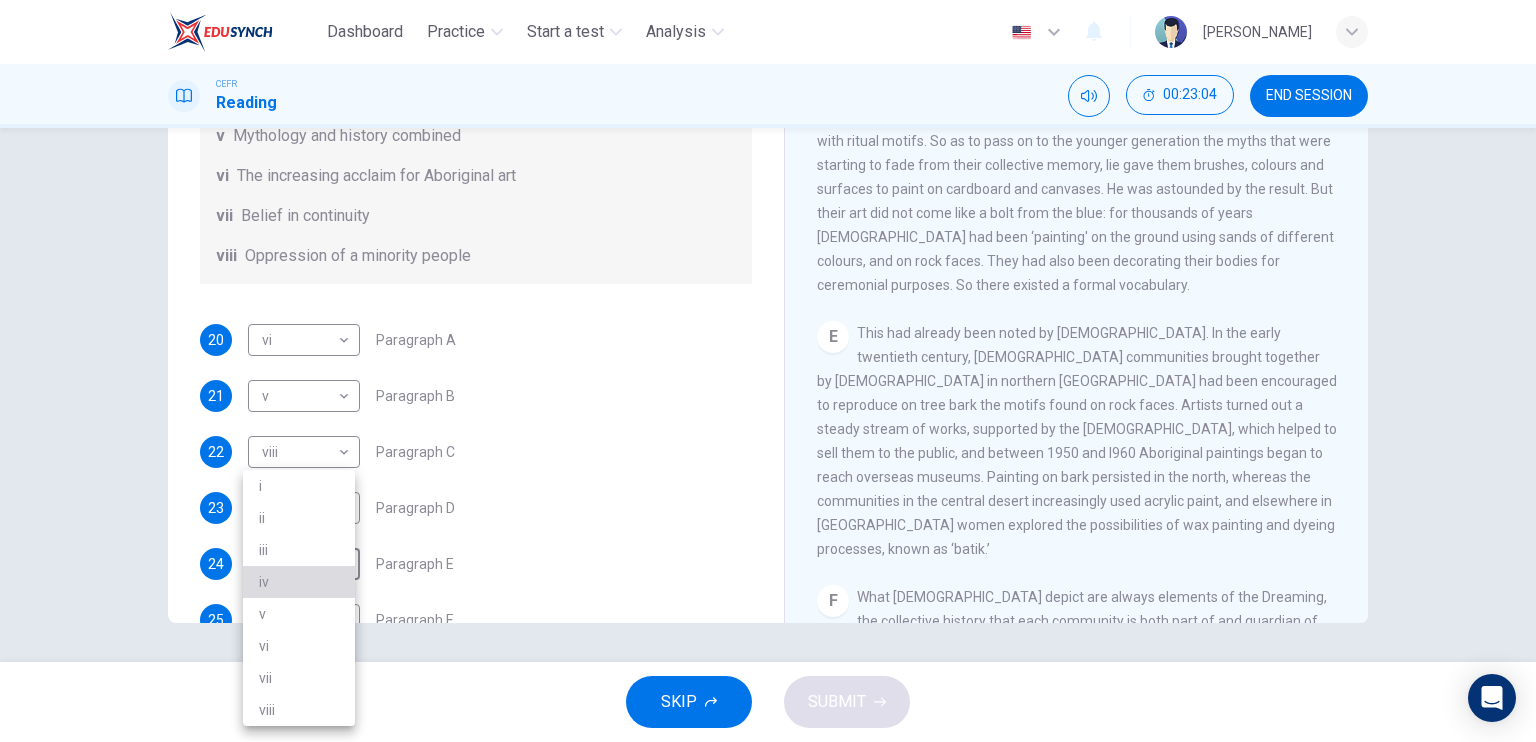 click on "iv" at bounding box center [299, 582] 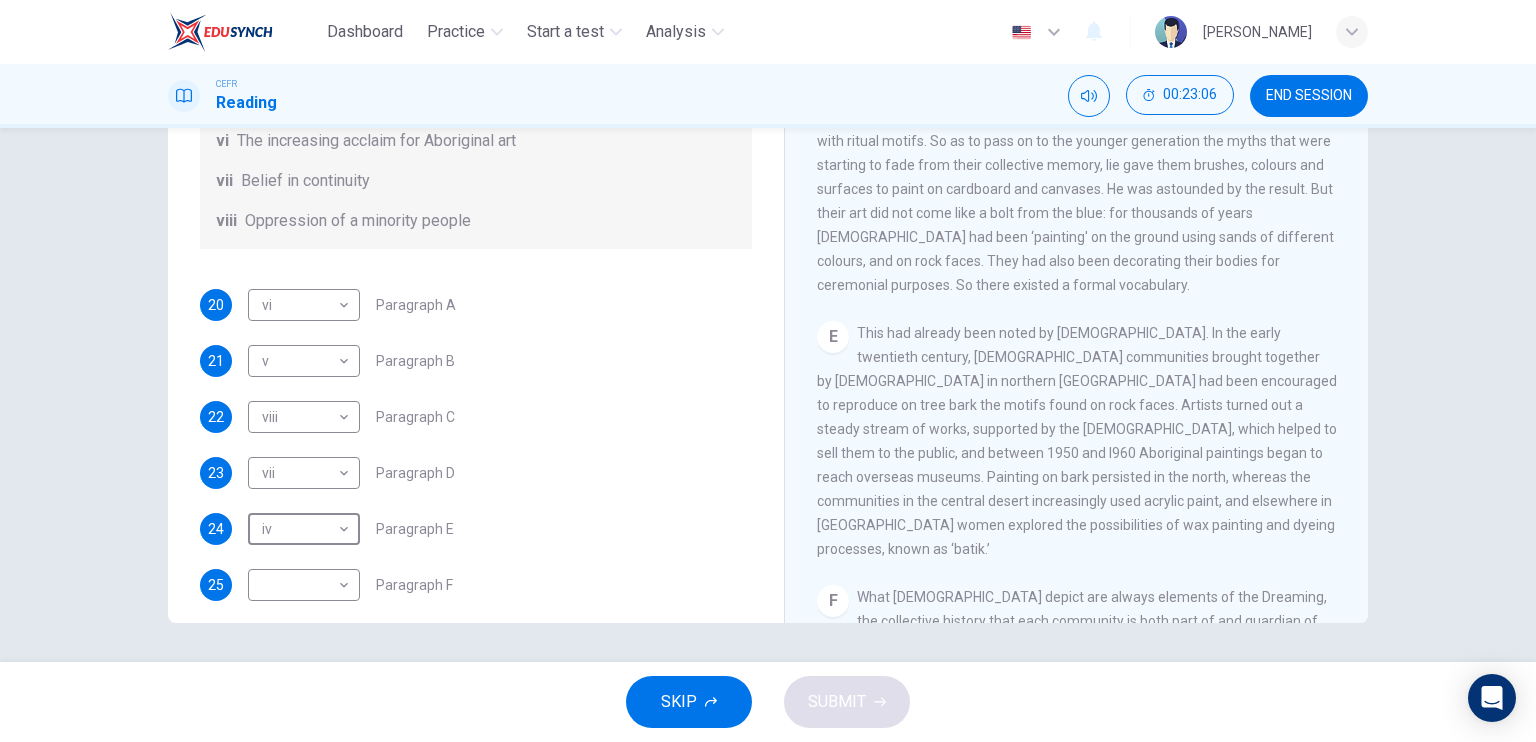 scroll, scrollTop: 352, scrollLeft: 0, axis: vertical 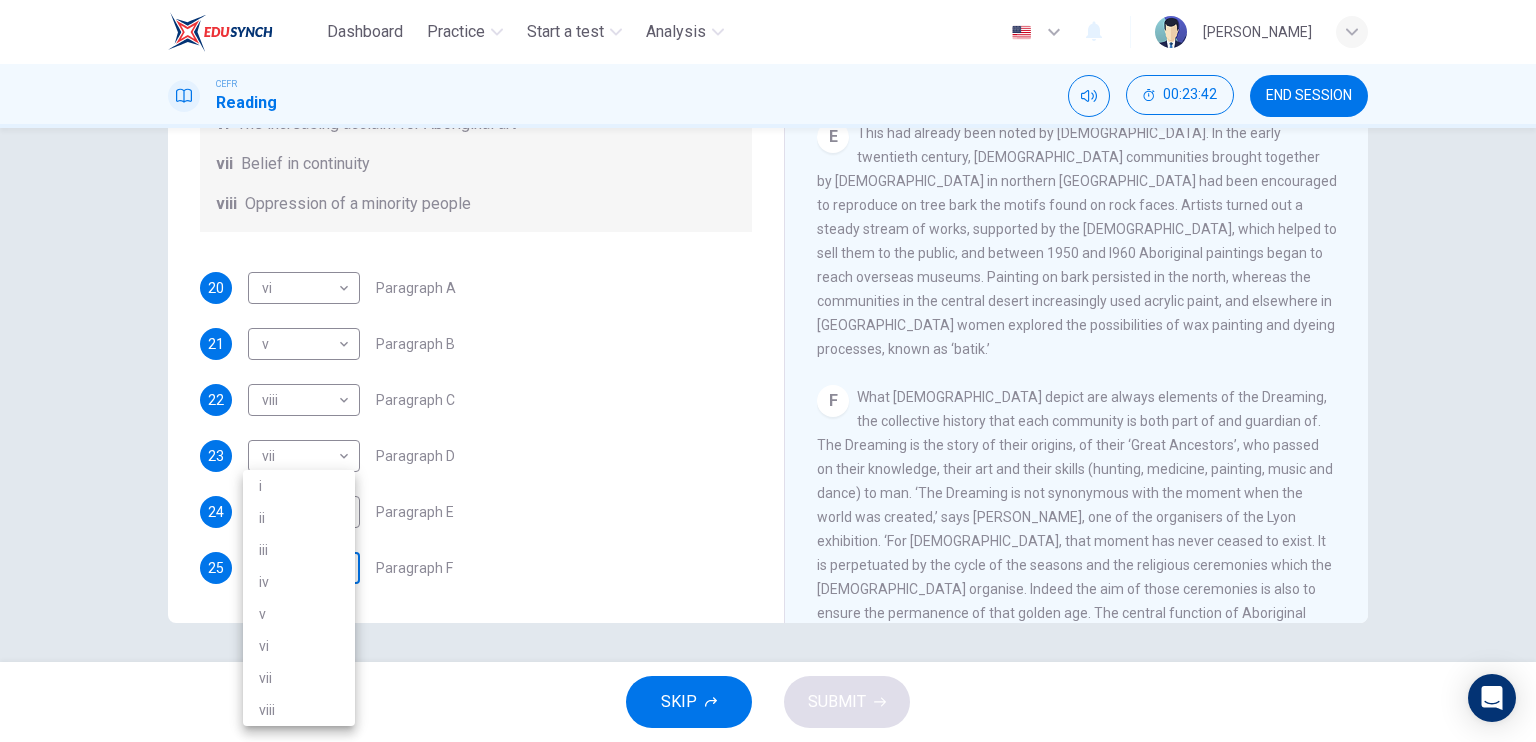 click on "Dashboard Practice Start a test Analysis English en ​ MUHAMMAD HARRIFFUDIN BIN SAUDI CEFR Reading 00:23:42 END SESSION Questions 20 - 25 The Reading Passage has eight paragraphs  A-H .
Choose the most suitable heading for paragraphs  A-F  from the list of headings below.
Write the correct number (i-viii) in the boxes below. List of Headings i Amazing results from a project ii New religious ceremonies iii Community art centres iv Early painting techniques and marketing systems v Mythology and history combined vi The increasing acclaim for Aboriginal art vii Belief in continuity viii Oppression of a minority people 20 vi vi ​ Paragraph A 21 v v ​ Paragraph B 22 viii viii ​ Paragraph C 23 vii vii ​ Paragraph D 24 iv iv ​ Paragraph E 25 ​ ​ Paragraph F Painters of Time CLICK TO ZOOM Click to Zoom A B C D E F G H  Today, Aboriginal painting has become a great success. Some works sell for more than $25,000, and exceptional items may fetch as much as $180,000 in Australia. SKIP SUBMIT
2025" at bounding box center [768, 371] 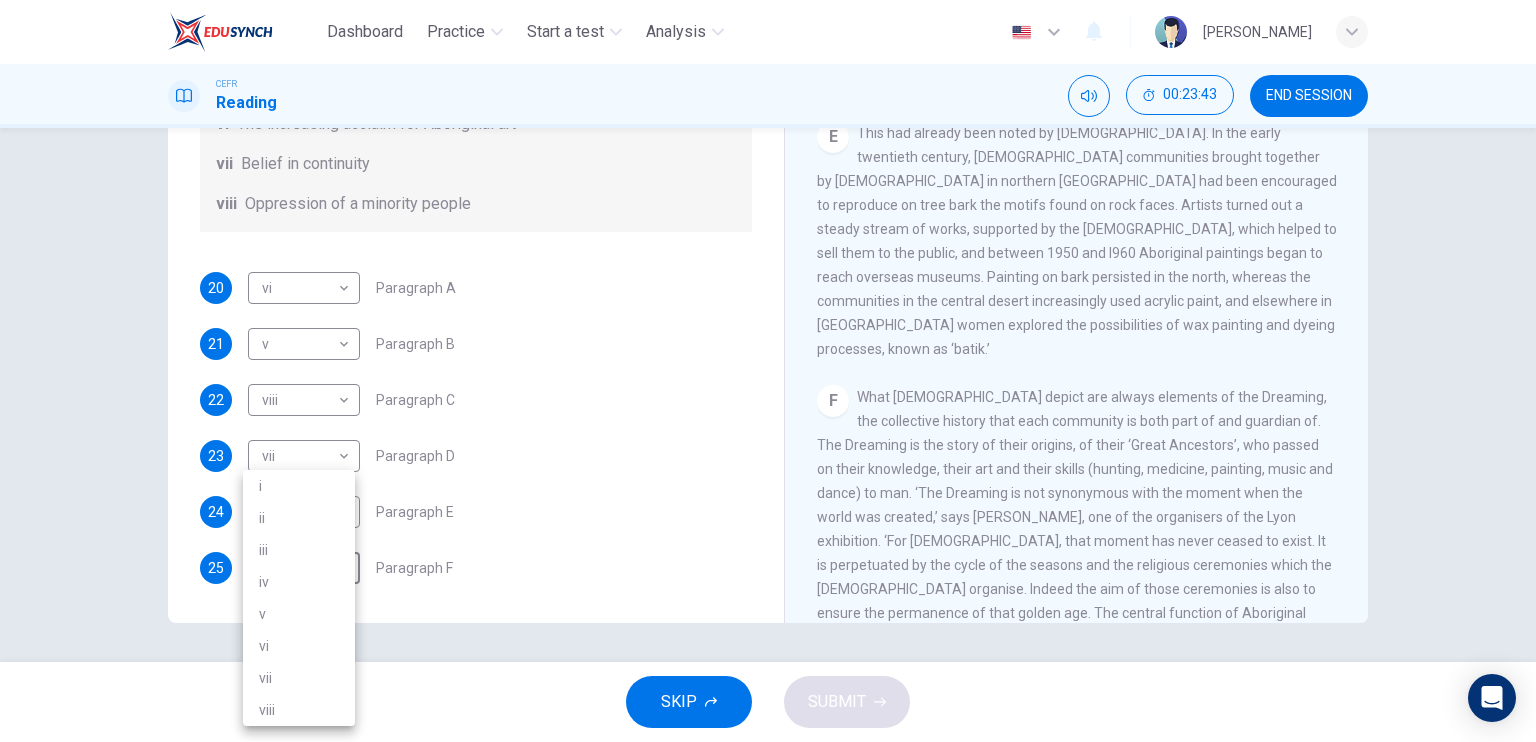 click on "ii" at bounding box center [299, 518] 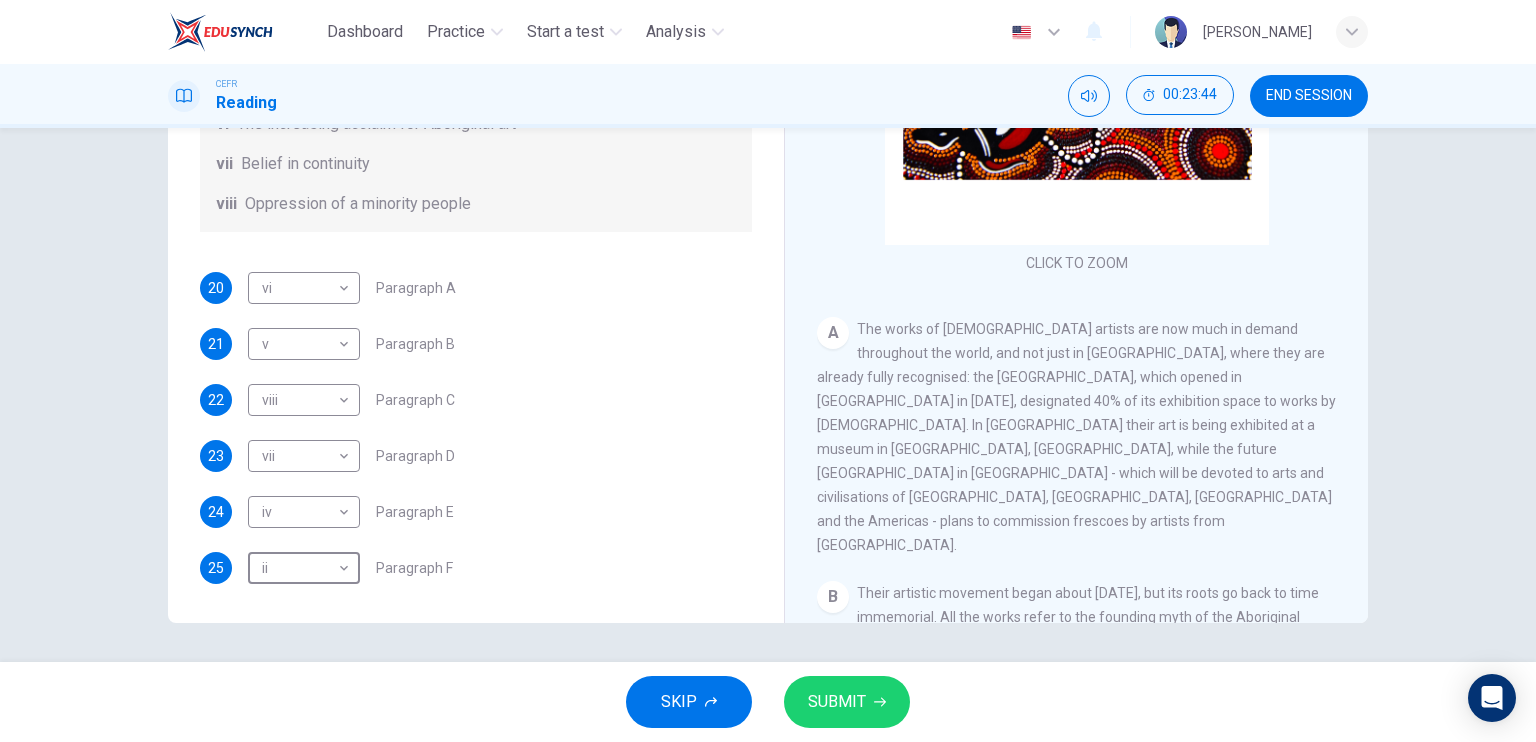 scroll, scrollTop: 0, scrollLeft: 0, axis: both 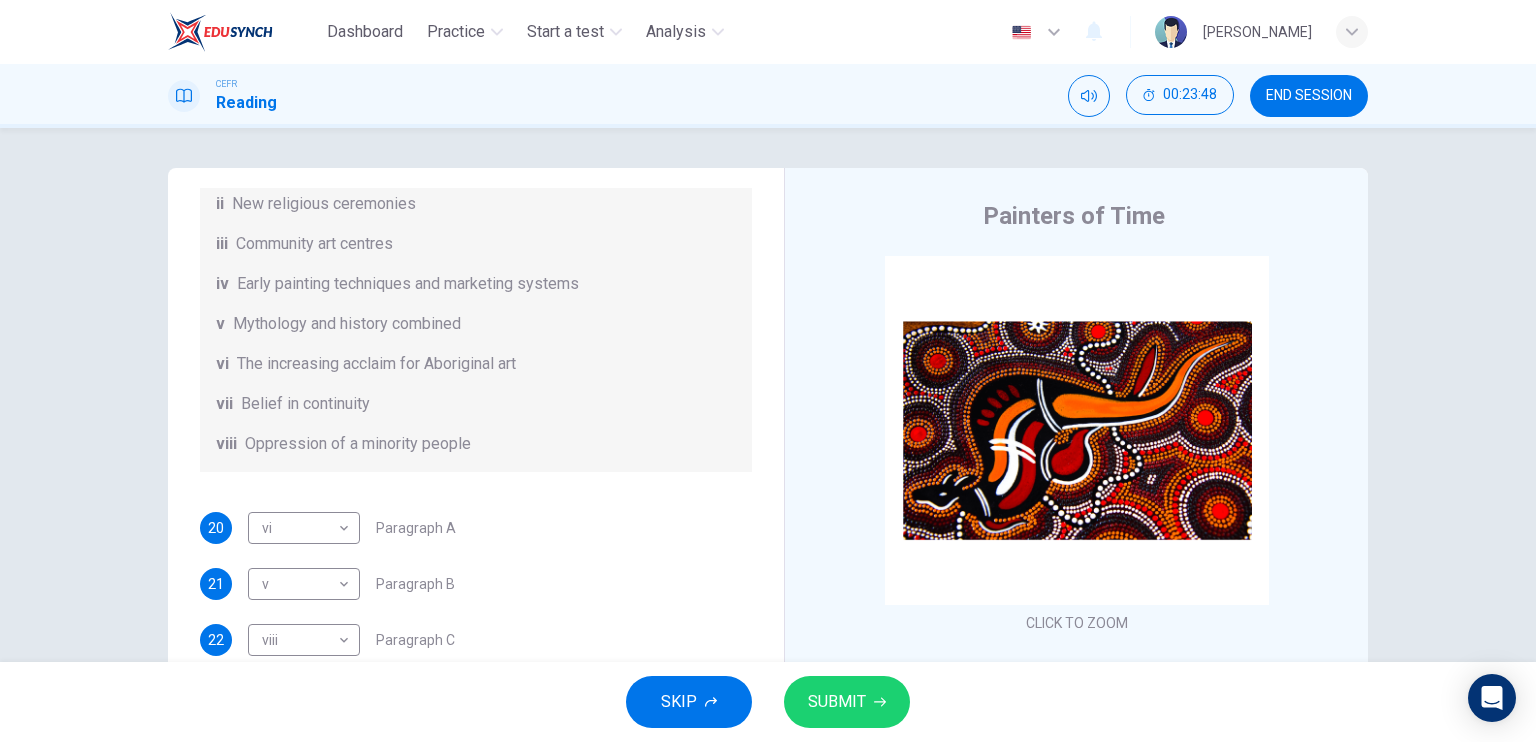 click 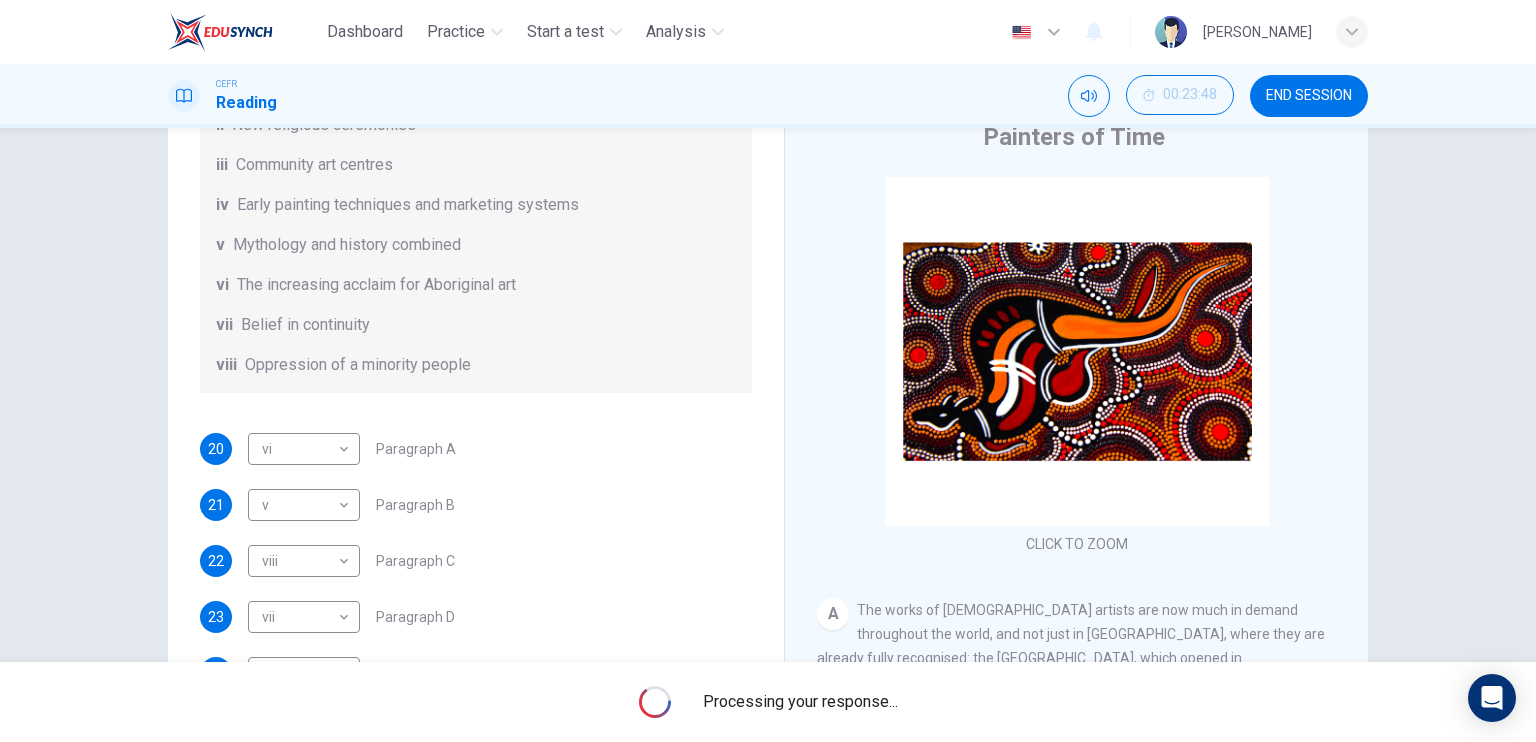 scroll, scrollTop: 240, scrollLeft: 0, axis: vertical 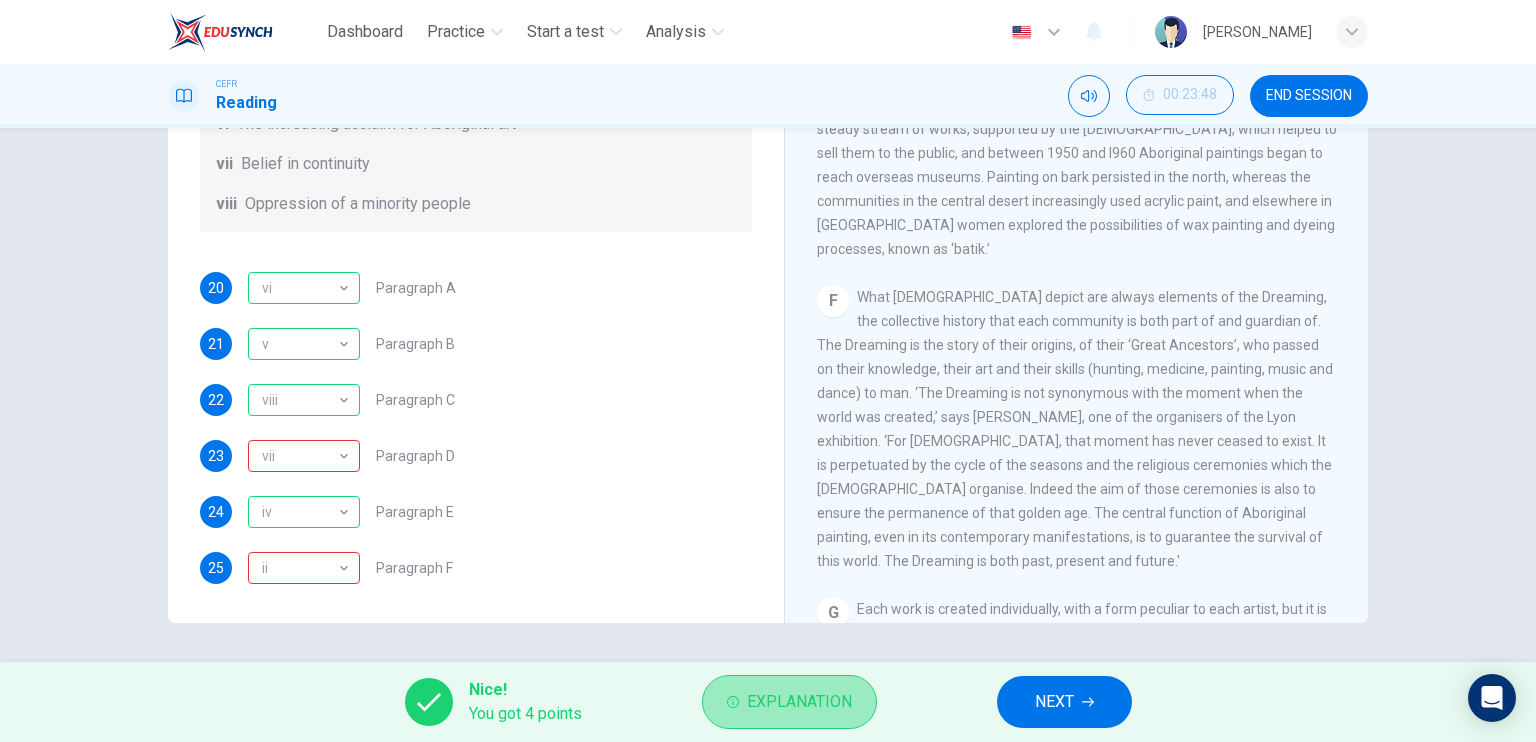 click on "Explanation" at bounding box center [799, 702] 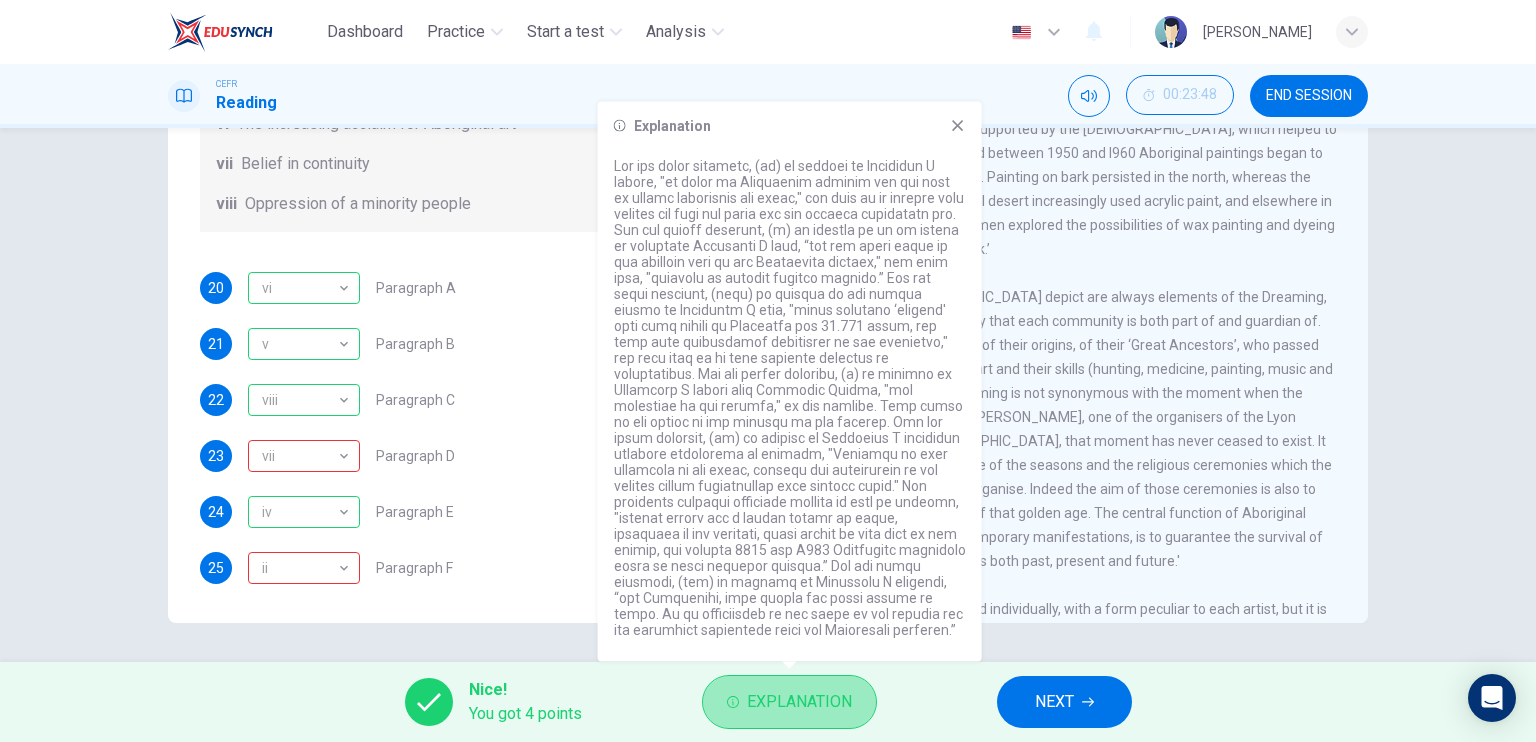 click on "Explanation" at bounding box center (799, 702) 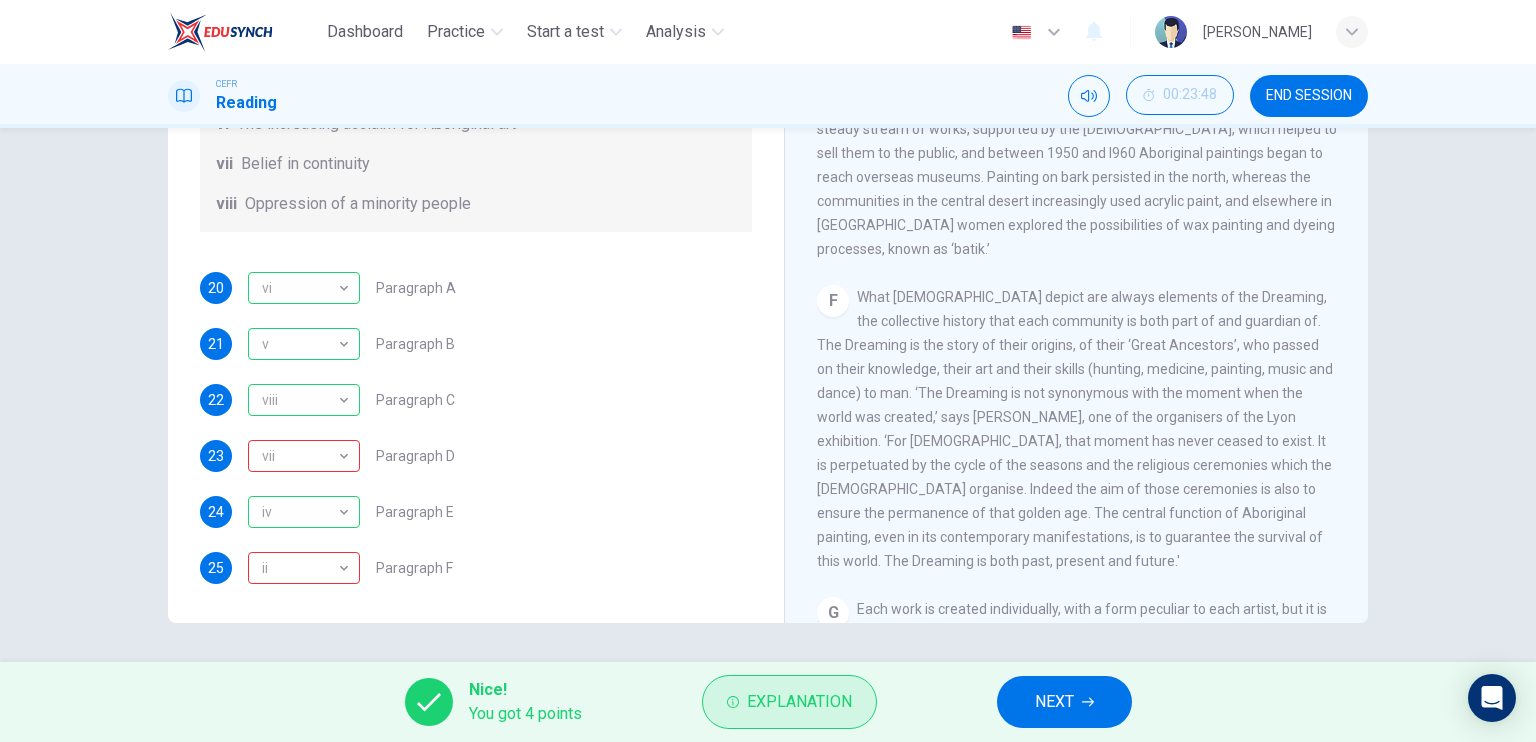 click on "Explanation" at bounding box center [799, 702] 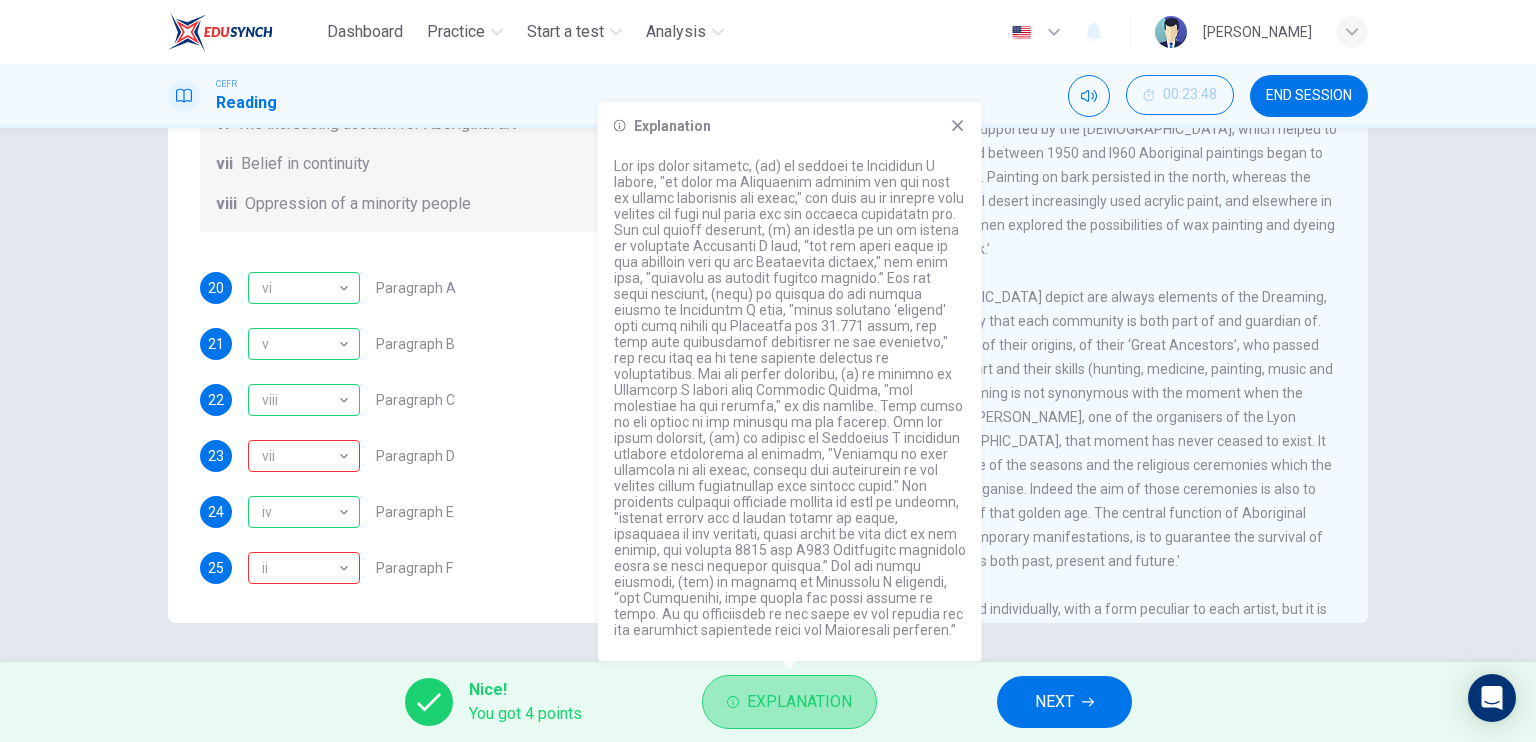 click on "Explanation" at bounding box center [799, 702] 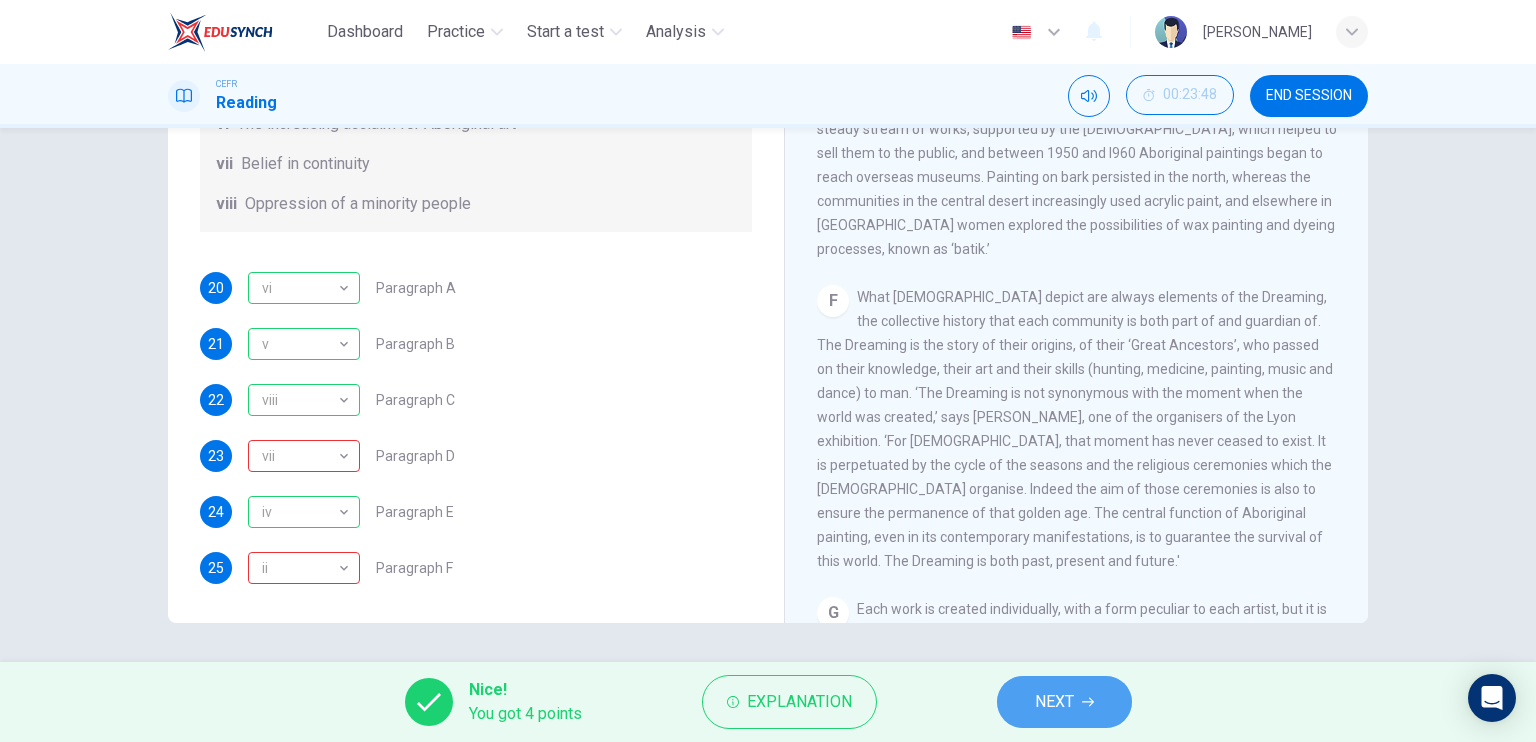 click on "NEXT" at bounding box center (1064, 702) 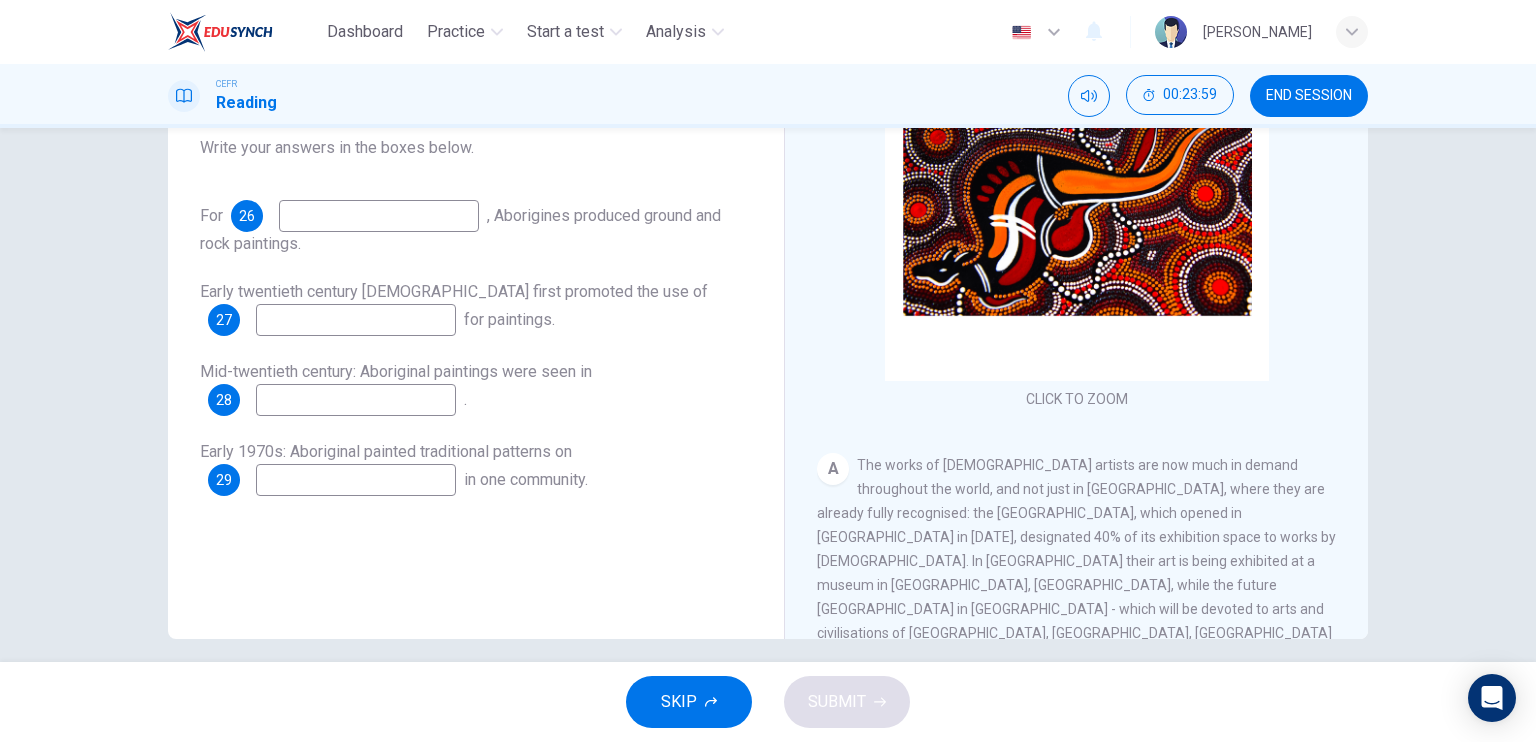 scroll, scrollTop: 240, scrollLeft: 0, axis: vertical 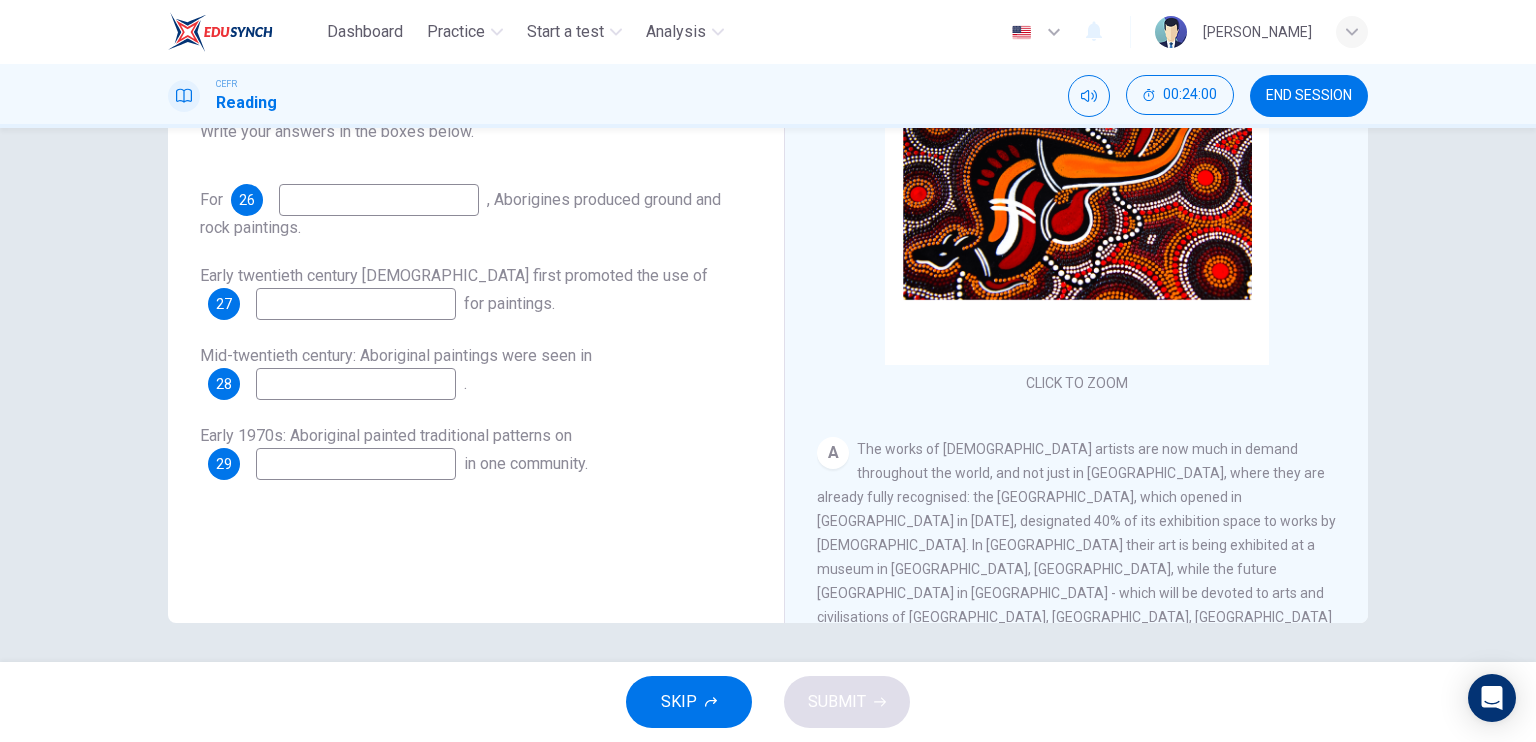 click on "END SESSION" at bounding box center [1309, 96] 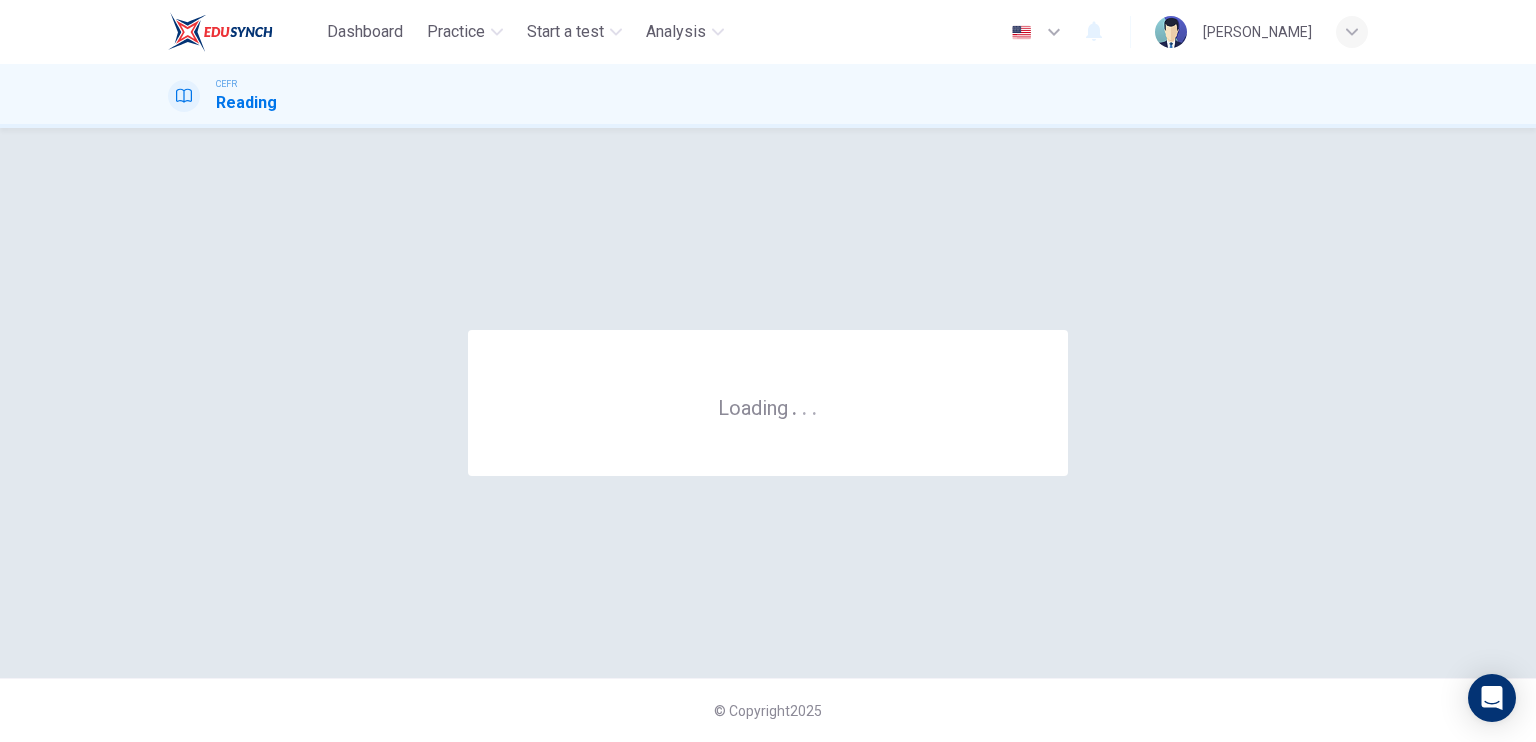 scroll, scrollTop: 0, scrollLeft: 0, axis: both 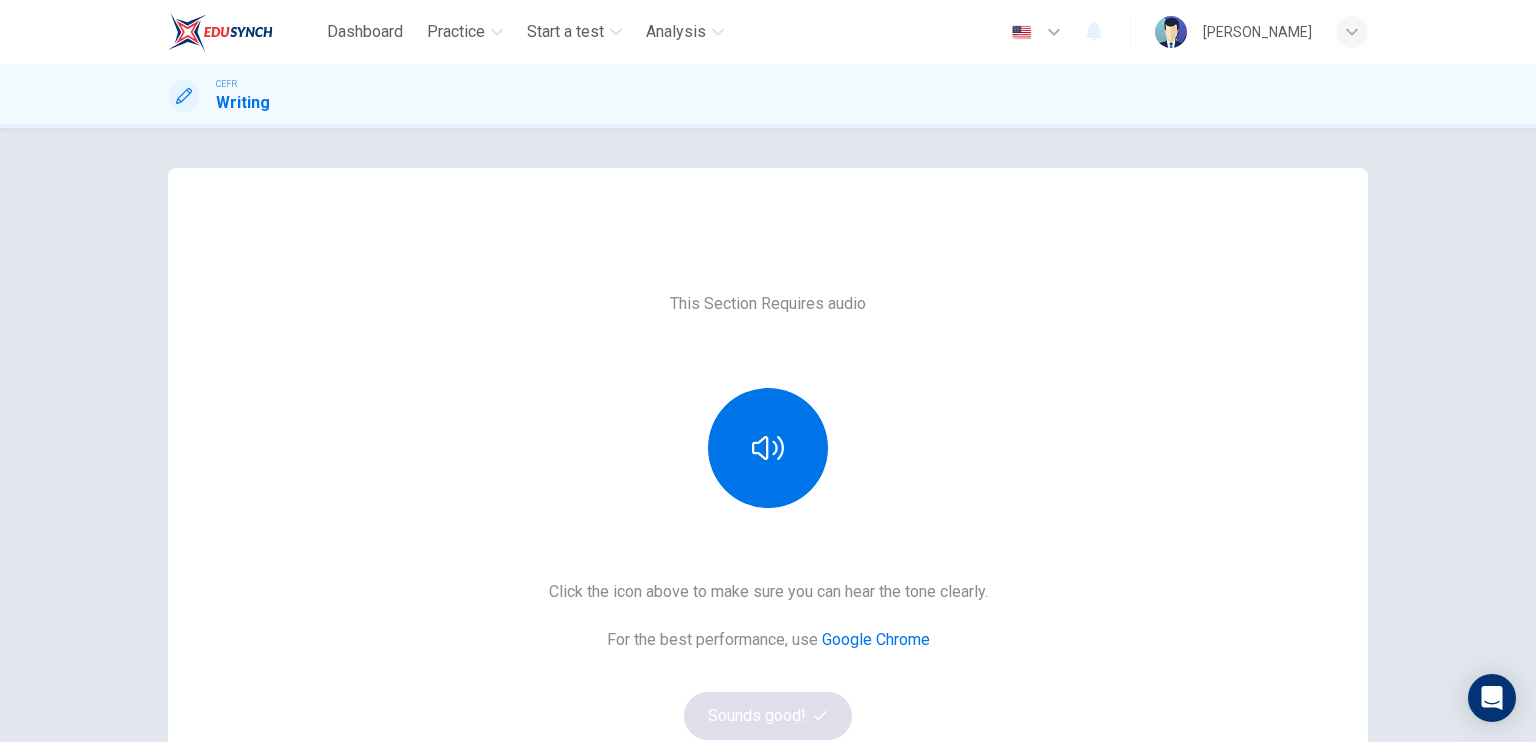 click on "This Section Requires audio Click the icon above to make sure you can hear the tone clearly. For the best performance, use   Google Chrome Sounds good!" at bounding box center (768, 516) 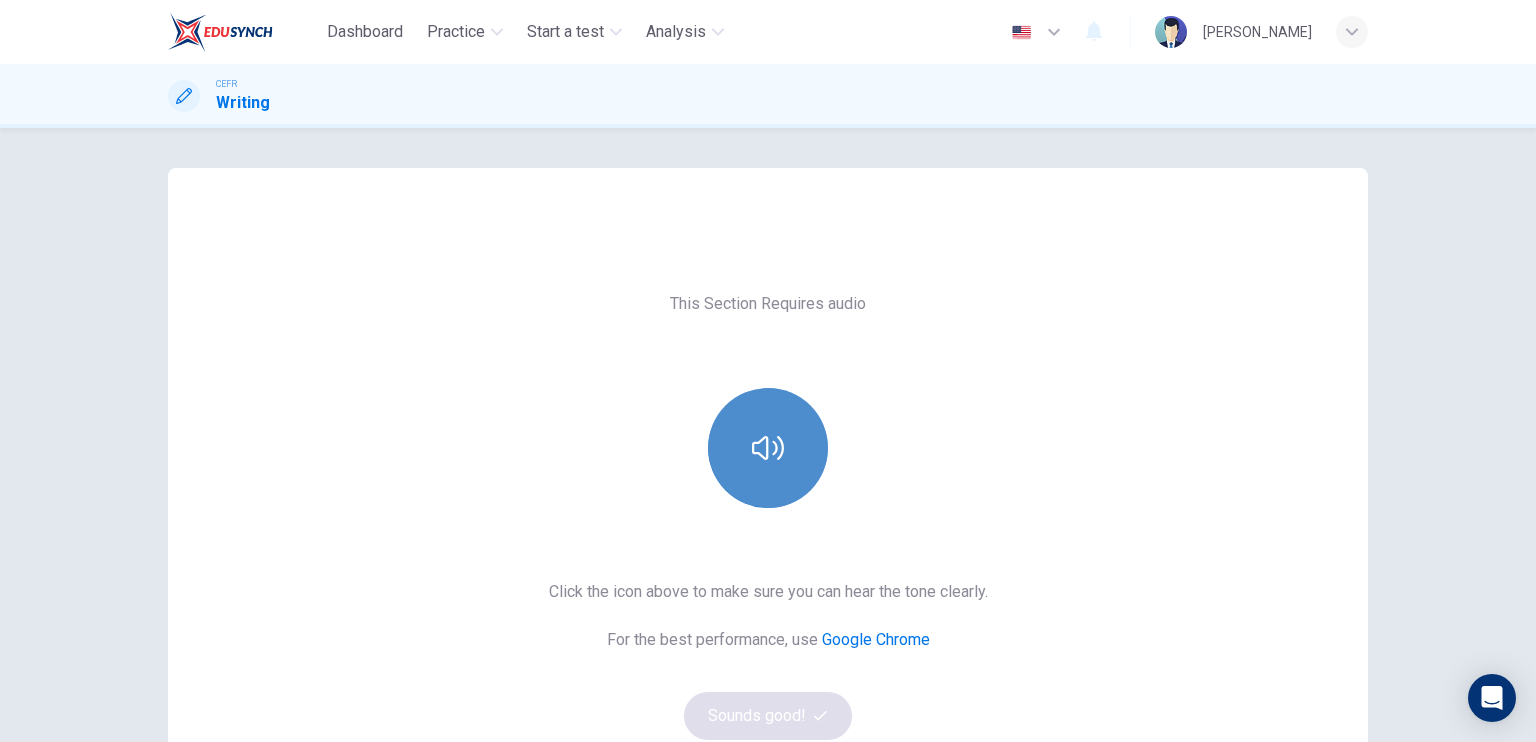 click at bounding box center [768, 448] 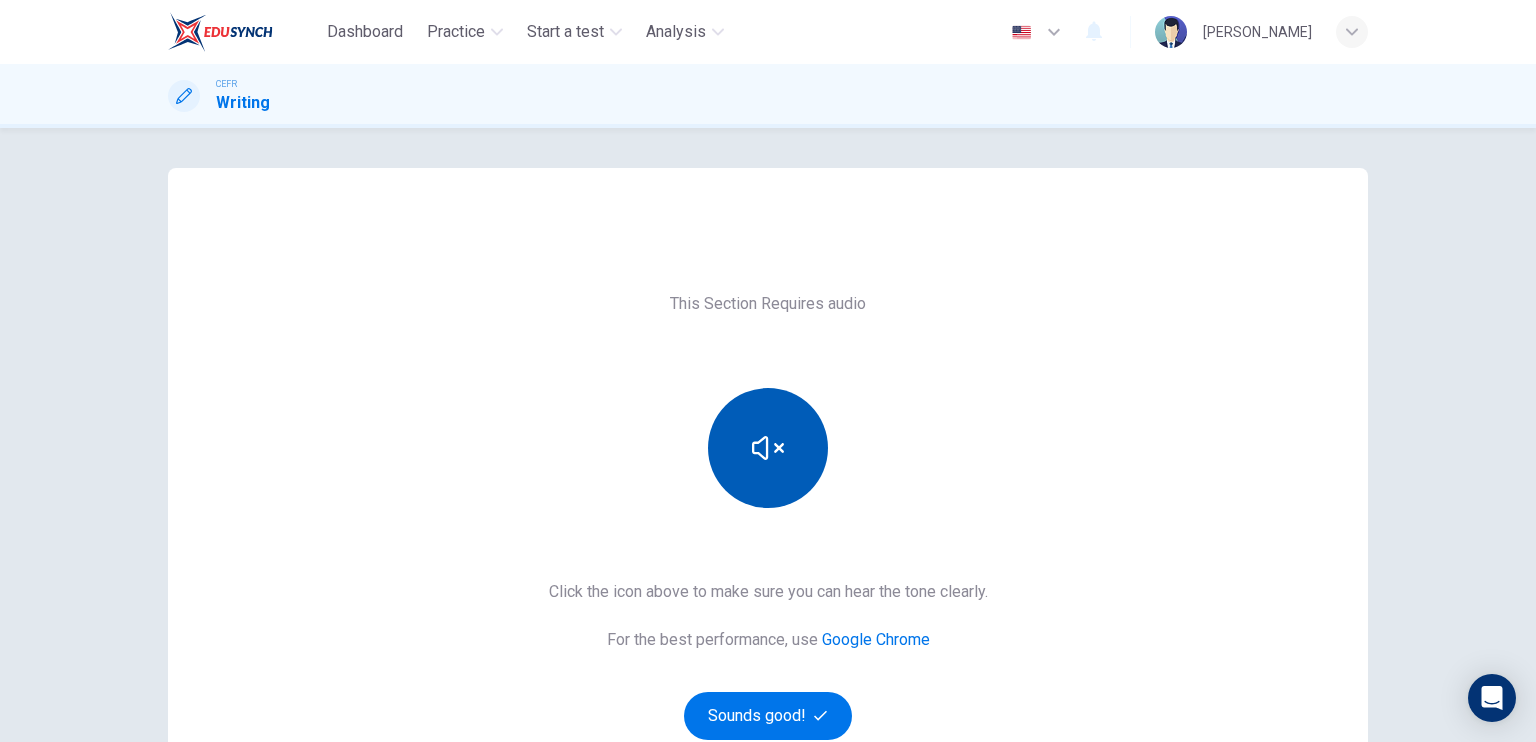 click at bounding box center [768, 448] 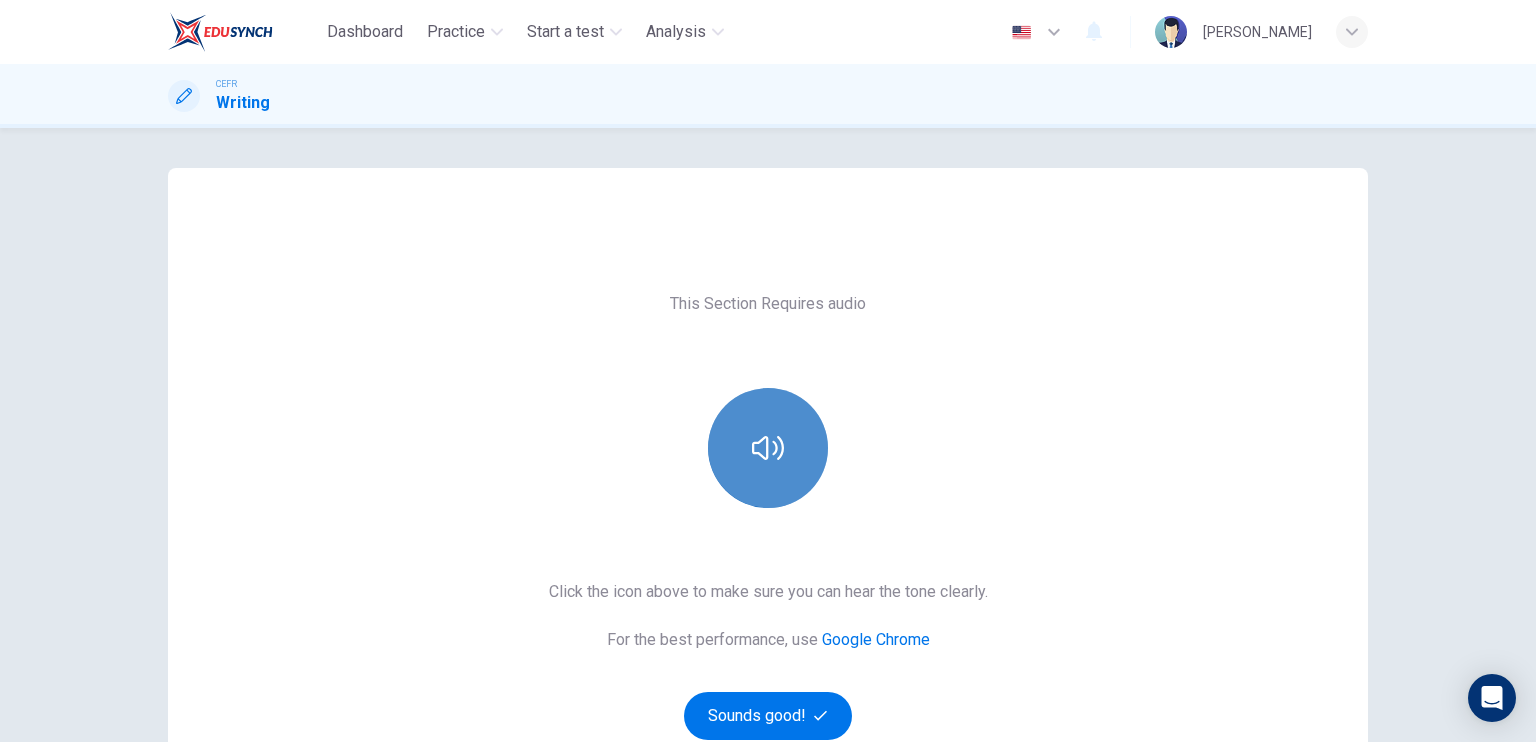 click at bounding box center [768, 448] 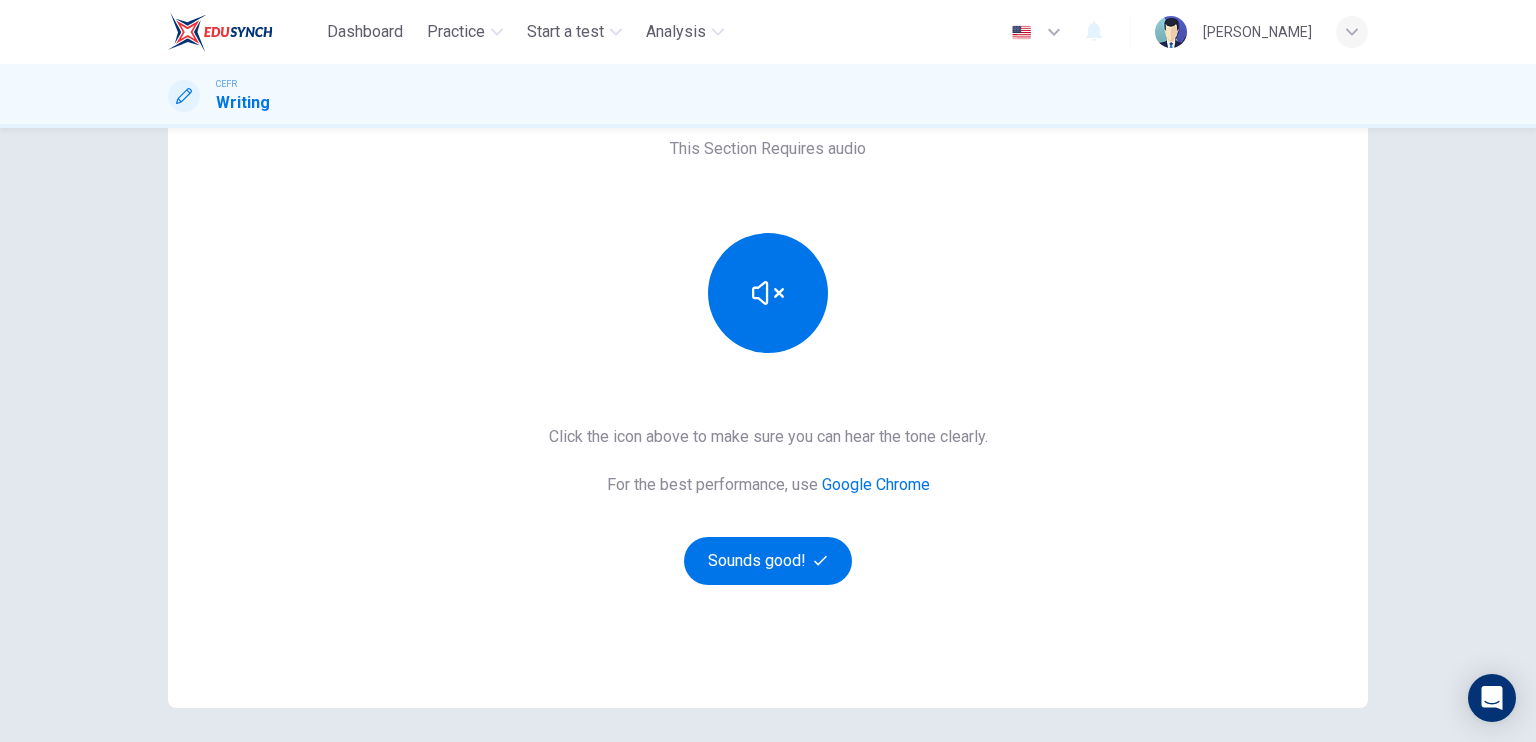 scroll, scrollTop: 200, scrollLeft: 0, axis: vertical 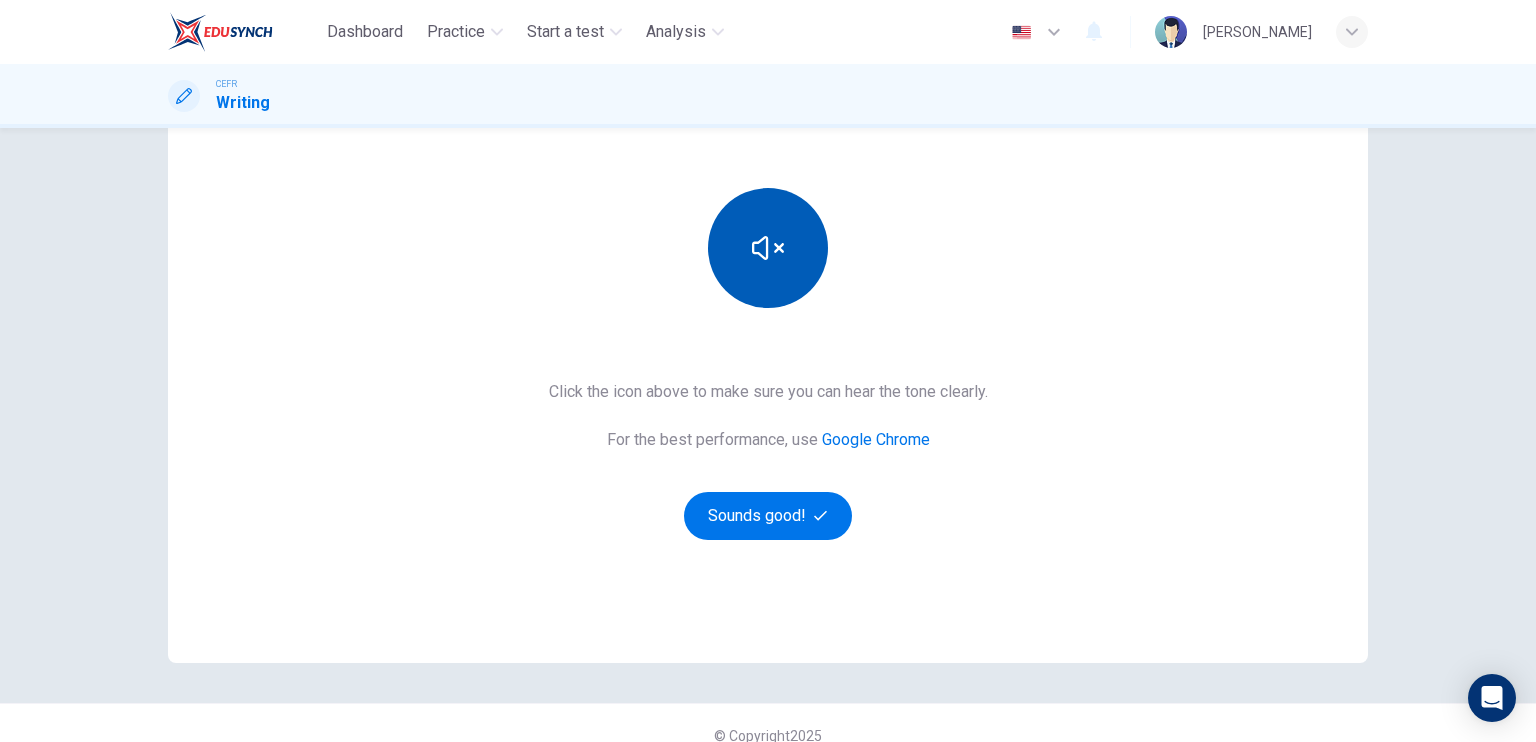 click at bounding box center [768, 248] 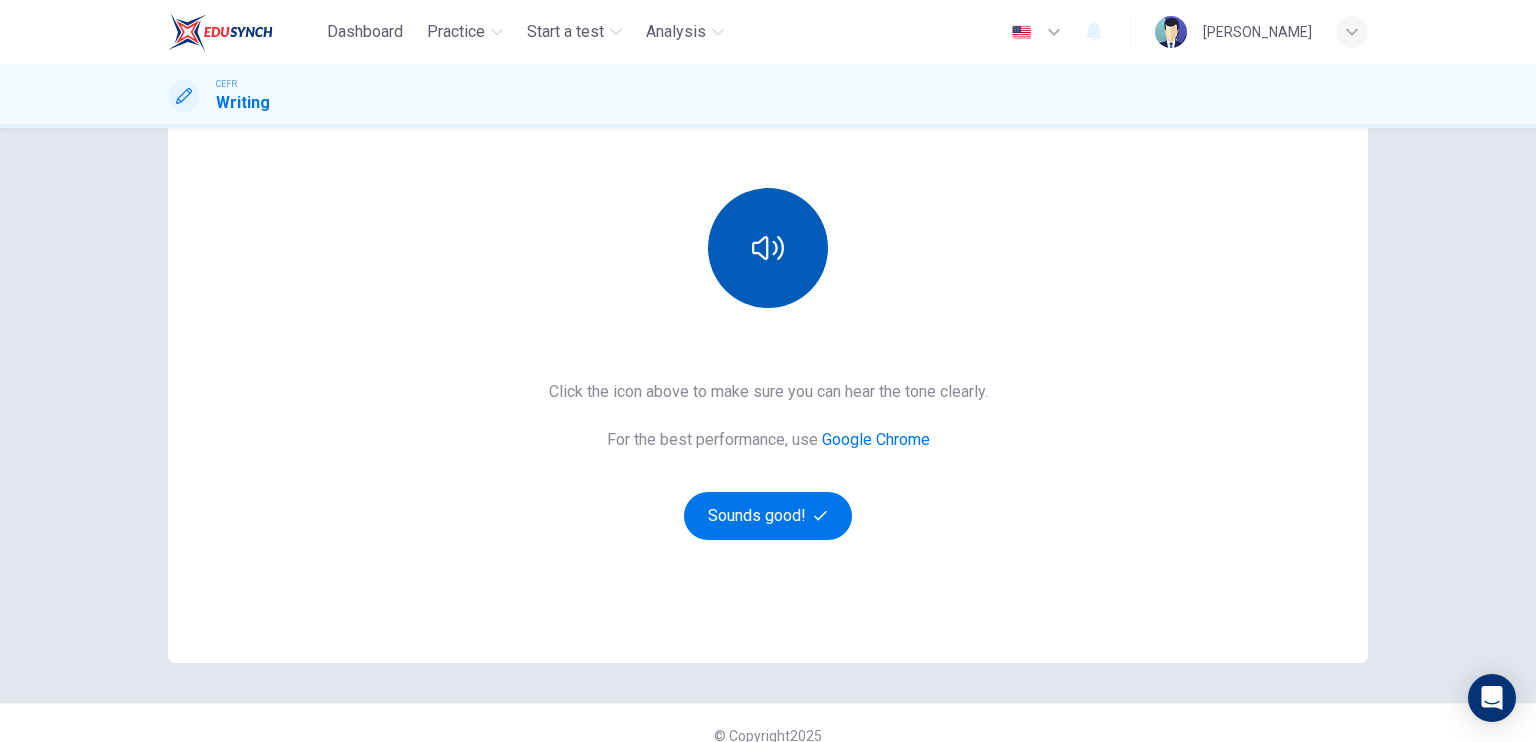 click at bounding box center (768, 248) 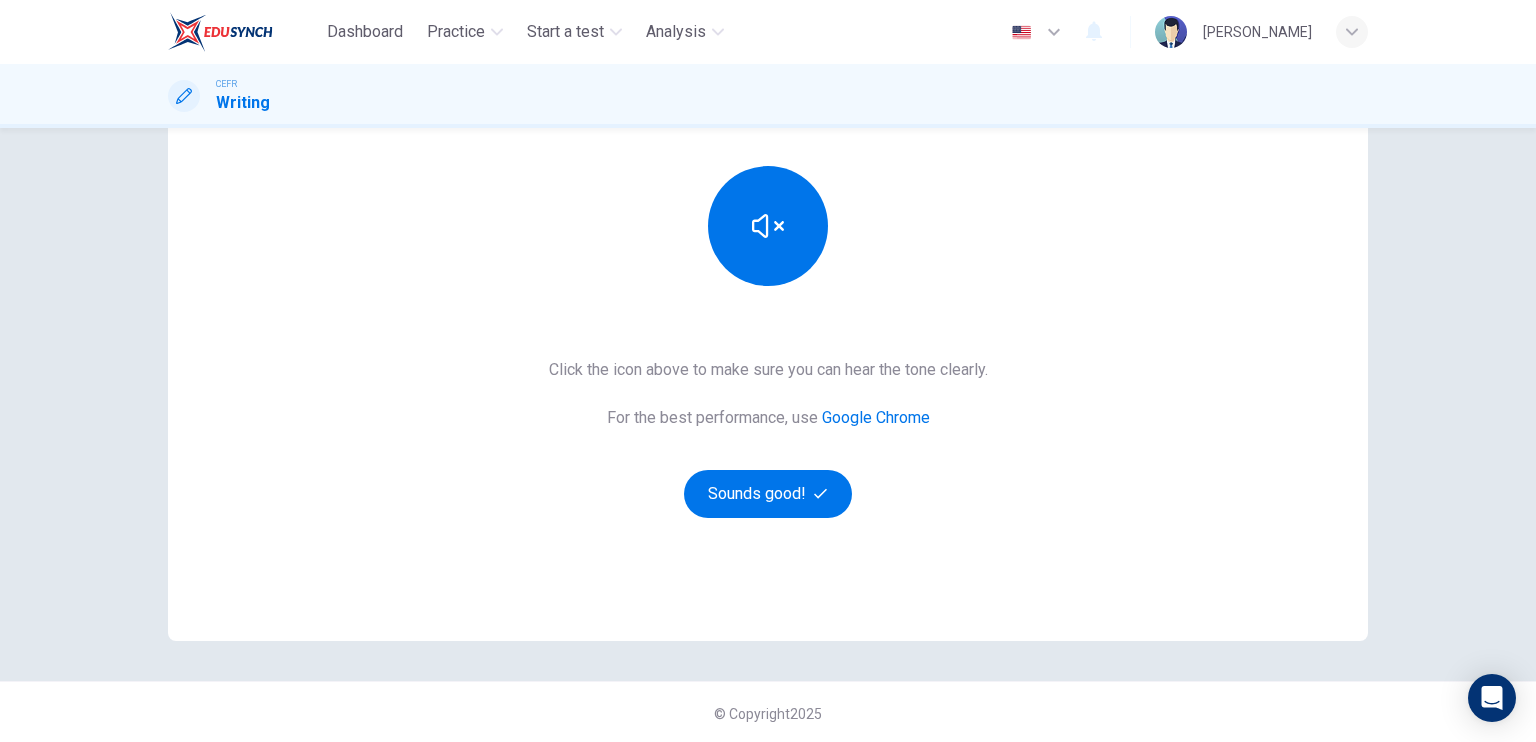 scroll, scrollTop: 224, scrollLeft: 0, axis: vertical 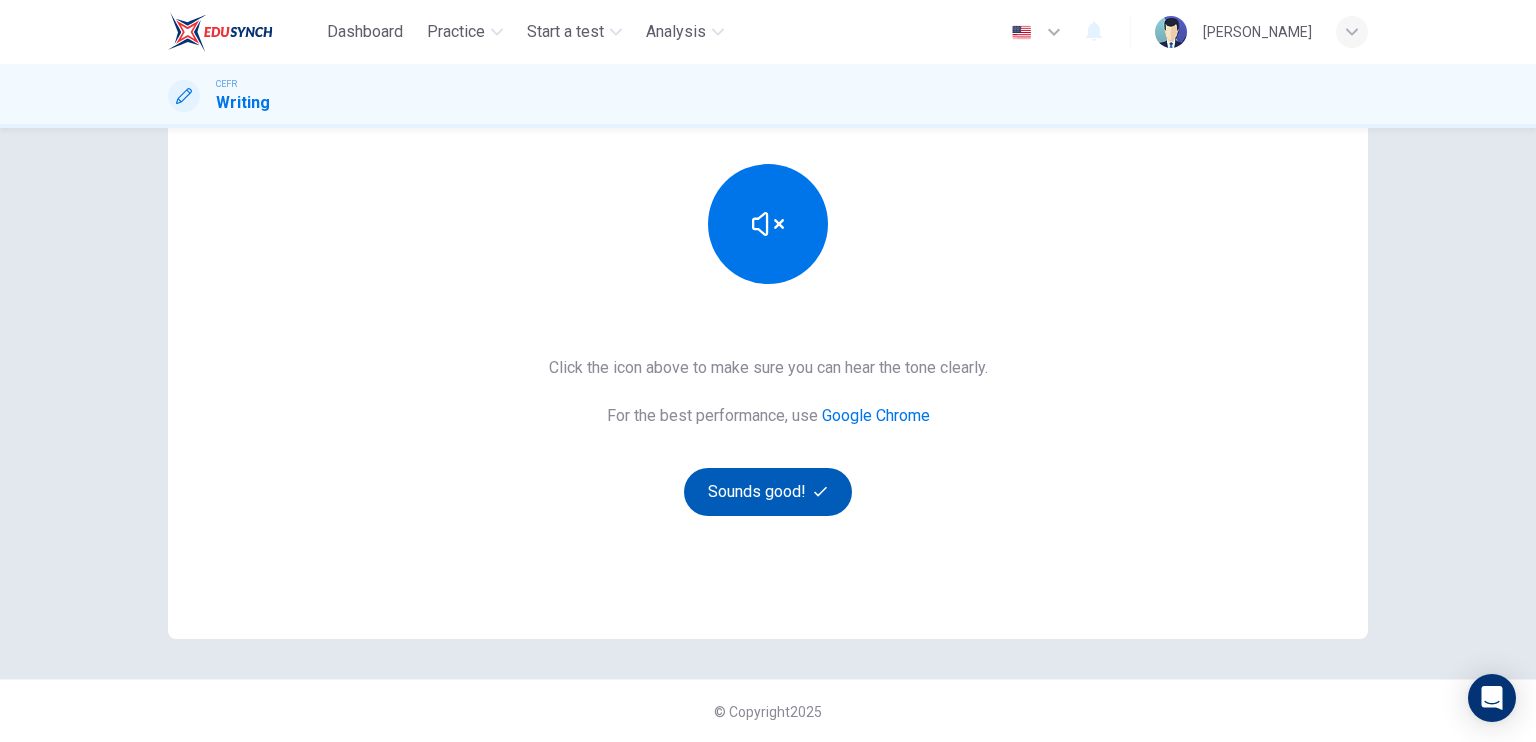 click on "Sounds good!" at bounding box center (768, 492) 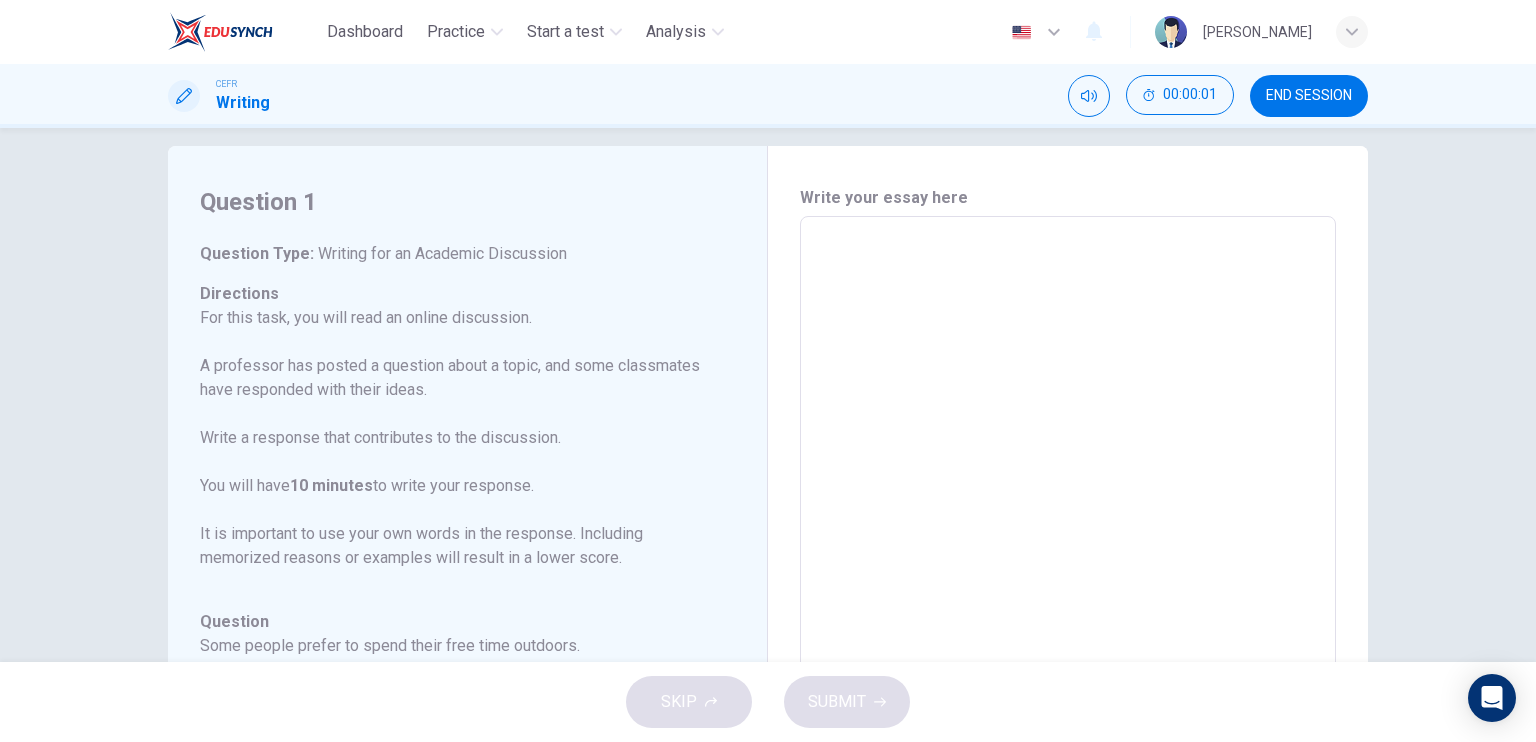 scroll, scrollTop: 0, scrollLeft: 0, axis: both 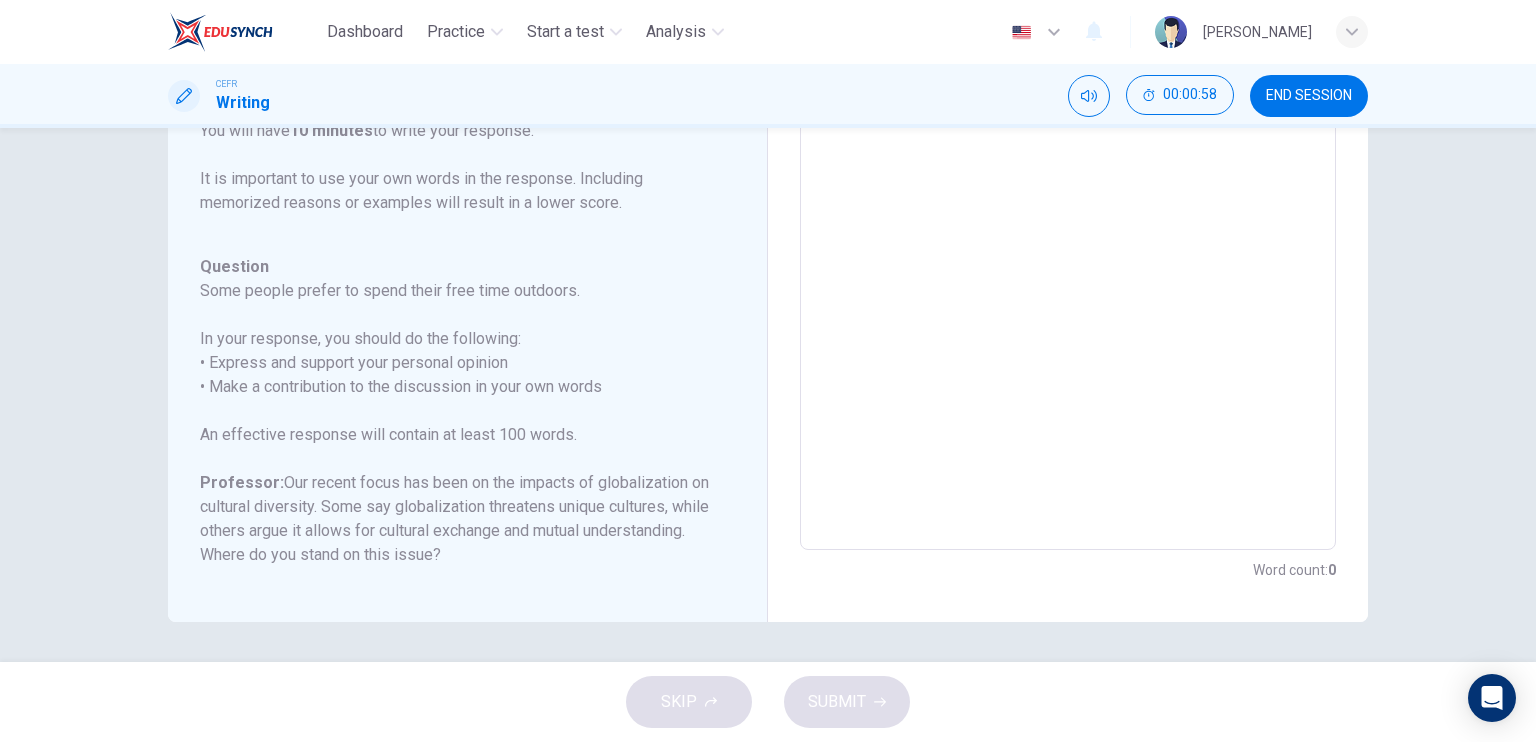 click on "END SESSION" at bounding box center [1309, 96] 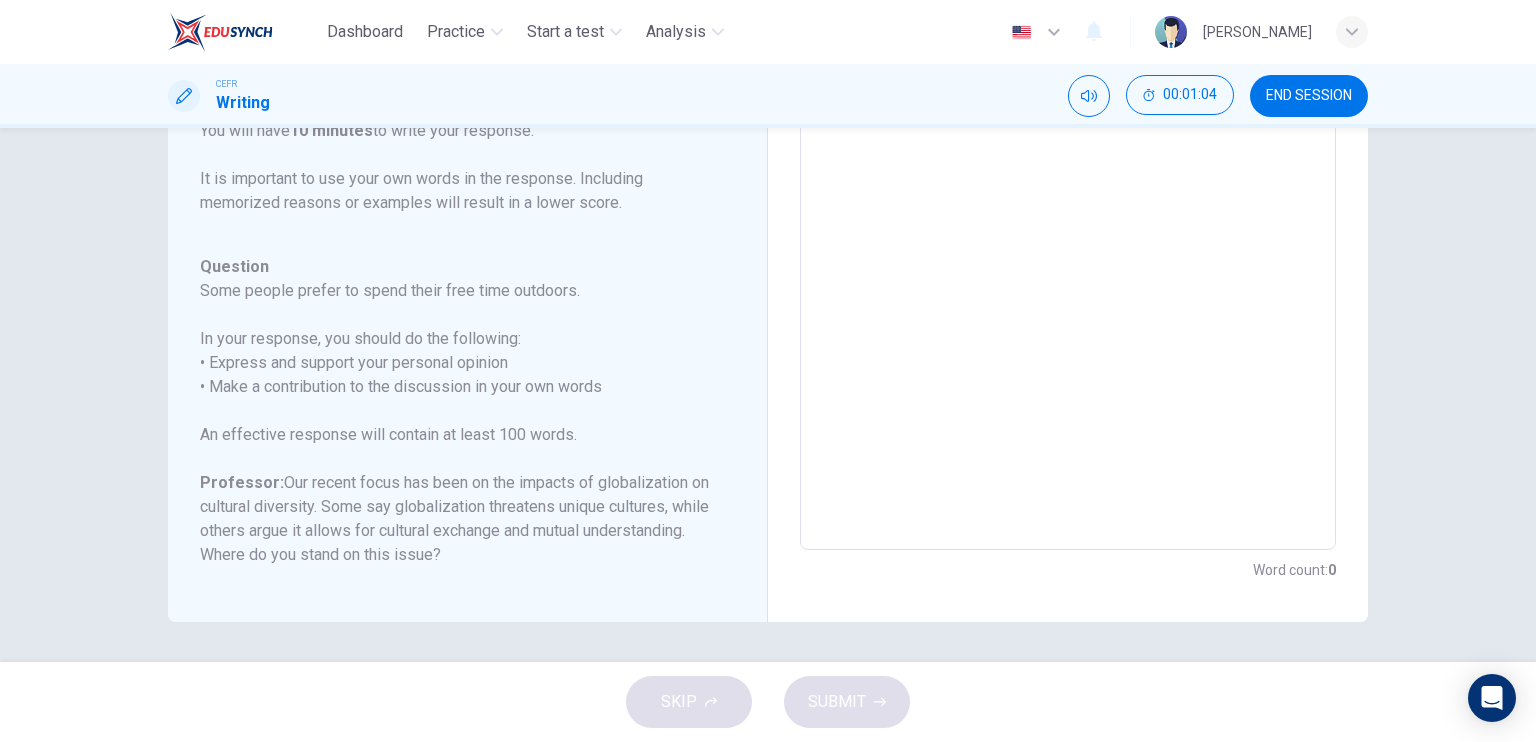 click on "SKIP SUBMIT" at bounding box center [768, 702] 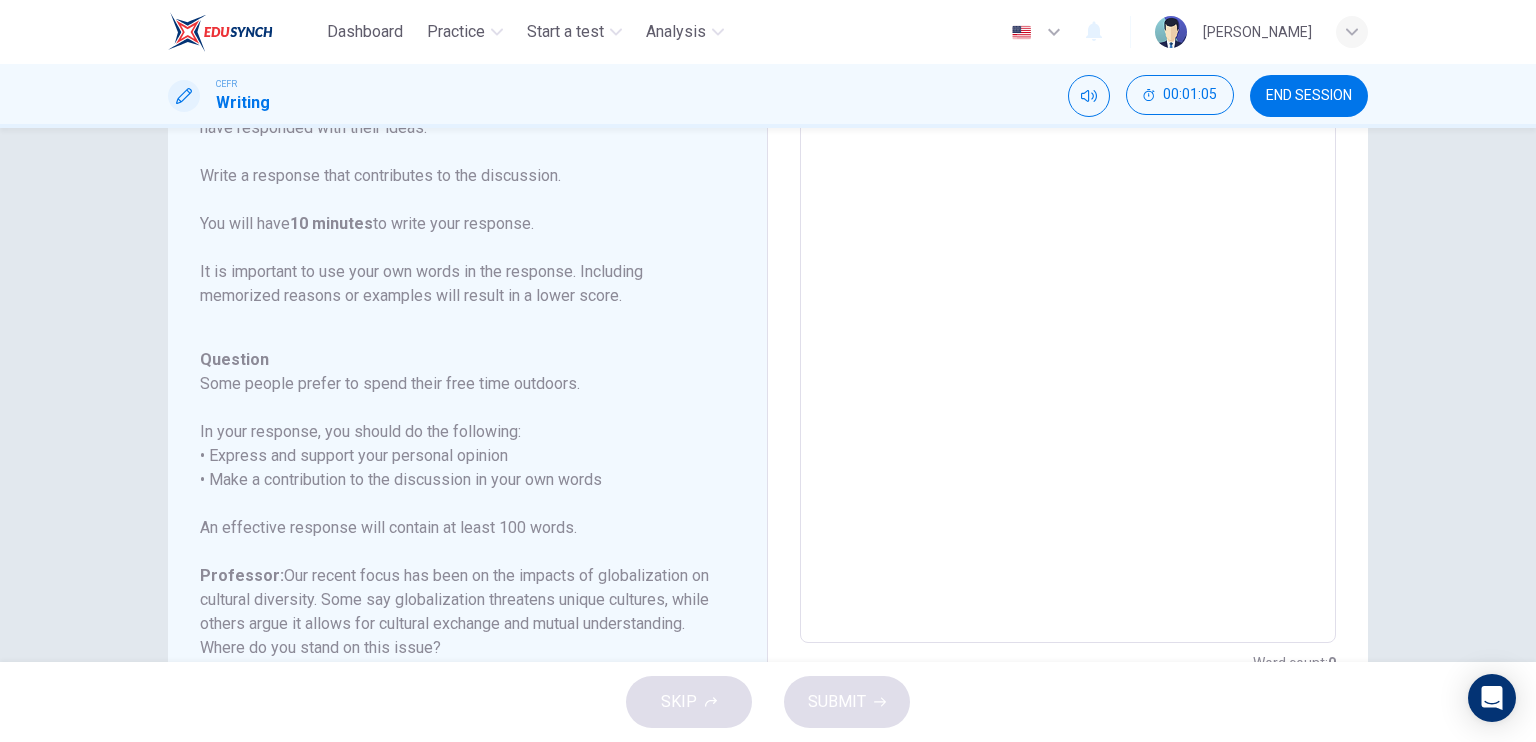 scroll, scrollTop: 256, scrollLeft: 0, axis: vertical 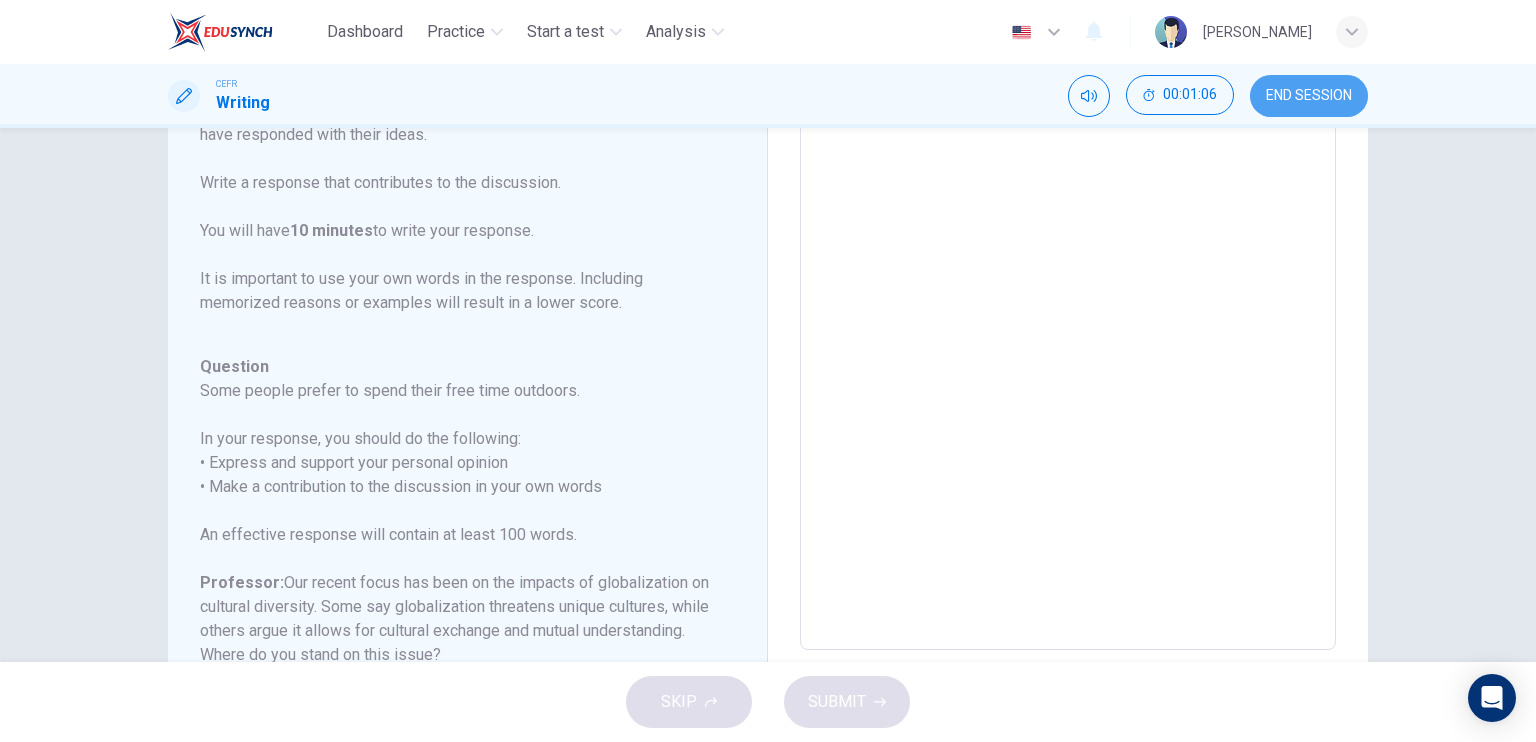 click on "END SESSION" at bounding box center (1309, 96) 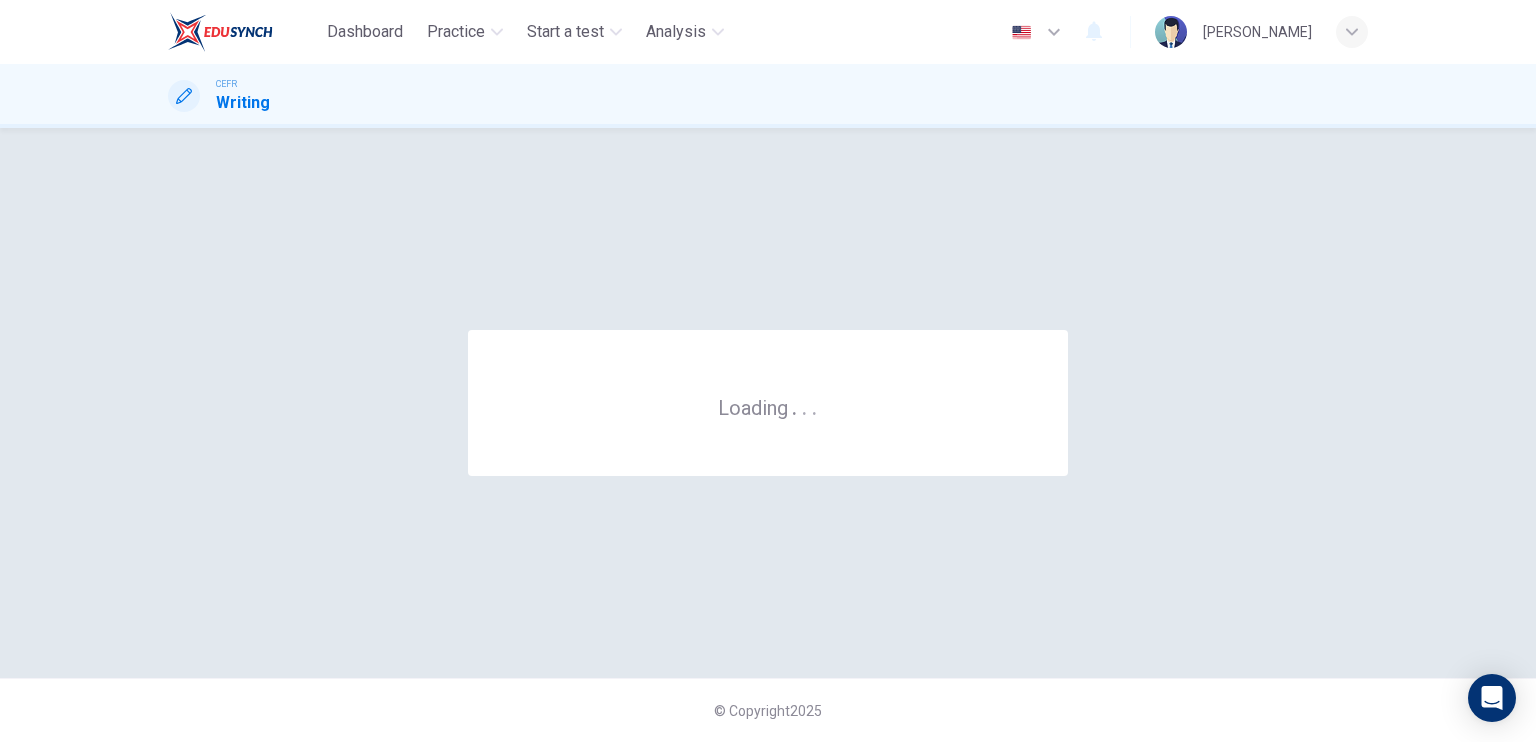scroll, scrollTop: 0, scrollLeft: 0, axis: both 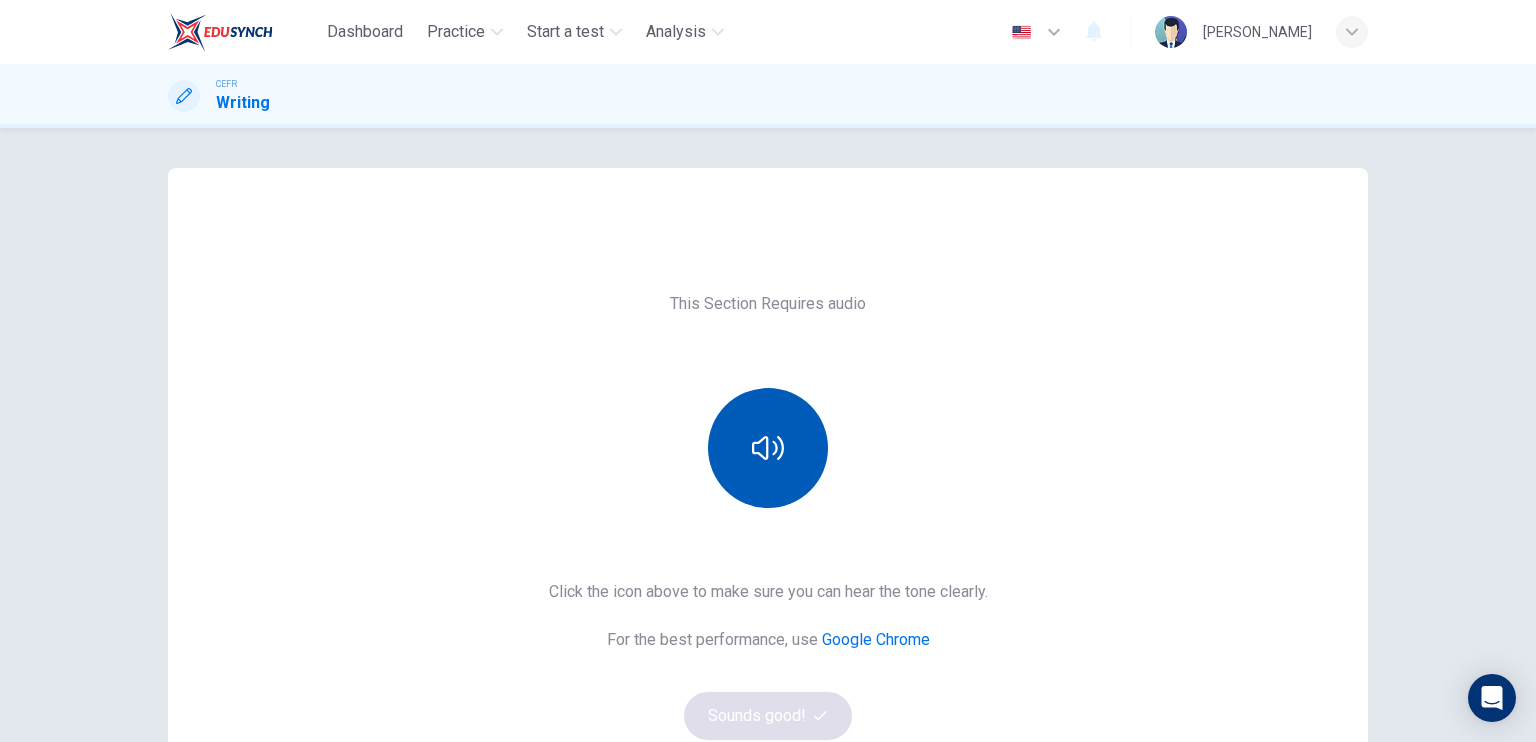 click at bounding box center [768, 448] 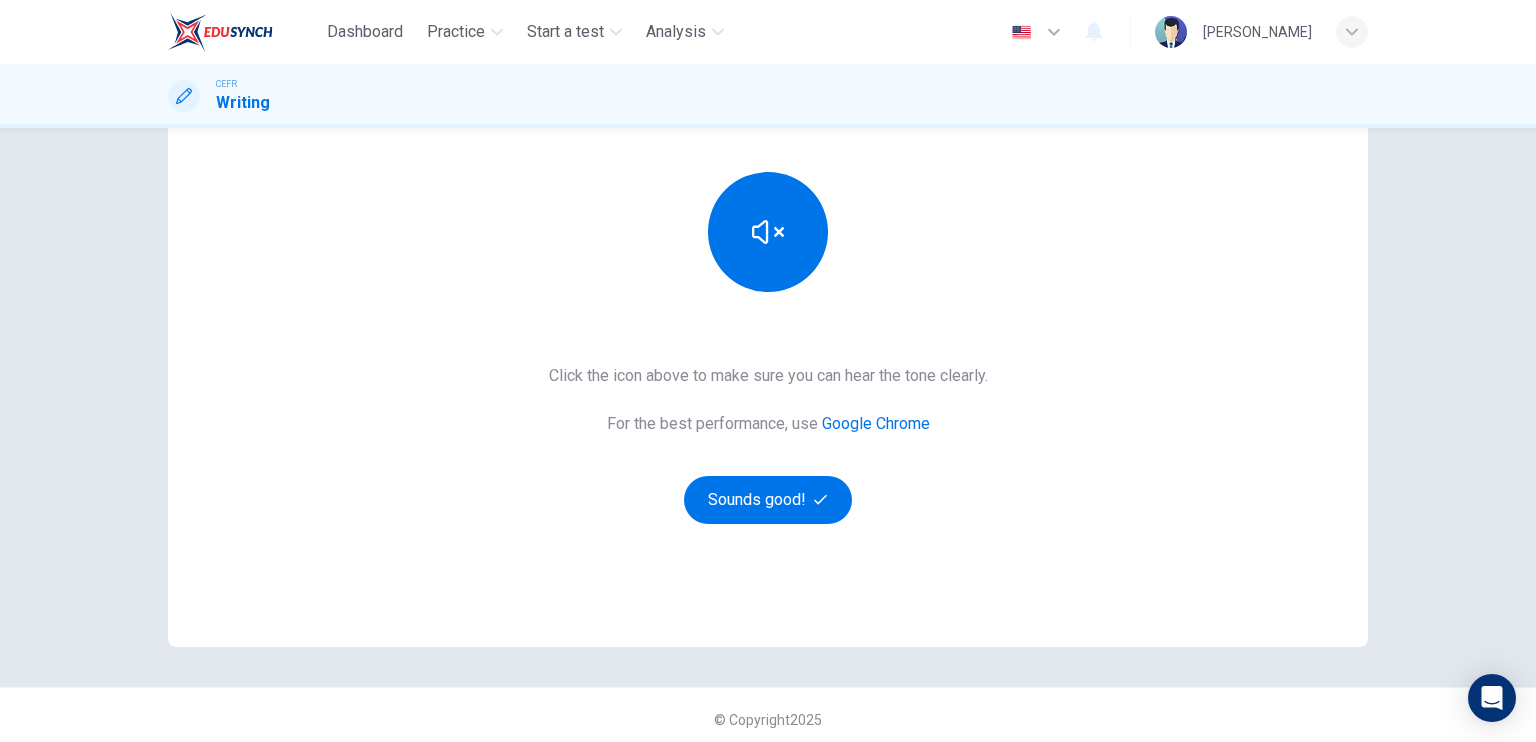 scroll, scrollTop: 224, scrollLeft: 0, axis: vertical 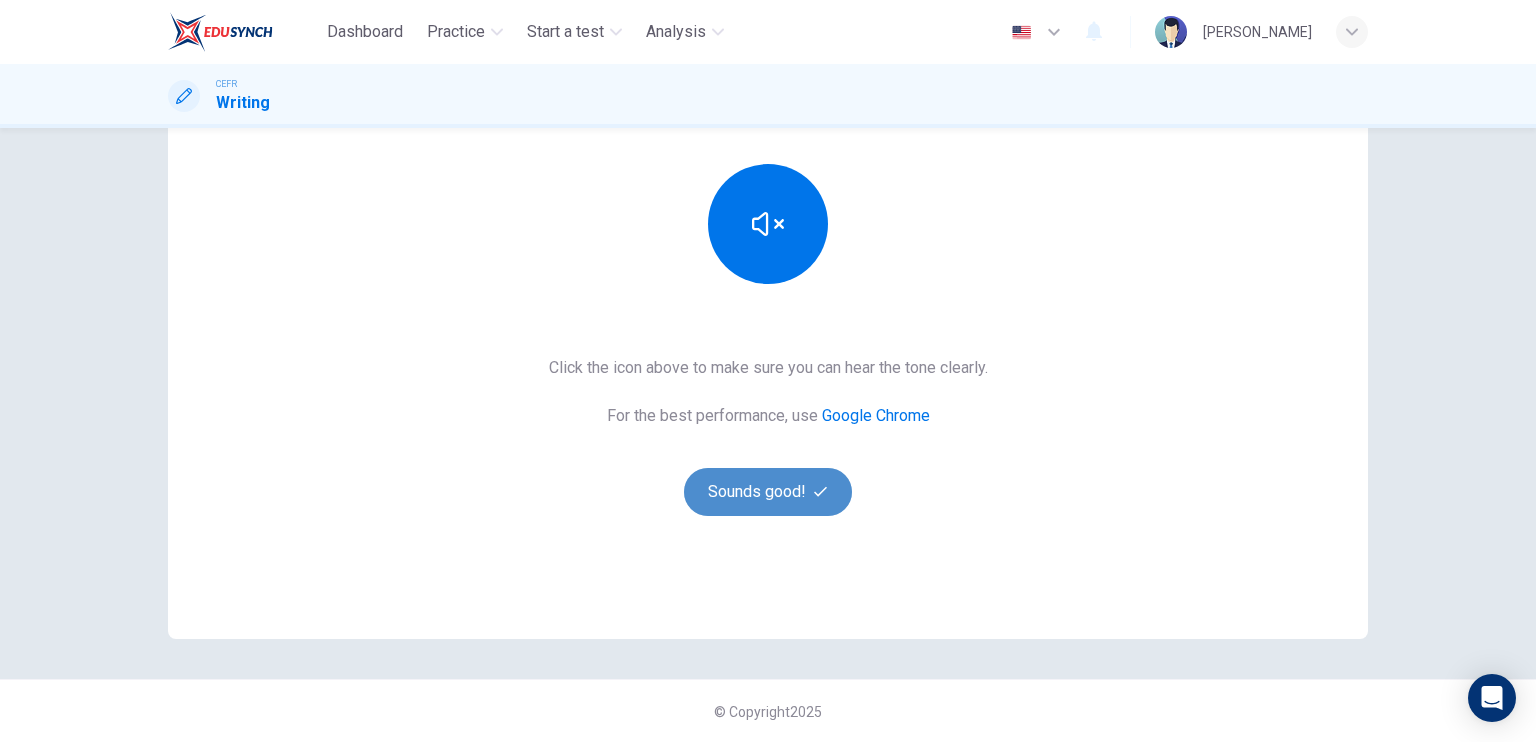 click on "Sounds good!" at bounding box center (768, 492) 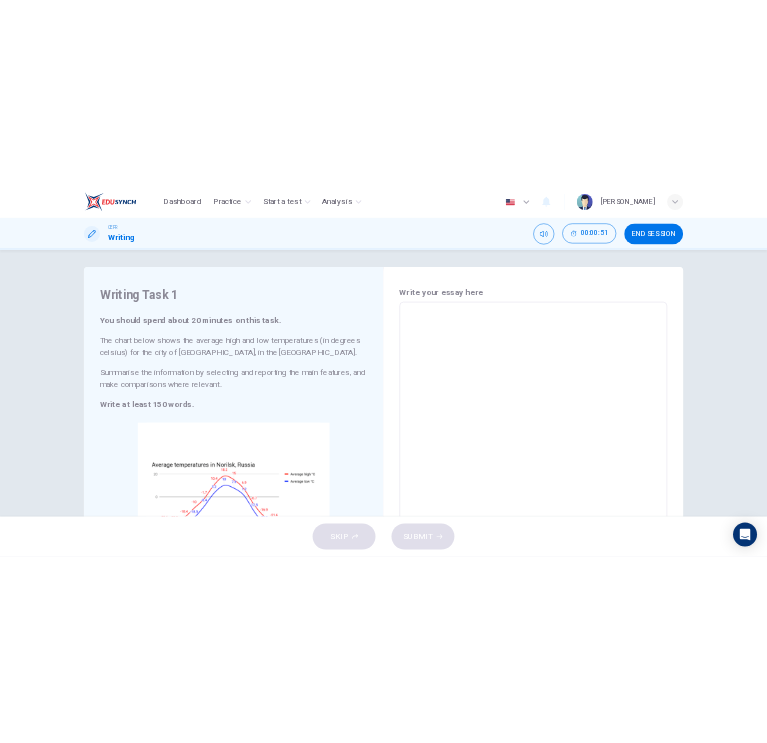 scroll, scrollTop: 0, scrollLeft: 0, axis: both 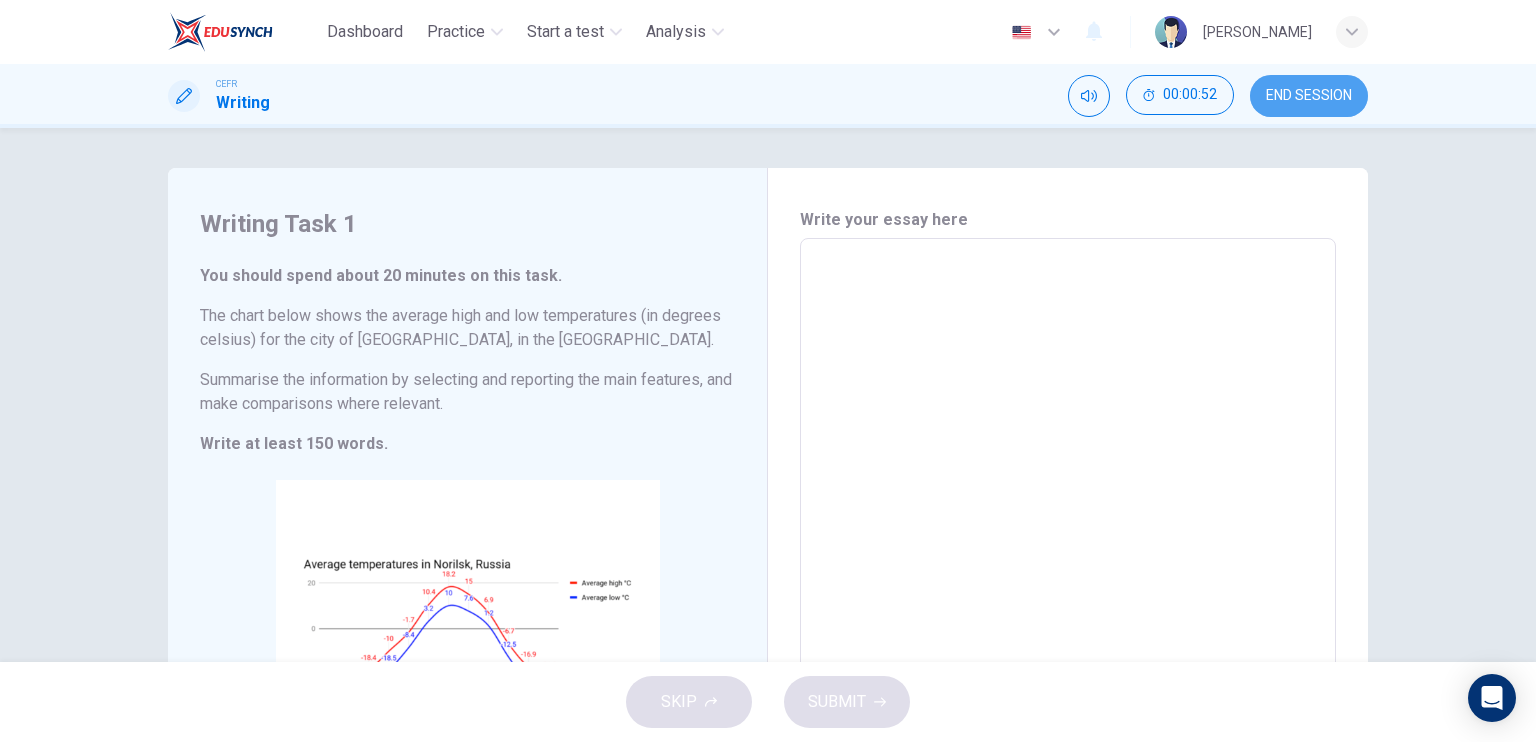 click on "END SESSION" at bounding box center [1309, 96] 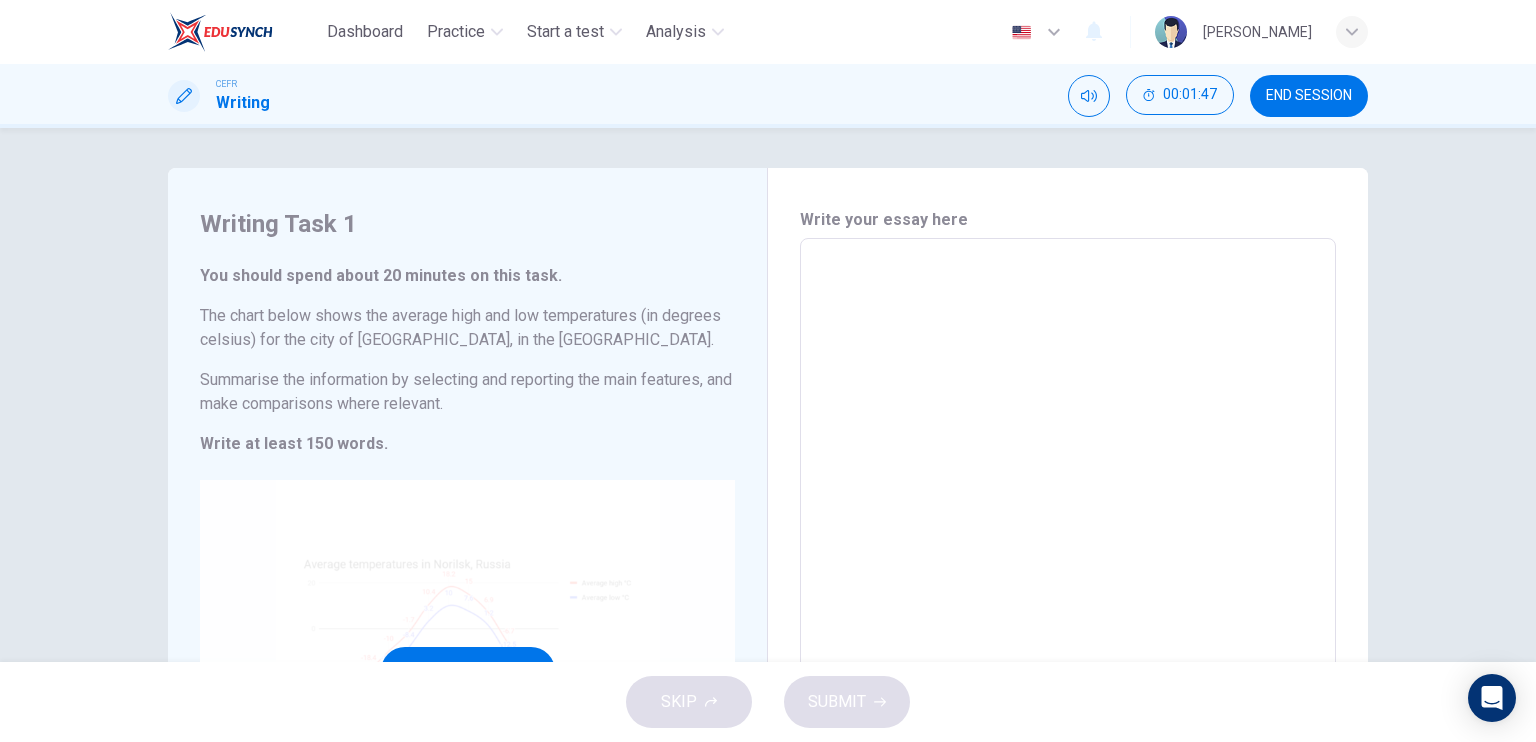 click on "Click to Zoom" at bounding box center [467, 670] 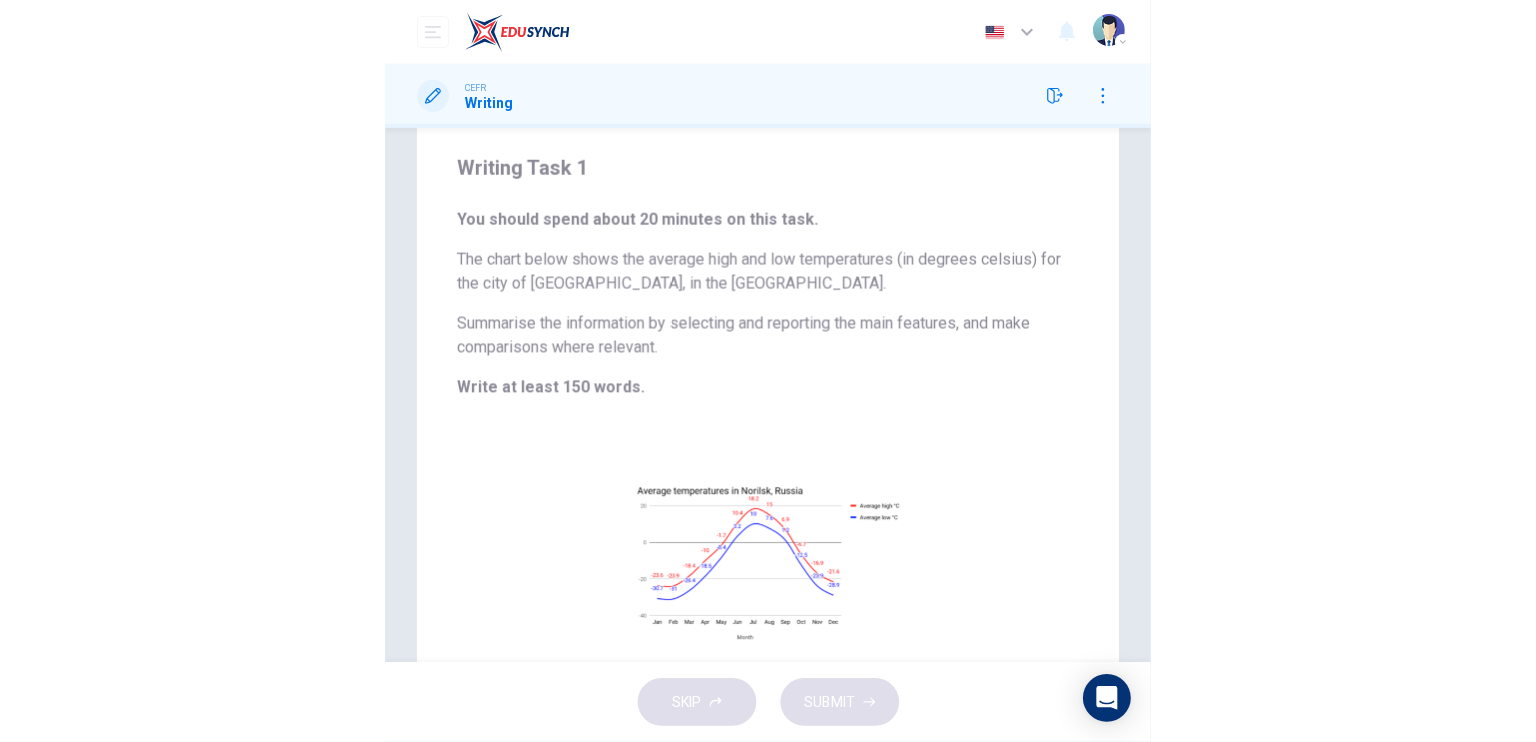 scroll, scrollTop: 287, scrollLeft: 0, axis: vertical 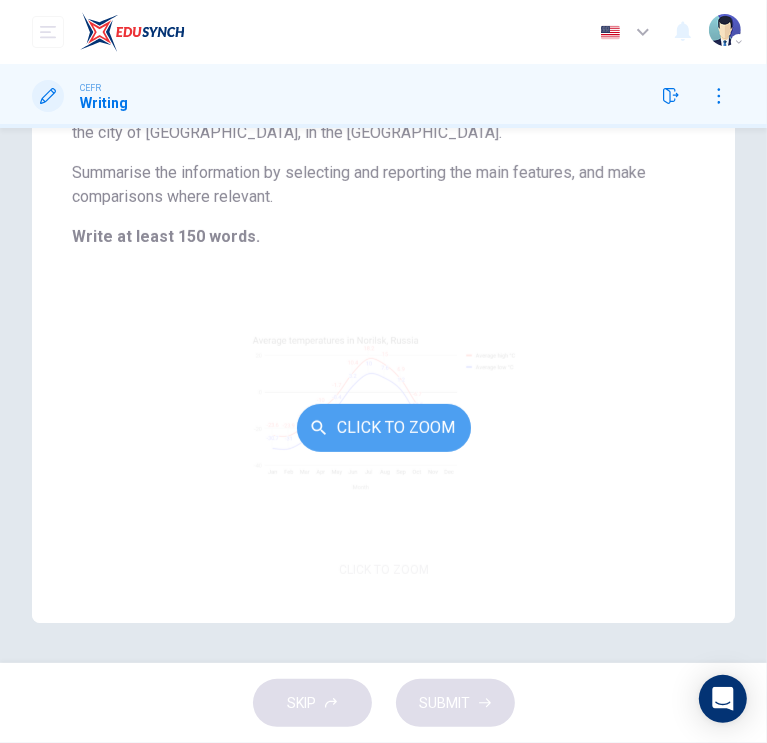 click on "Click to Zoom" at bounding box center [384, 428] 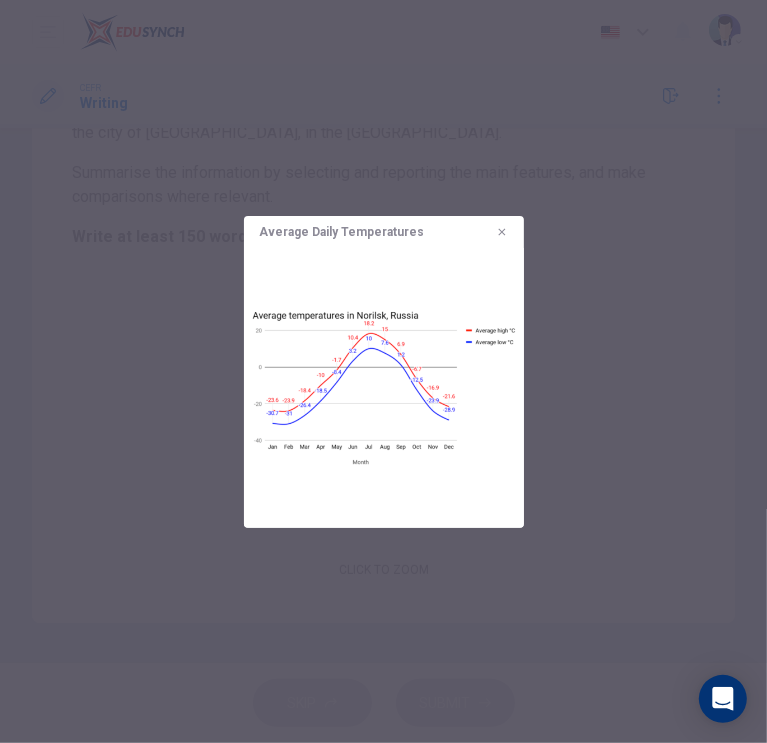 click at bounding box center [383, 371] 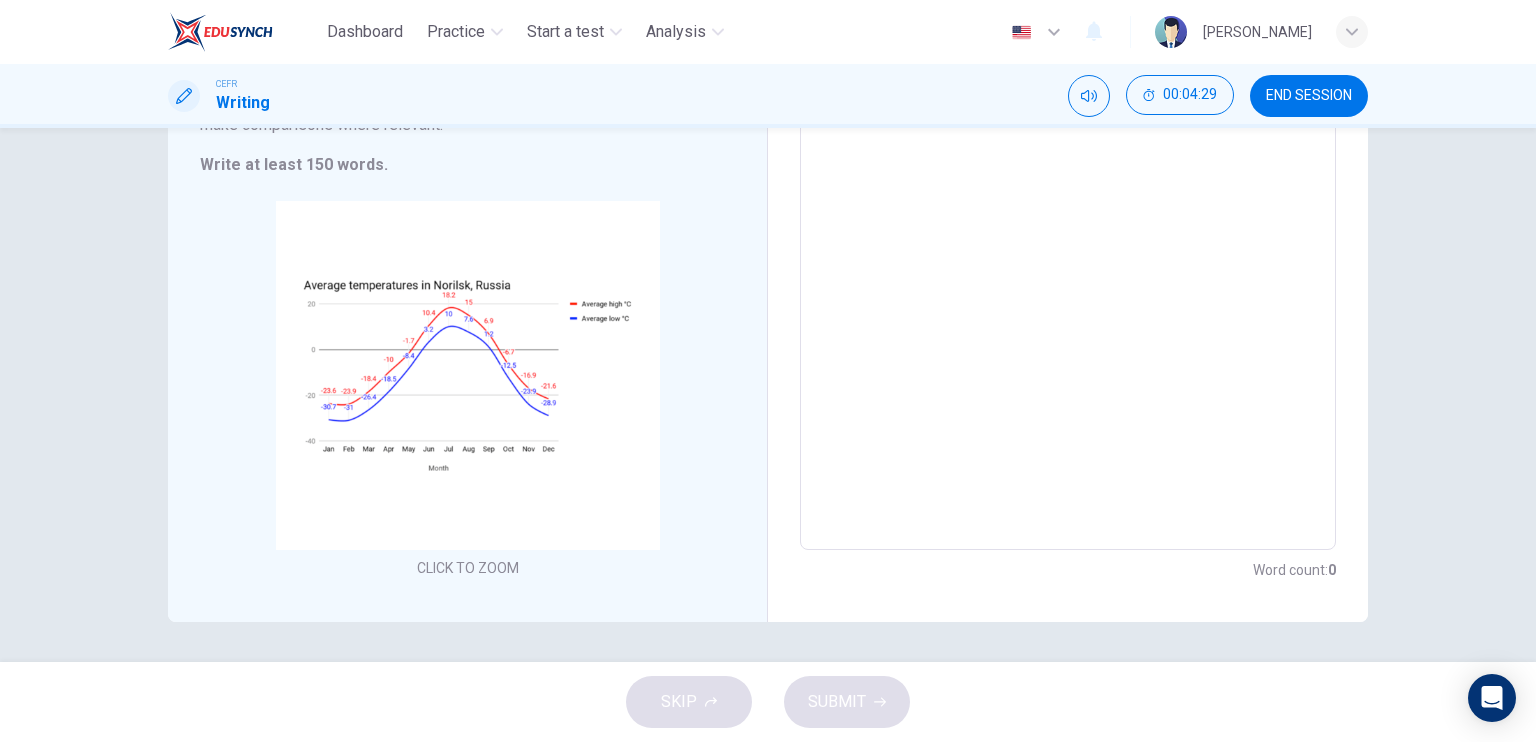 scroll, scrollTop: 240, scrollLeft: 0, axis: vertical 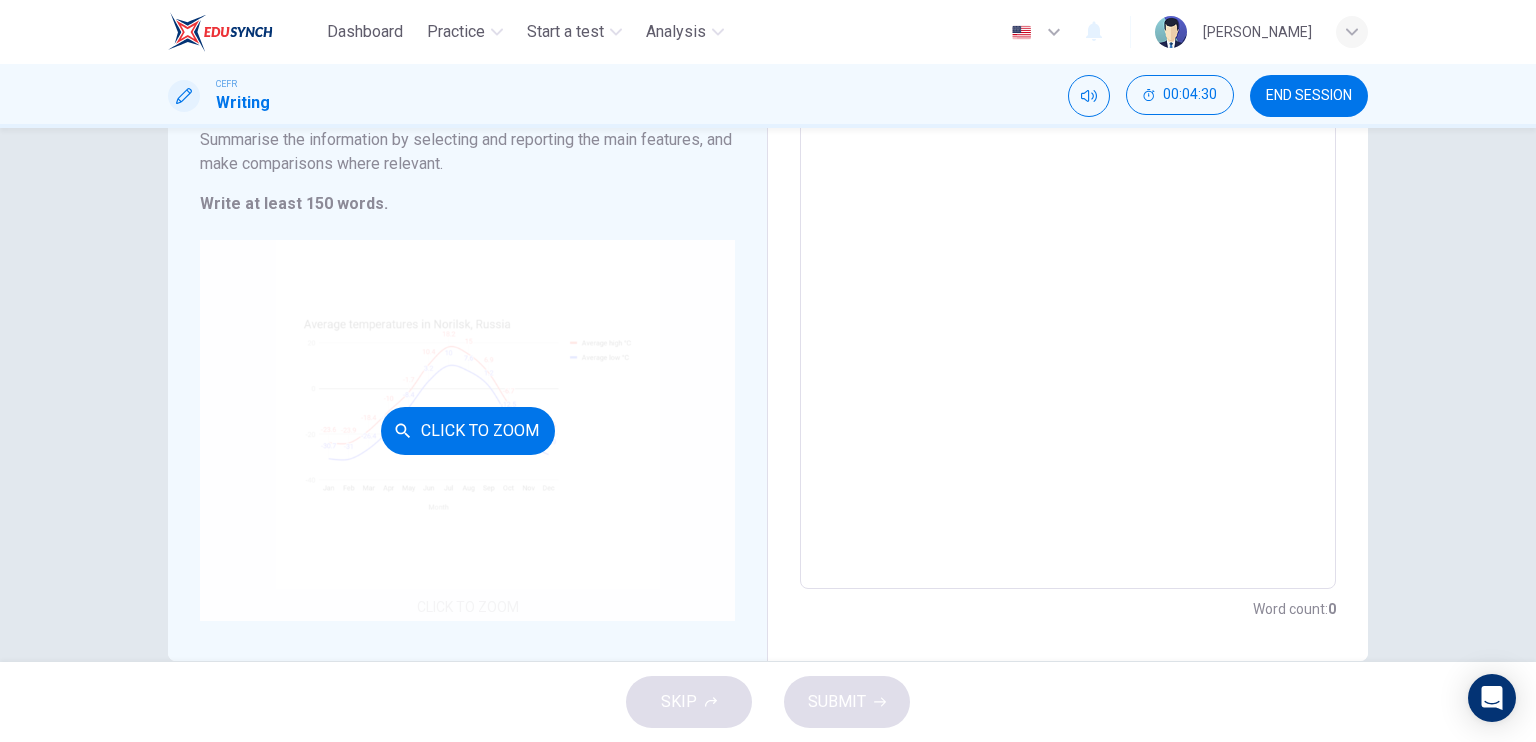 click on "Click to Zoom" at bounding box center (467, 430) 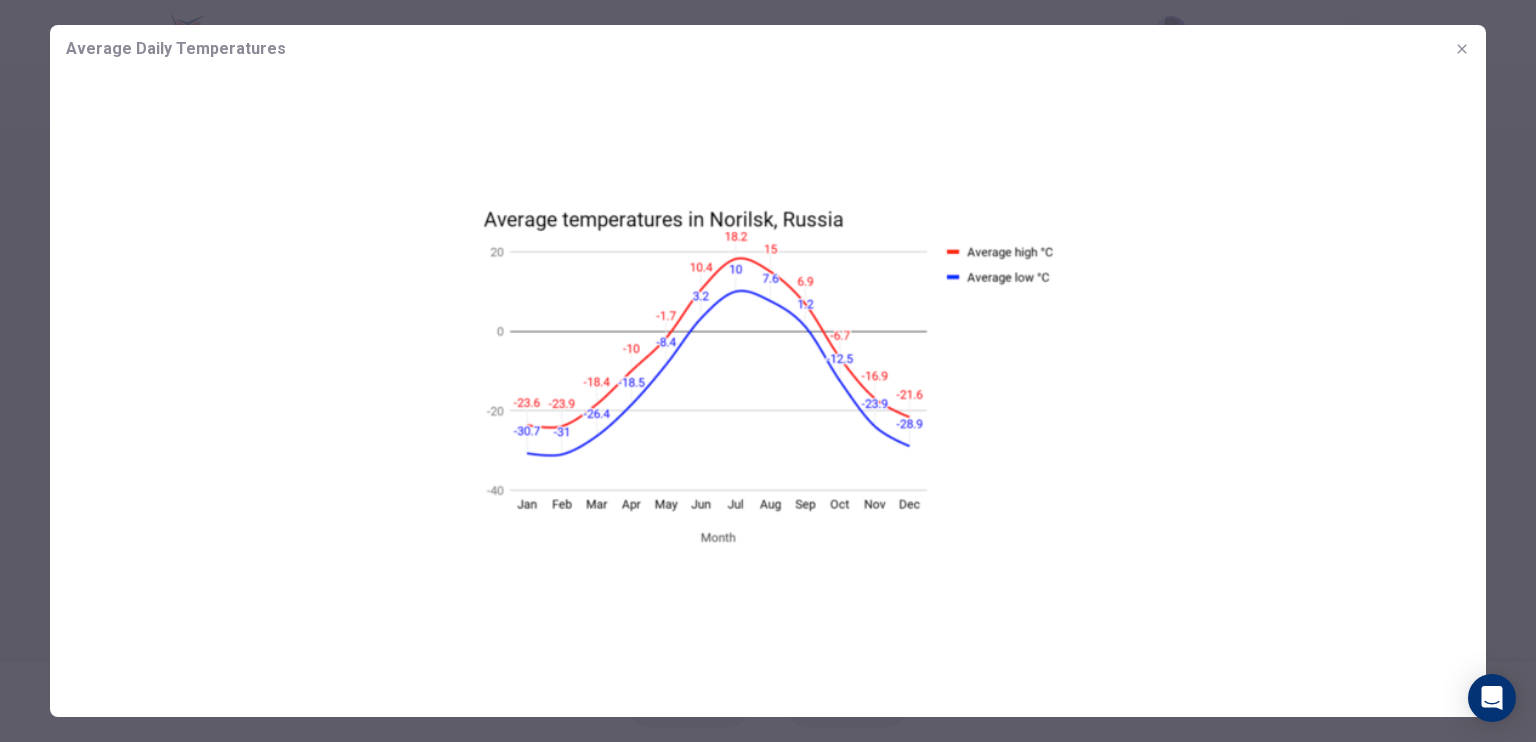 click 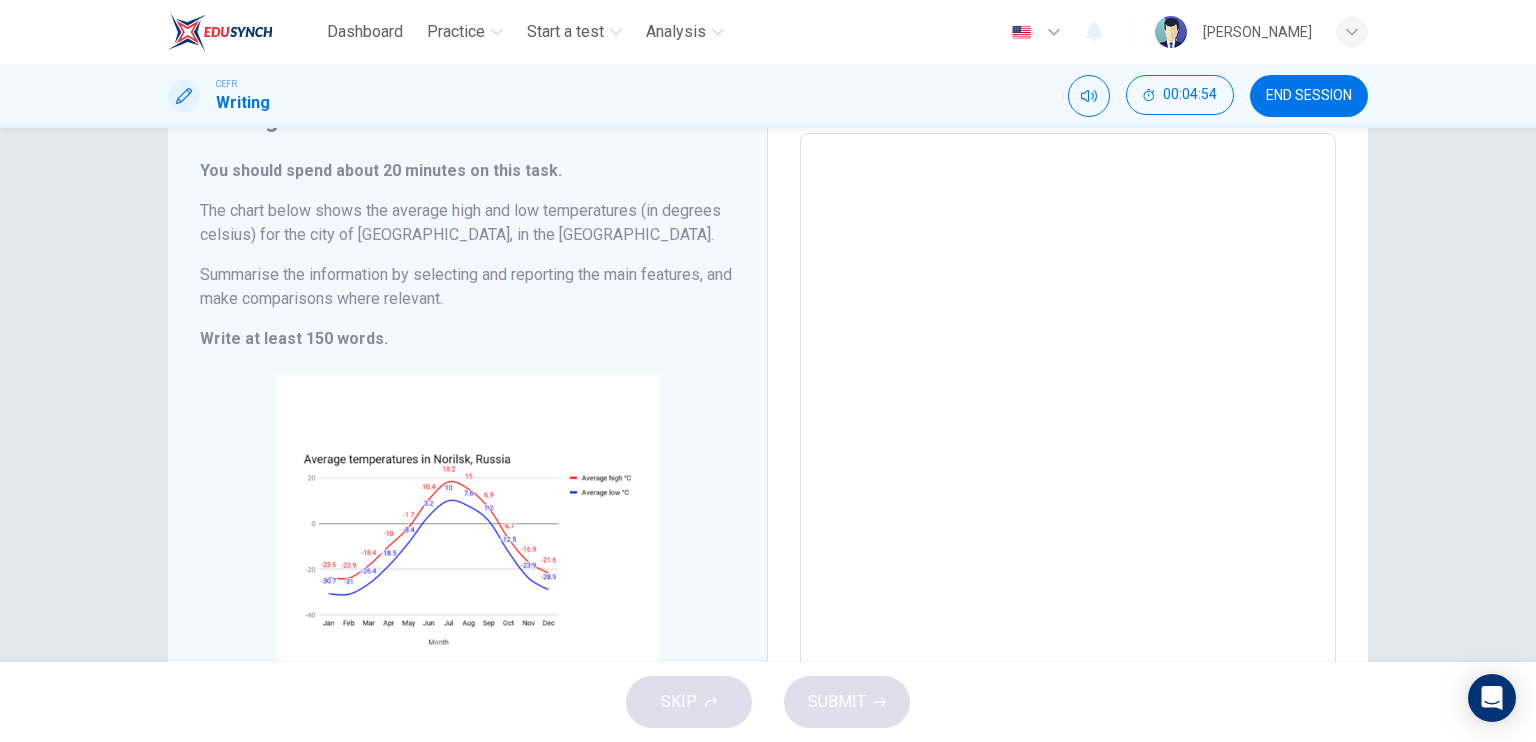 scroll, scrollTop: 278, scrollLeft: 0, axis: vertical 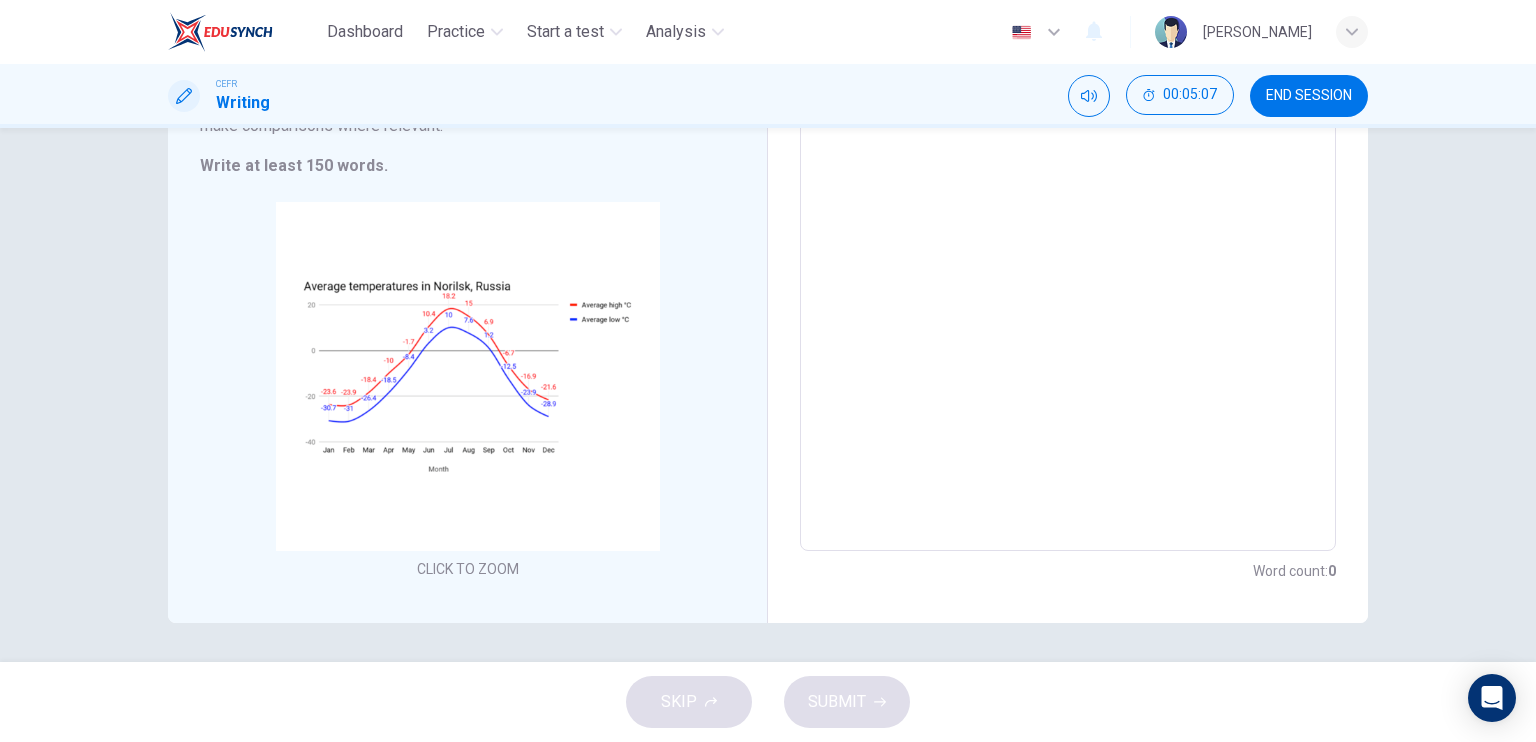 click at bounding box center [1068, 256] 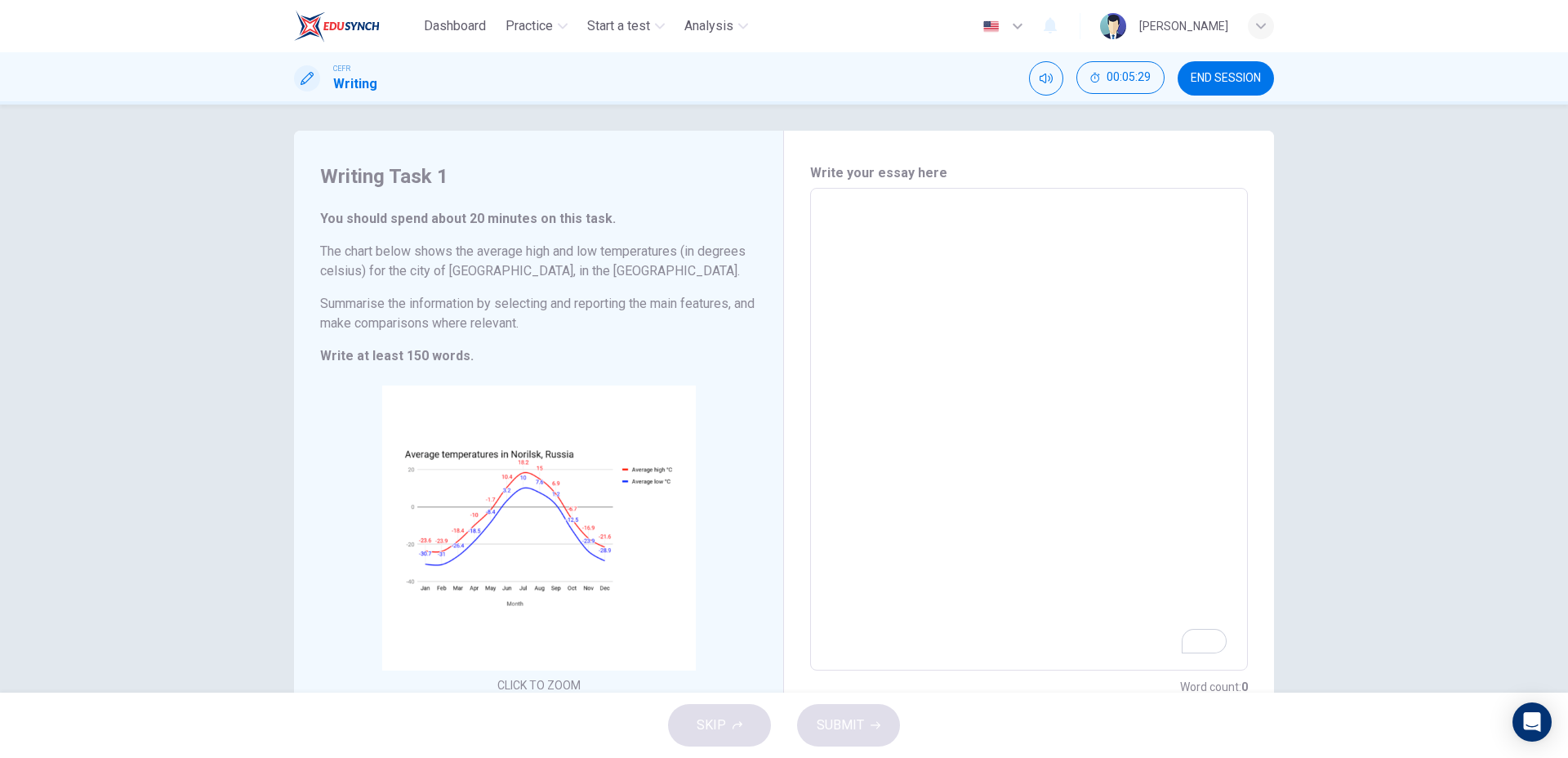 scroll, scrollTop: 0, scrollLeft: 0, axis: both 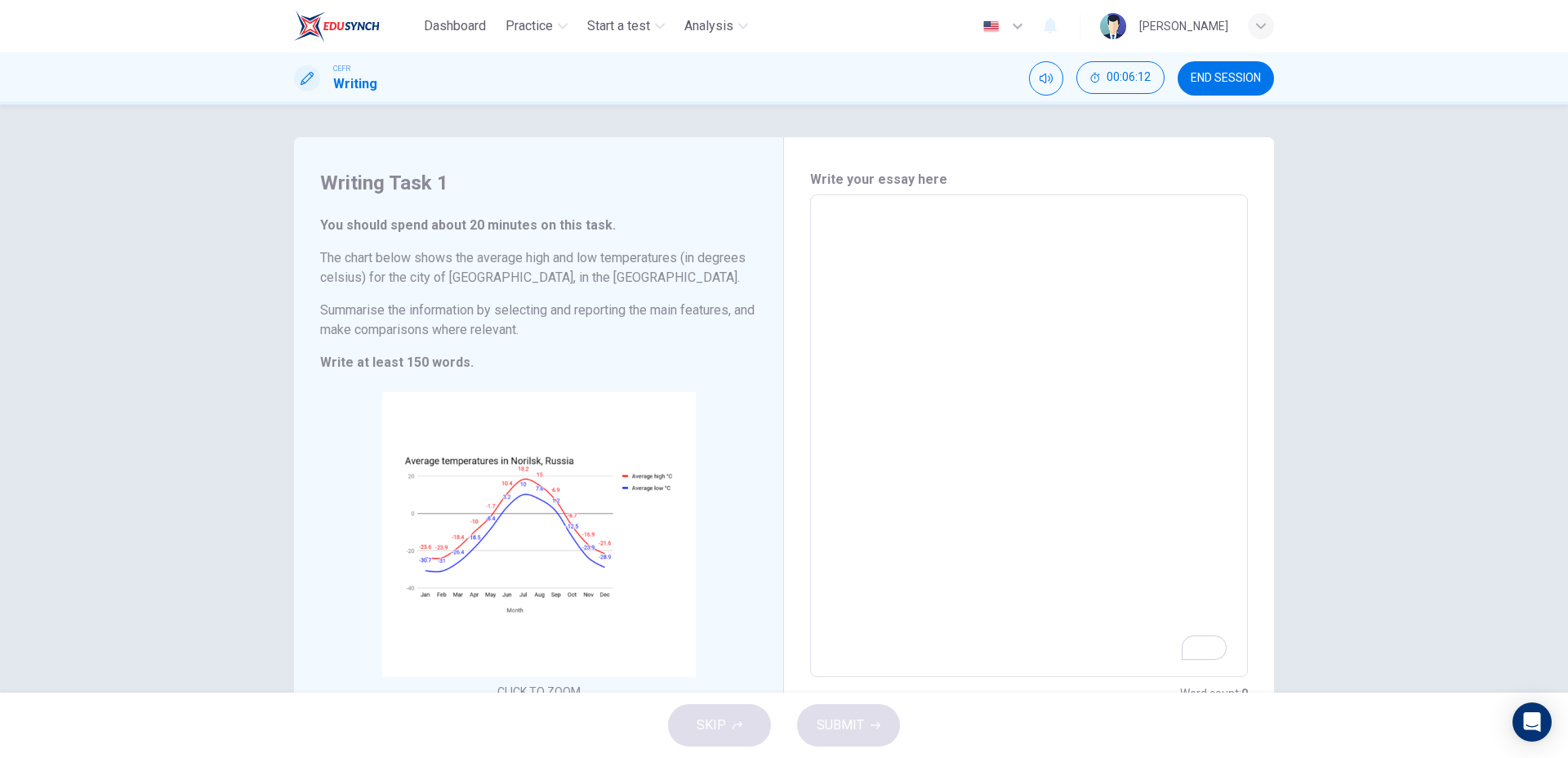 click on "END SESSION" at bounding box center (1226, 78) 